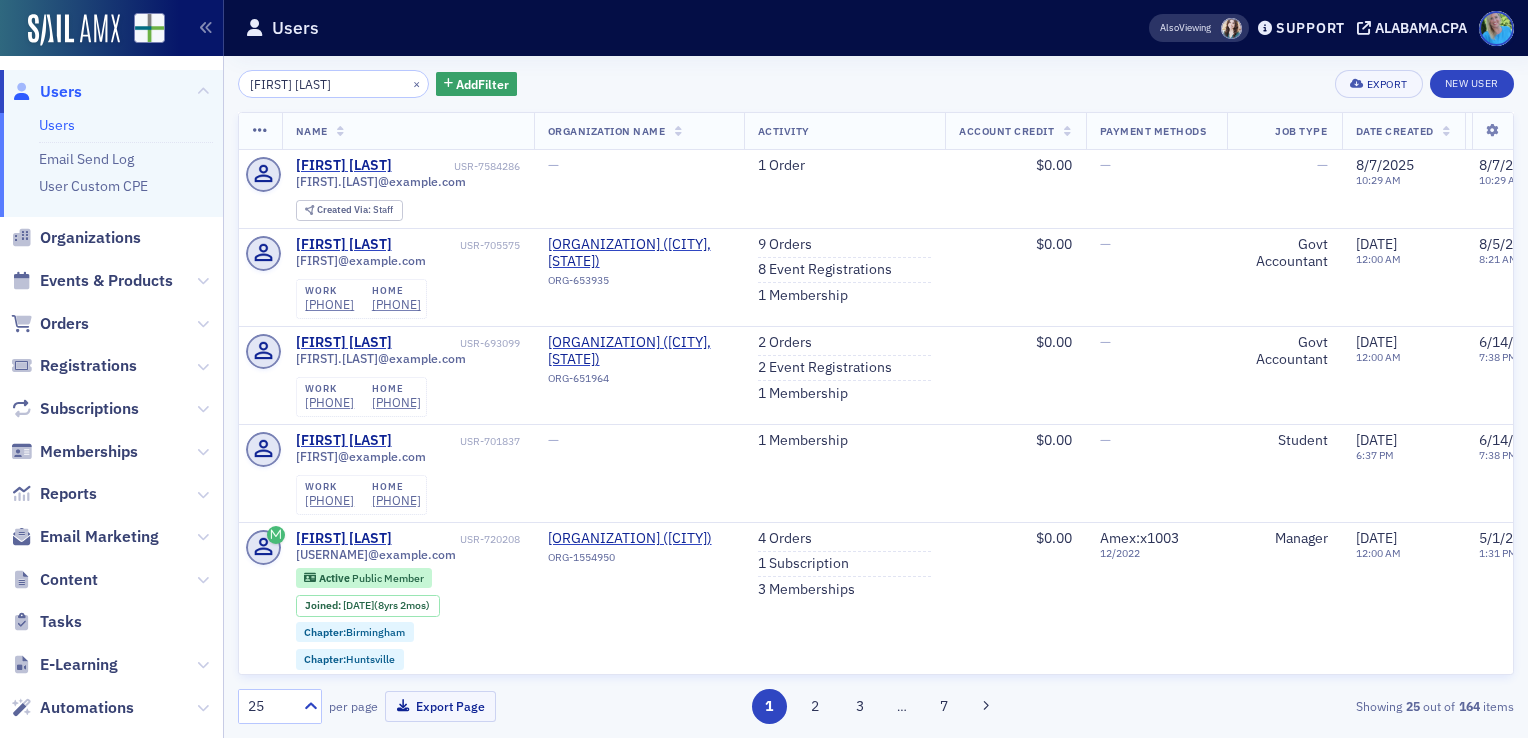 scroll, scrollTop: 0, scrollLeft: 0, axis: both 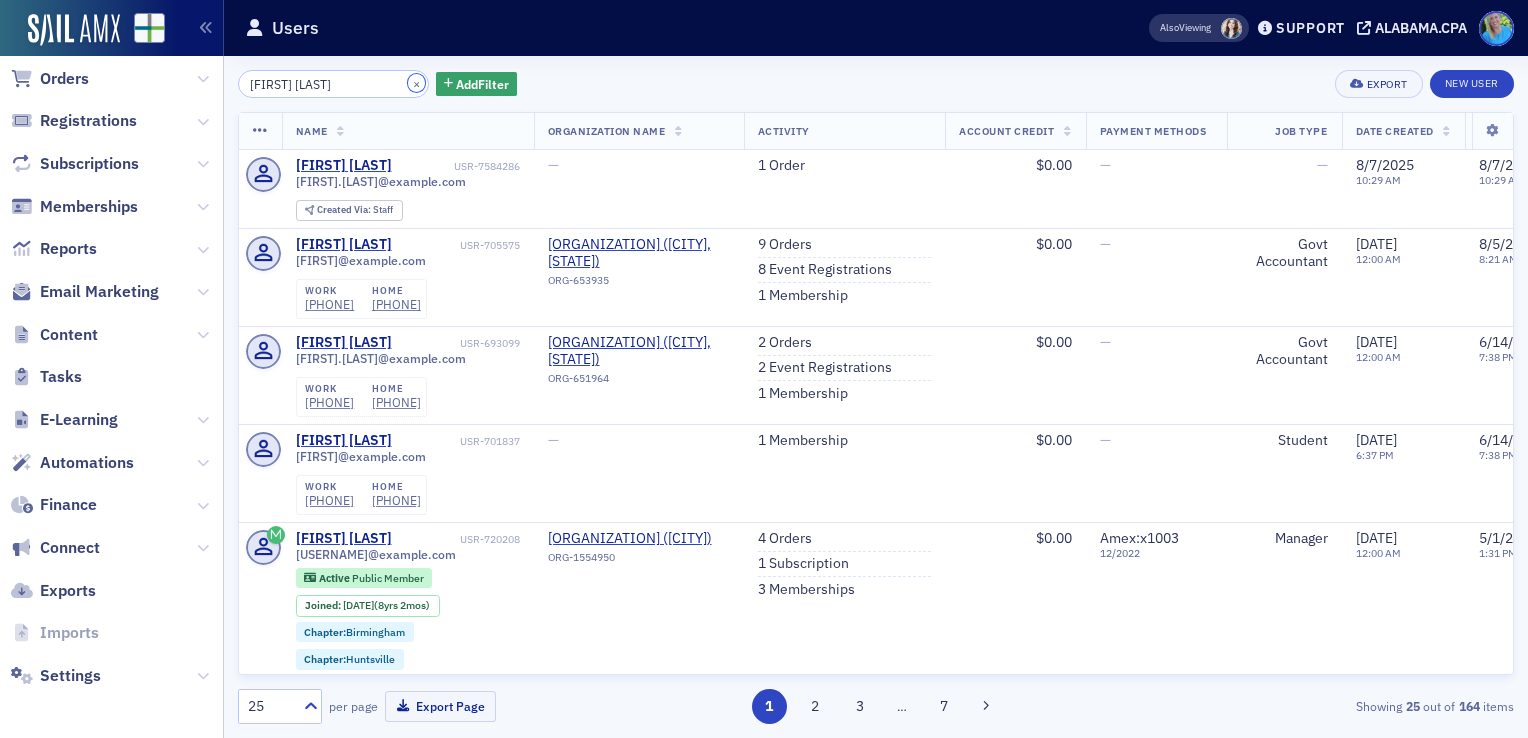 drag, startPoint x: 396, startPoint y: 86, endPoint x: 28, endPoint y: 190, distance: 382.4134 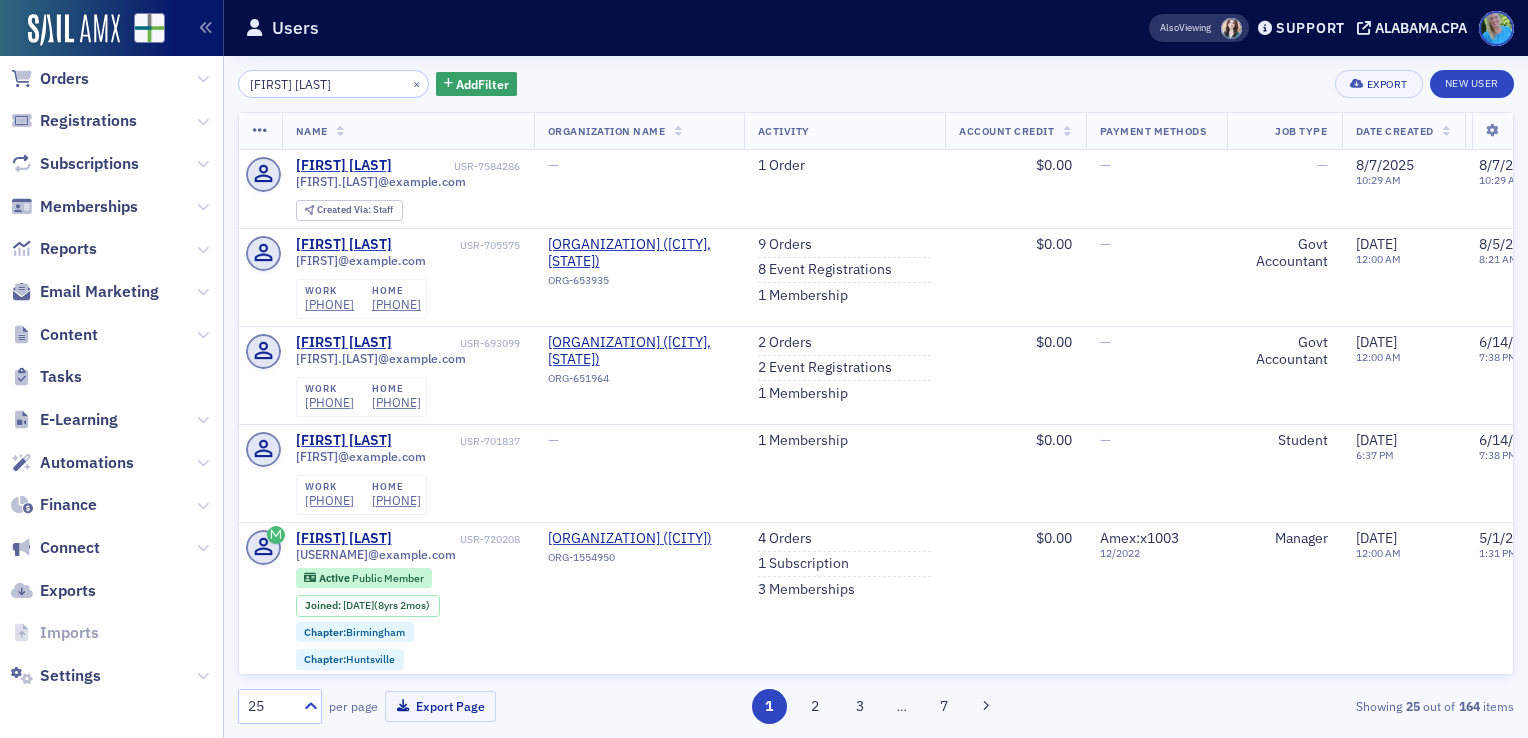 type 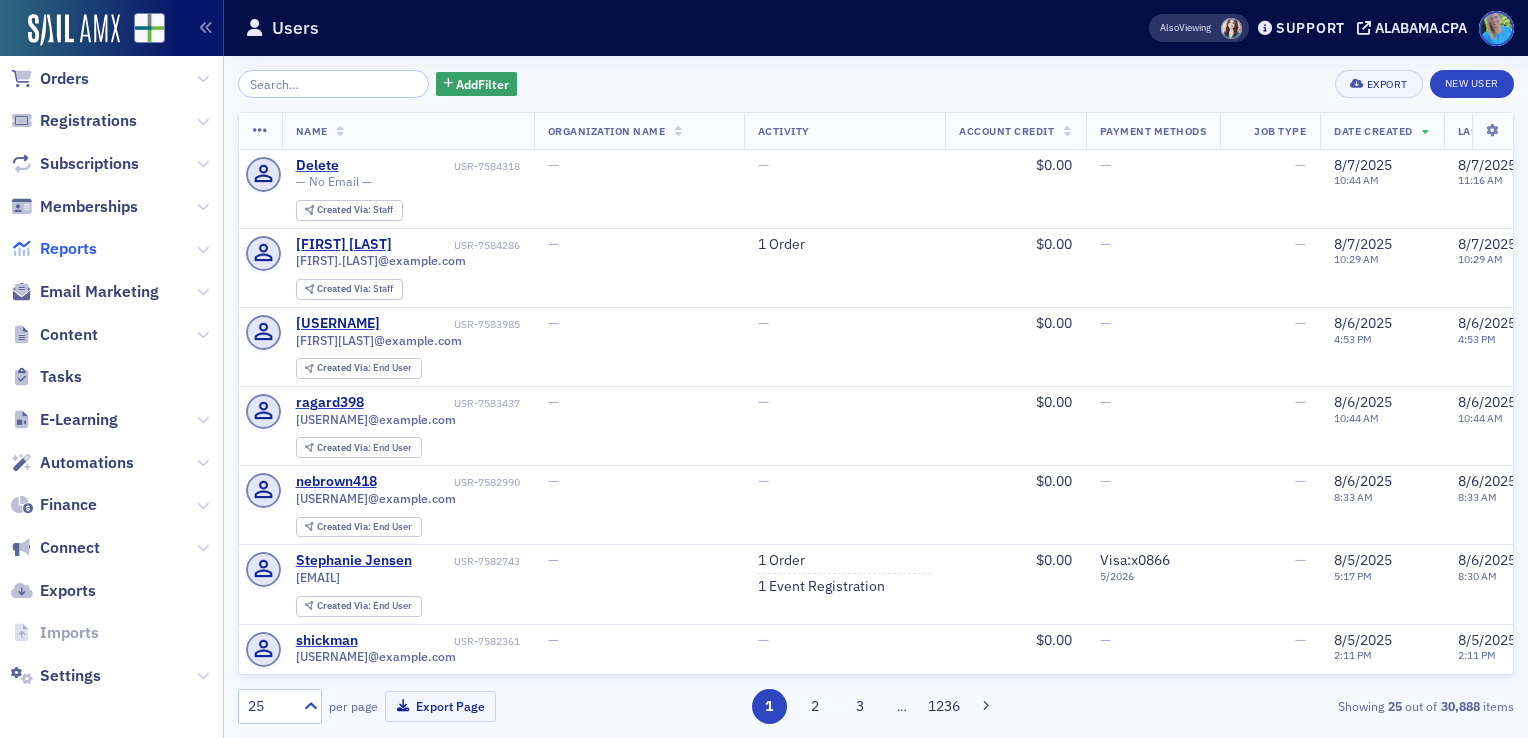 scroll, scrollTop: 0, scrollLeft: 0, axis: both 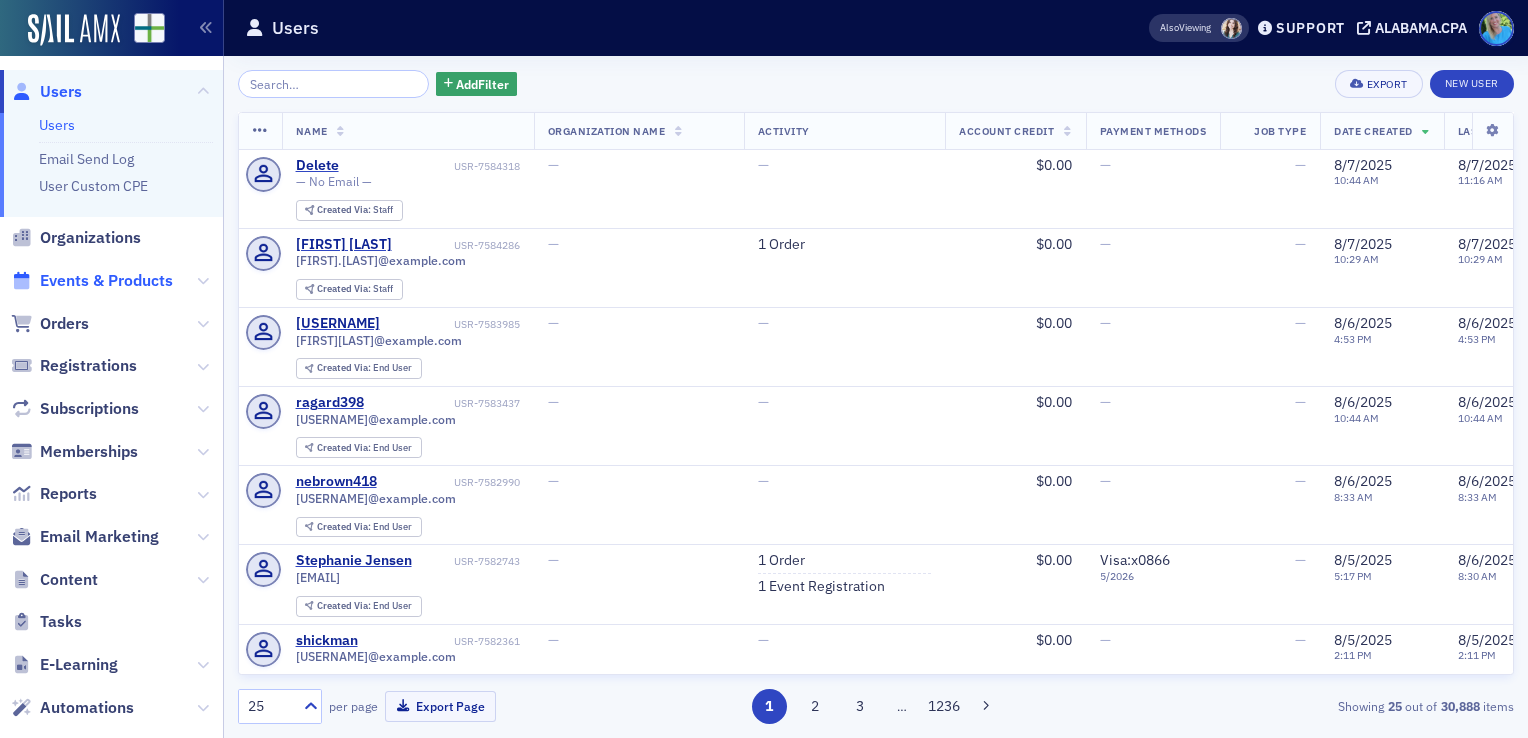 click on "Events & Products" 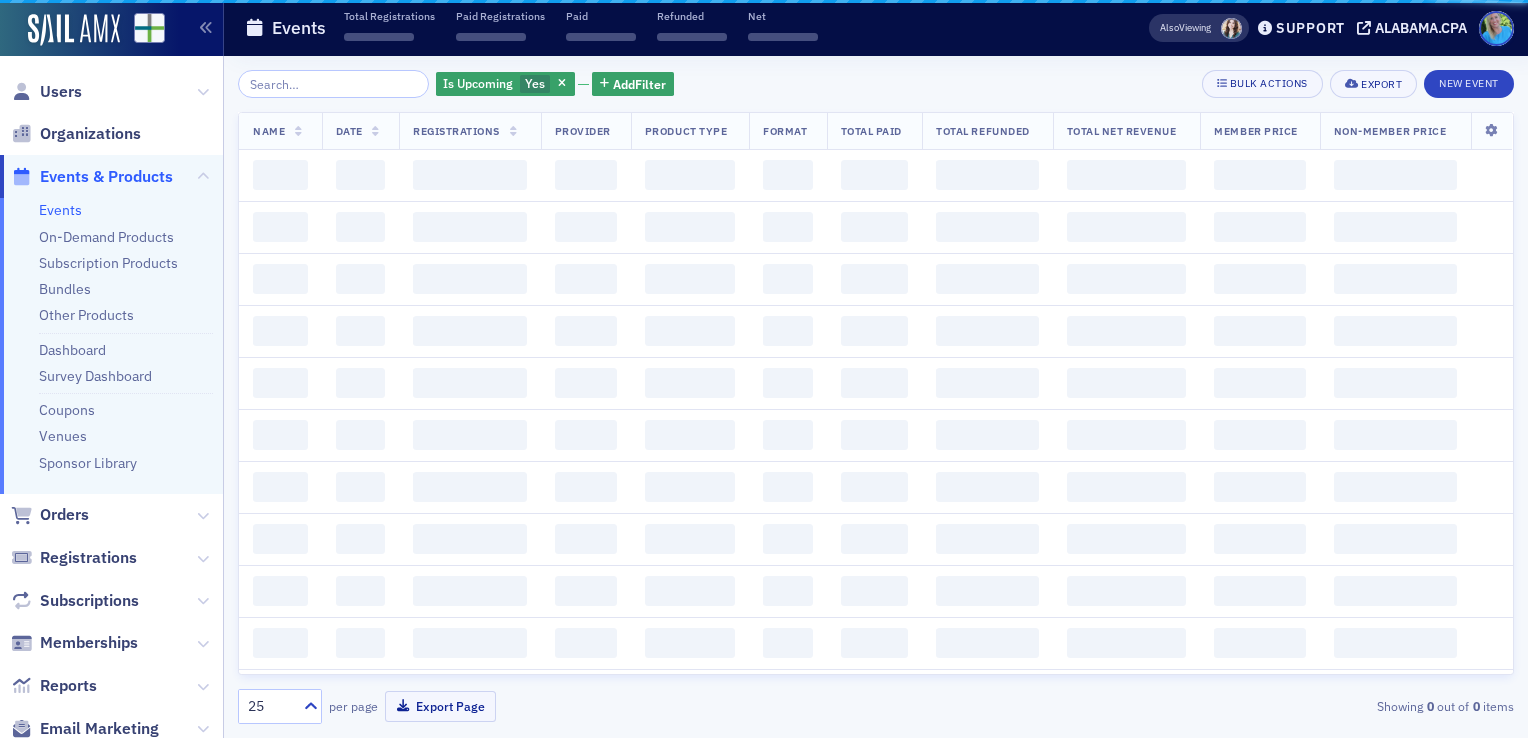 click 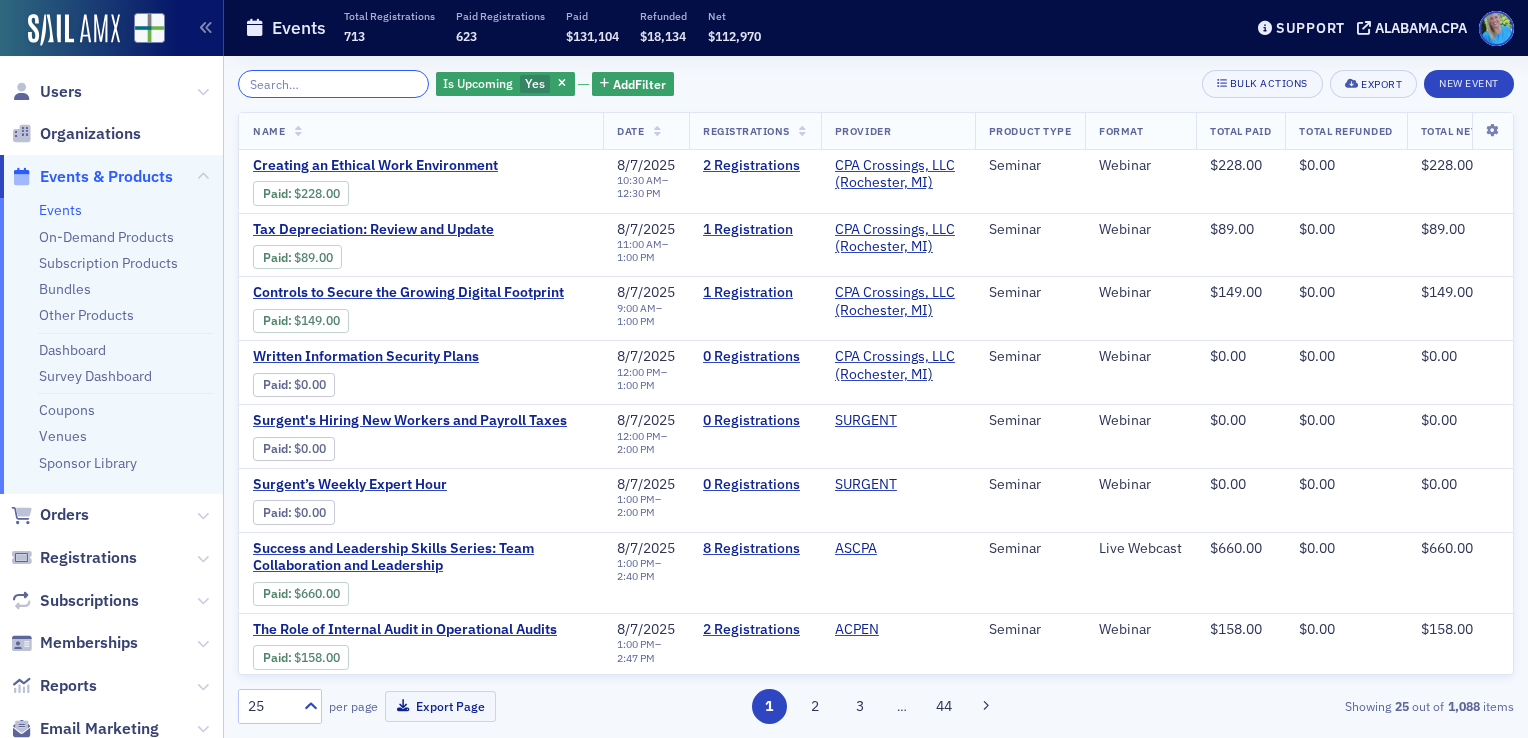 click 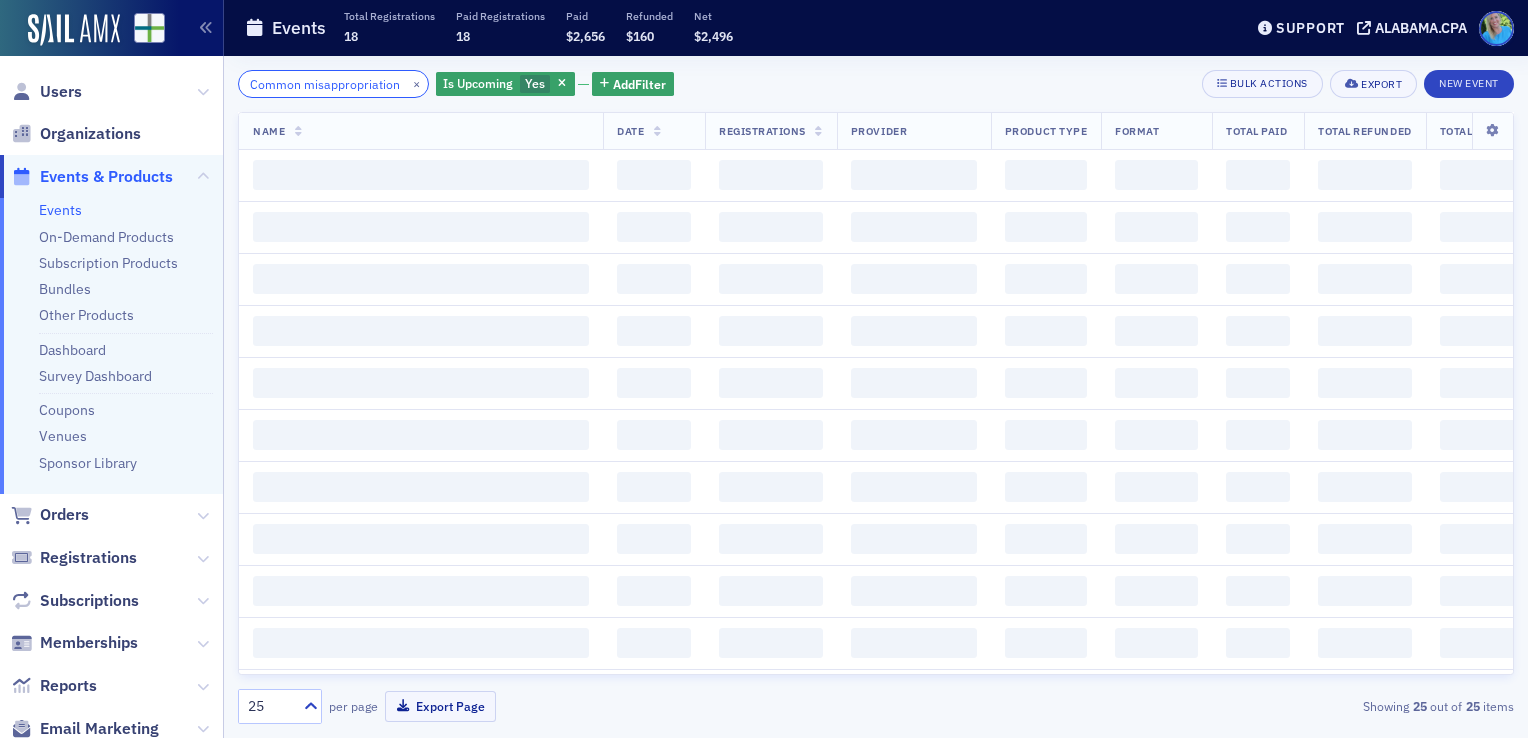 scroll, scrollTop: 0, scrollLeft: 10, axis: horizontal 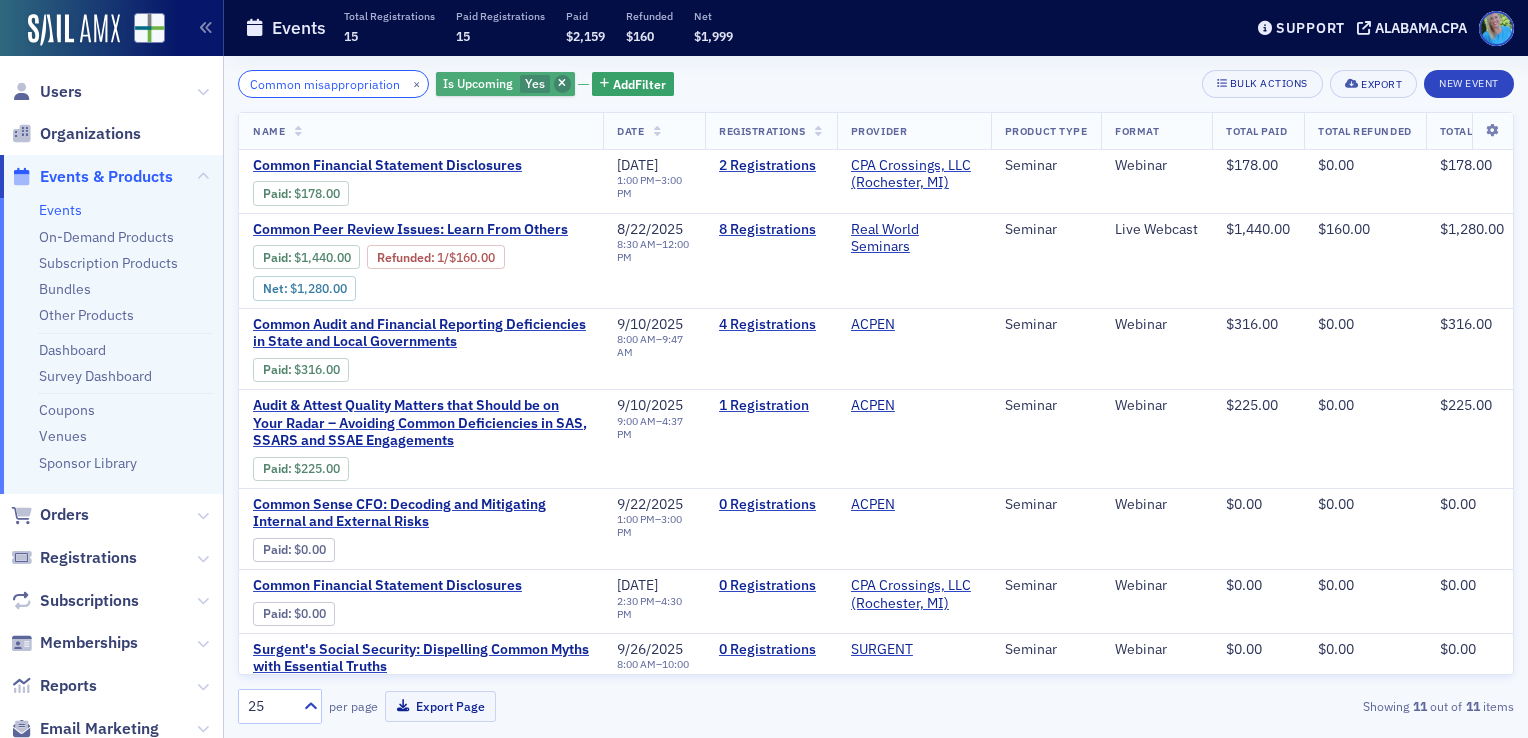 type on "Common misappropriation" 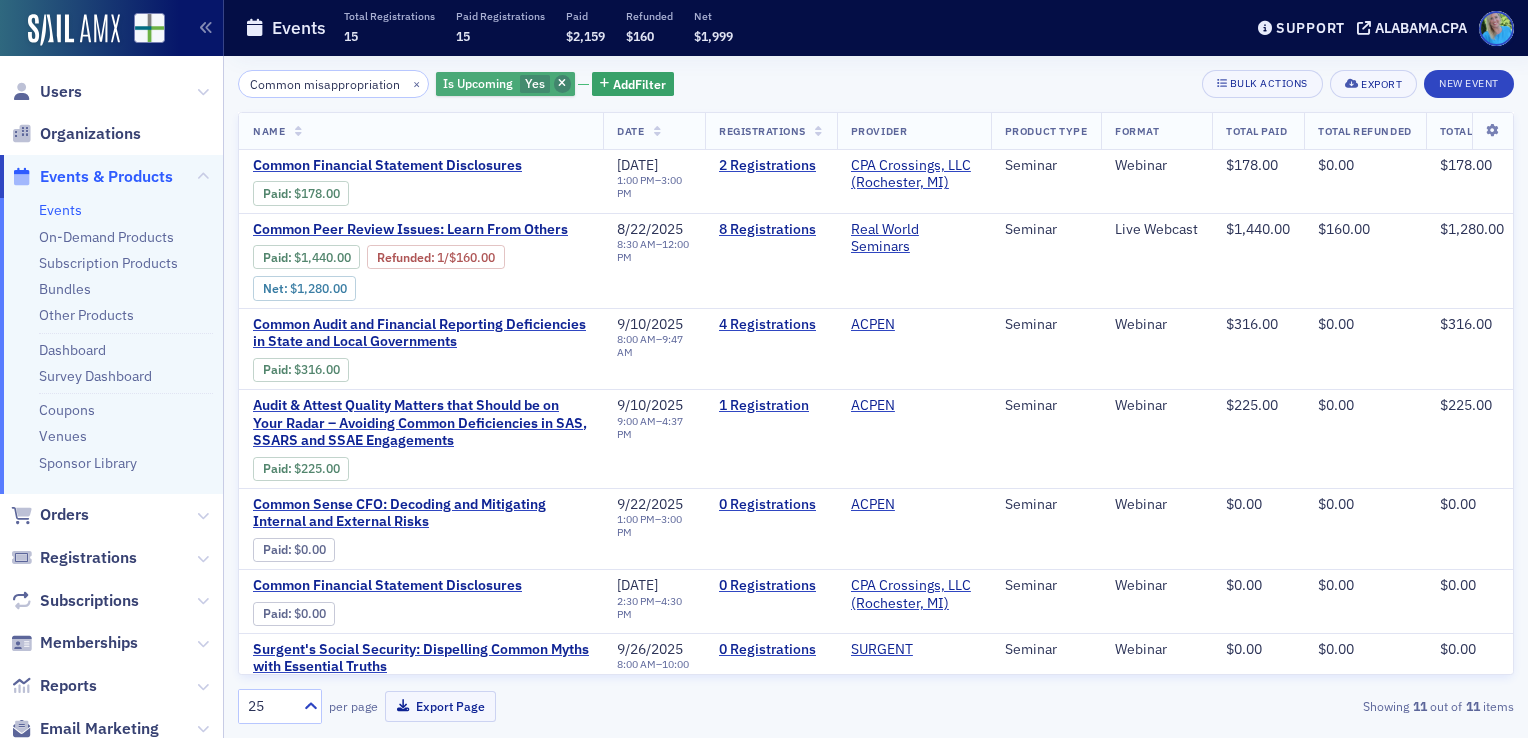 scroll, scrollTop: 0, scrollLeft: 0, axis: both 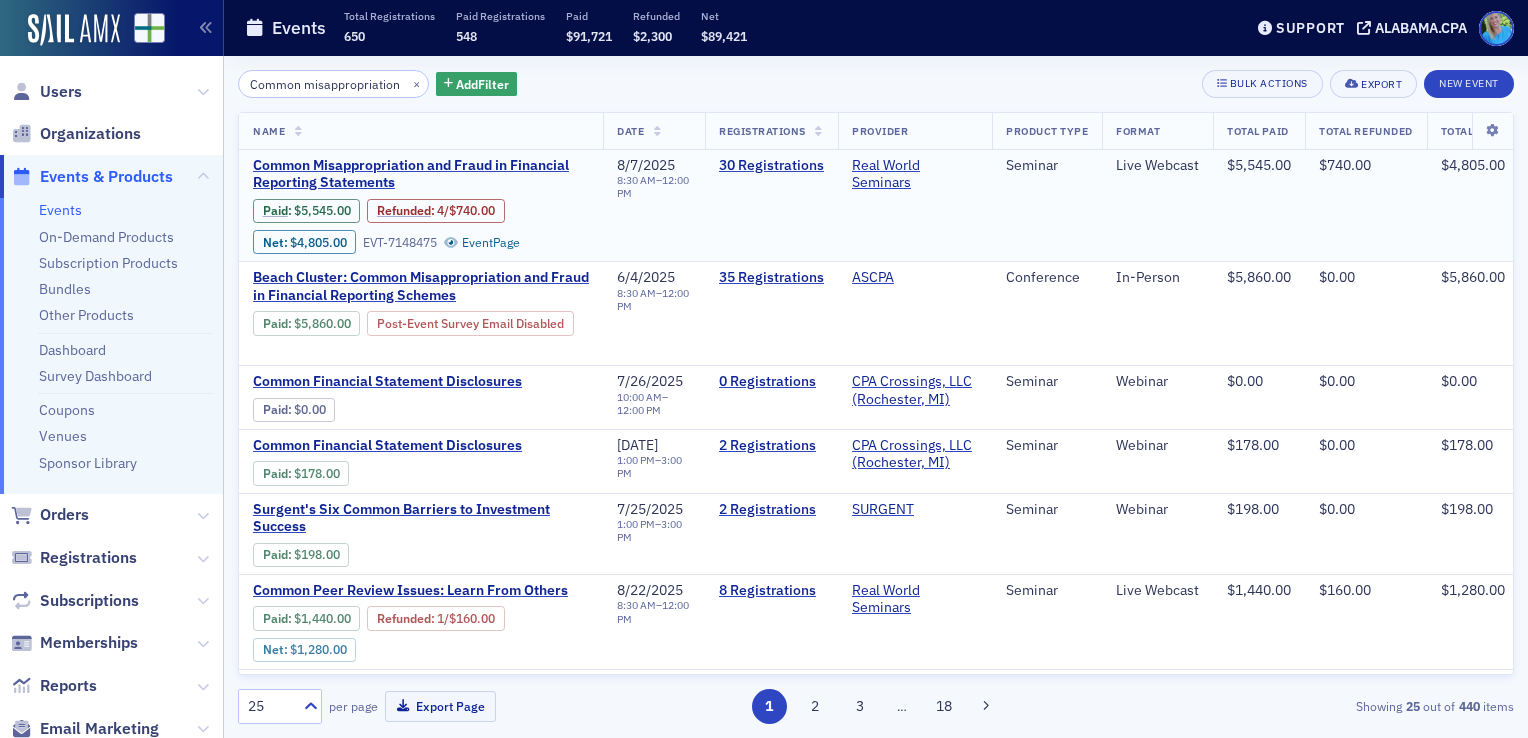 click on "Common Misappropriation and Fraud in Financial Reporting Statements Paid :  $5,545.00 Refunded :  4  /  $740.00 Net :  $4,805.00 EVT-7148475 Event  Page" 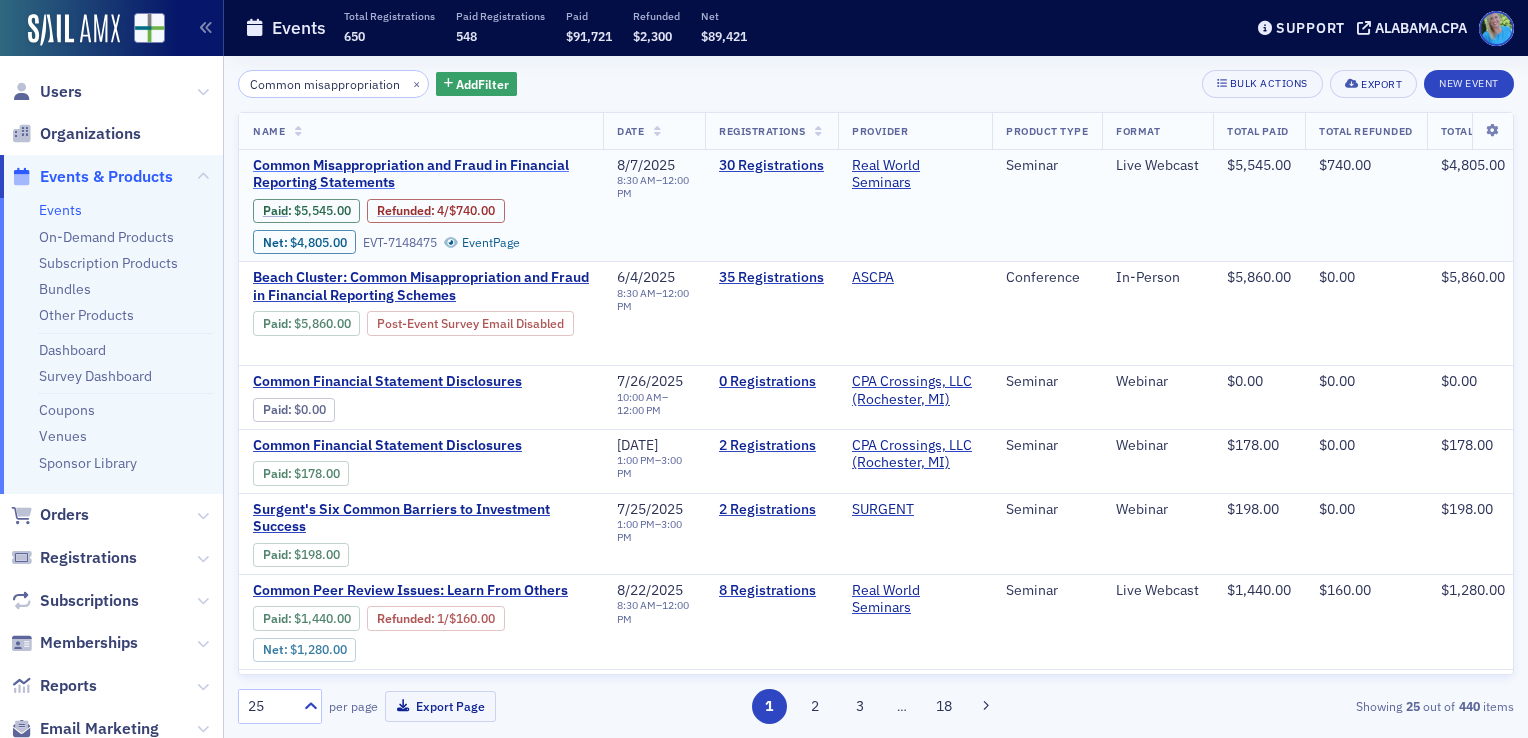 click on "Common Misappropriation and Fraud in Financial Reporting Statements" 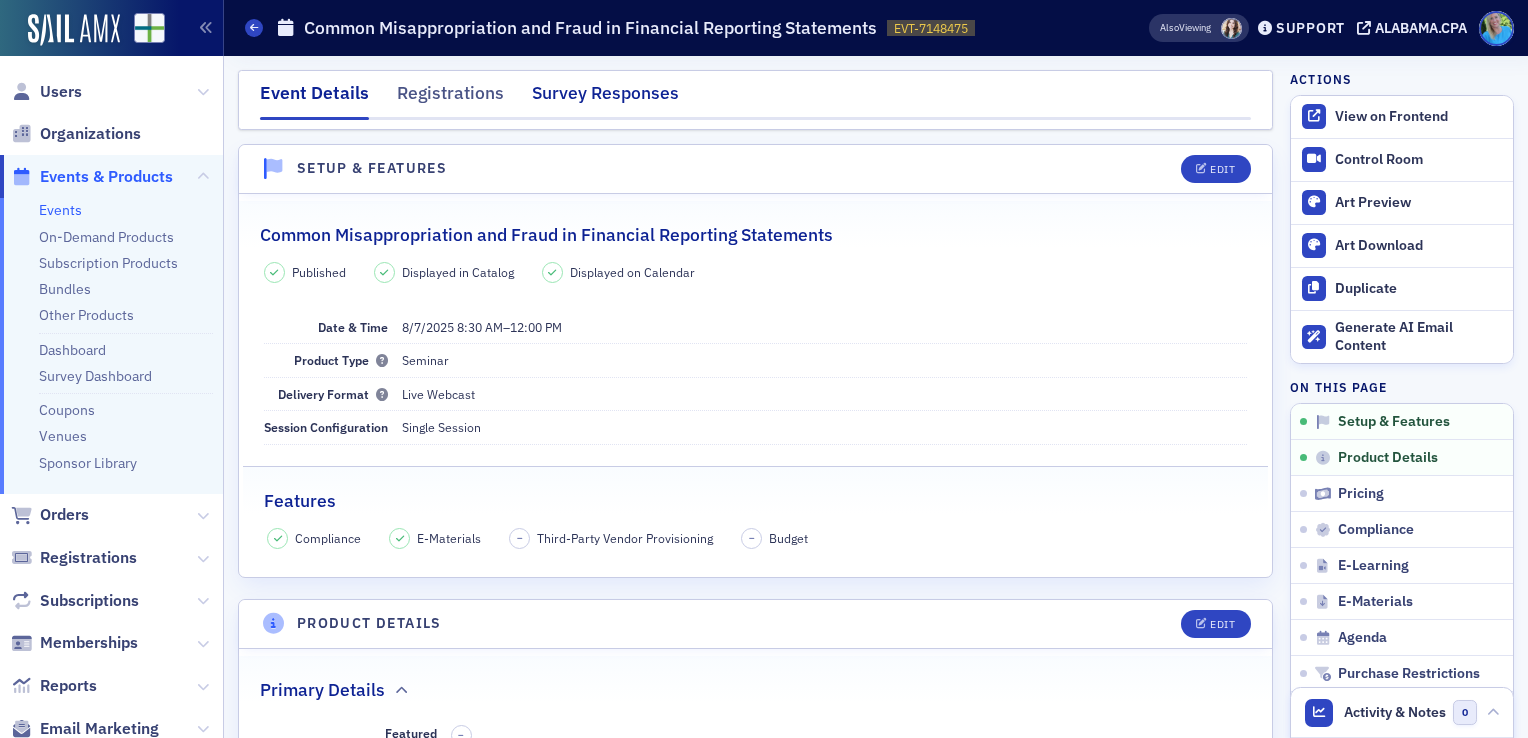 click on "Survey Responses" 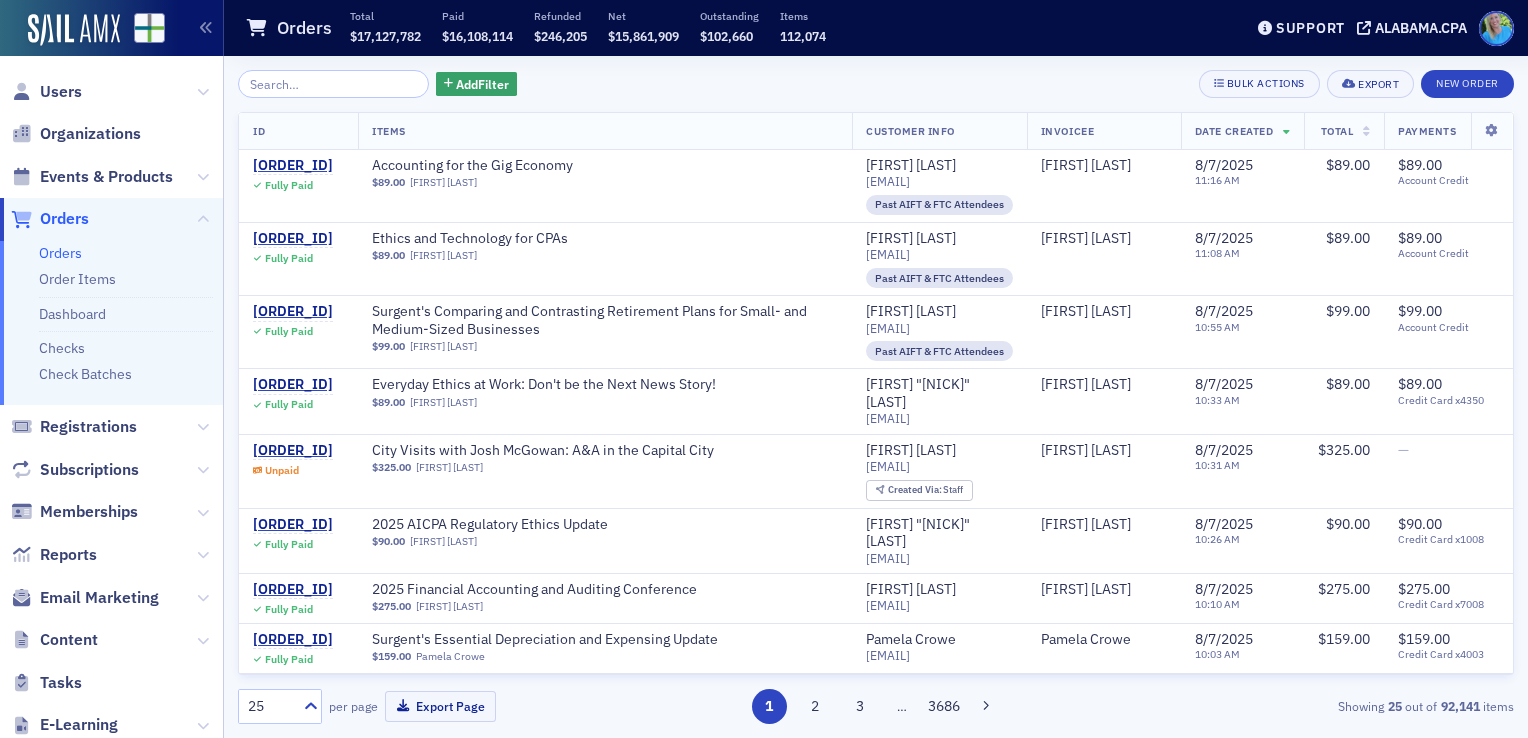 scroll, scrollTop: 0, scrollLeft: 0, axis: both 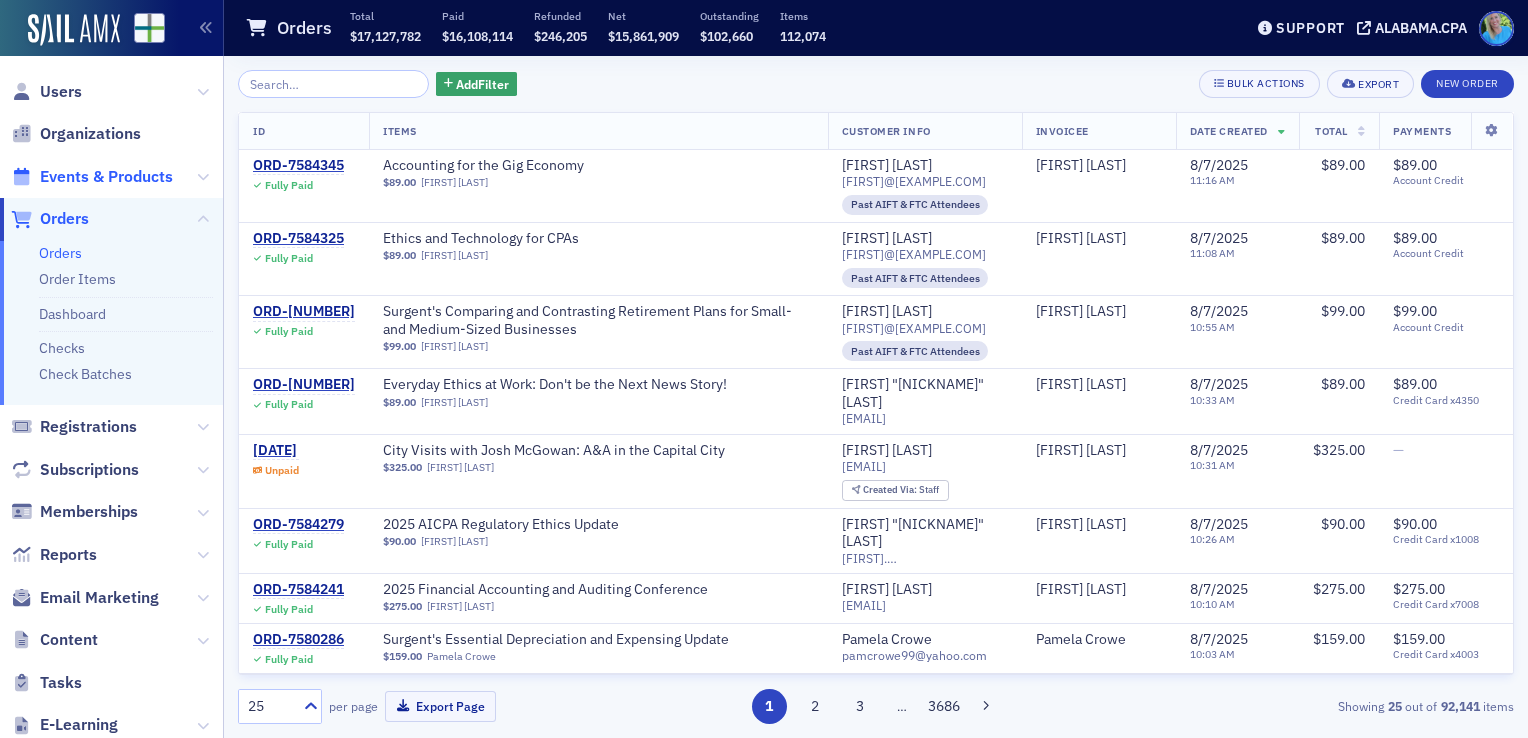 click on "Events & Products" 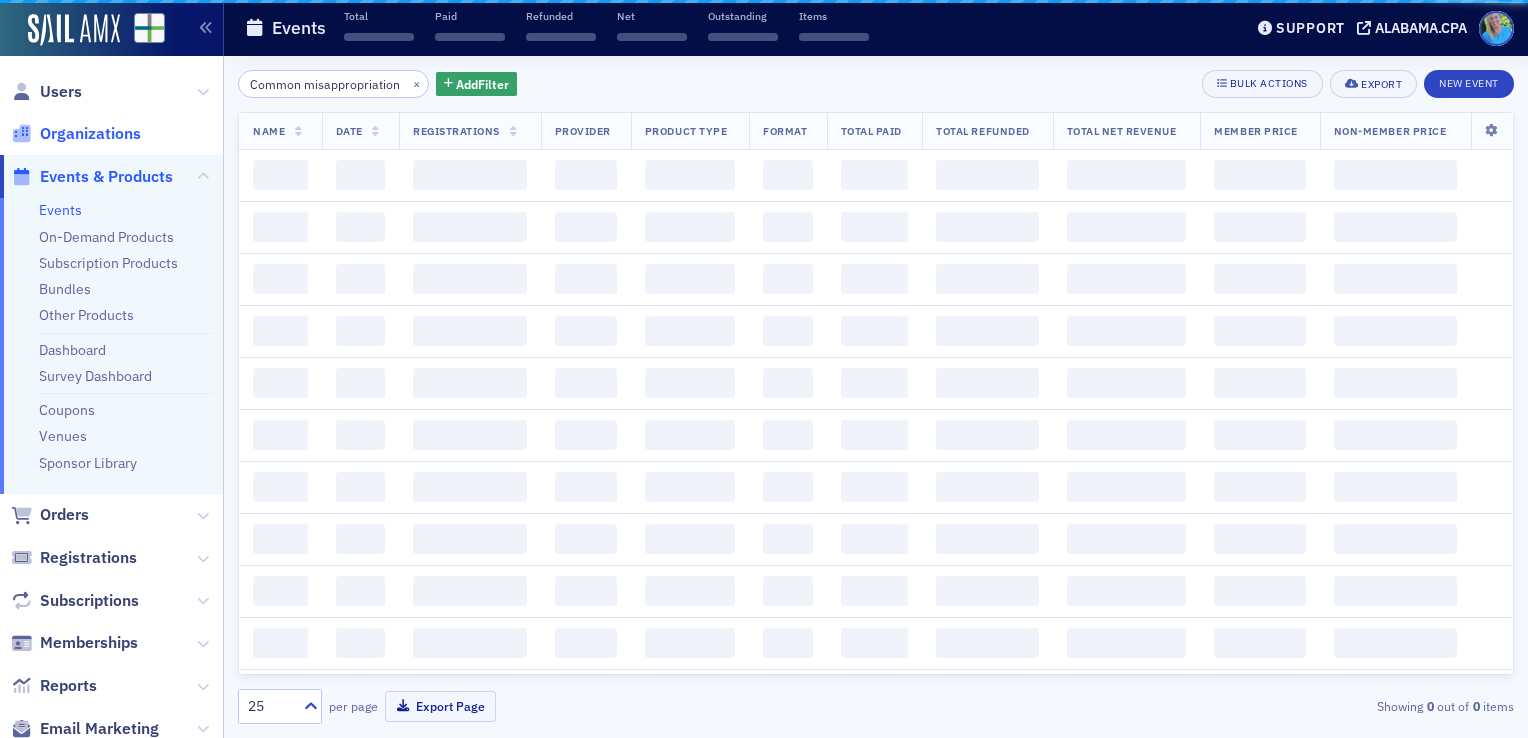 scroll, scrollTop: 0, scrollLeft: 10, axis: horizontal 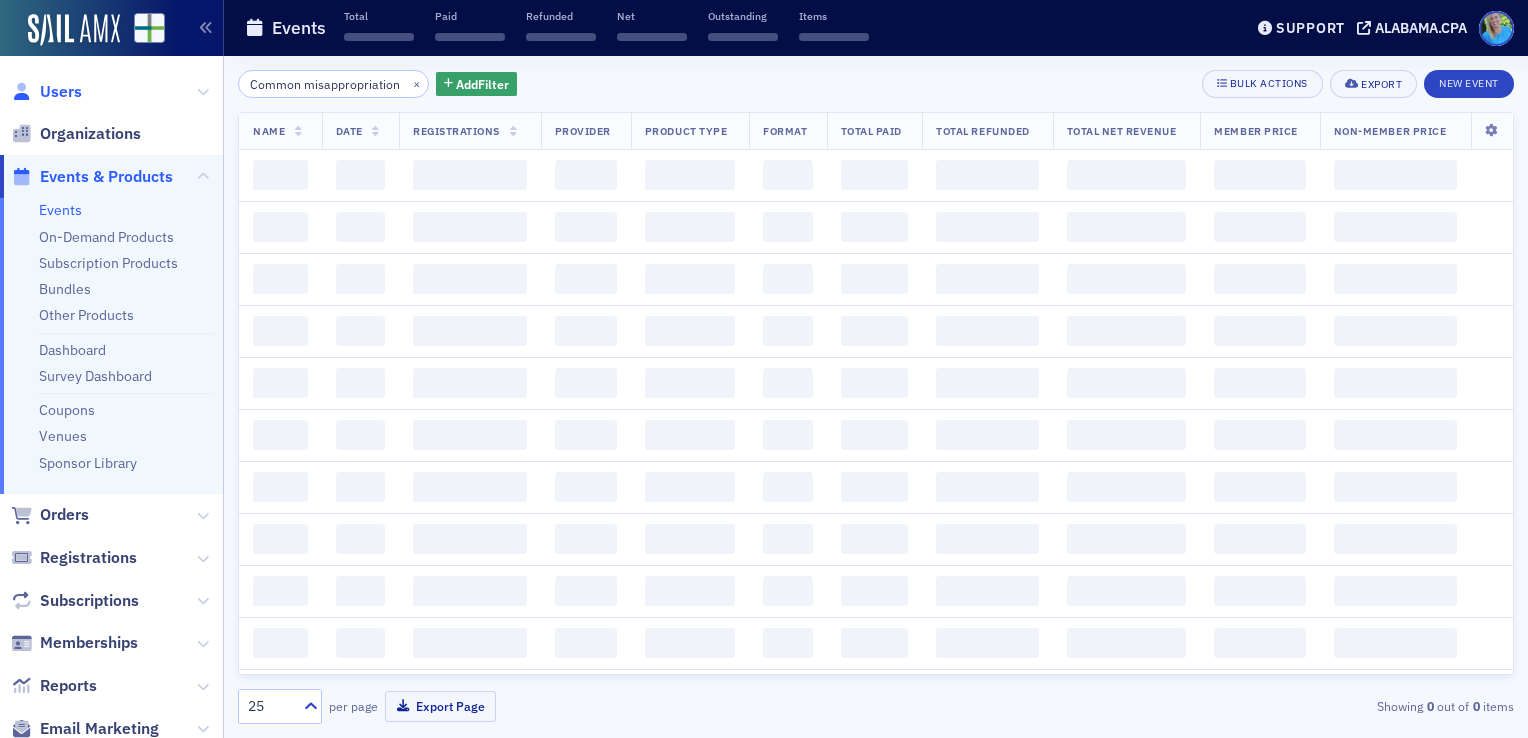 click on "Users" 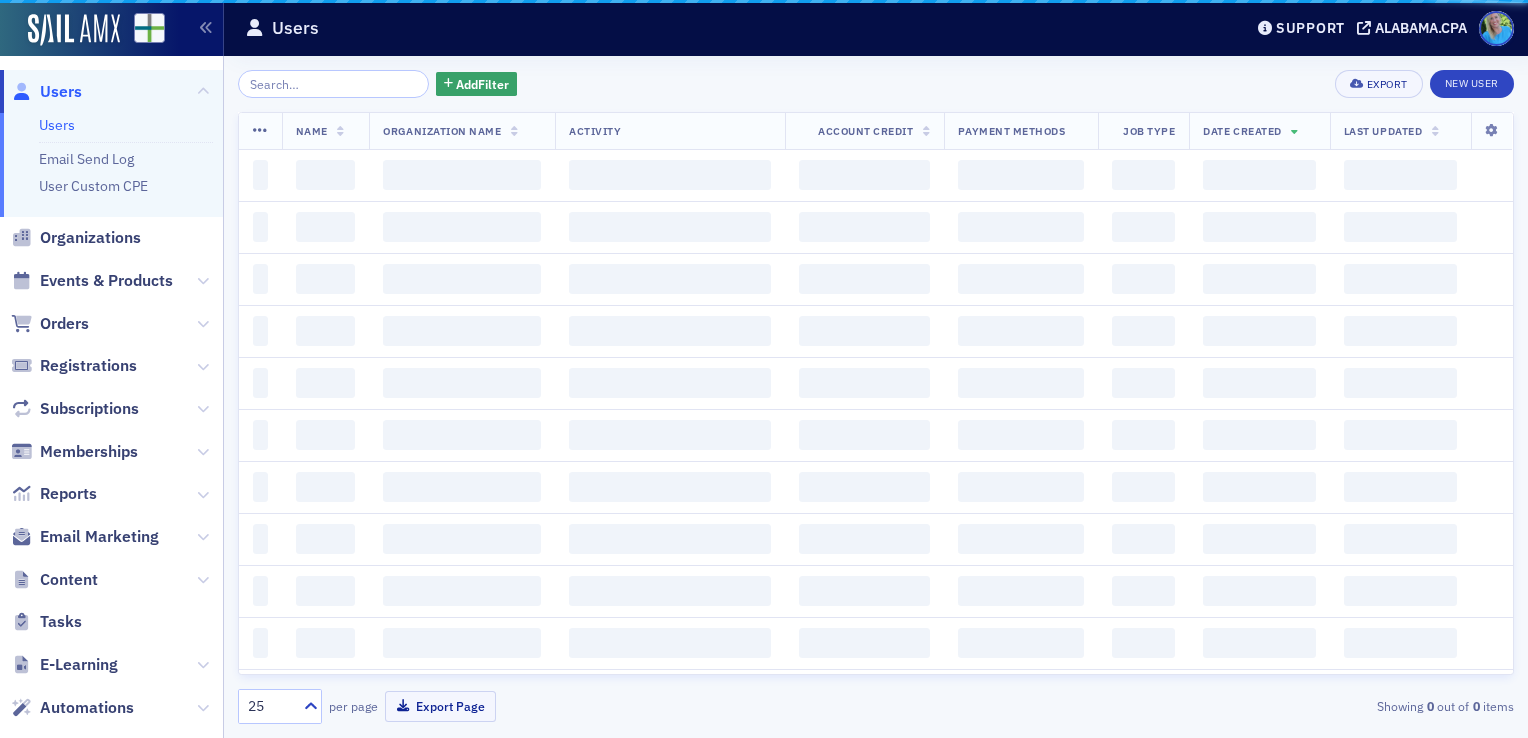 click 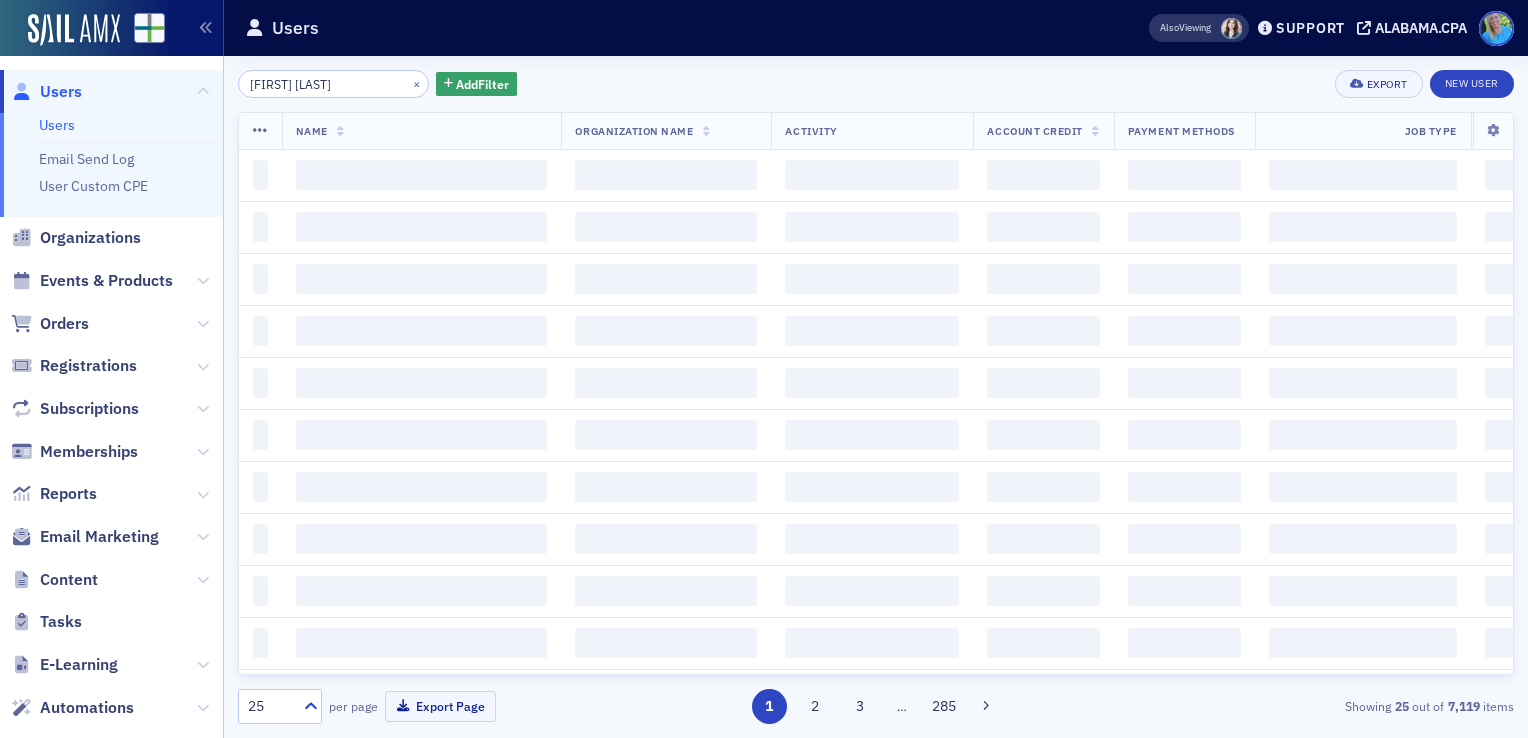 type on "justin headley" 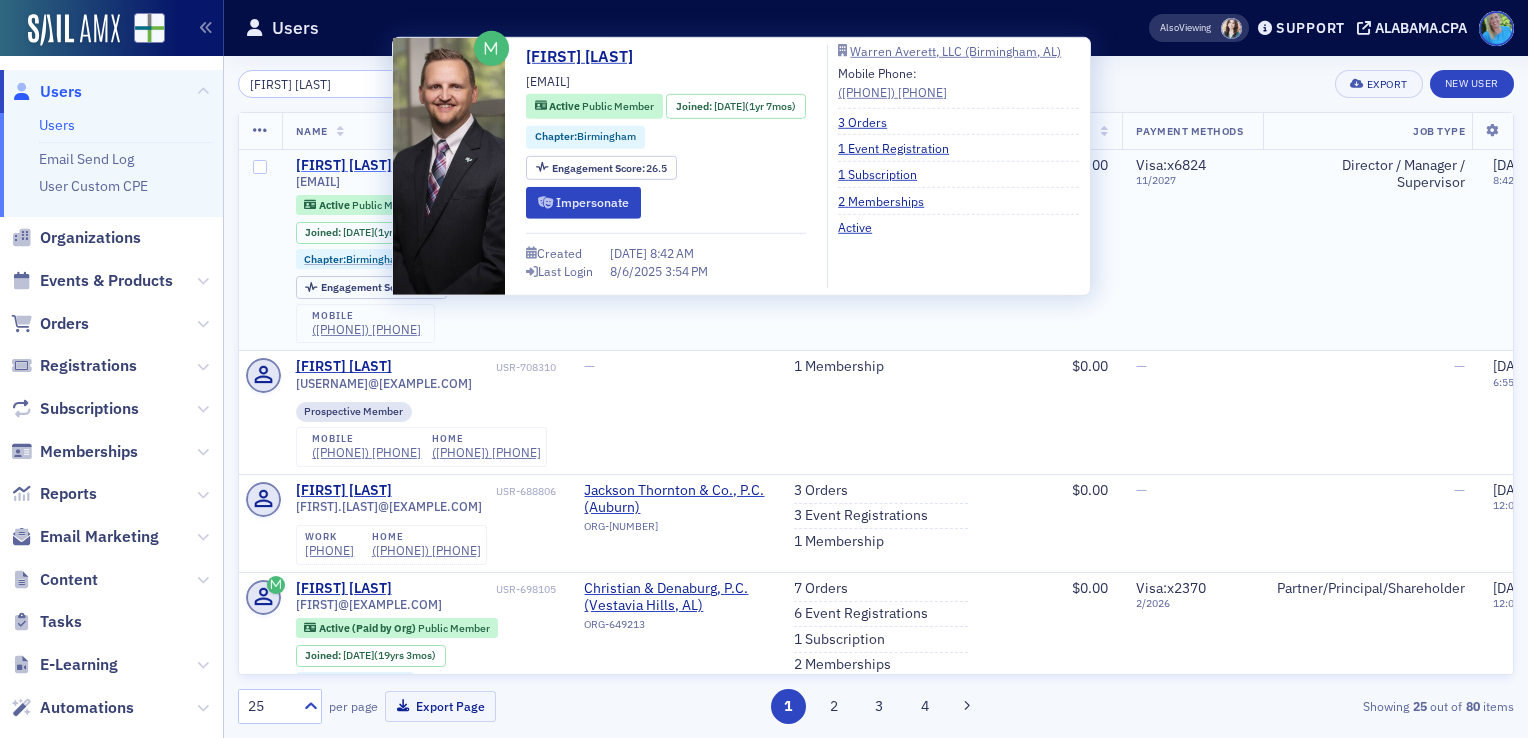 click on "Justin Headley" 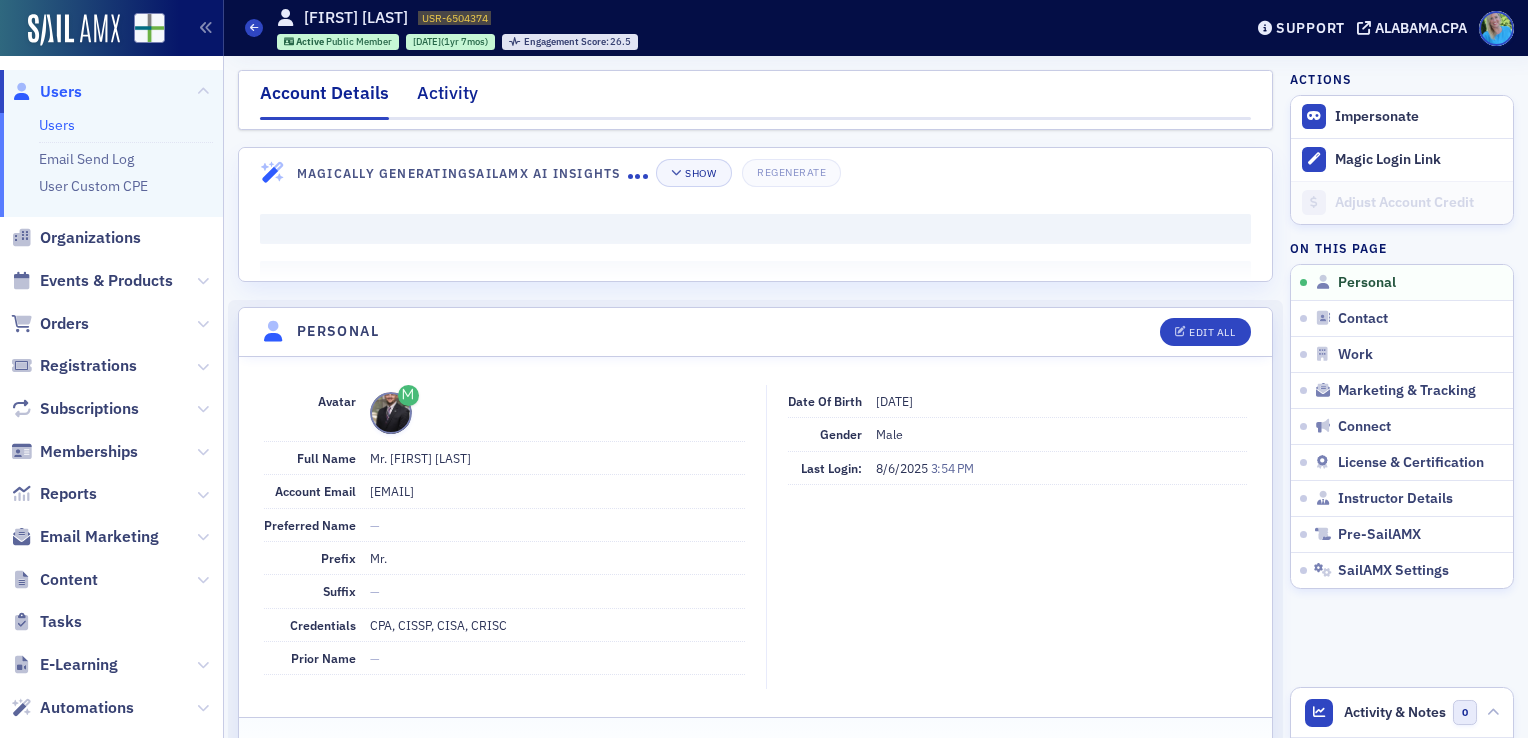 click on "Activity" 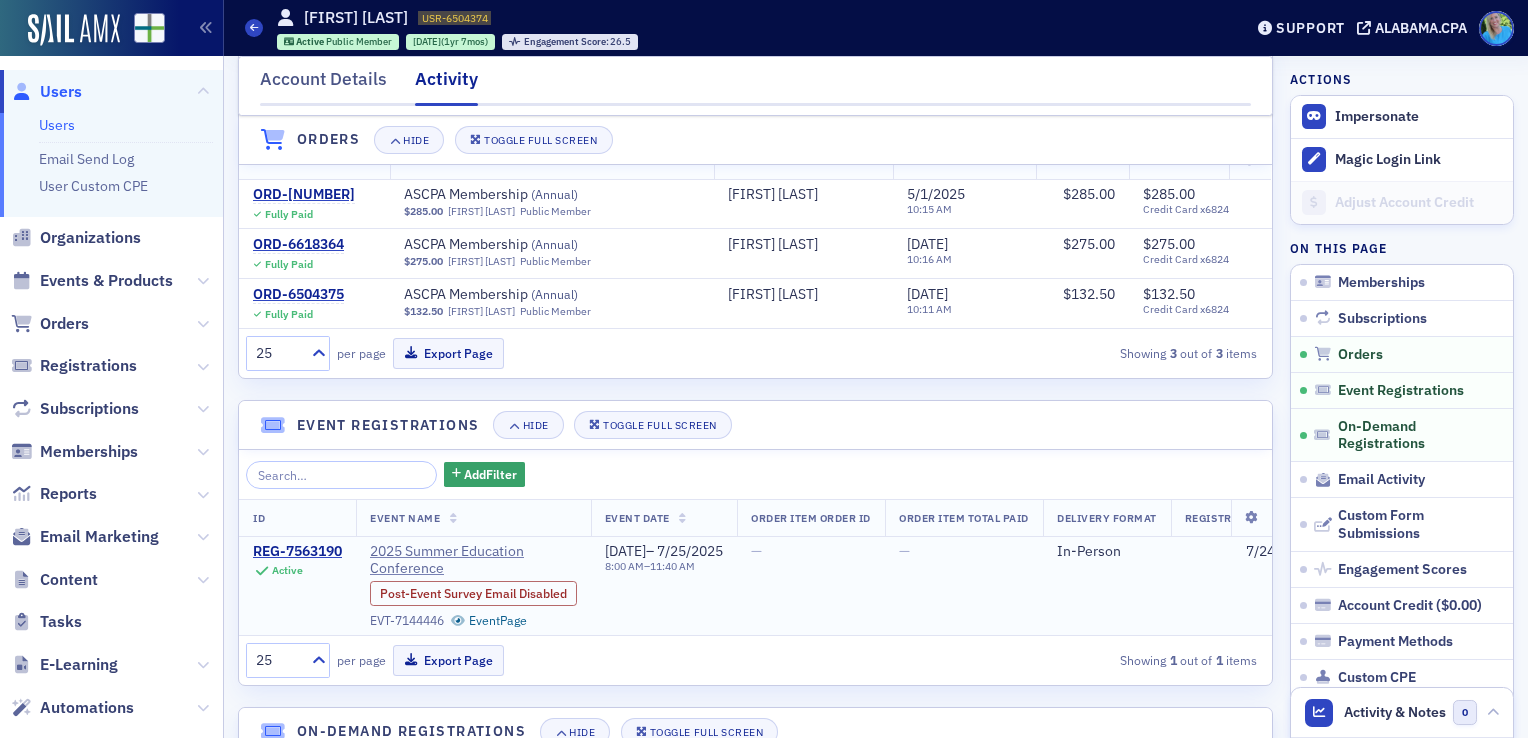 scroll, scrollTop: 695, scrollLeft: 0, axis: vertical 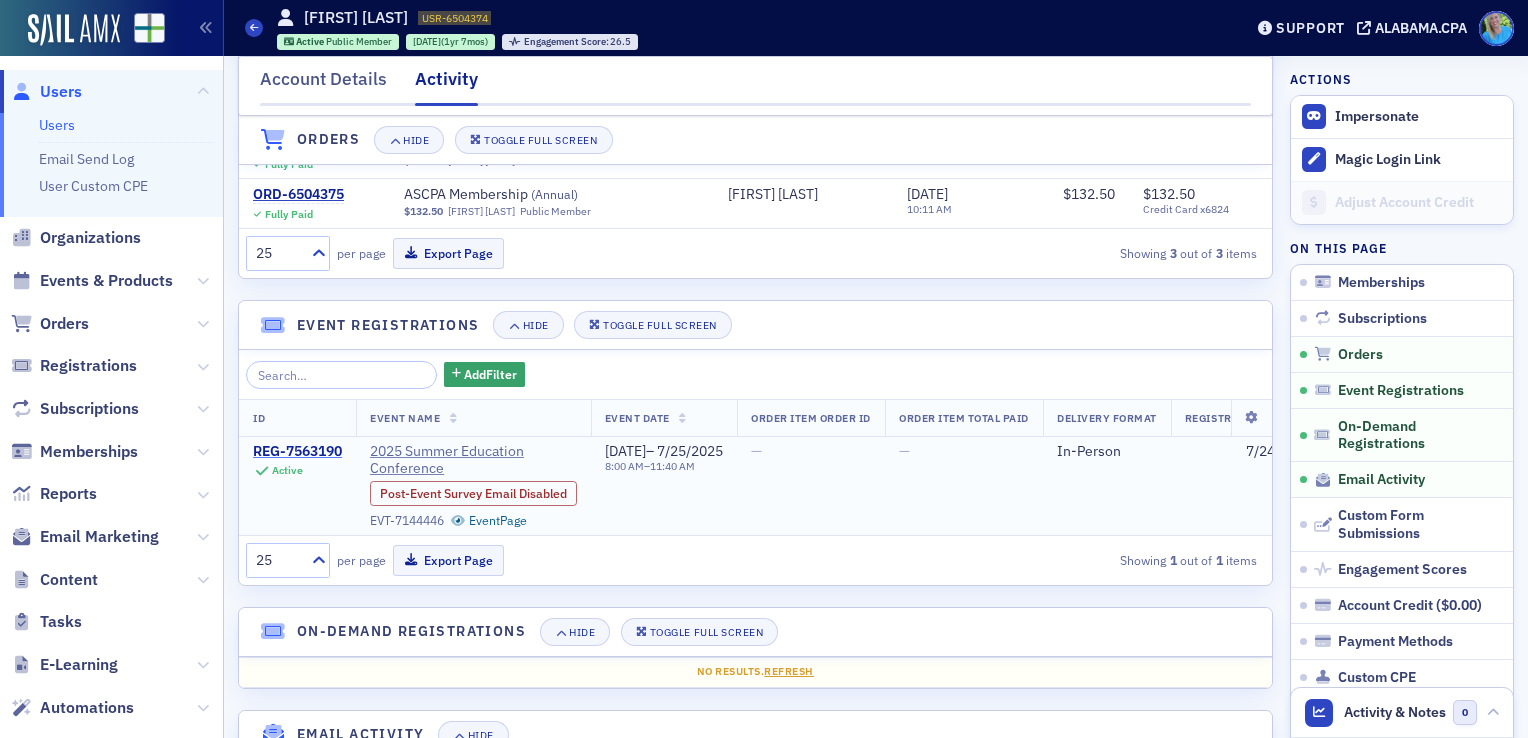 click on "REG-7563190" 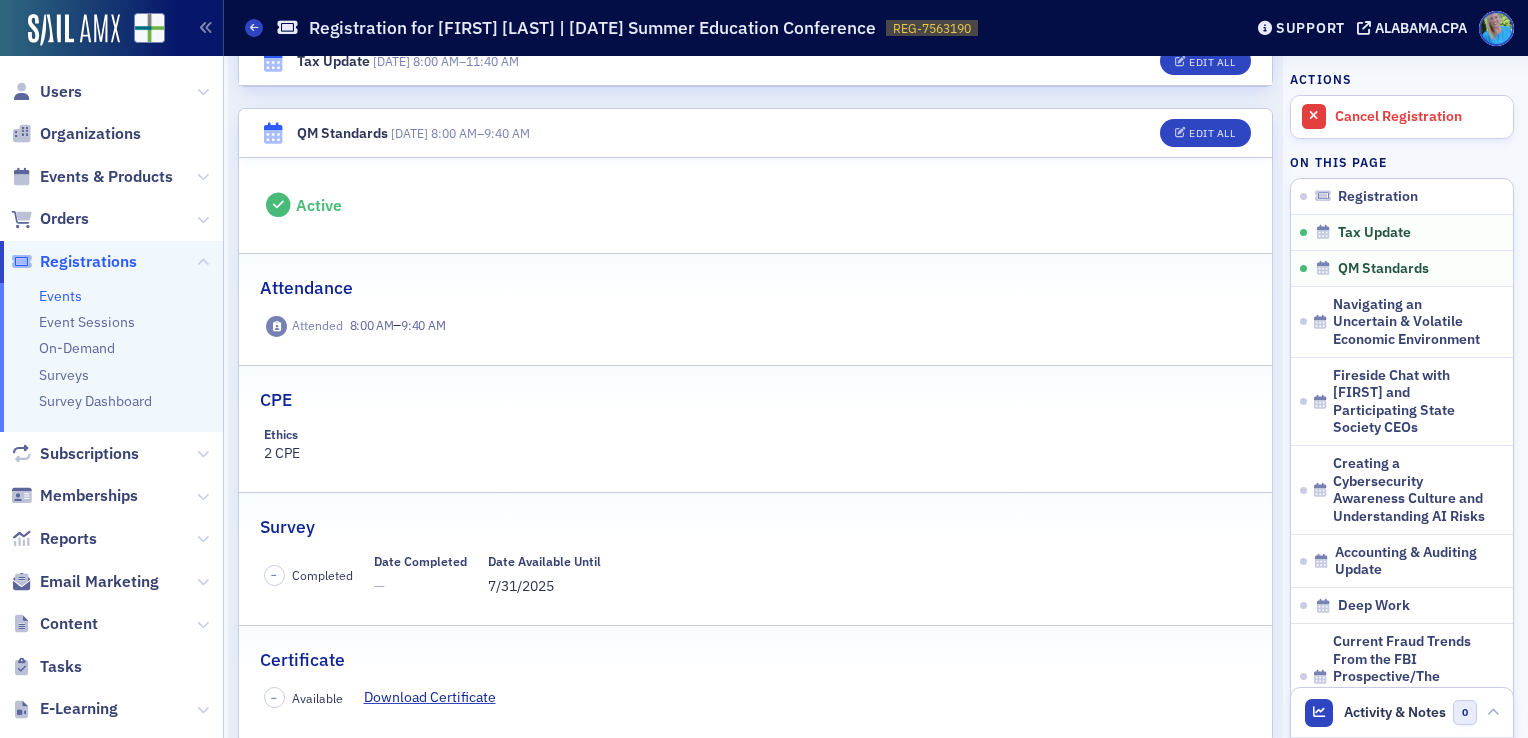 scroll, scrollTop: 995, scrollLeft: 0, axis: vertical 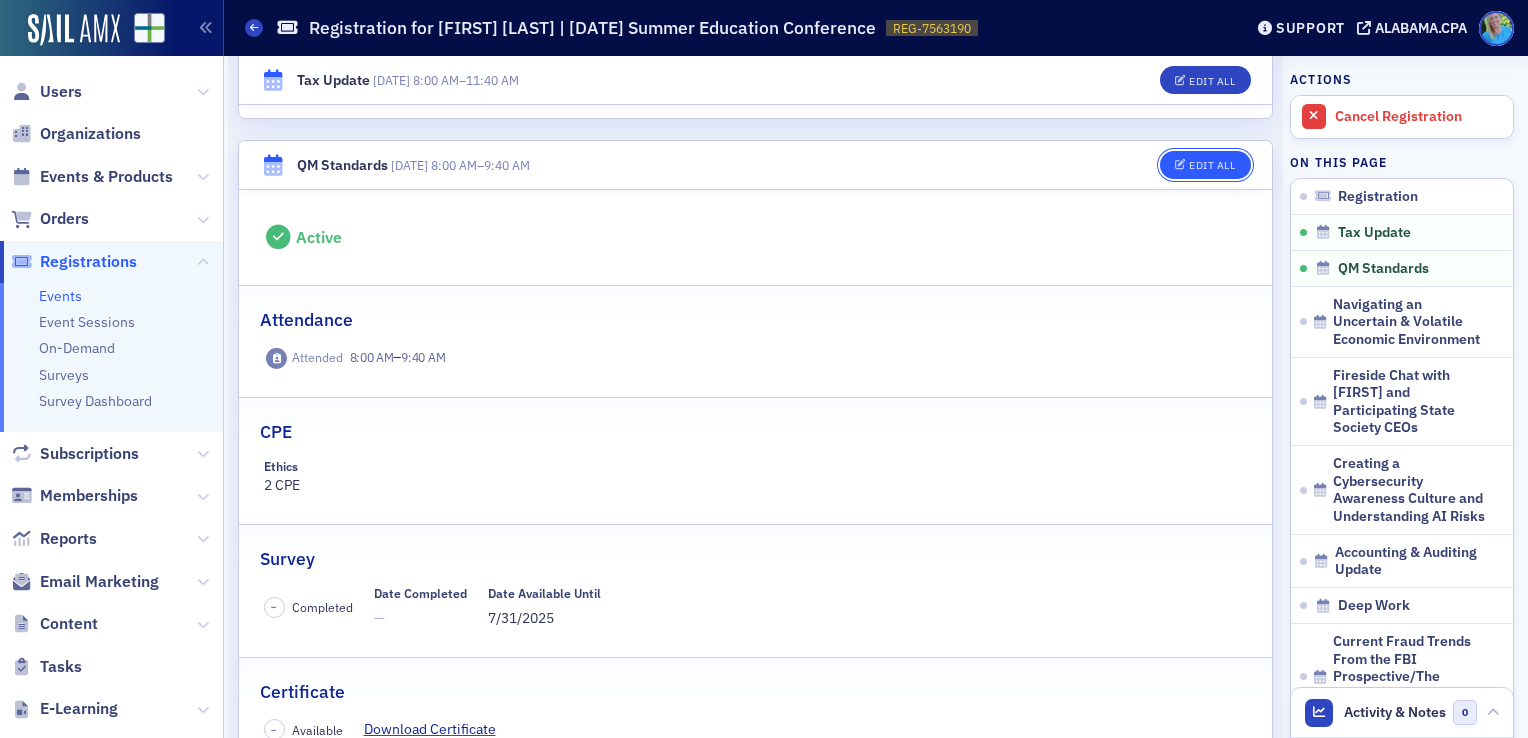 click on "Edit All" 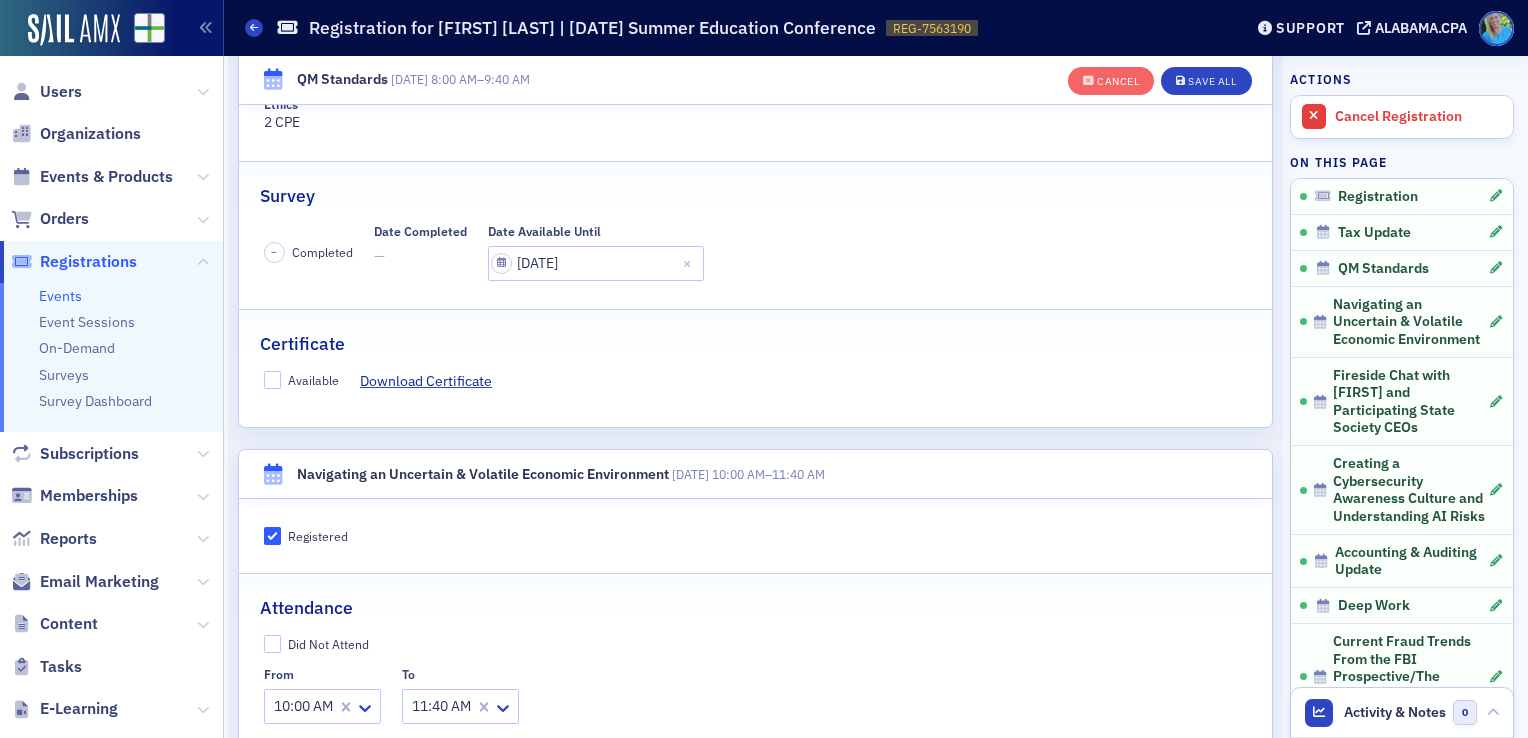 scroll, scrollTop: 1516, scrollLeft: 0, axis: vertical 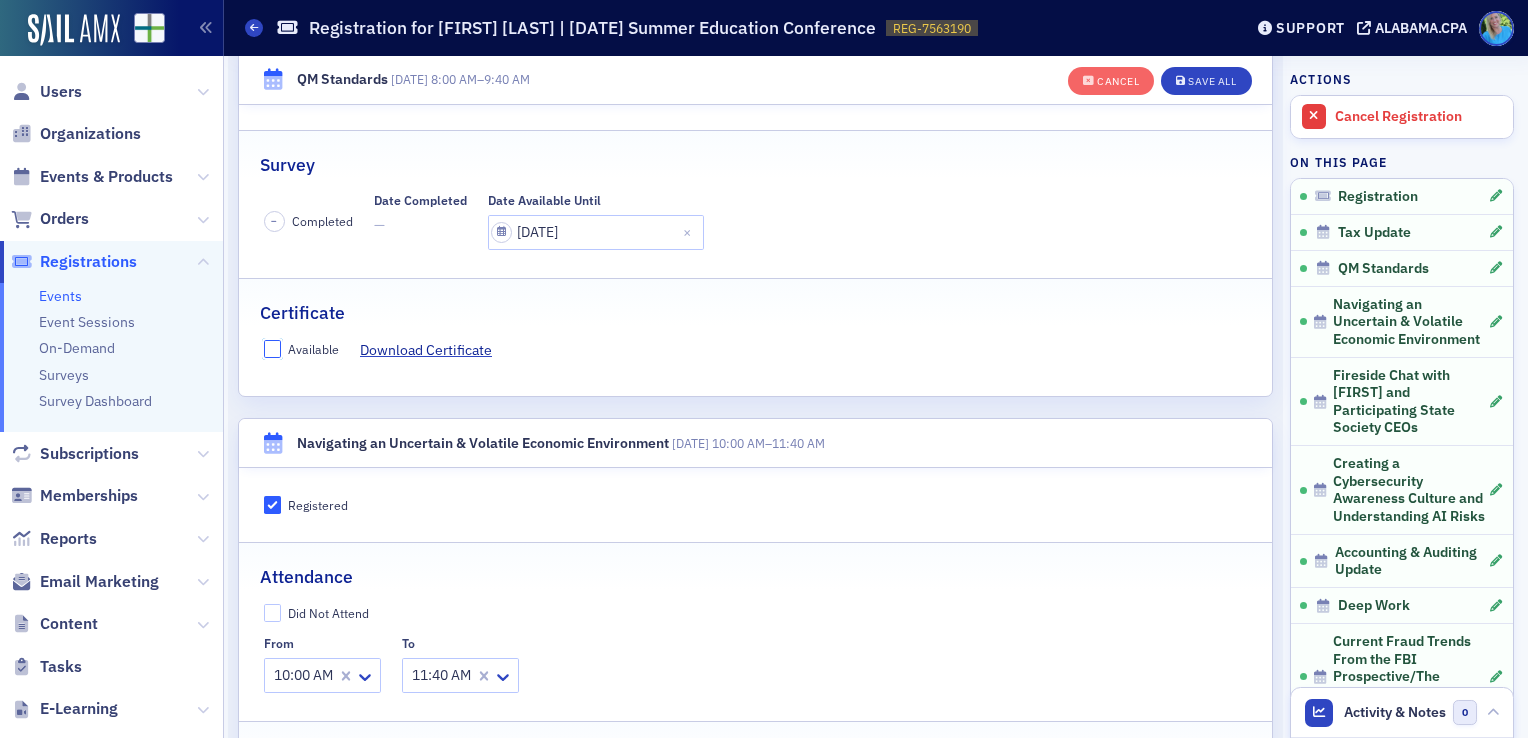 click on "Available" 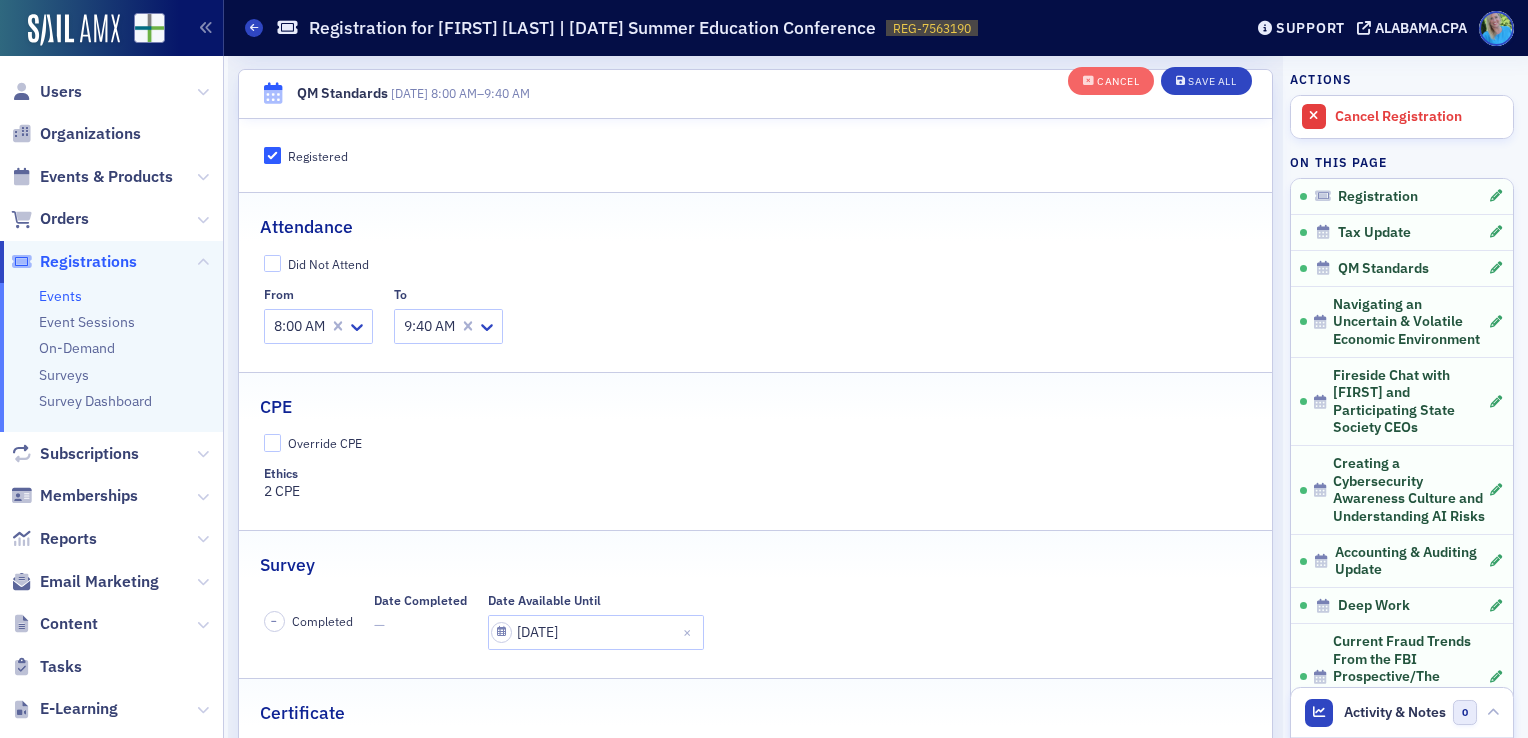scroll, scrollTop: 1216, scrollLeft: 0, axis: vertical 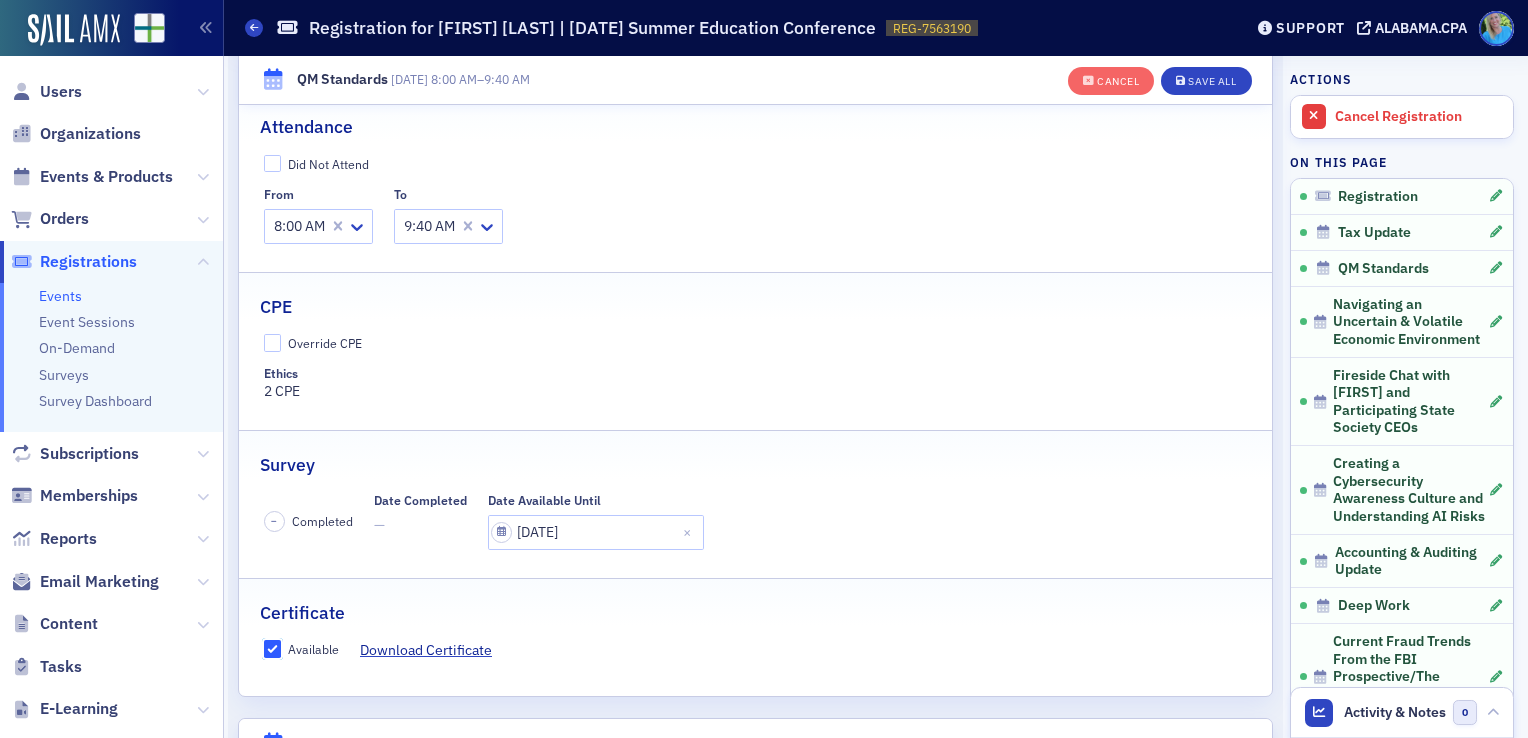 click on "Available" 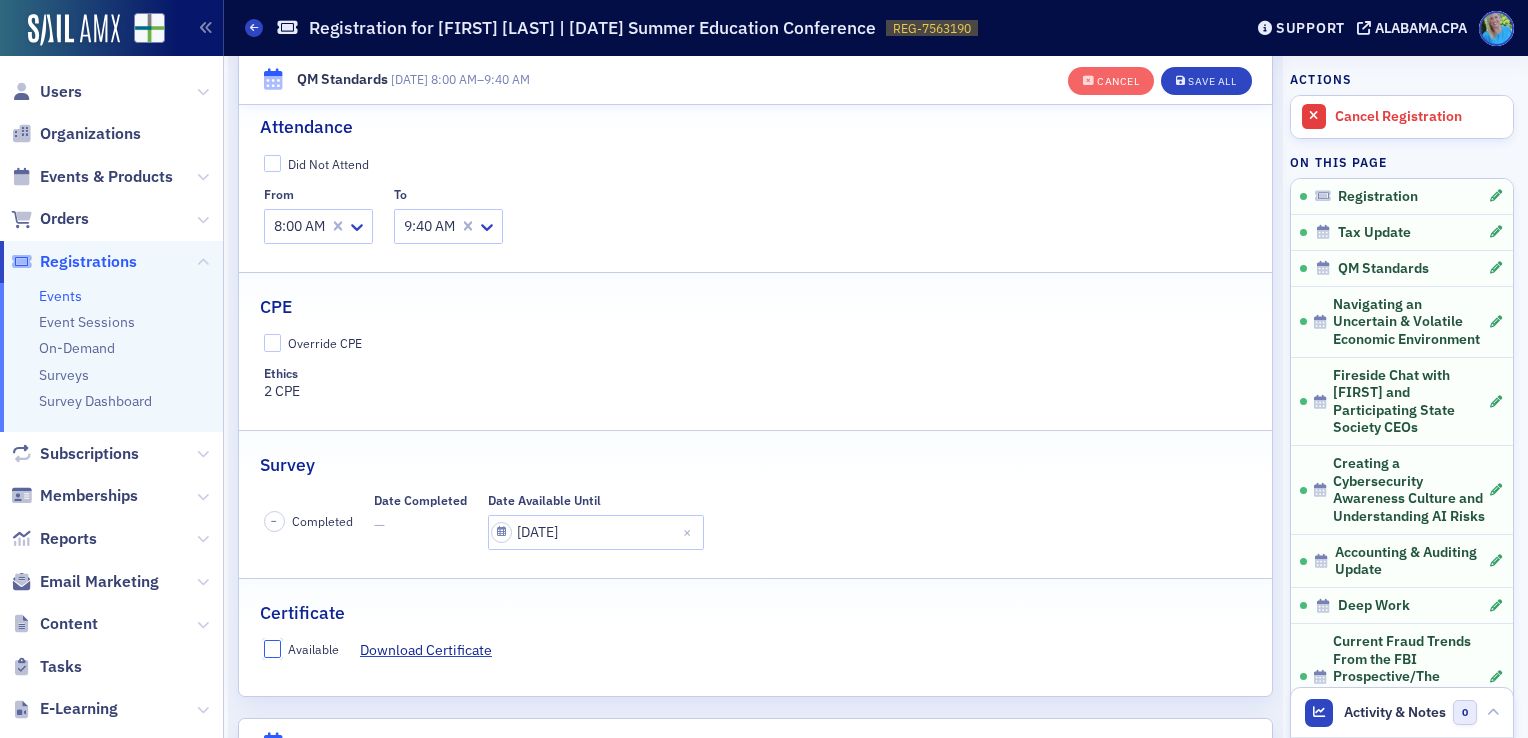 checkbox on "false" 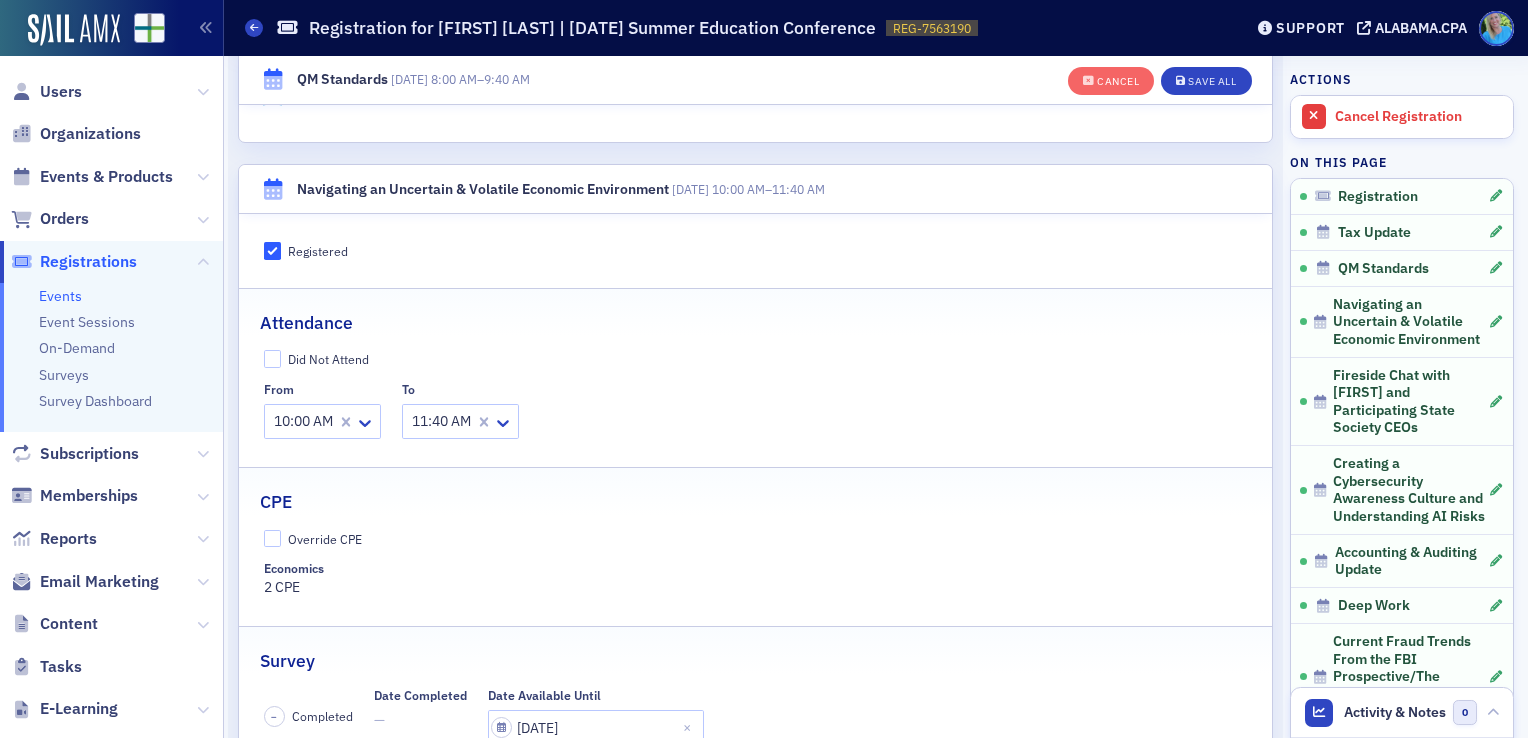 scroll, scrollTop: 1816, scrollLeft: 0, axis: vertical 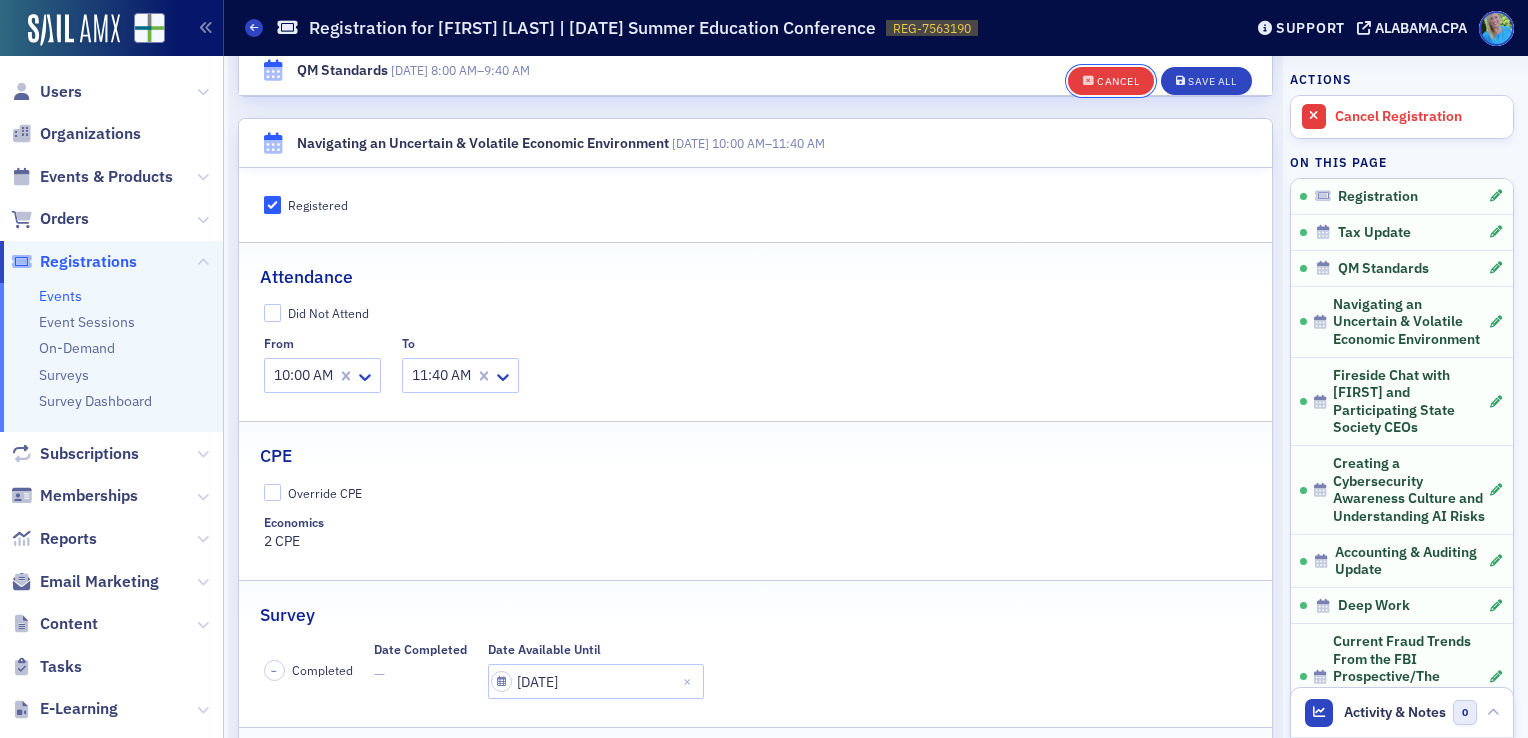 click 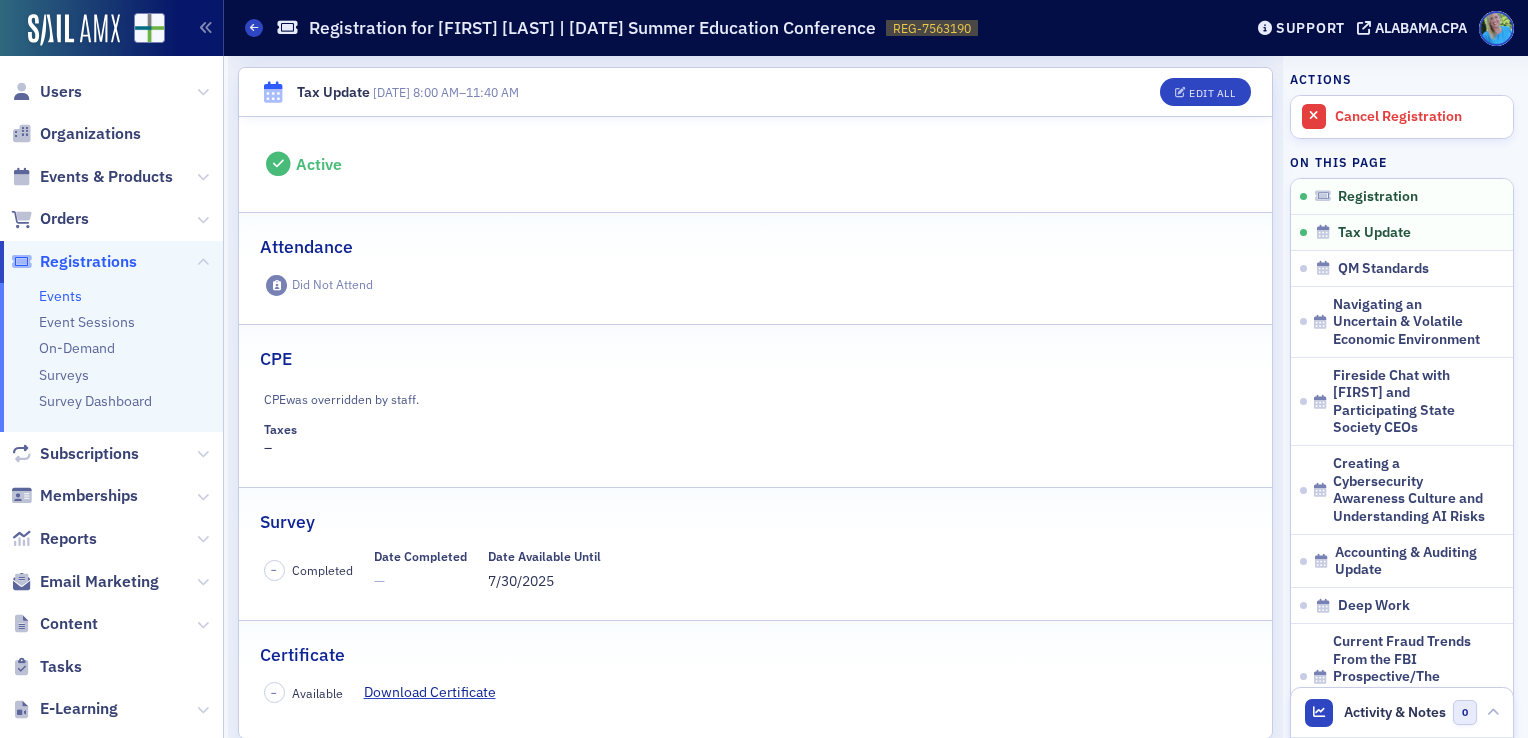 scroll, scrollTop: 0, scrollLeft: 0, axis: both 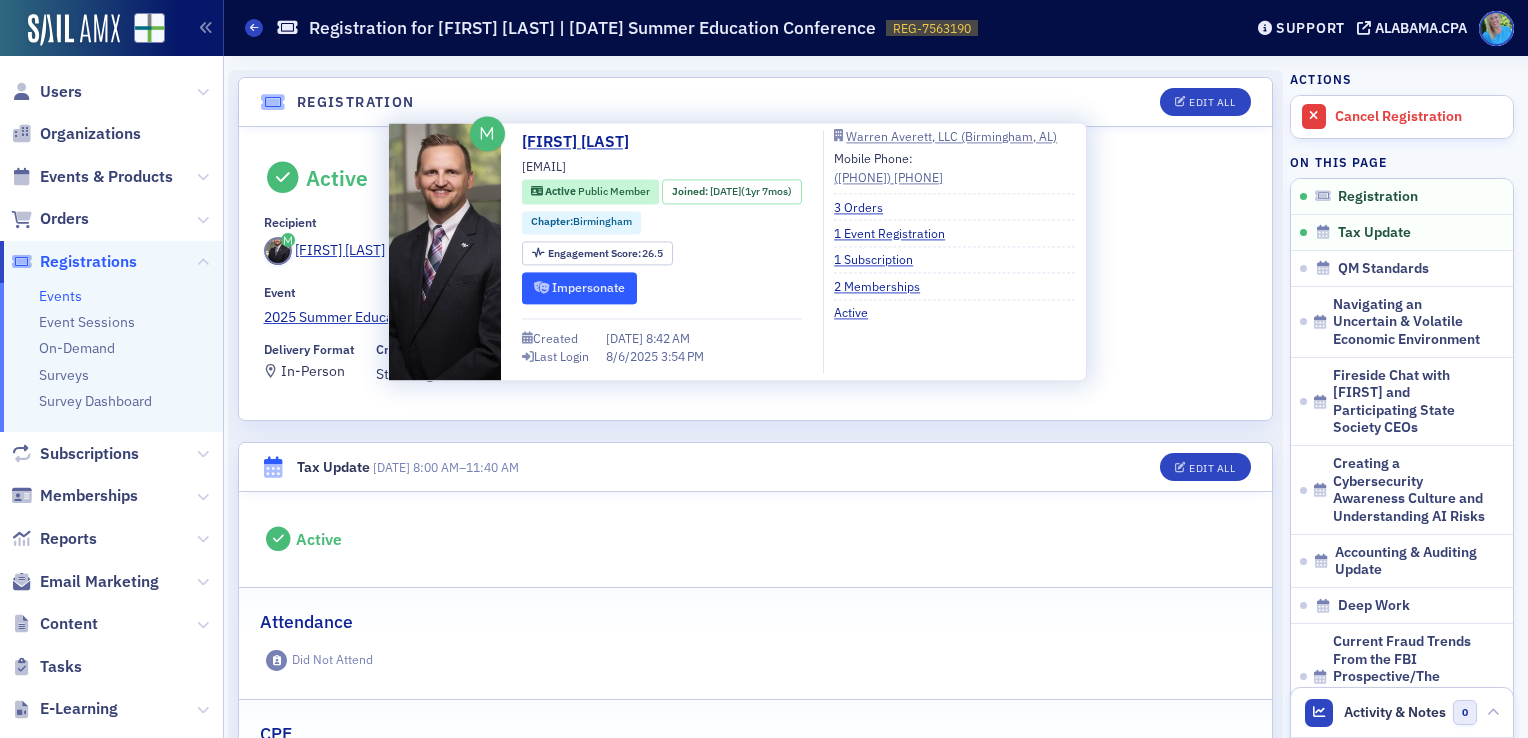 click on "Impersonate" at bounding box center [579, 288] 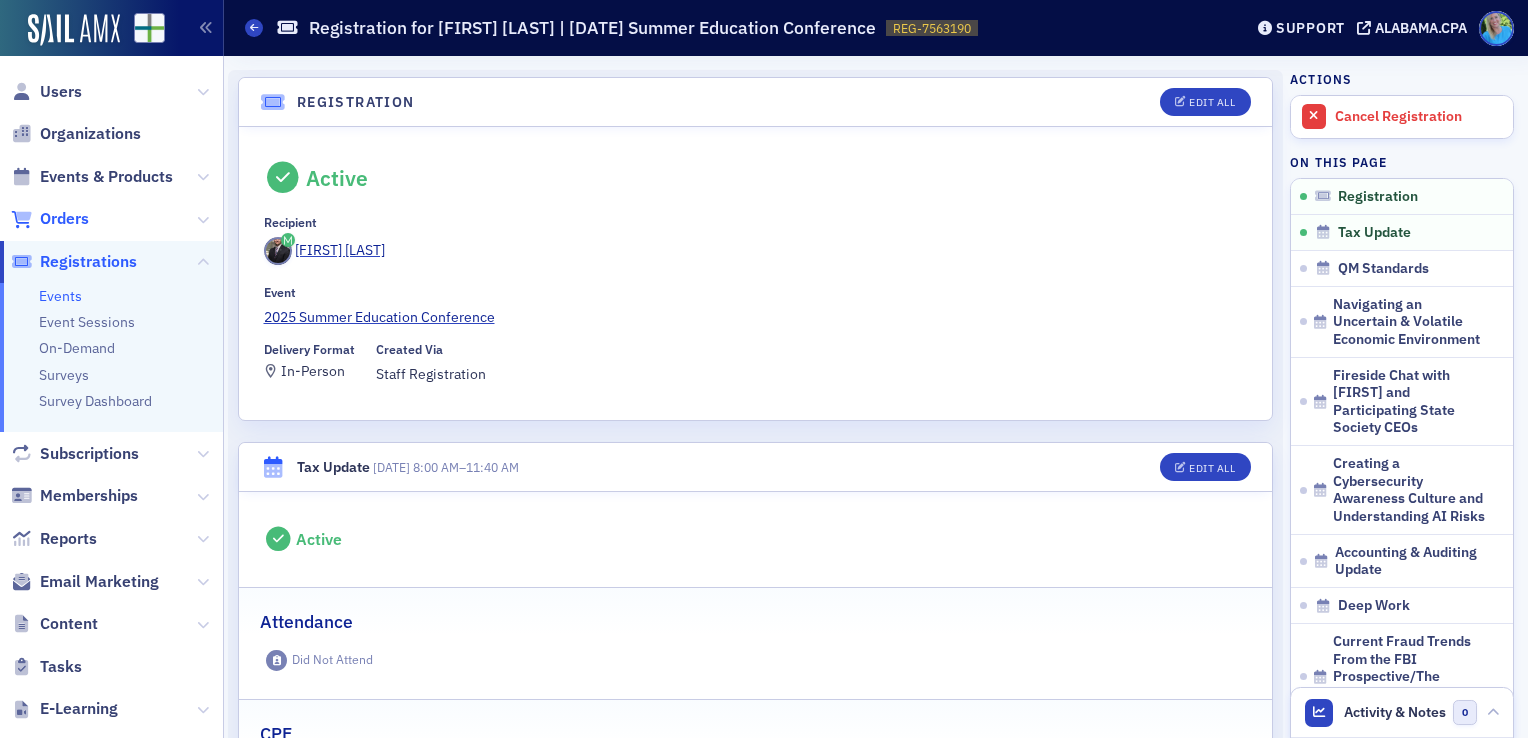 click on "Orders" 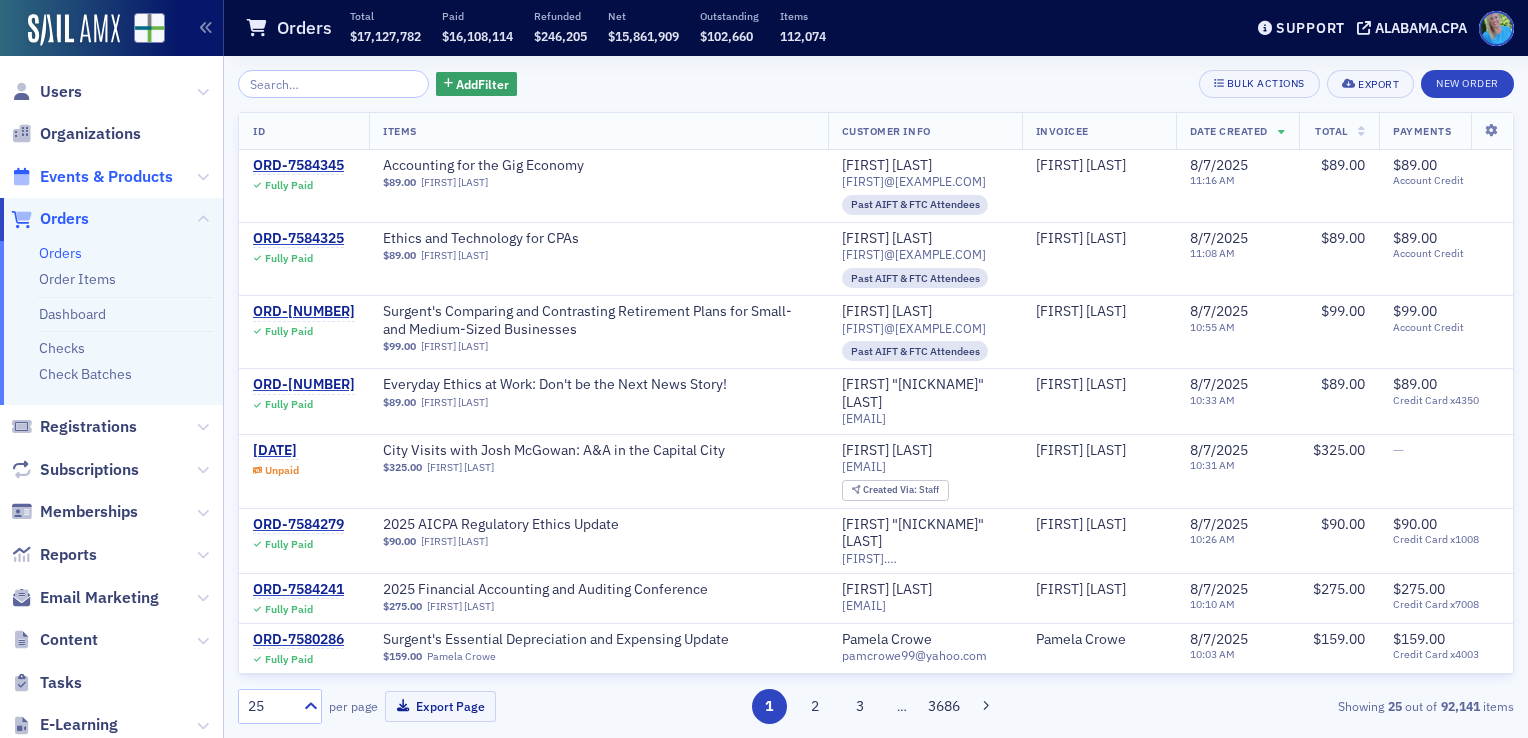 click on "Events & Products" 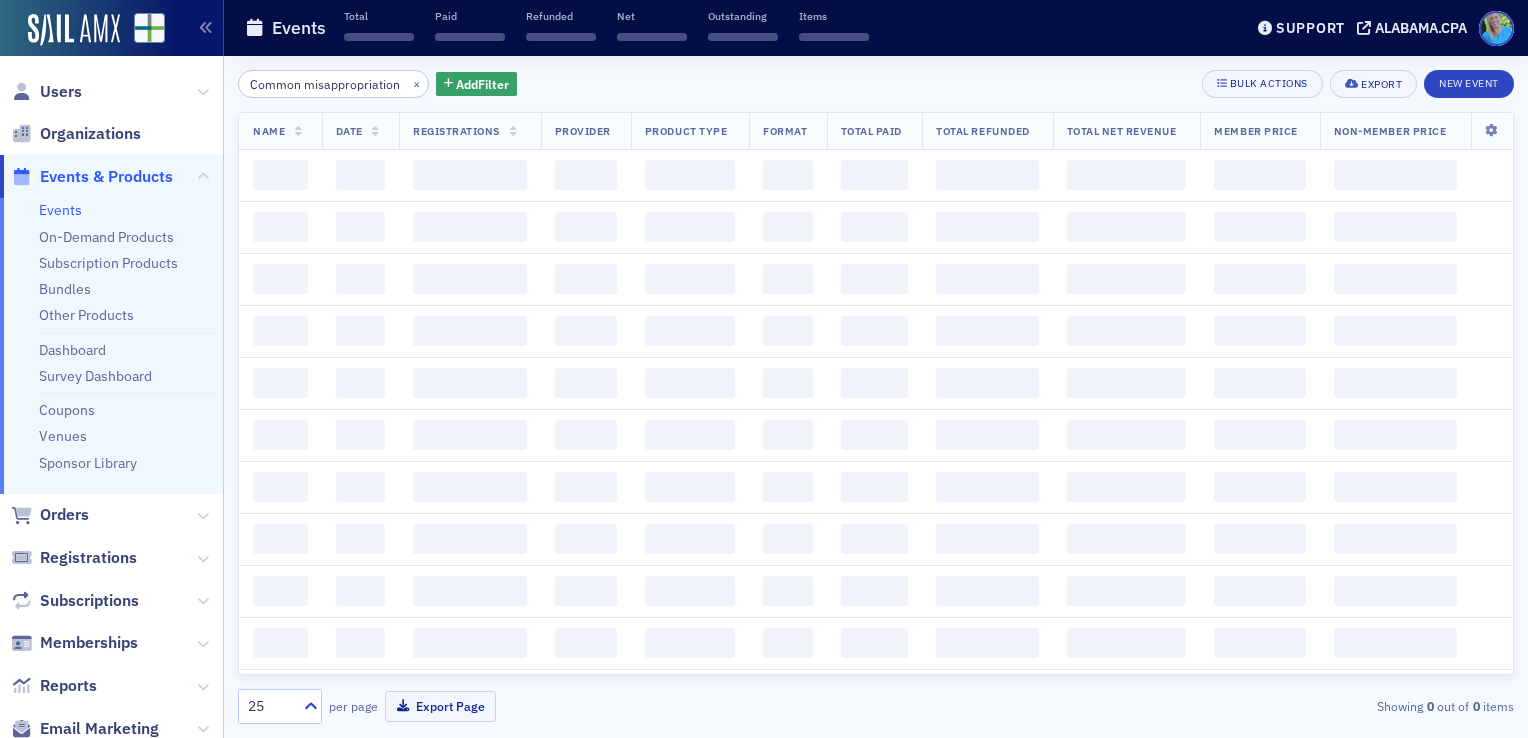 scroll, scrollTop: 0, scrollLeft: 10, axis: horizontal 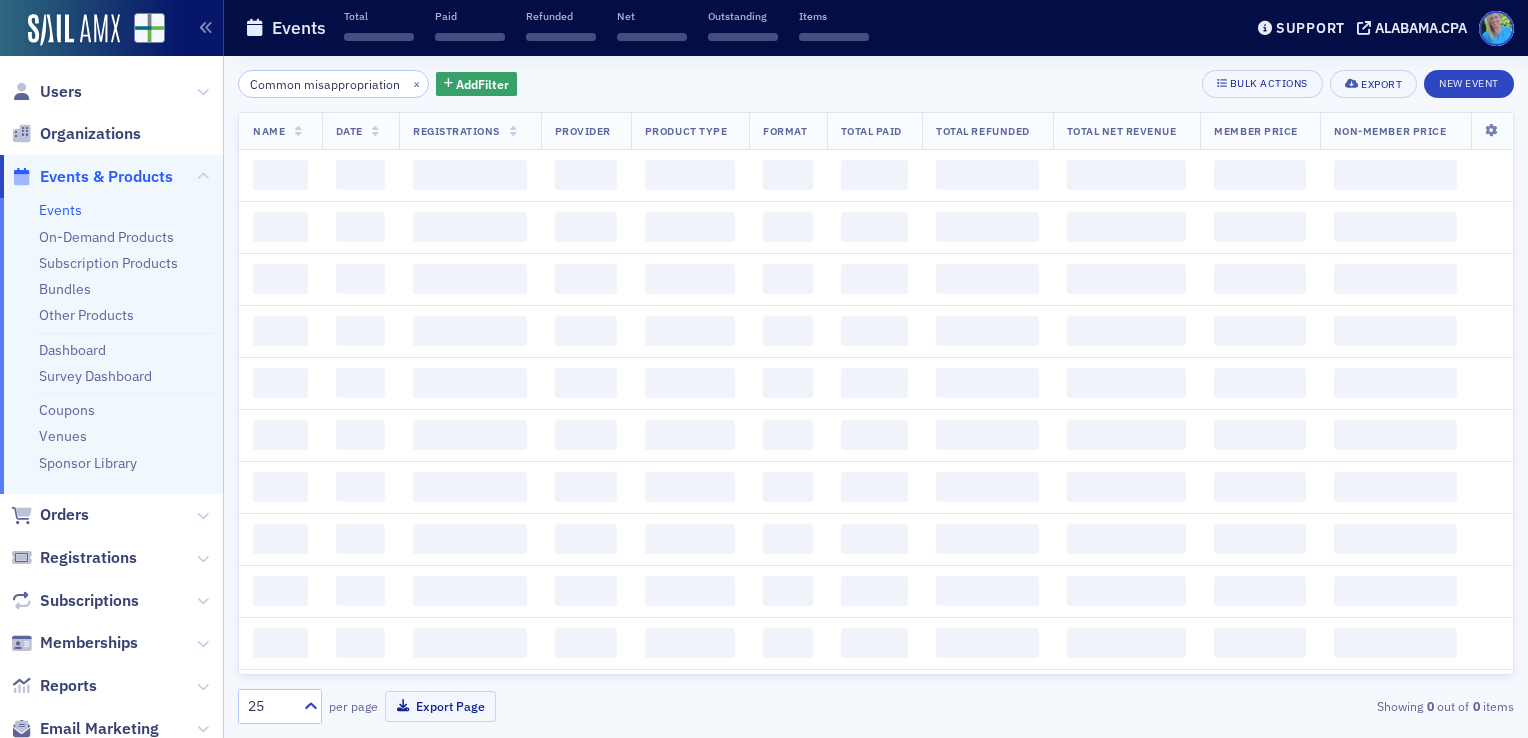 click on "Common misappropriation" 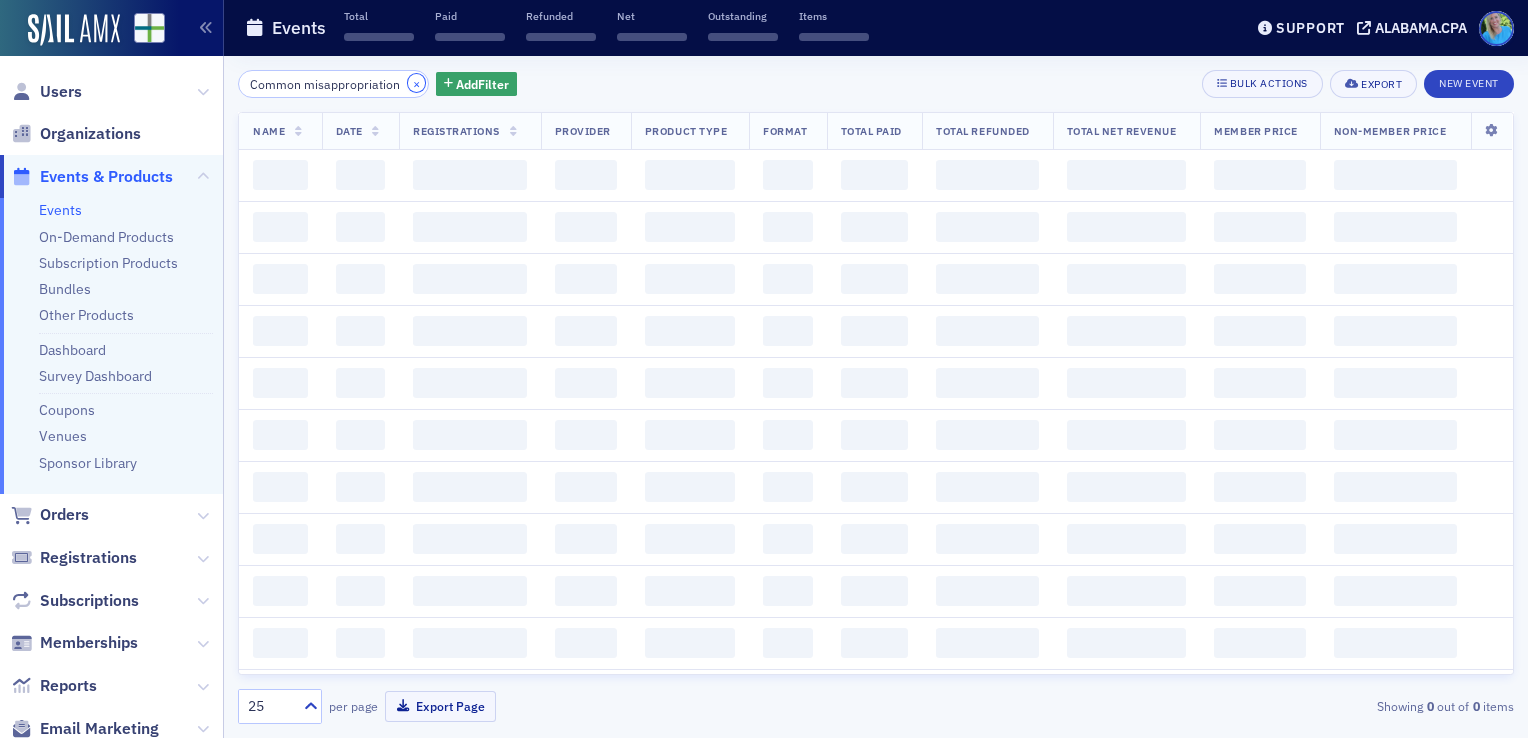 scroll, scrollTop: 0, scrollLeft: 0, axis: both 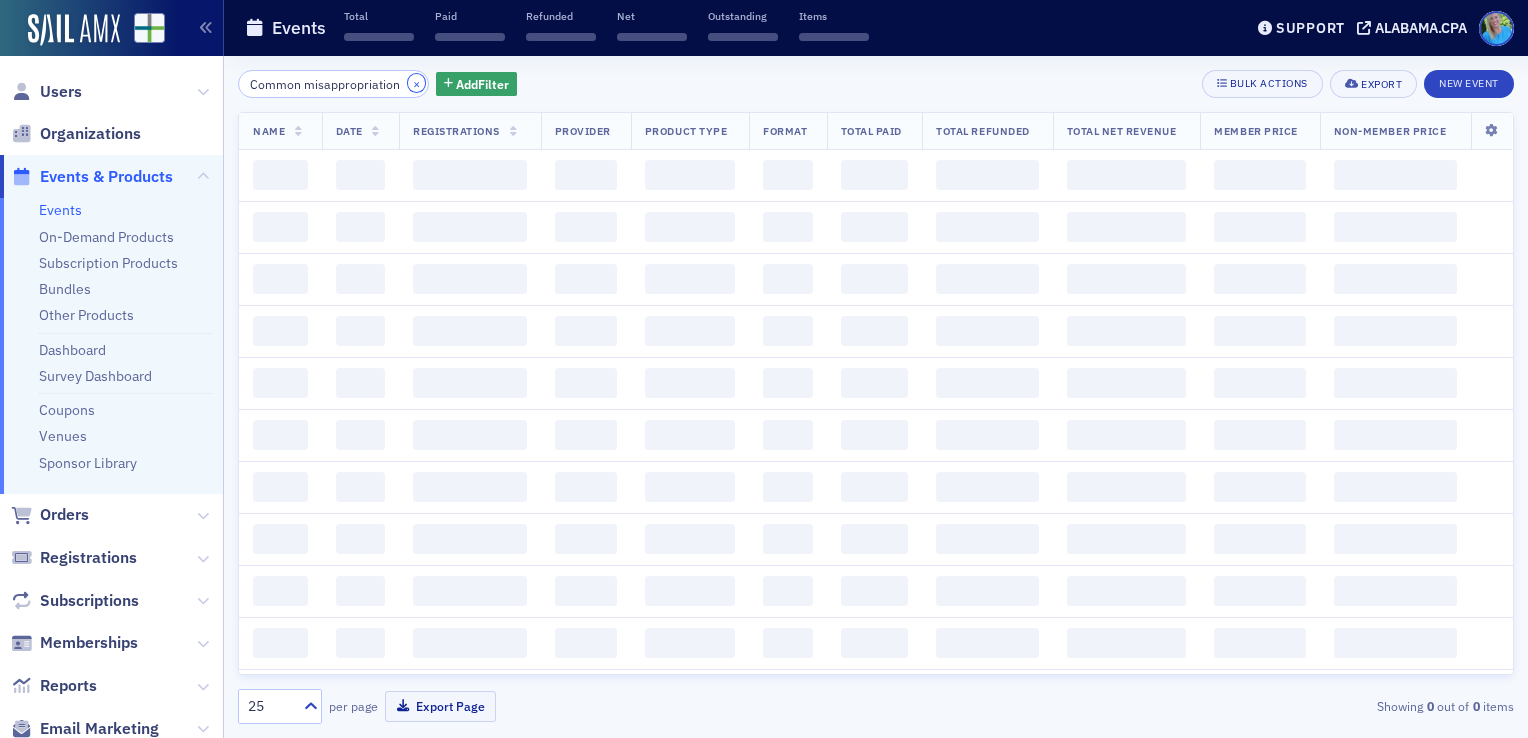 click on "×" 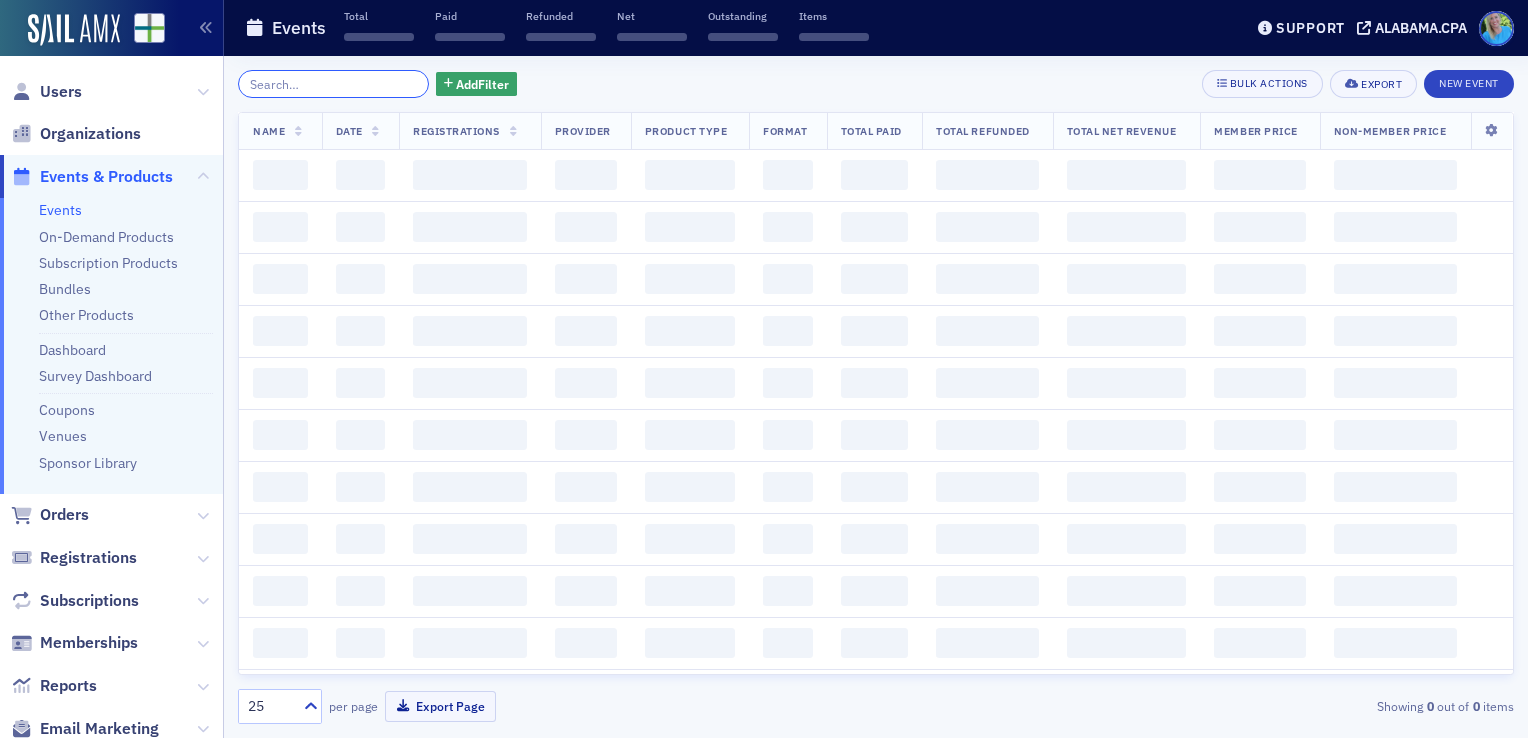 click 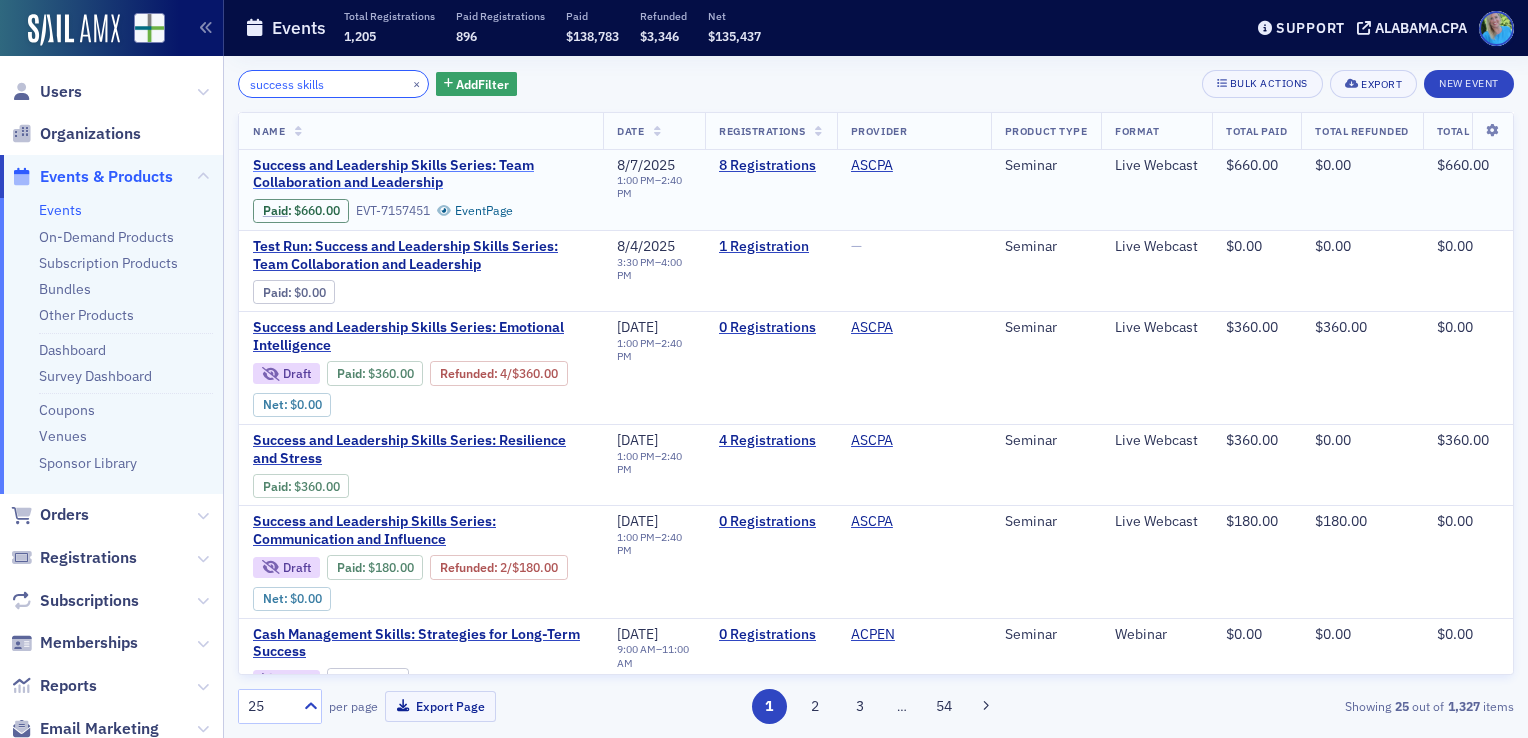 type on "success skills" 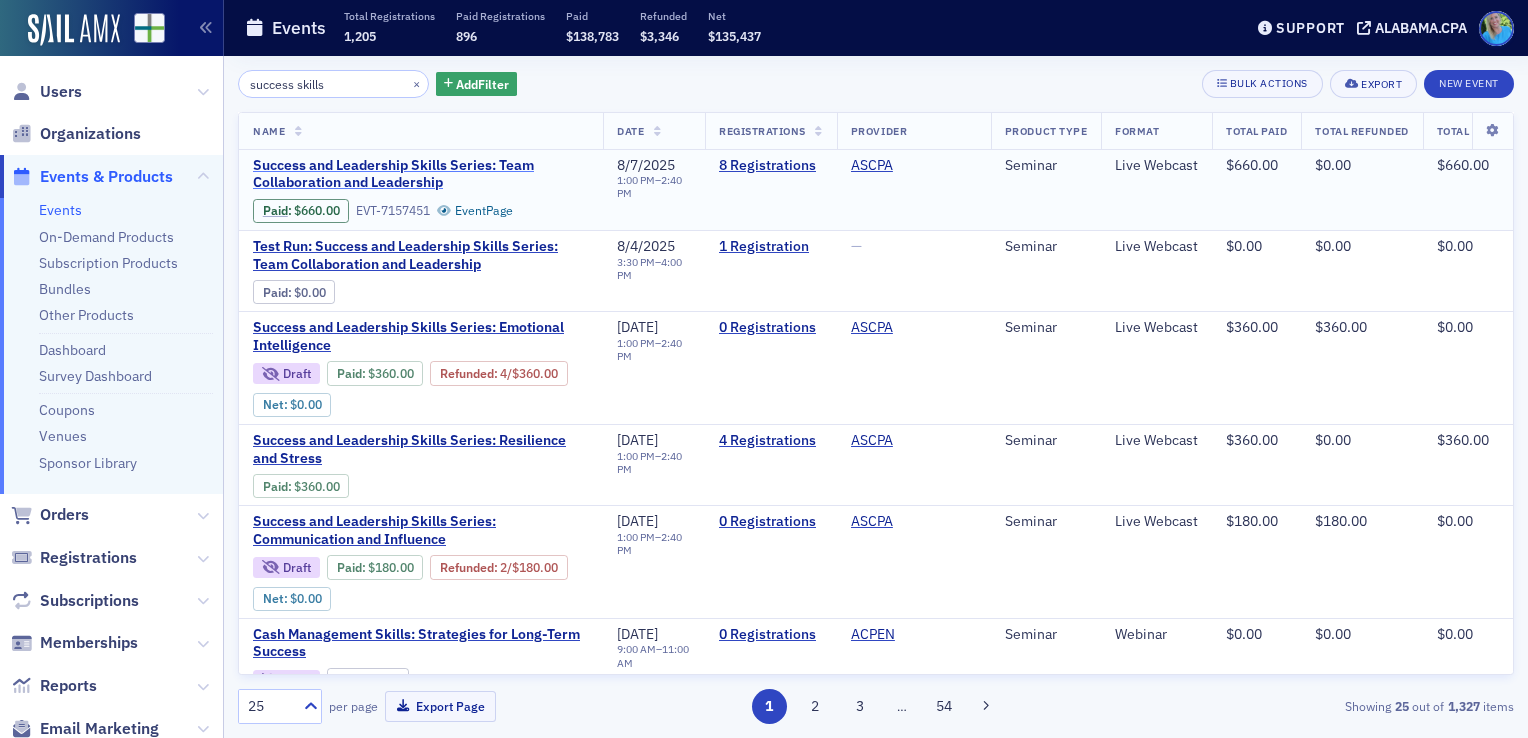 click on "Success and Leadership Skills Series: Team Collaboration and Leadership" 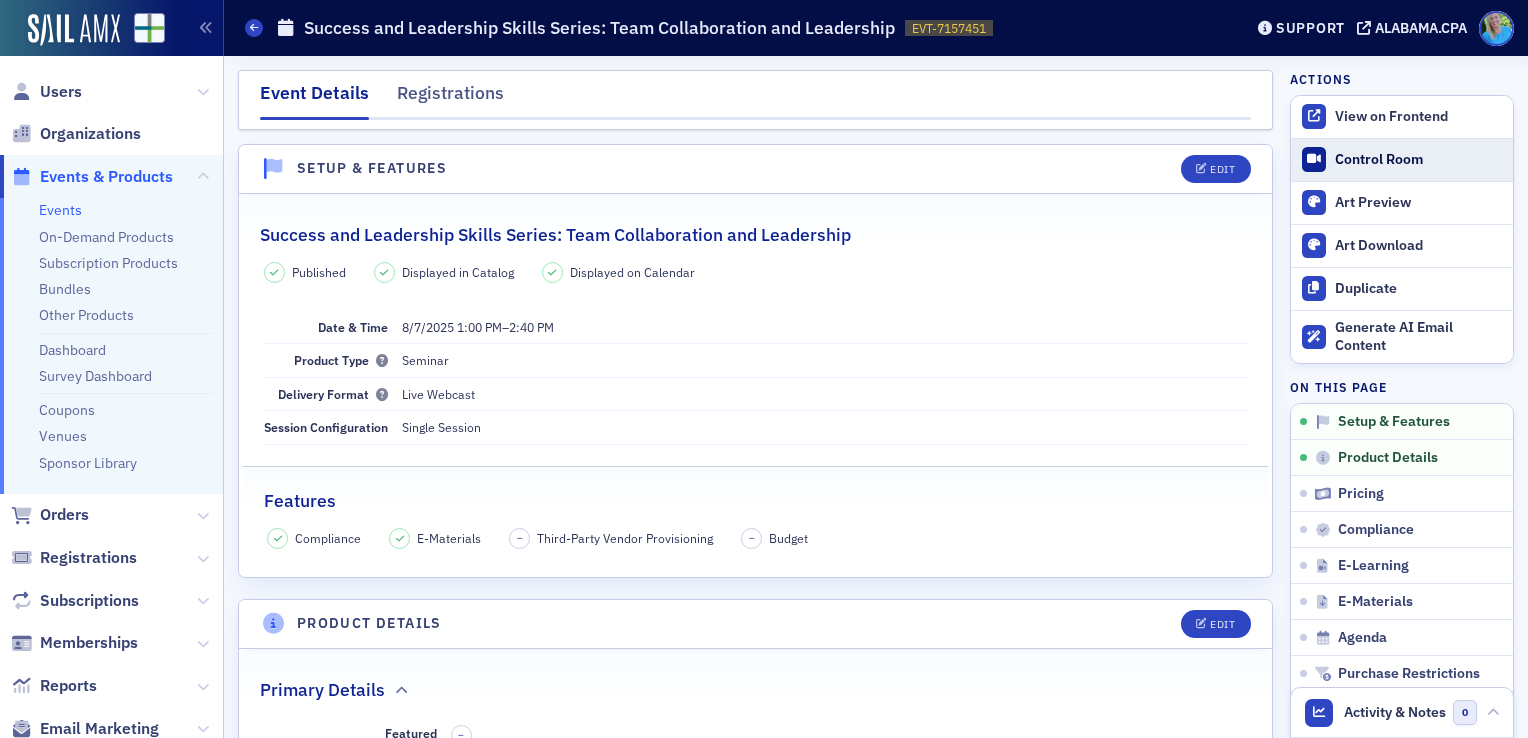 click on "Control Room" 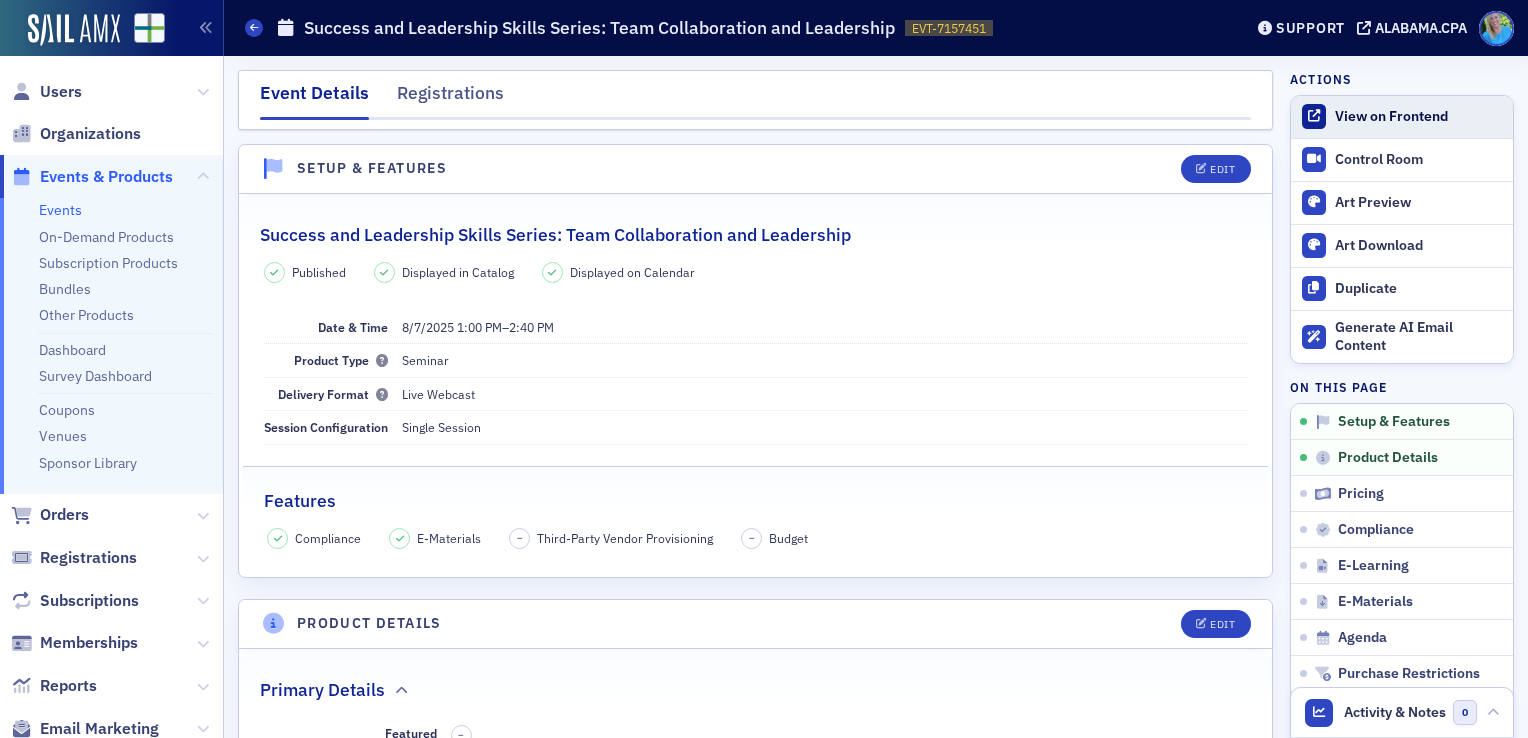 click on "View on Frontend" 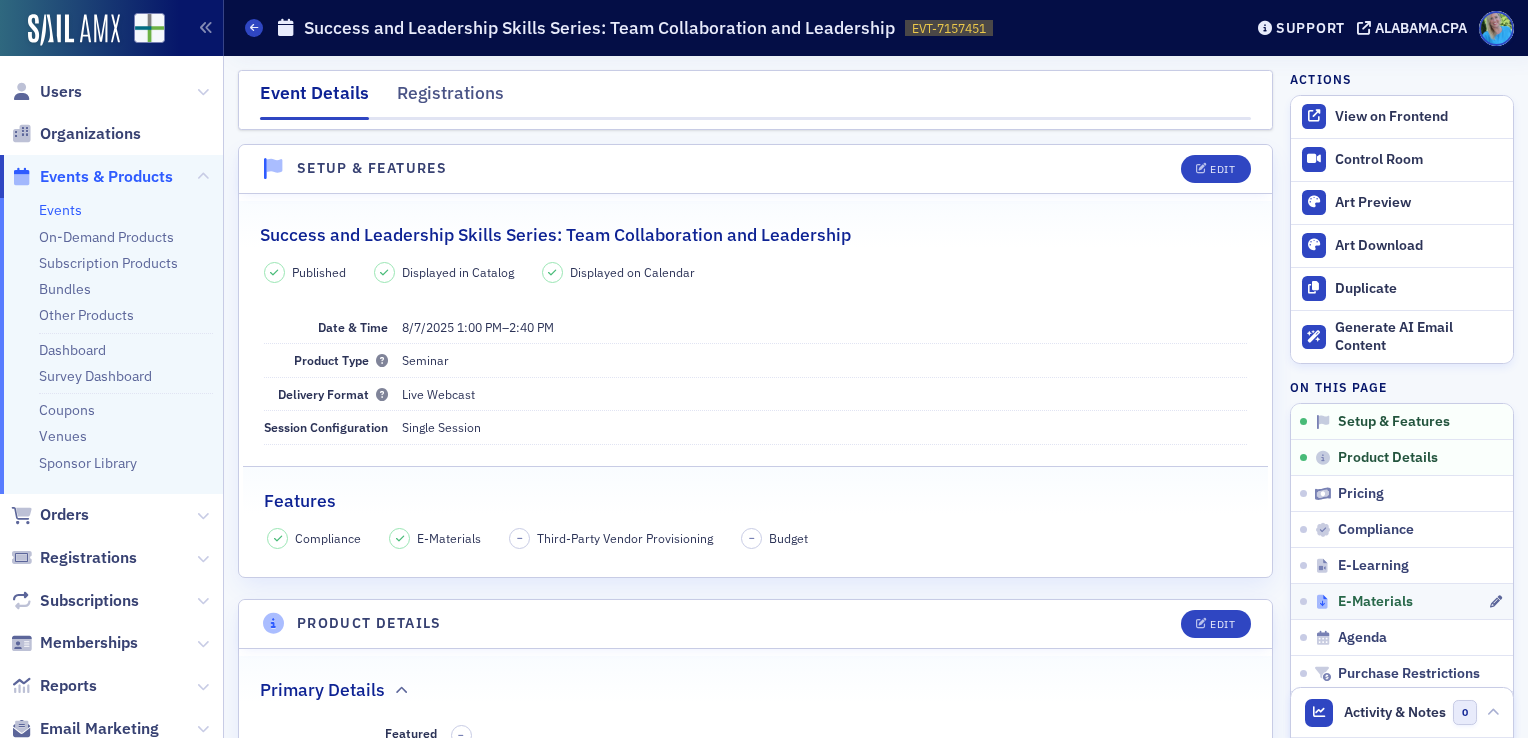 click on "E-Materials" 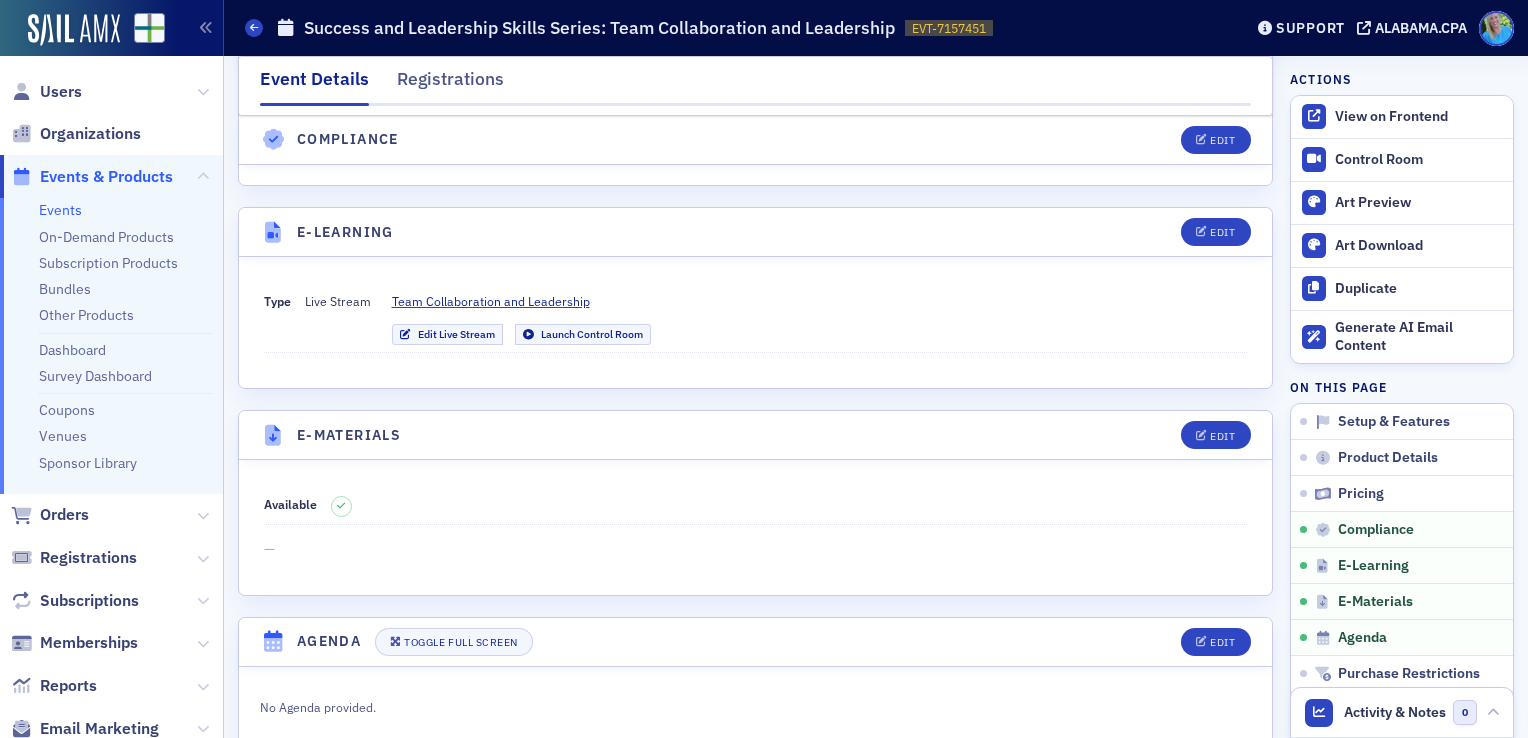 scroll, scrollTop: 2412, scrollLeft: 0, axis: vertical 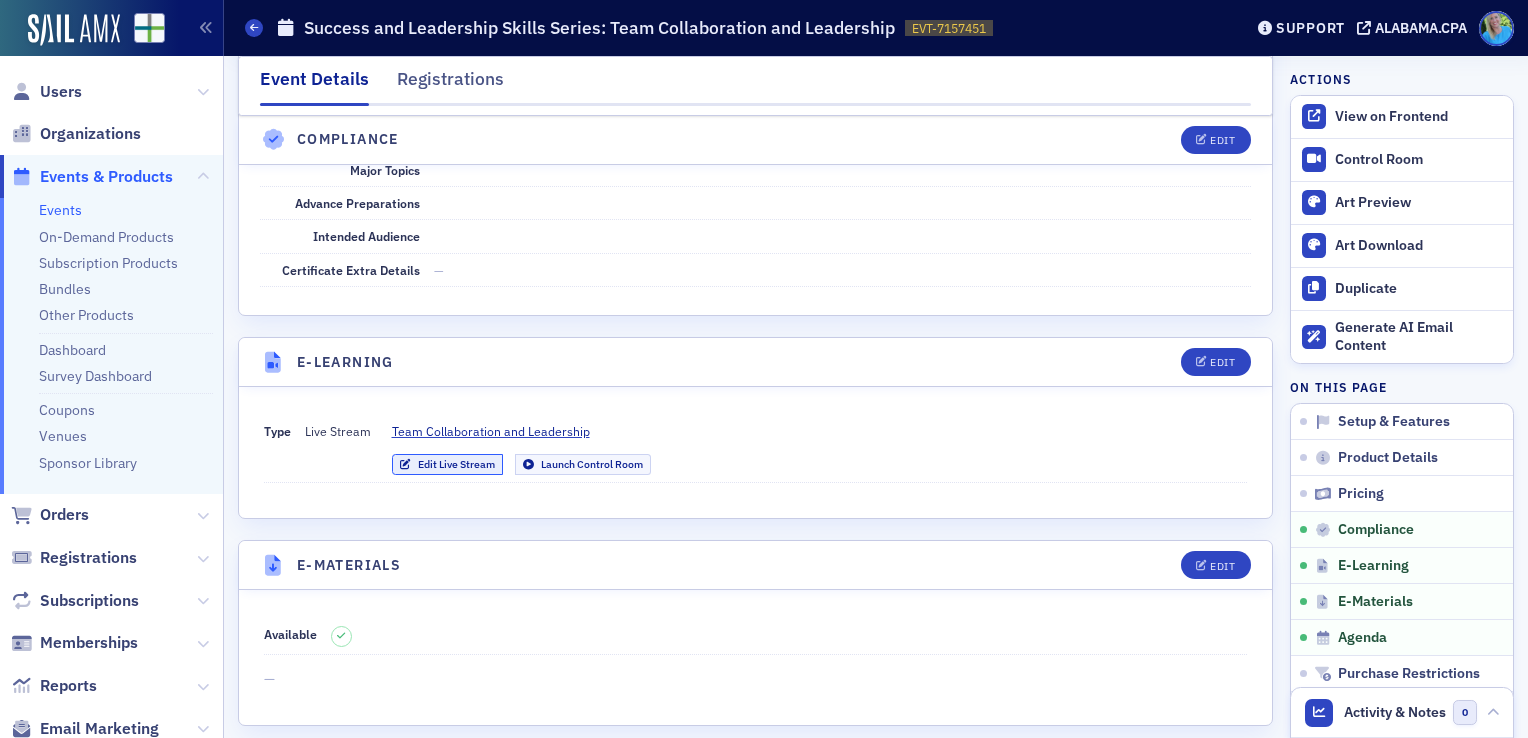 click on "Edit Live Stream" 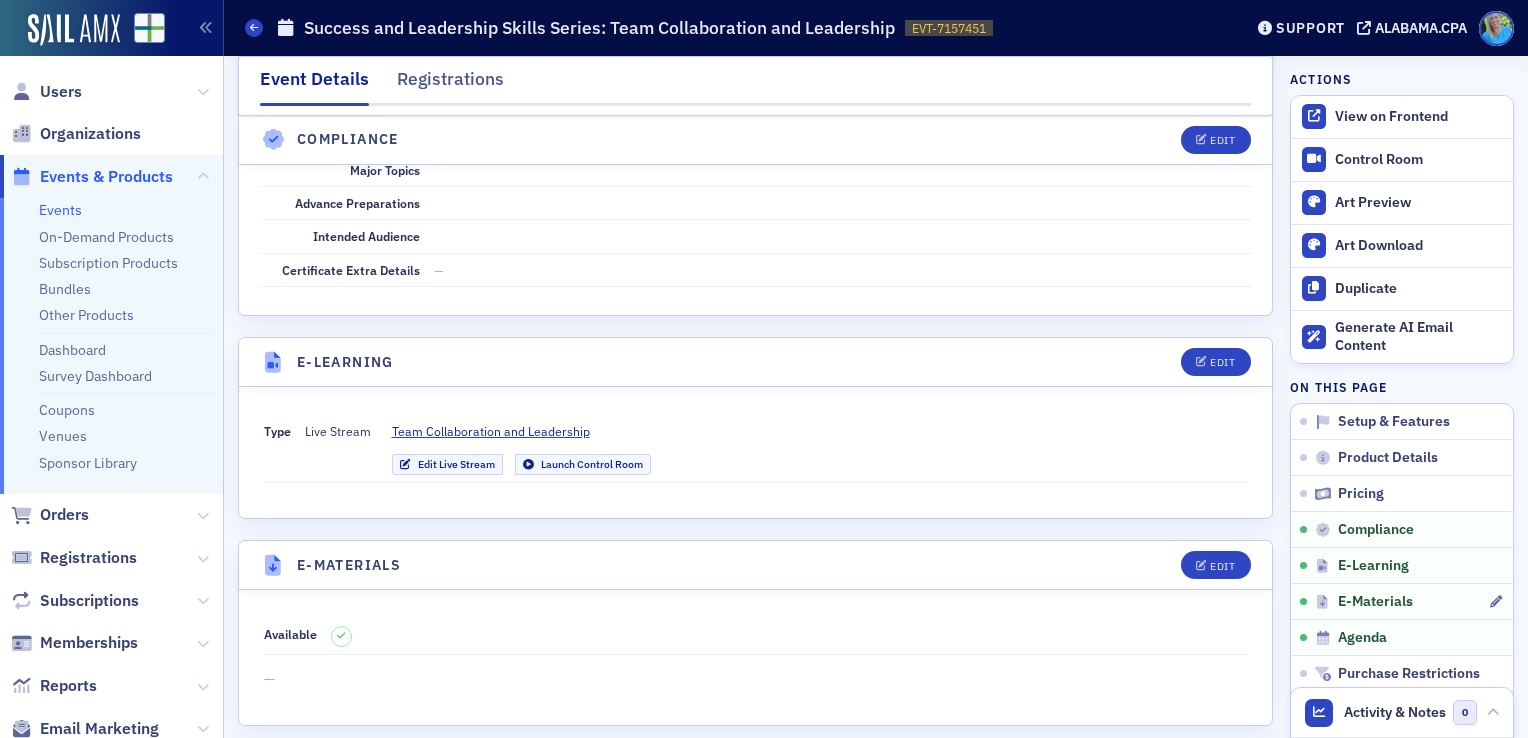 click on "E-Materials" 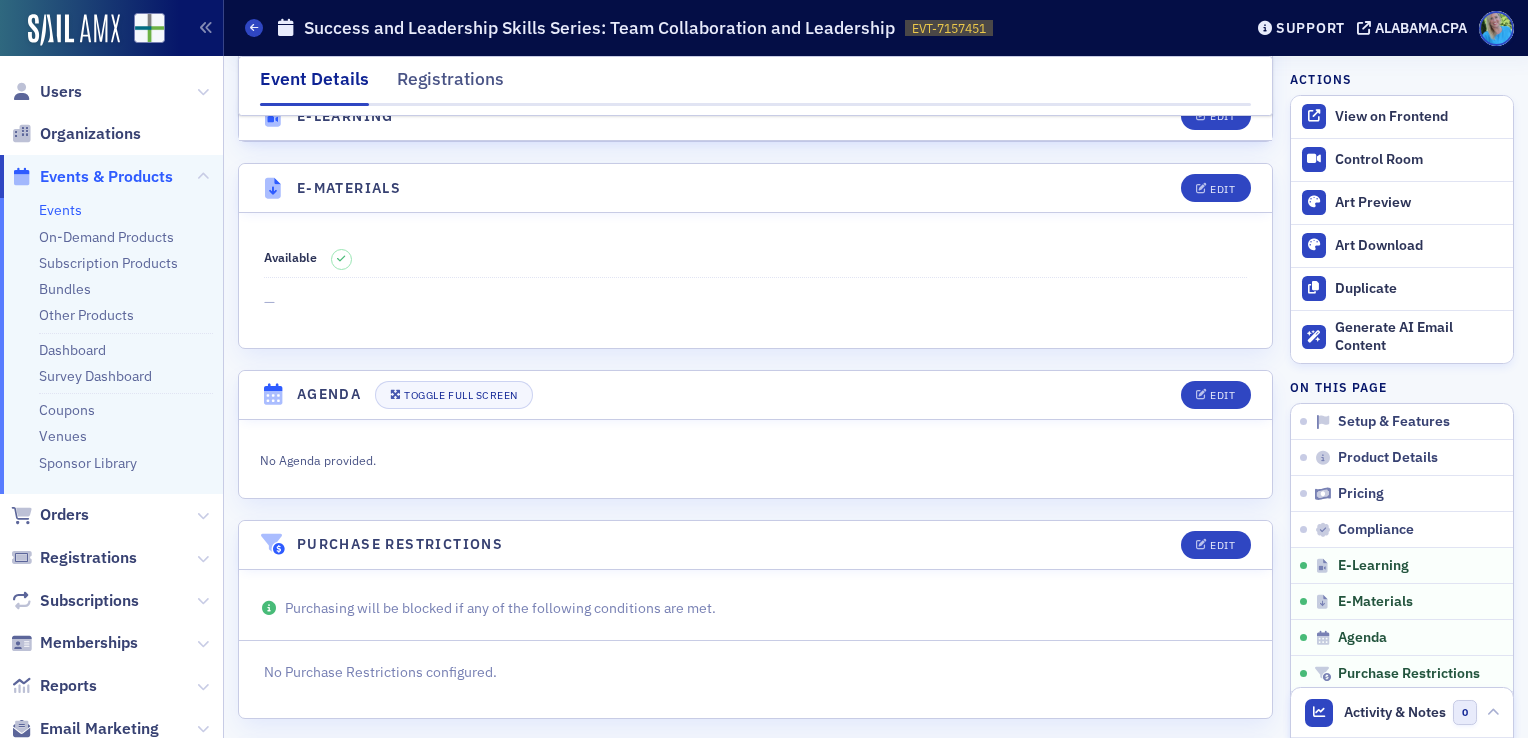 scroll, scrollTop: 2825, scrollLeft: 0, axis: vertical 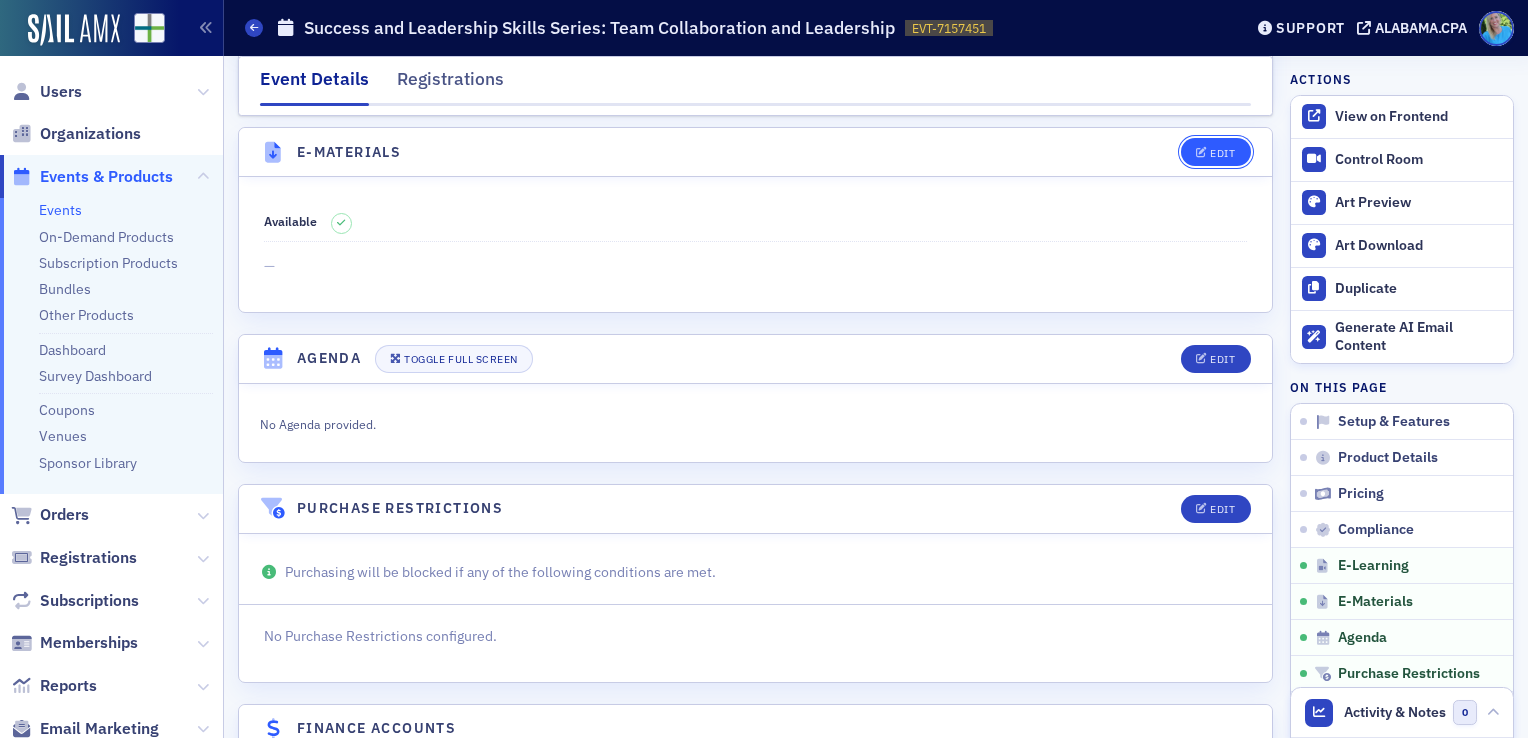 click on "Edit" 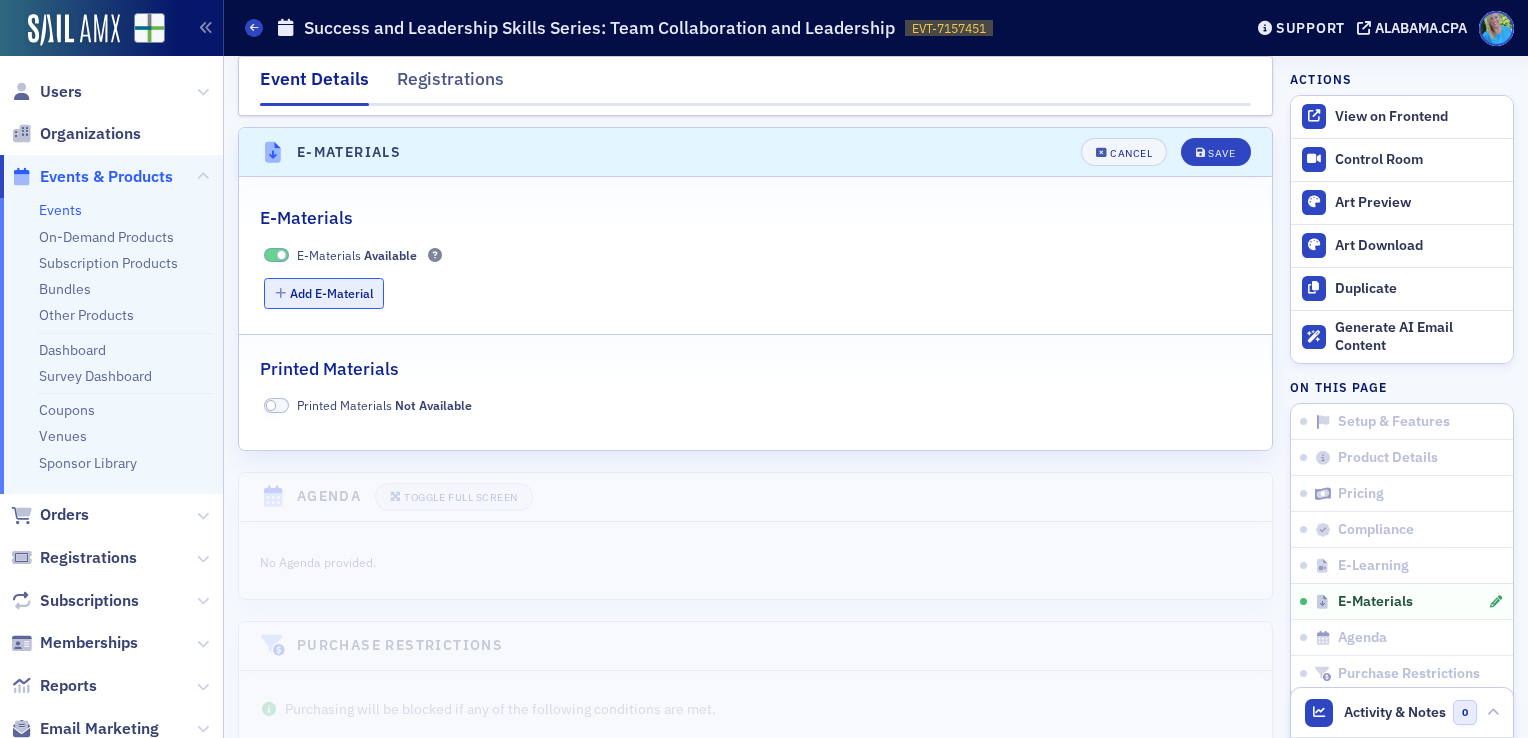 click on "Add E-Material" 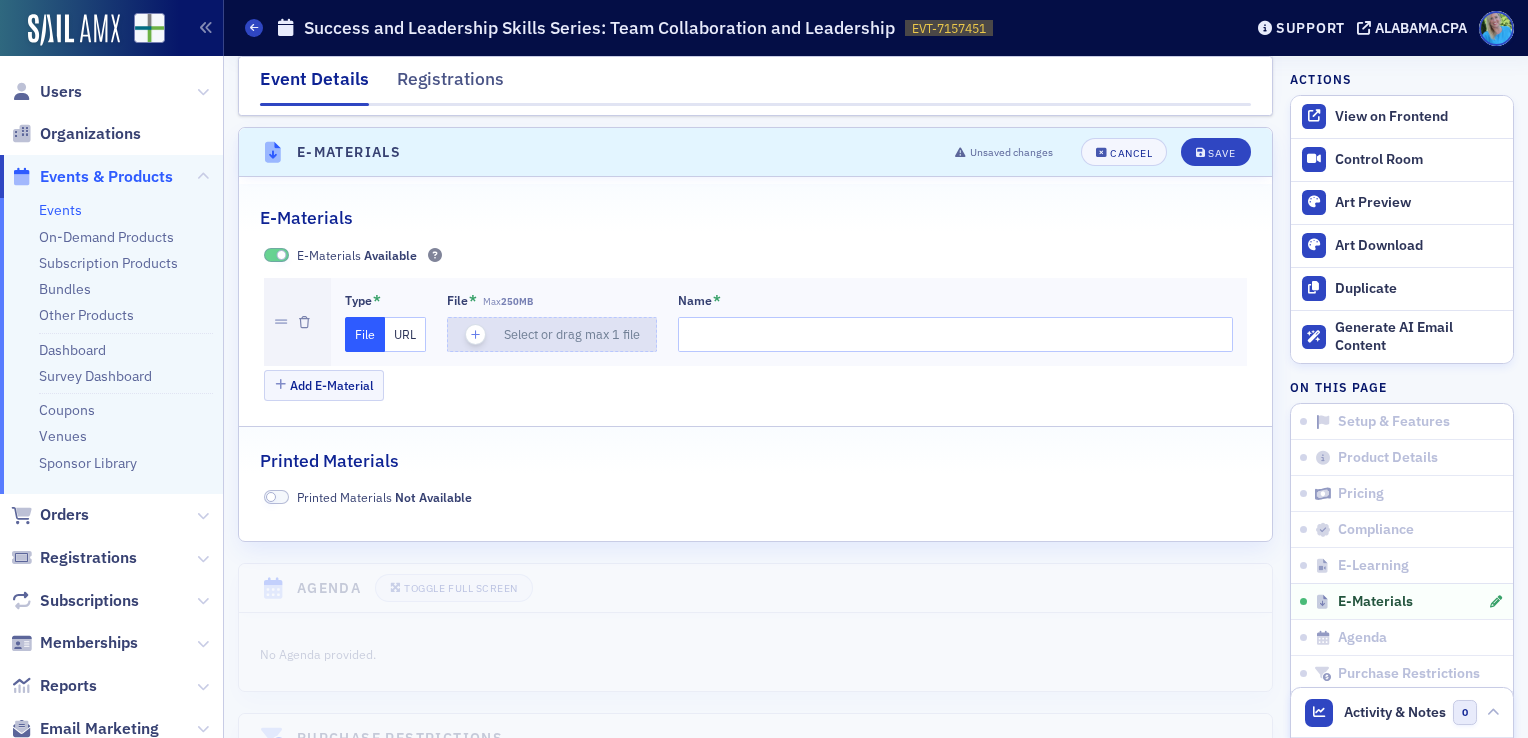 click 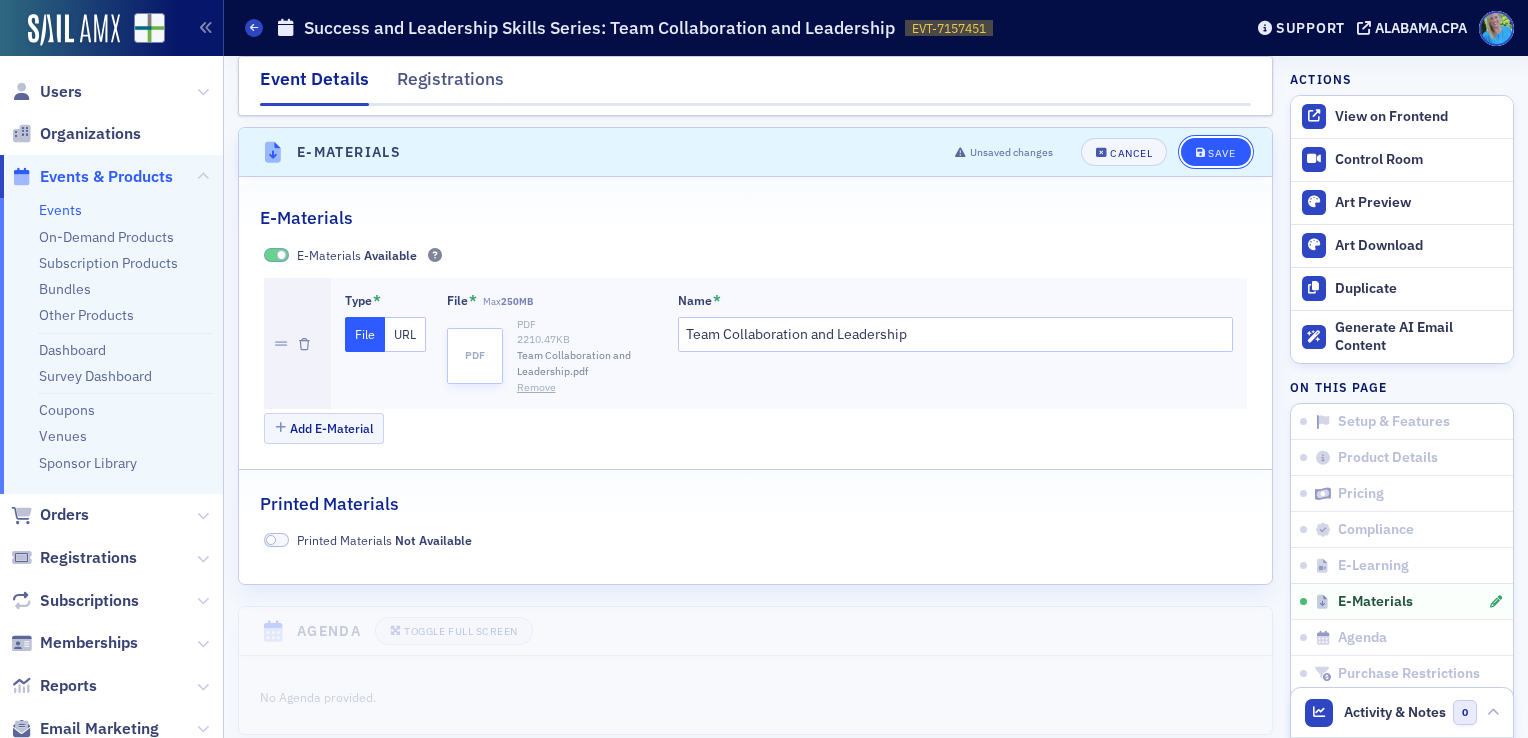 click on "Save" 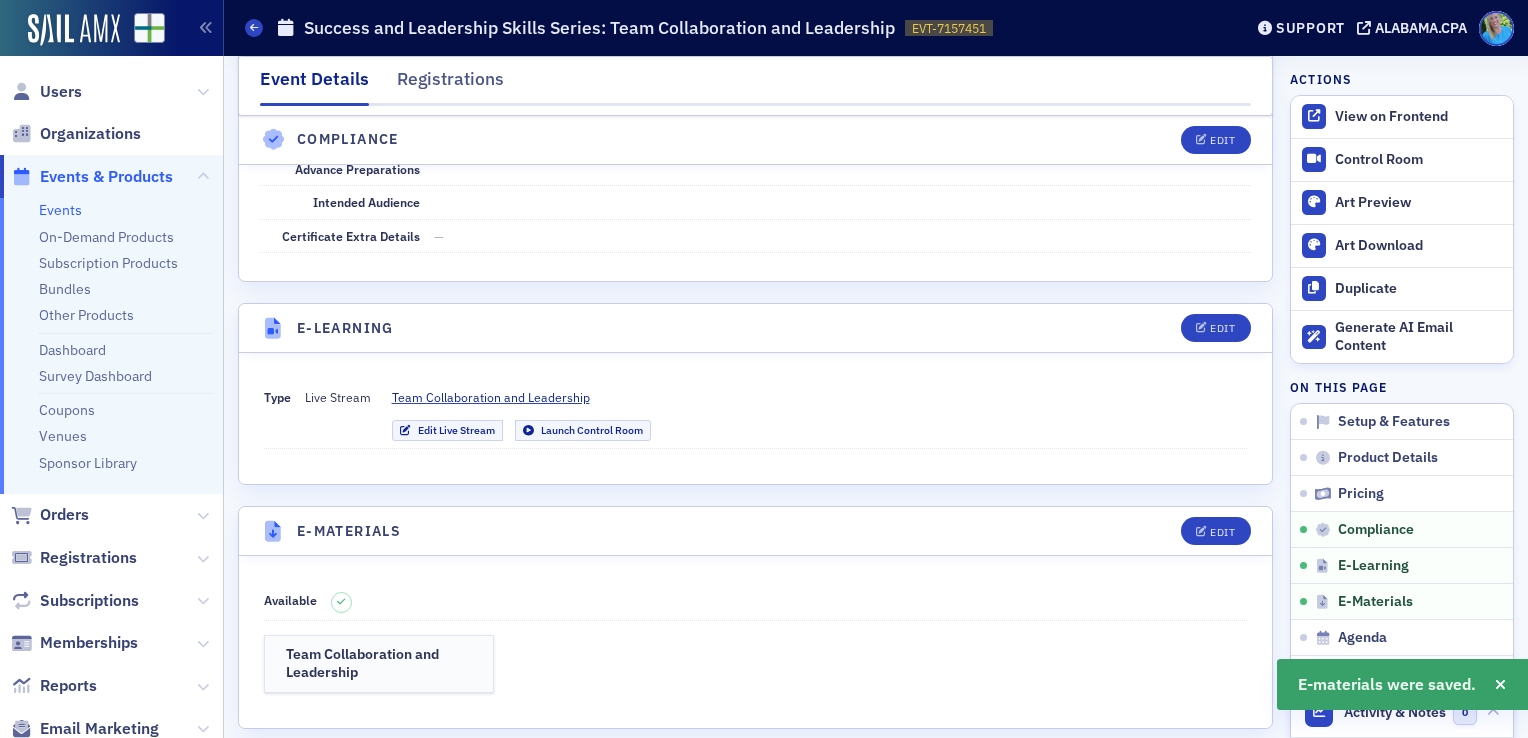 scroll, scrollTop: 2325, scrollLeft: 0, axis: vertical 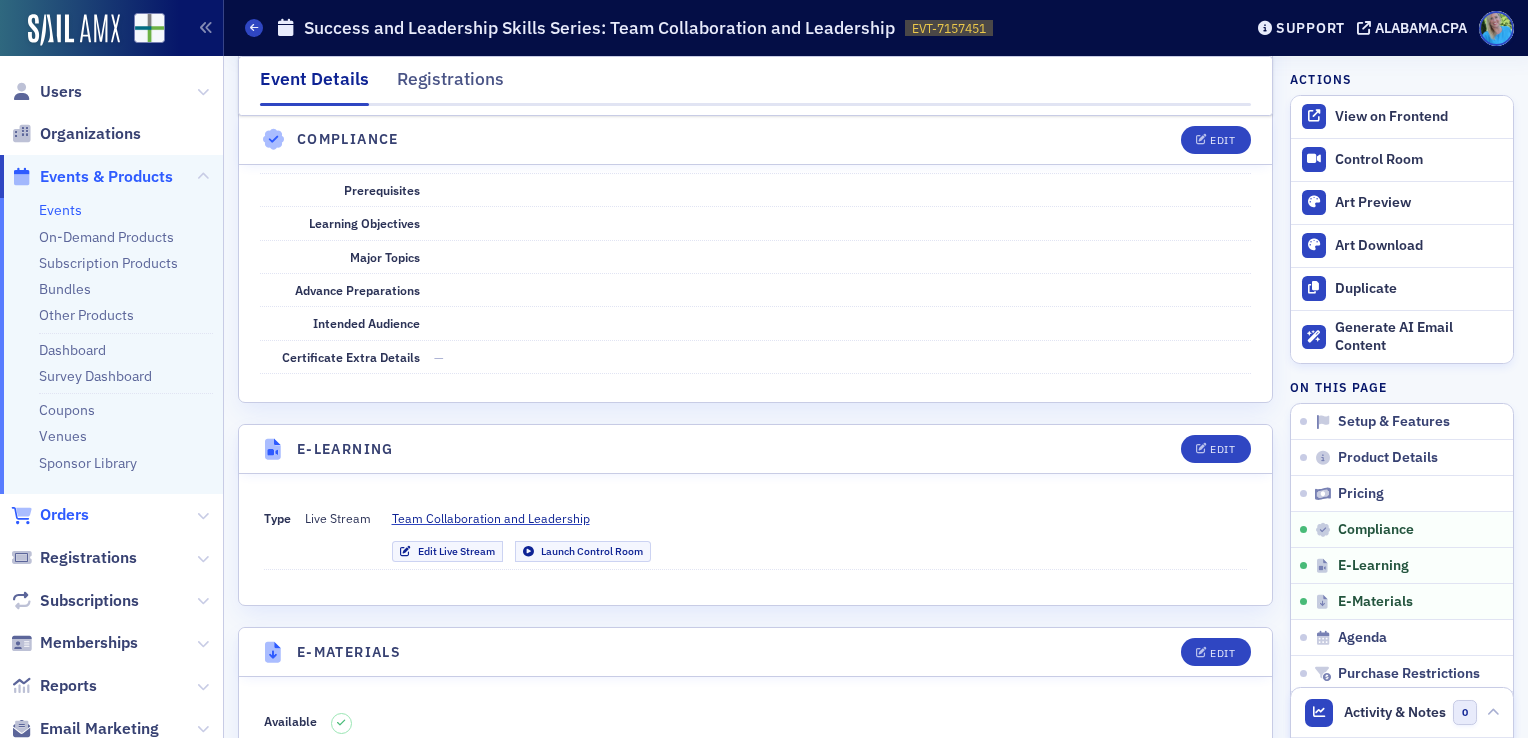 click on "Orders" 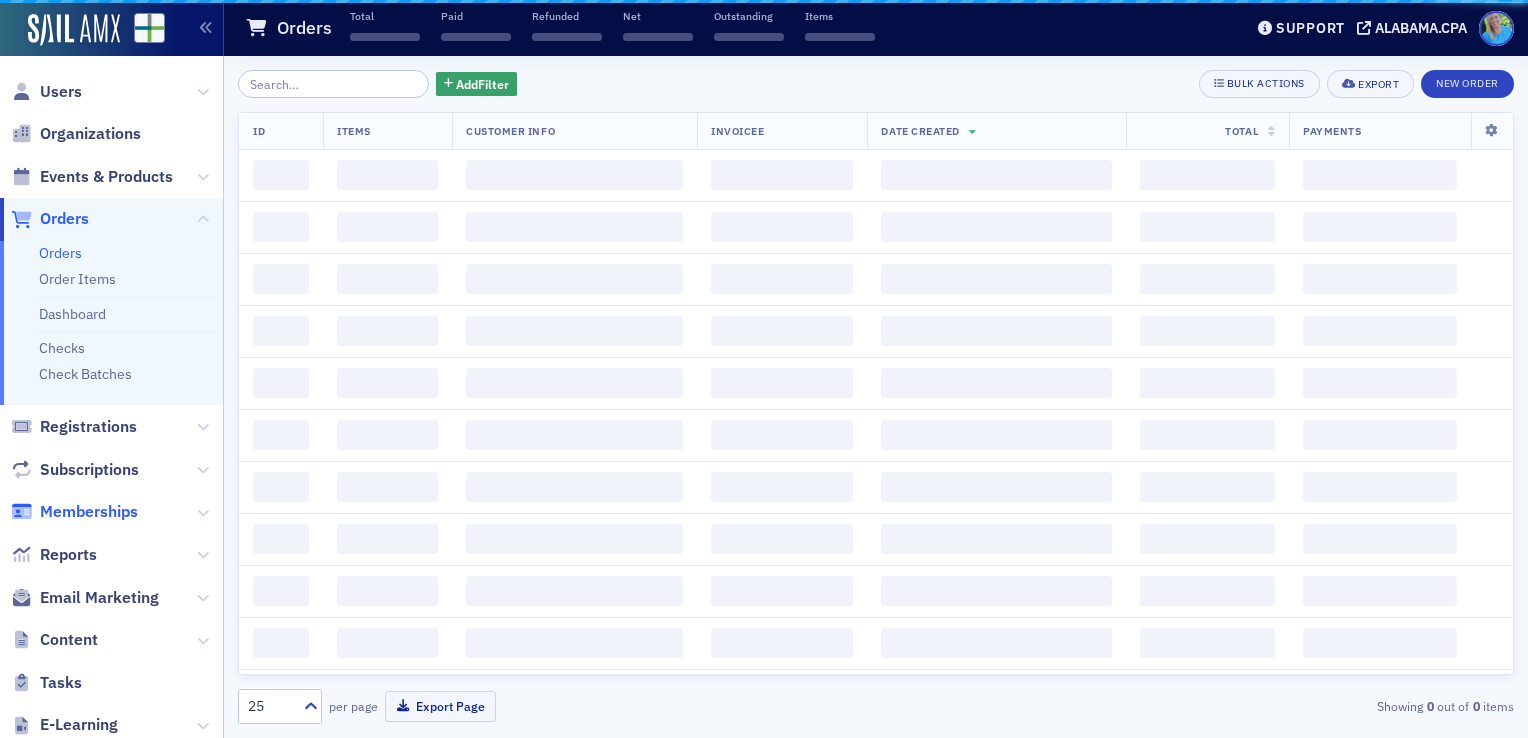 scroll, scrollTop: 0, scrollLeft: 0, axis: both 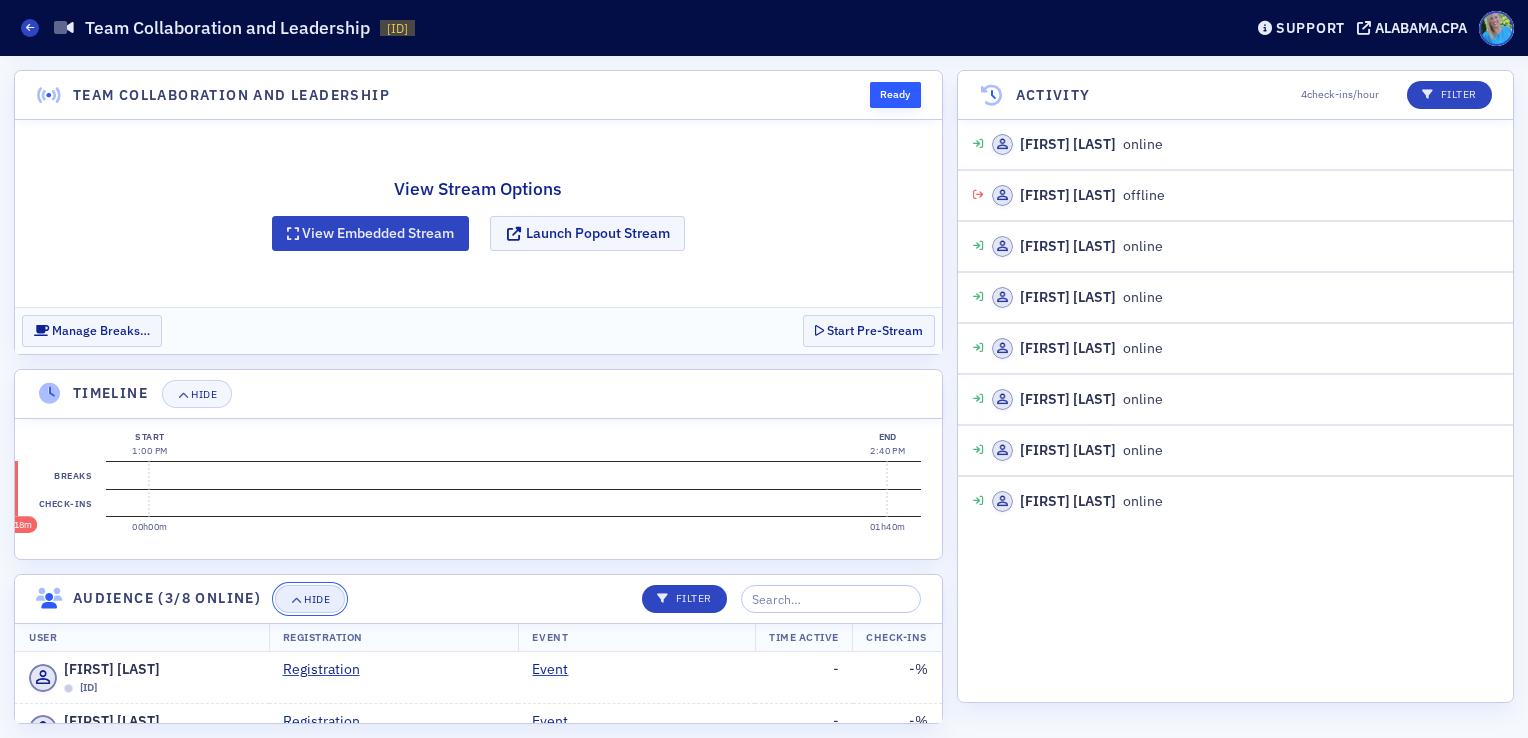 click on "Hide" 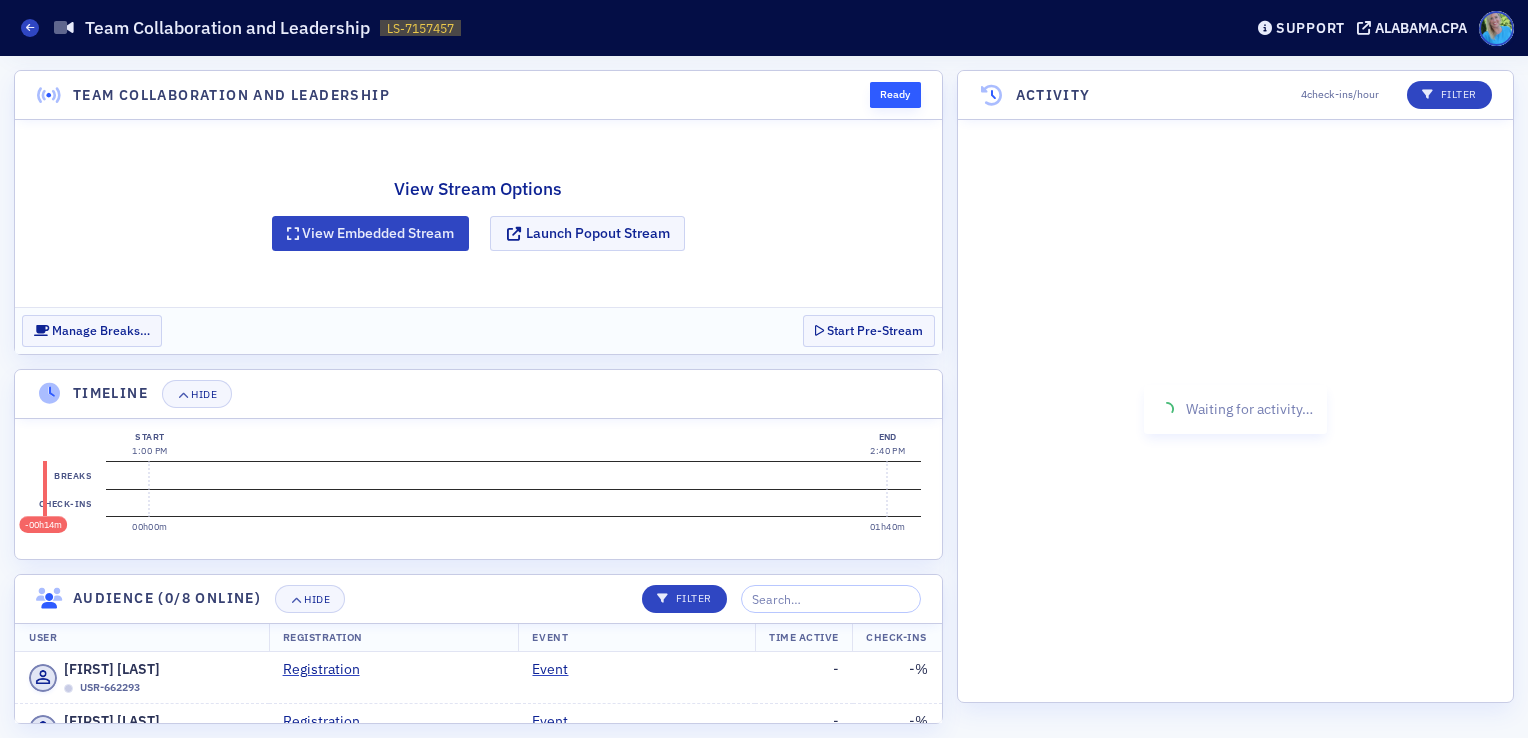 scroll, scrollTop: 0, scrollLeft: 0, axis: both 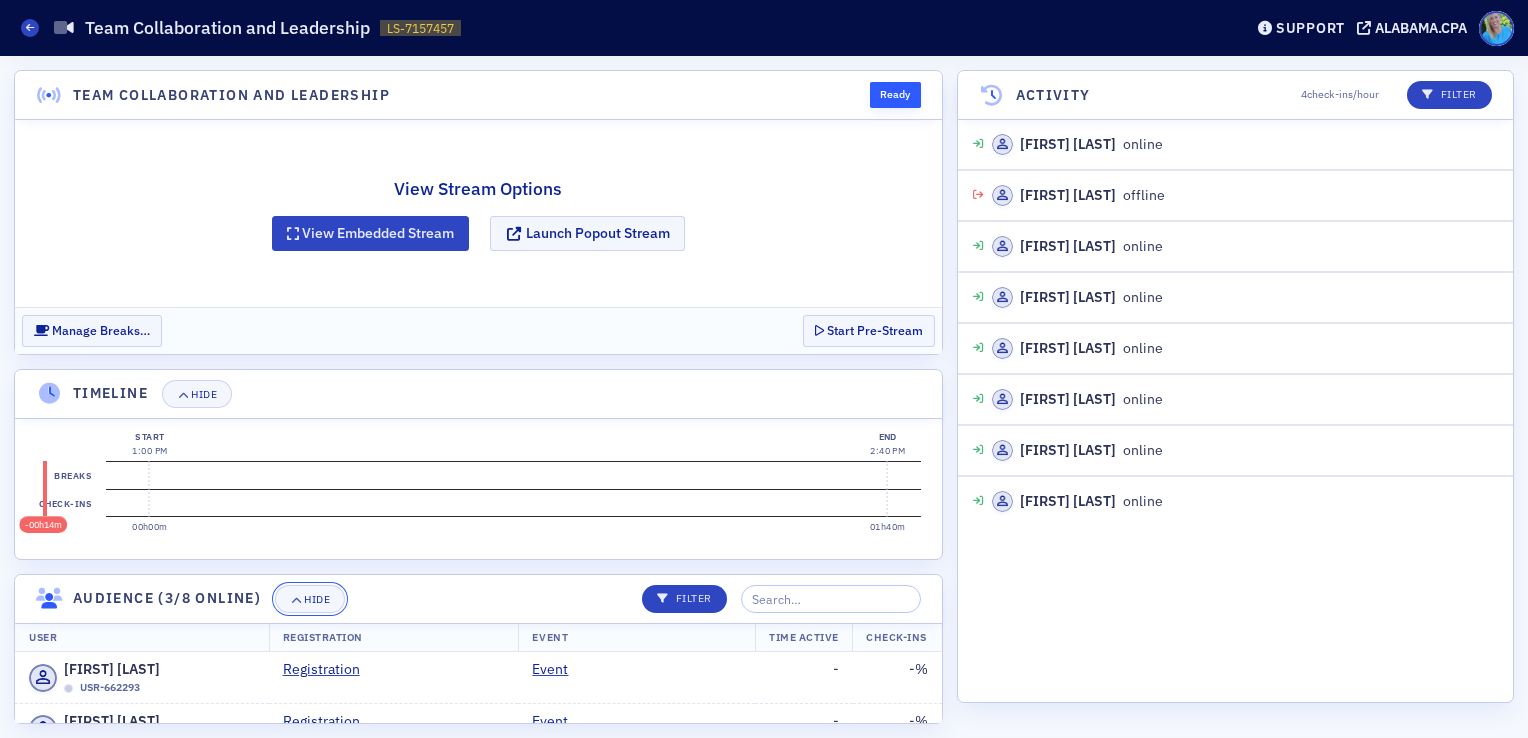 click 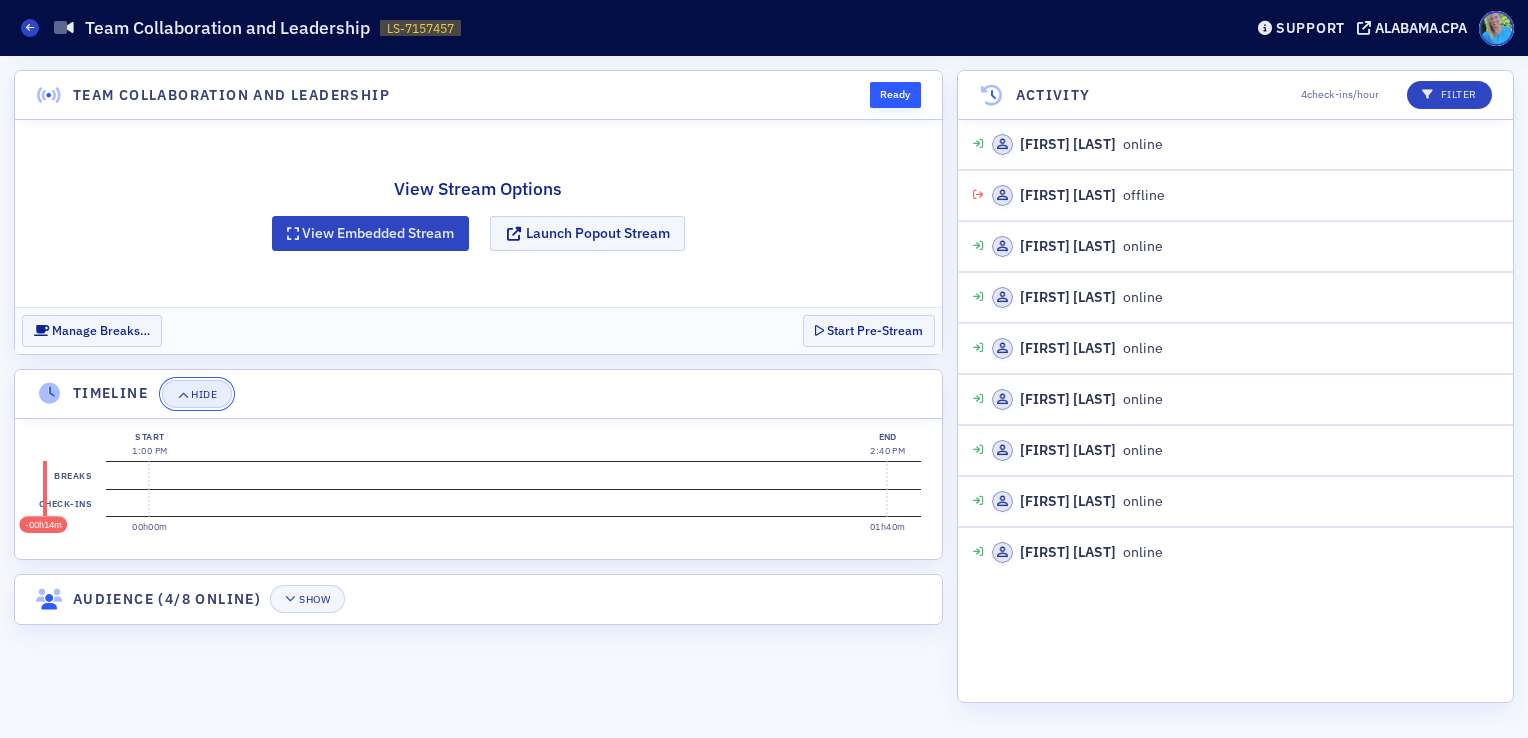 click on "Hide" 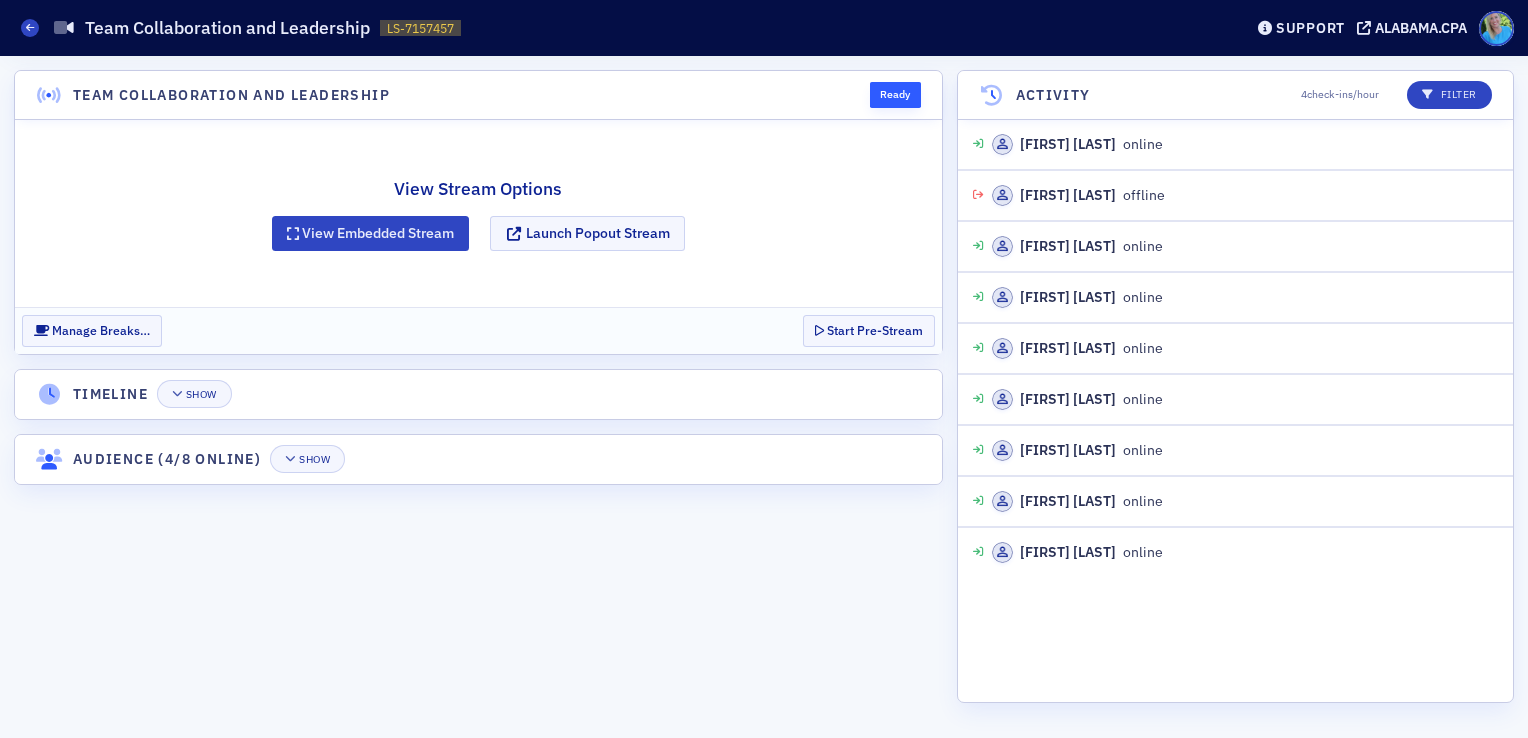 click on "View Stream Options  View Embedded Stream  Launch Popout Stream" 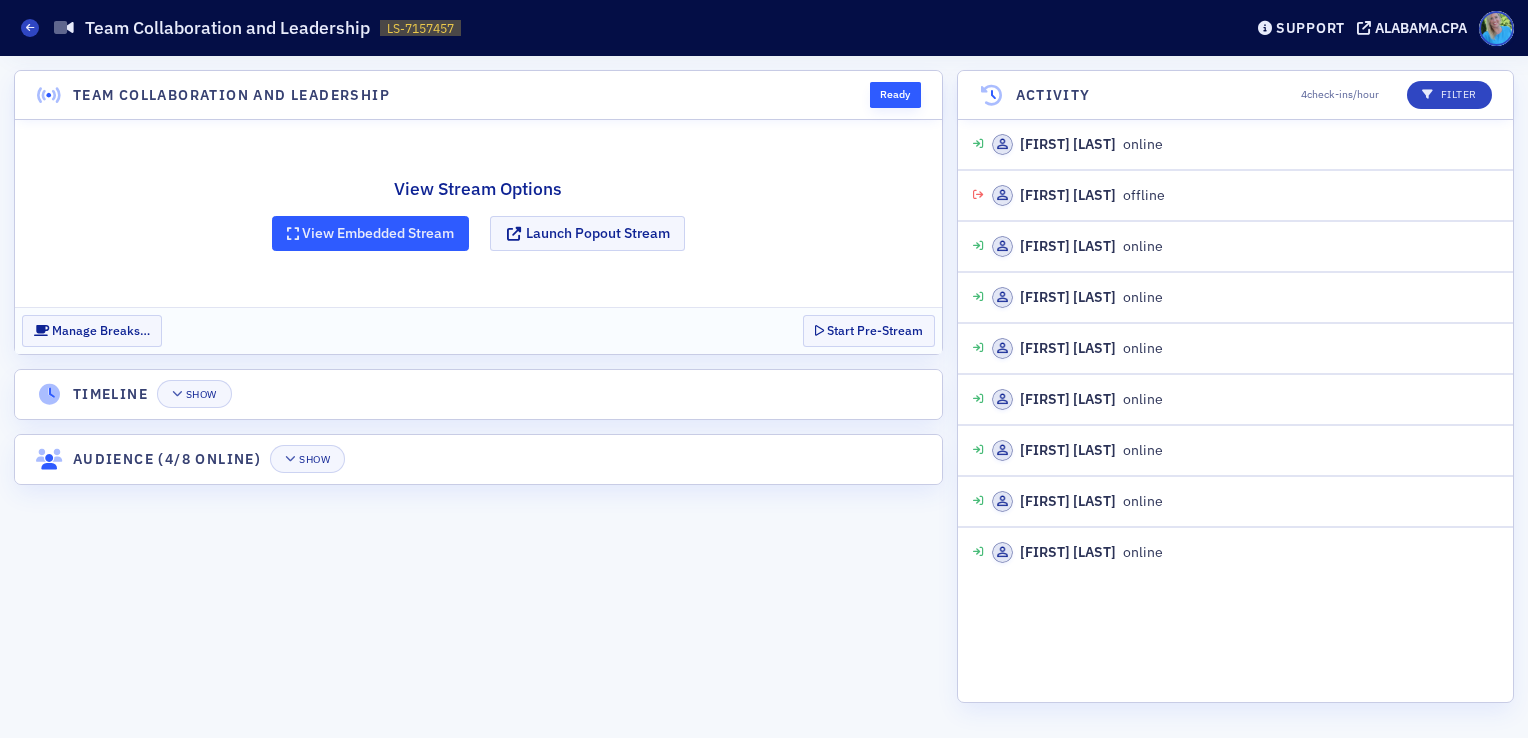 click on "View Embedded Stream" 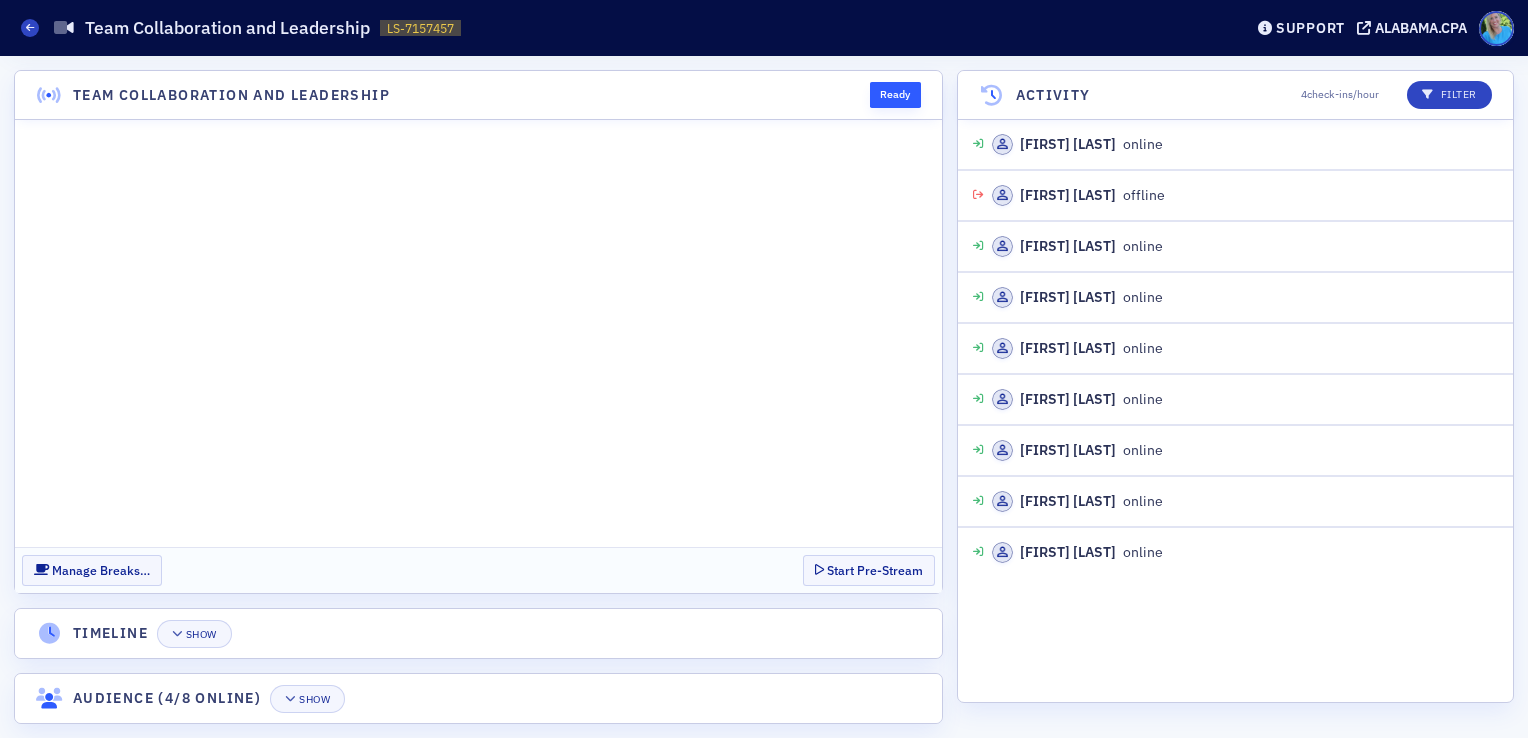 scroll, scrollTop: 0, scrollLeft: 0, axis: both 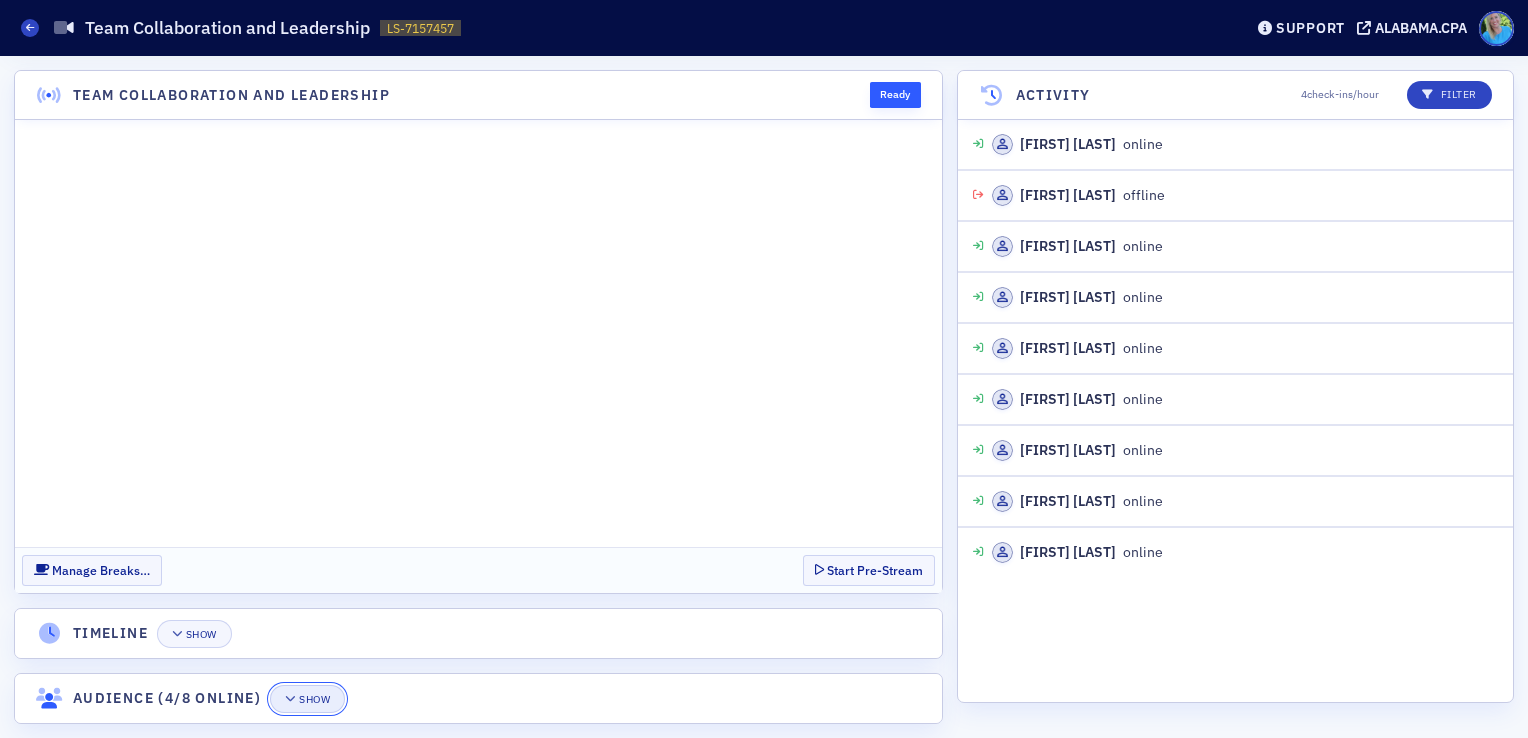 click on "Show" 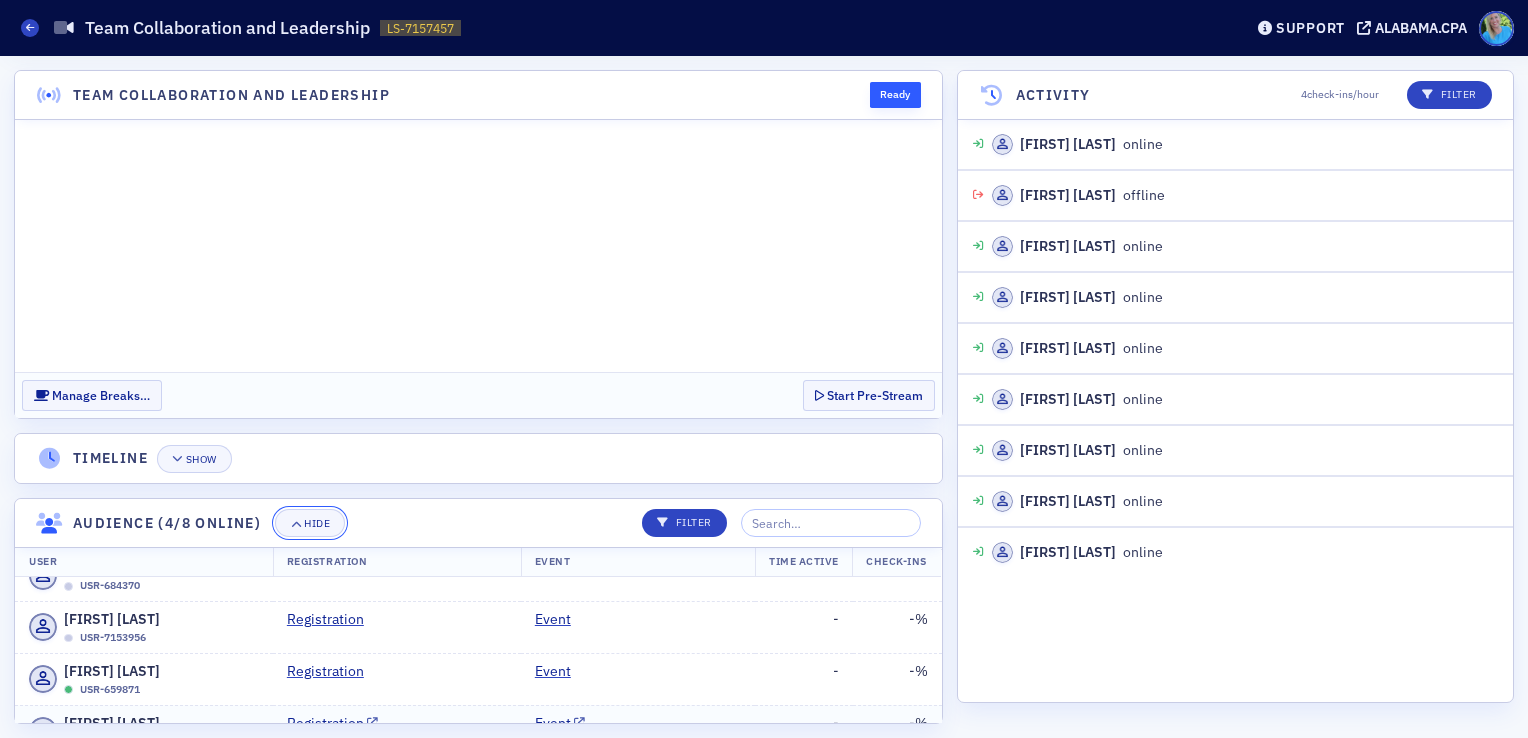scroll, scrollTop: 0, scrollLeft: 0, axis: both 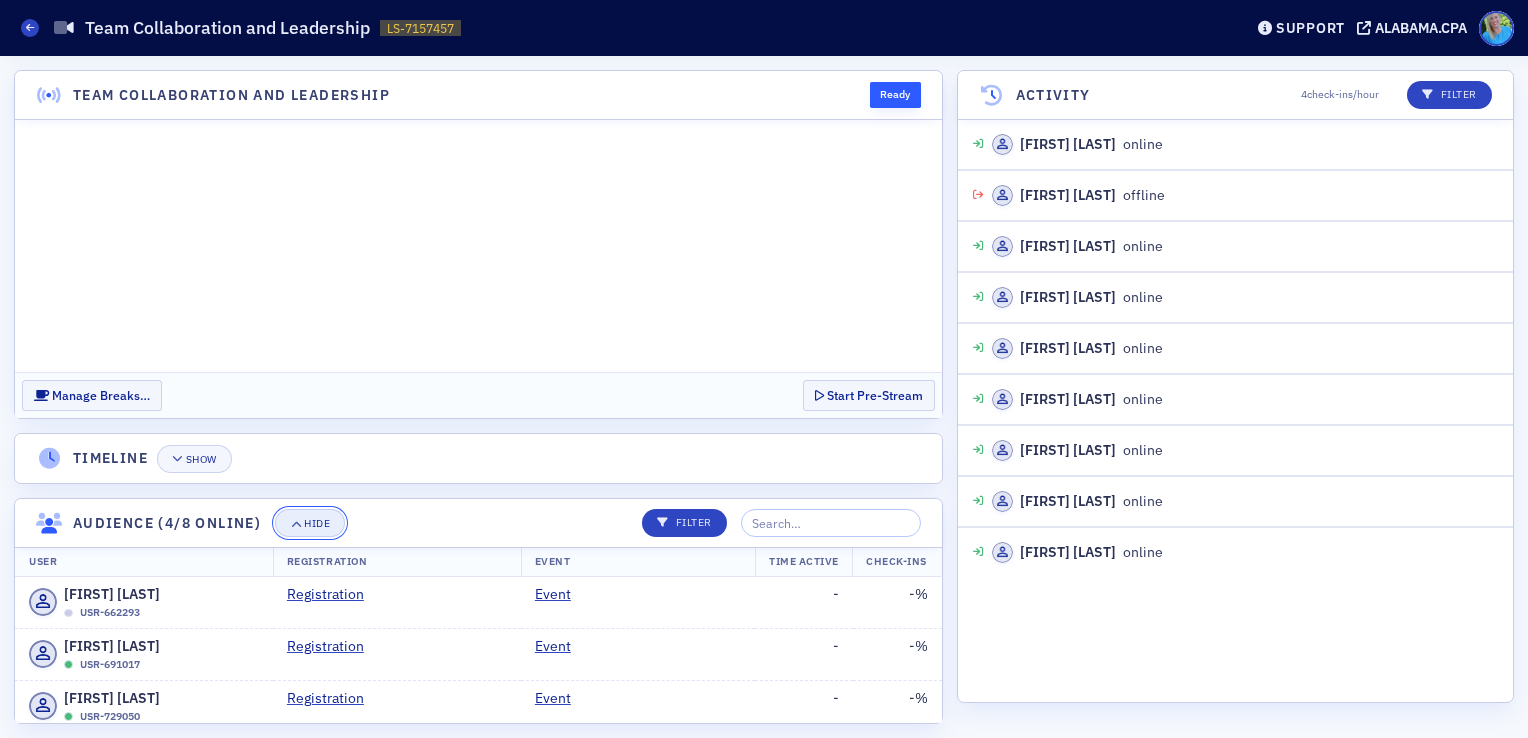 click on "Hide" 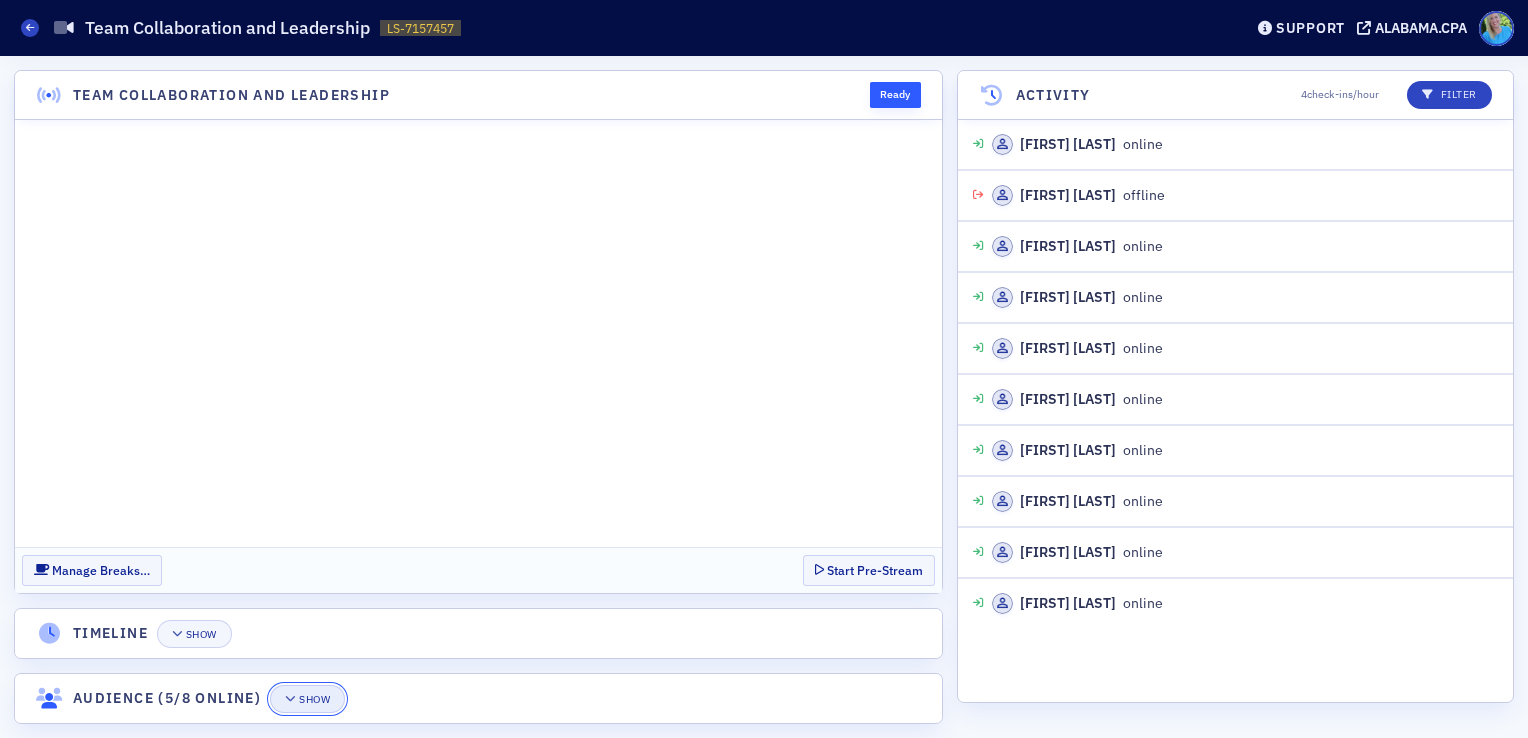 click on "Show" 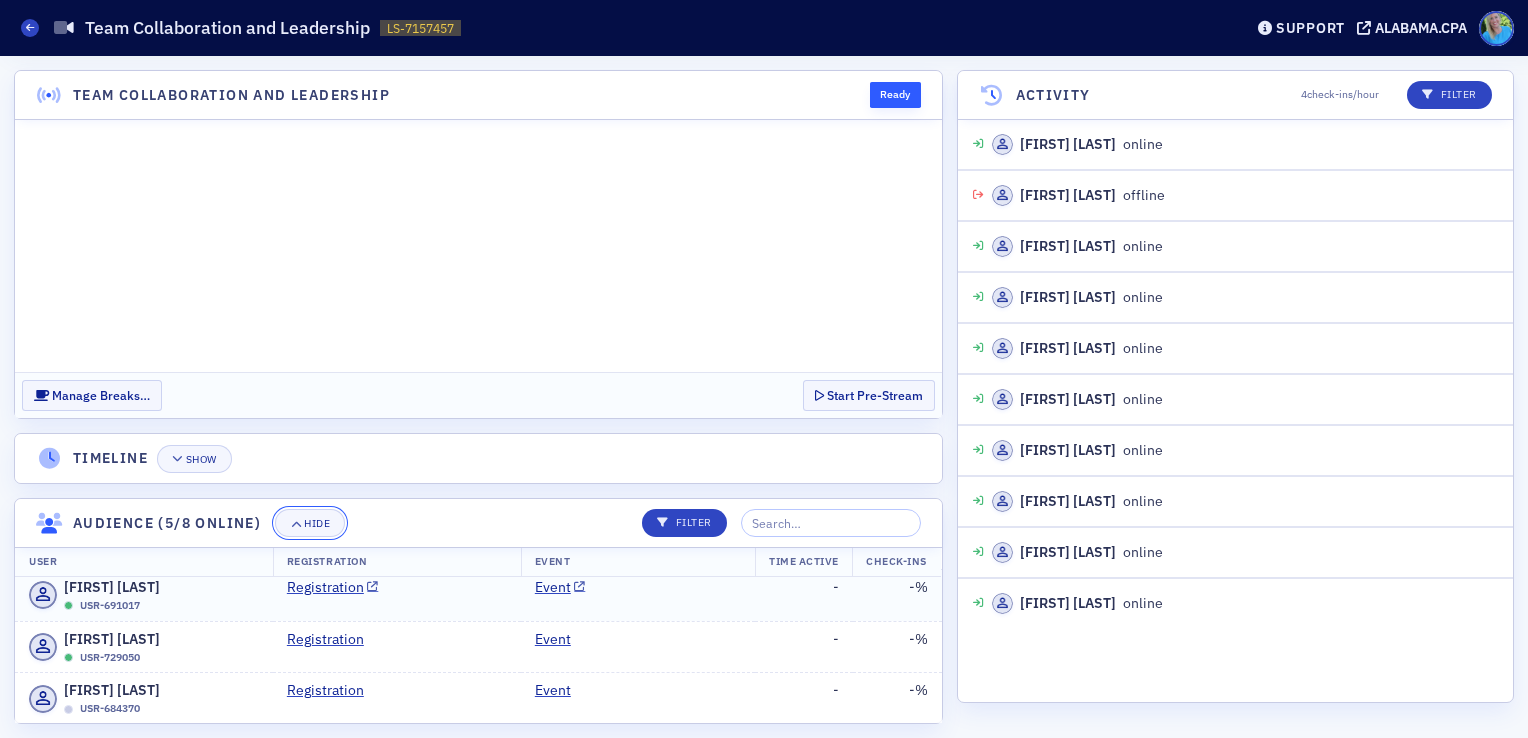 scroll, scrollTop: 0, scrollLeft: 0, axis: both 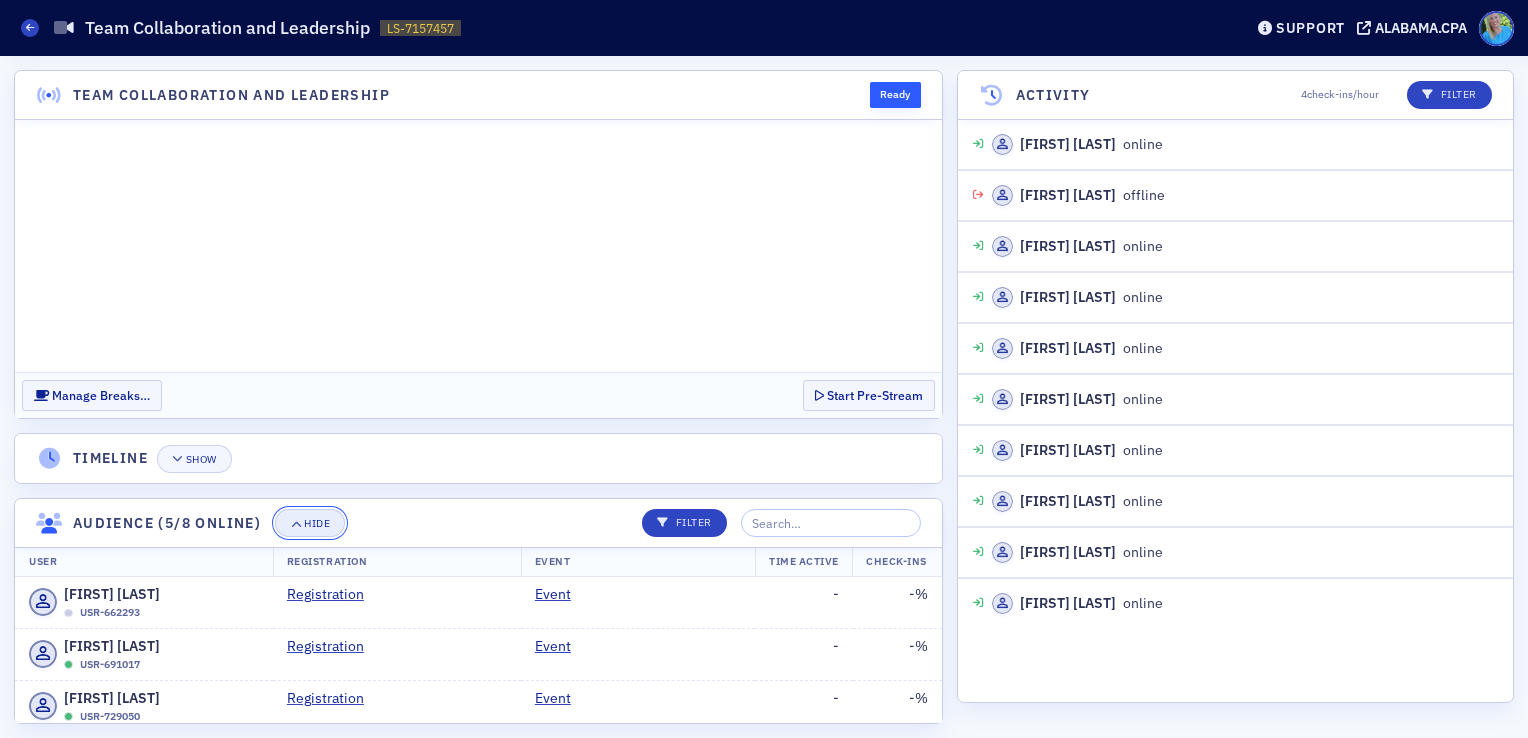click on "Hide" 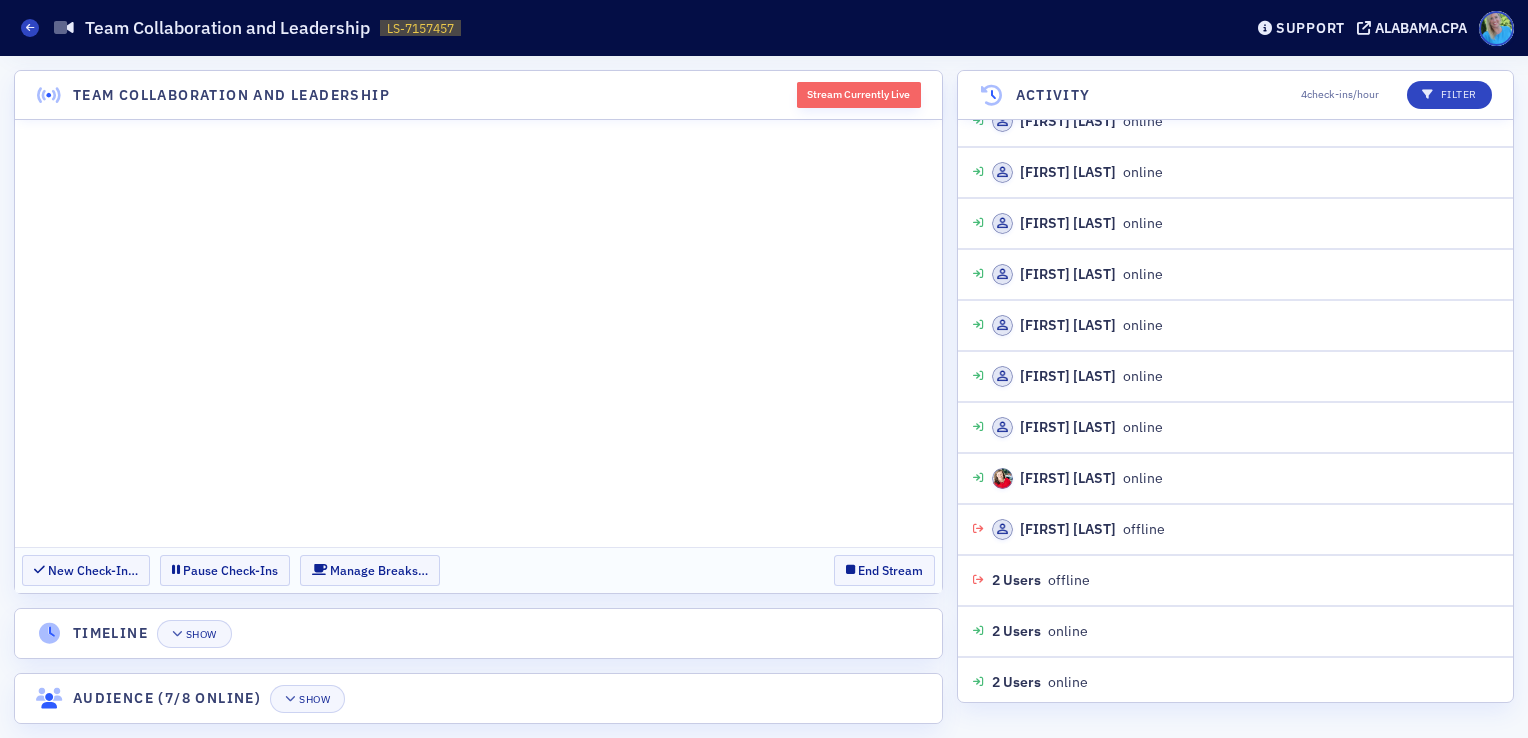scroll, scrollTop: 226, scrollLeft: 0, axis: vertical 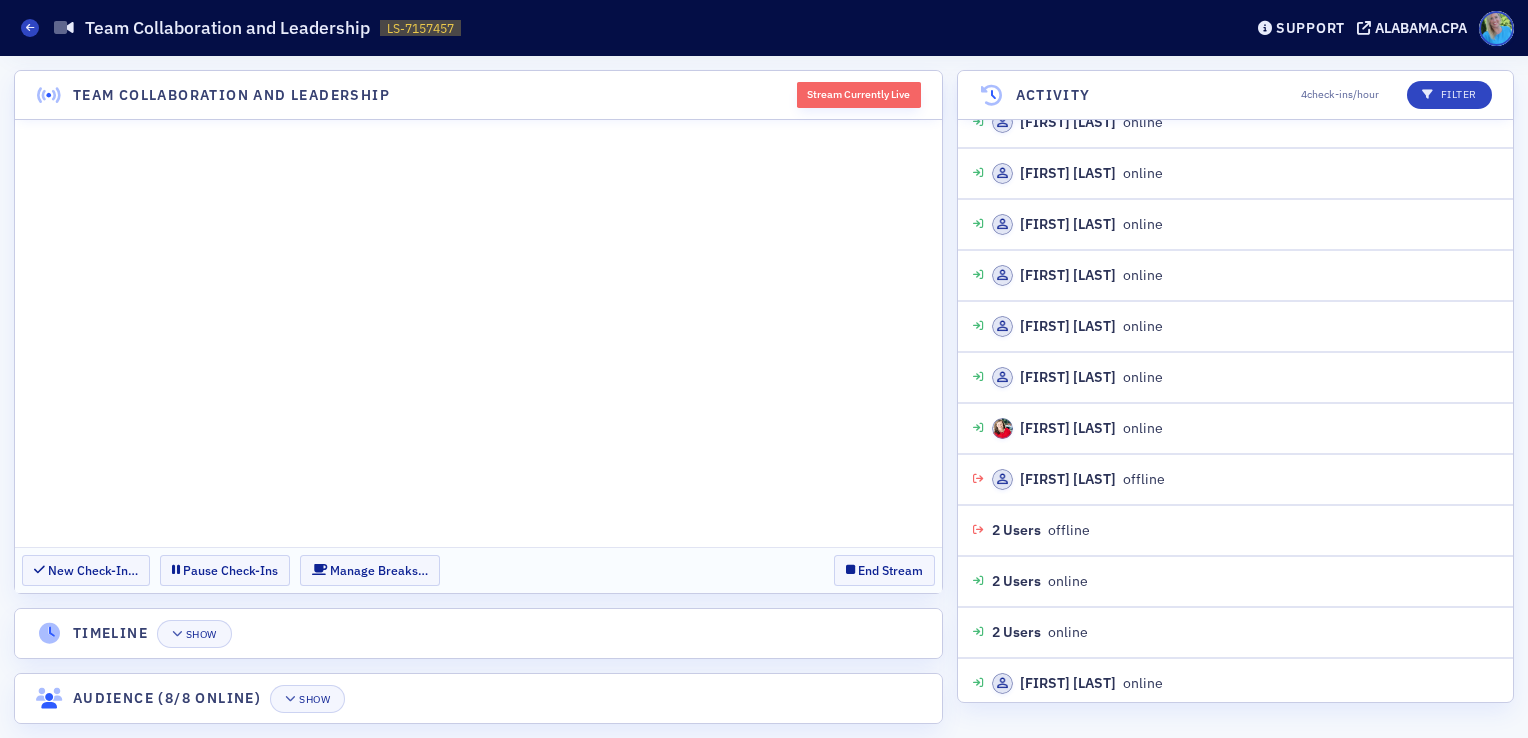 click on "Team Collaboration and Leadership Stream Currently Live  New Check-In…  Pause Check-Ins  Manage Breaks…  End Stream Timeline Show Audience (8/8 online) Show Activity 4  check-ins/hour Filter Daren Constantine online 11:19 AM Daren Constantine offline 11:19 AM Lana Teplick online 10:37 AM Greg Brown online 12:07 PM Lana Teplick online 1:57 PM Lana Teplick online 7:39 AM Lana Teplick online 12:32 PM Daren Constantine online 12:41 PM Joel Hughes online 12:46 PM Ashley Burch online 12:55 PM Megan Hughes online 12:59 PM Ashley Burch offline 1:00 PM 2   Users offline 1:00 PM 2   Users online 1:00 PM 2   Users online 1:00 PM Lori Messick online 1:01 PM  Waiting for activity…" 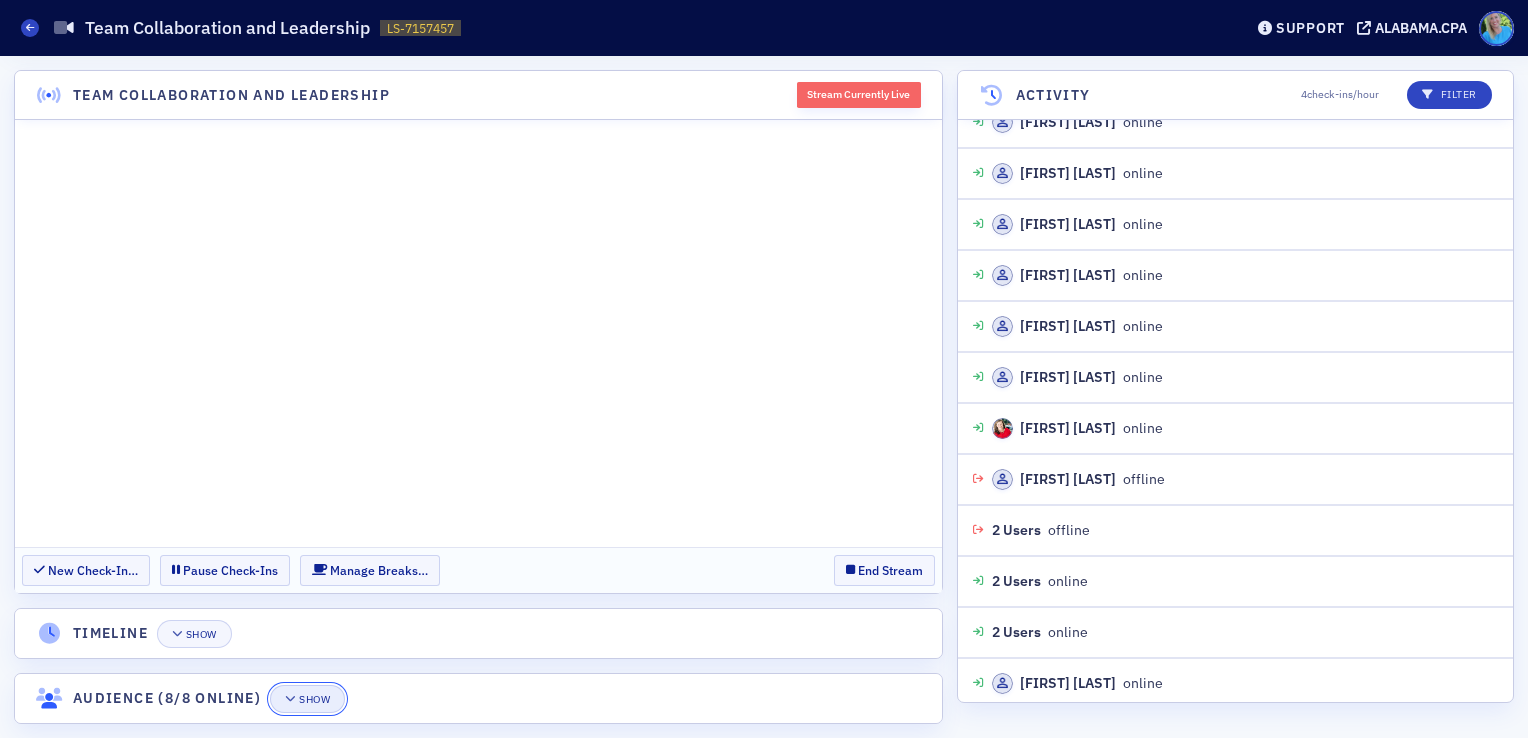 click on "Show" 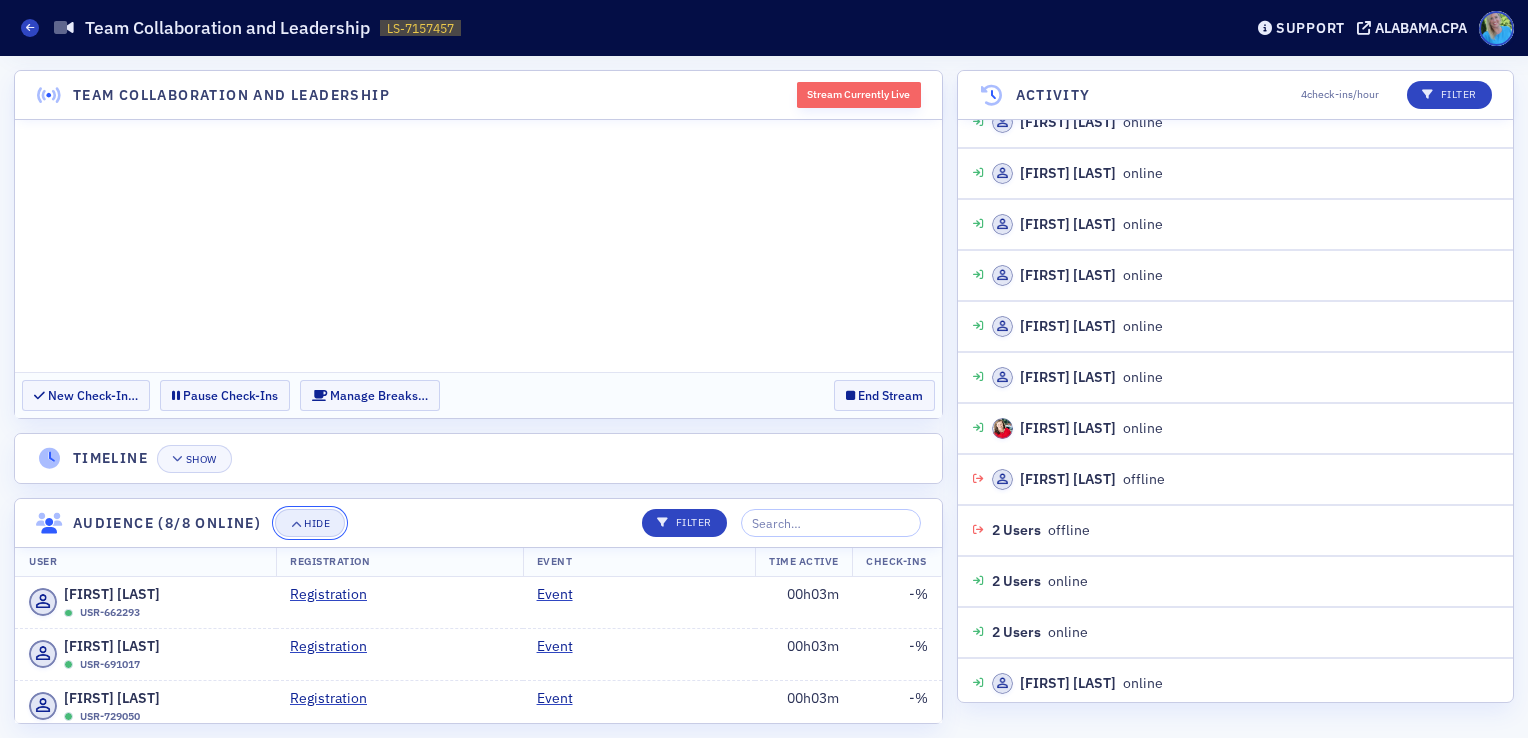 click on "Hide" 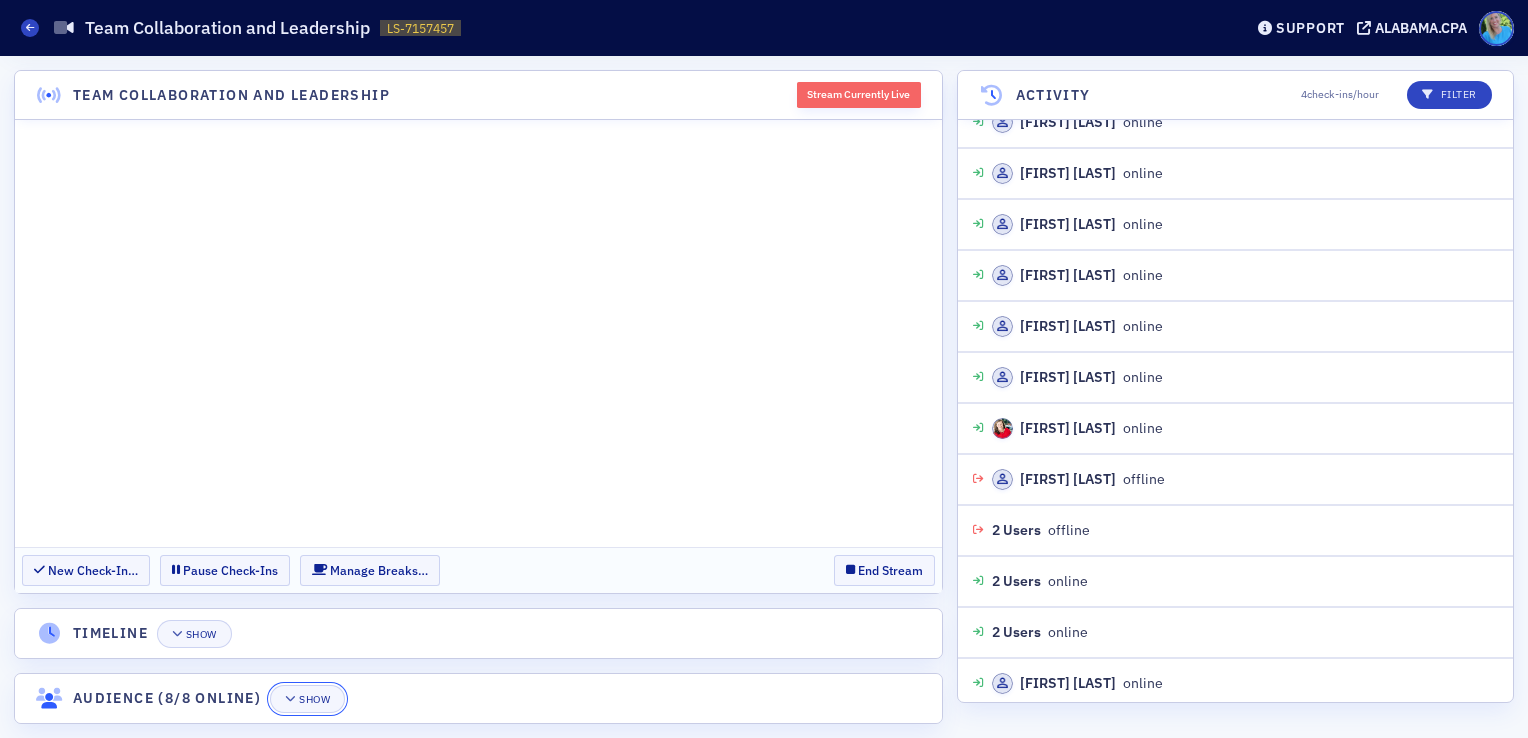 type 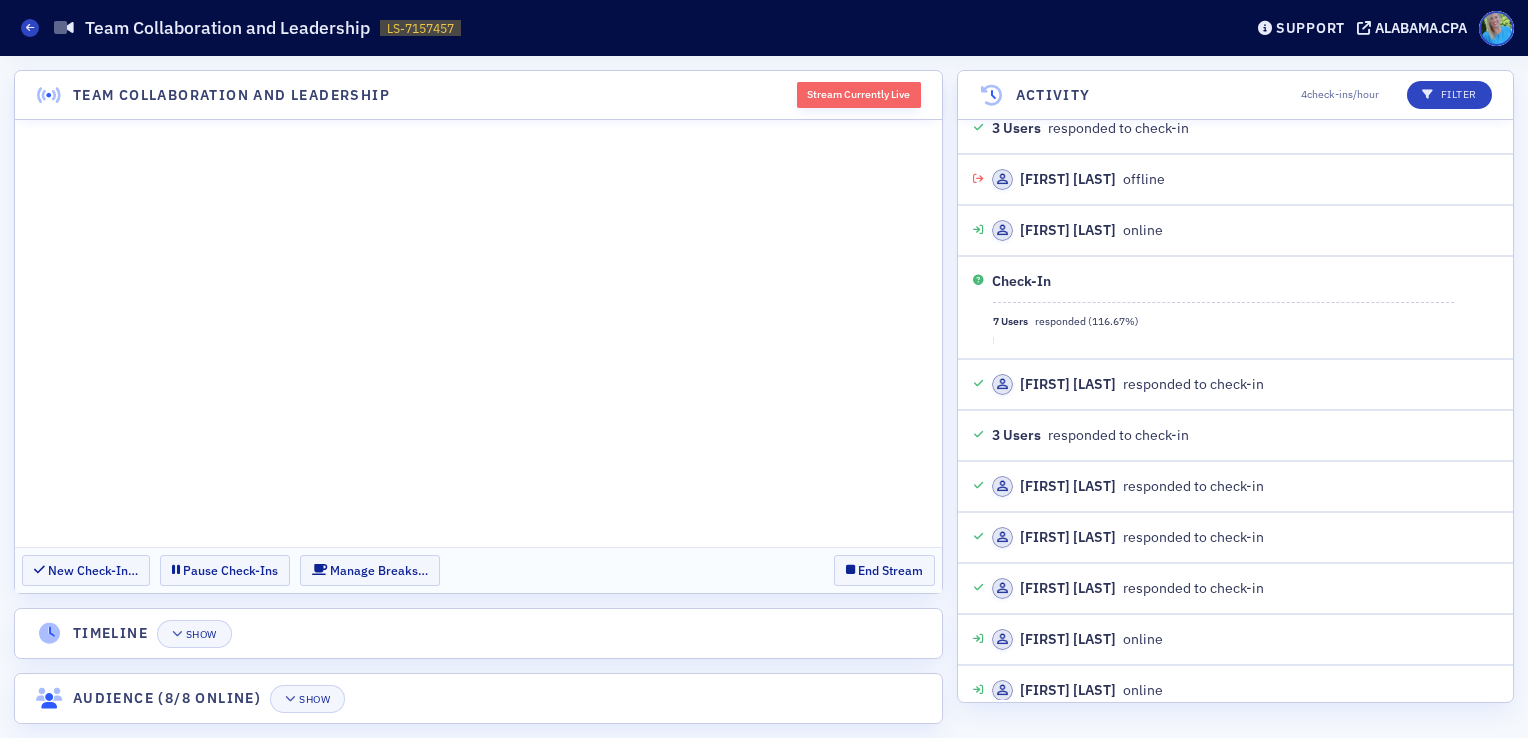 scroll, scrollTop: 1393, scrollLeft: 0, axis: vertical 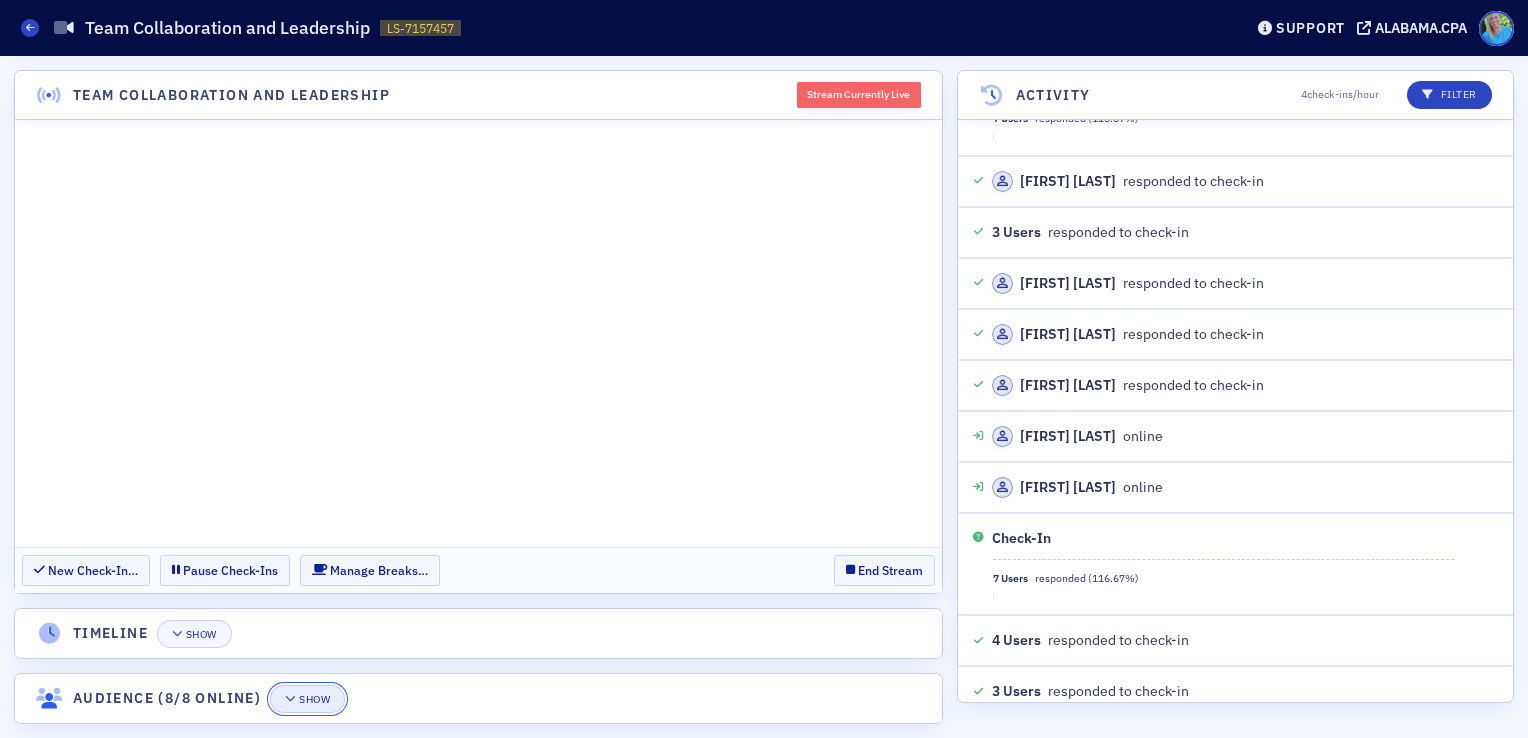 click on "Show" 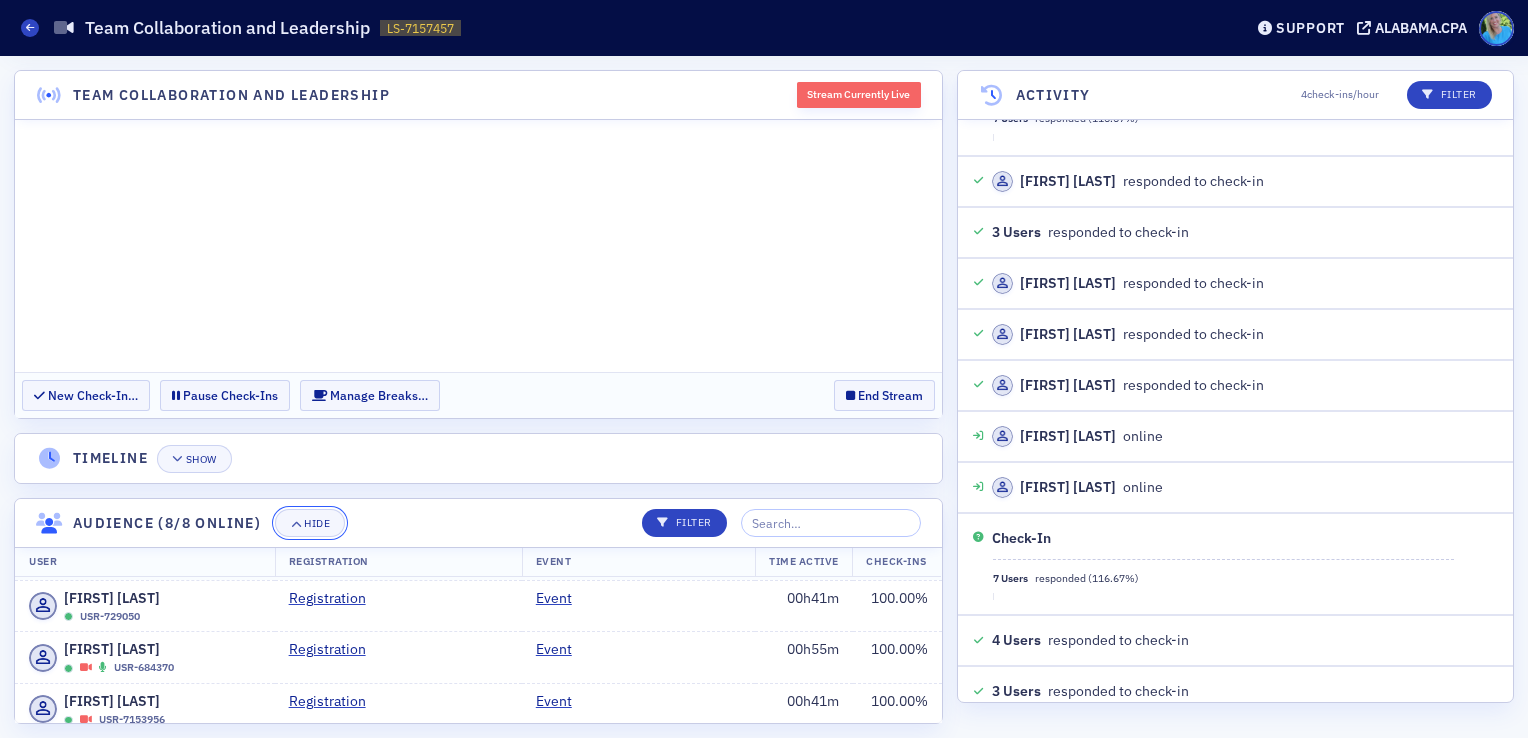 scroll, scrollTop: 0, scrollLeft: 0, axis: both 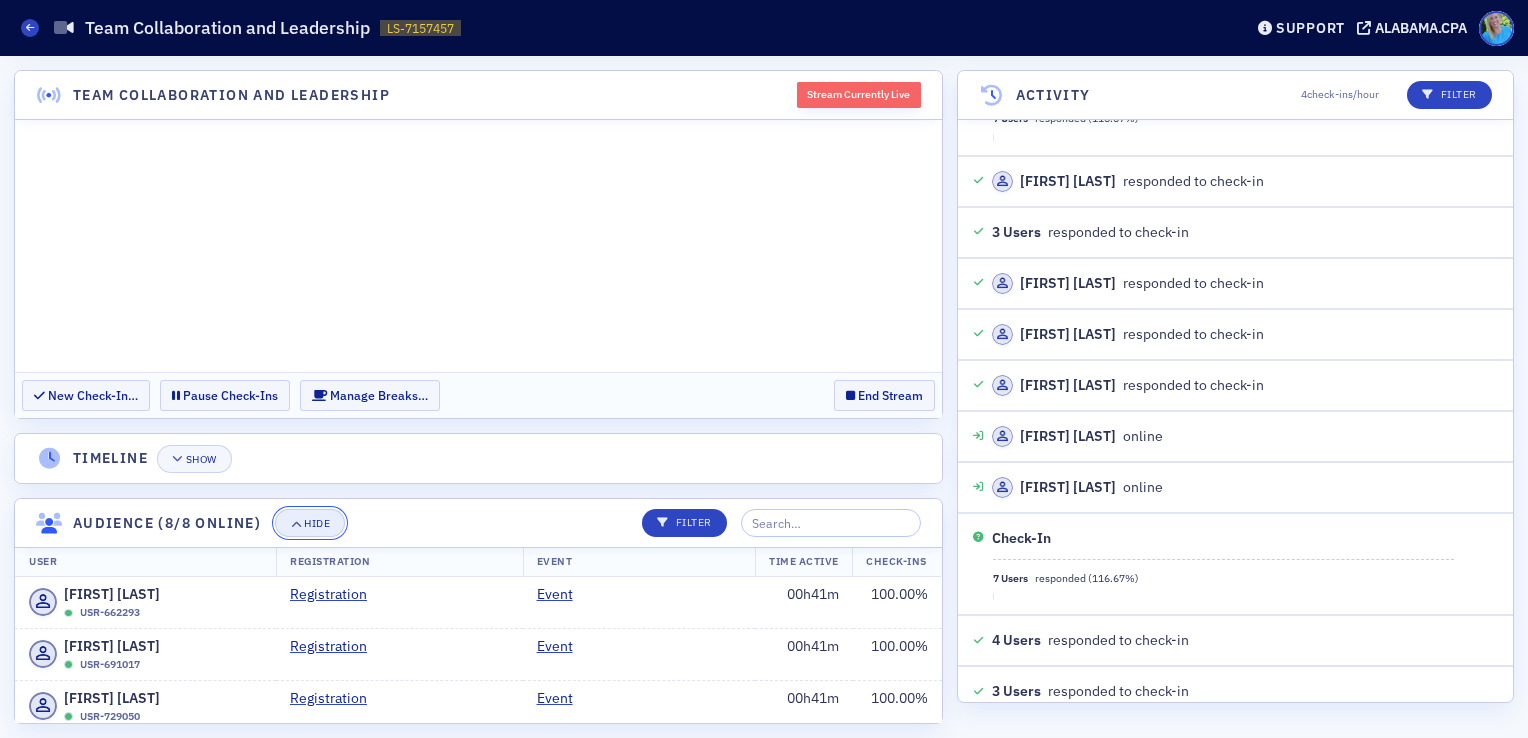 click on "Hide" 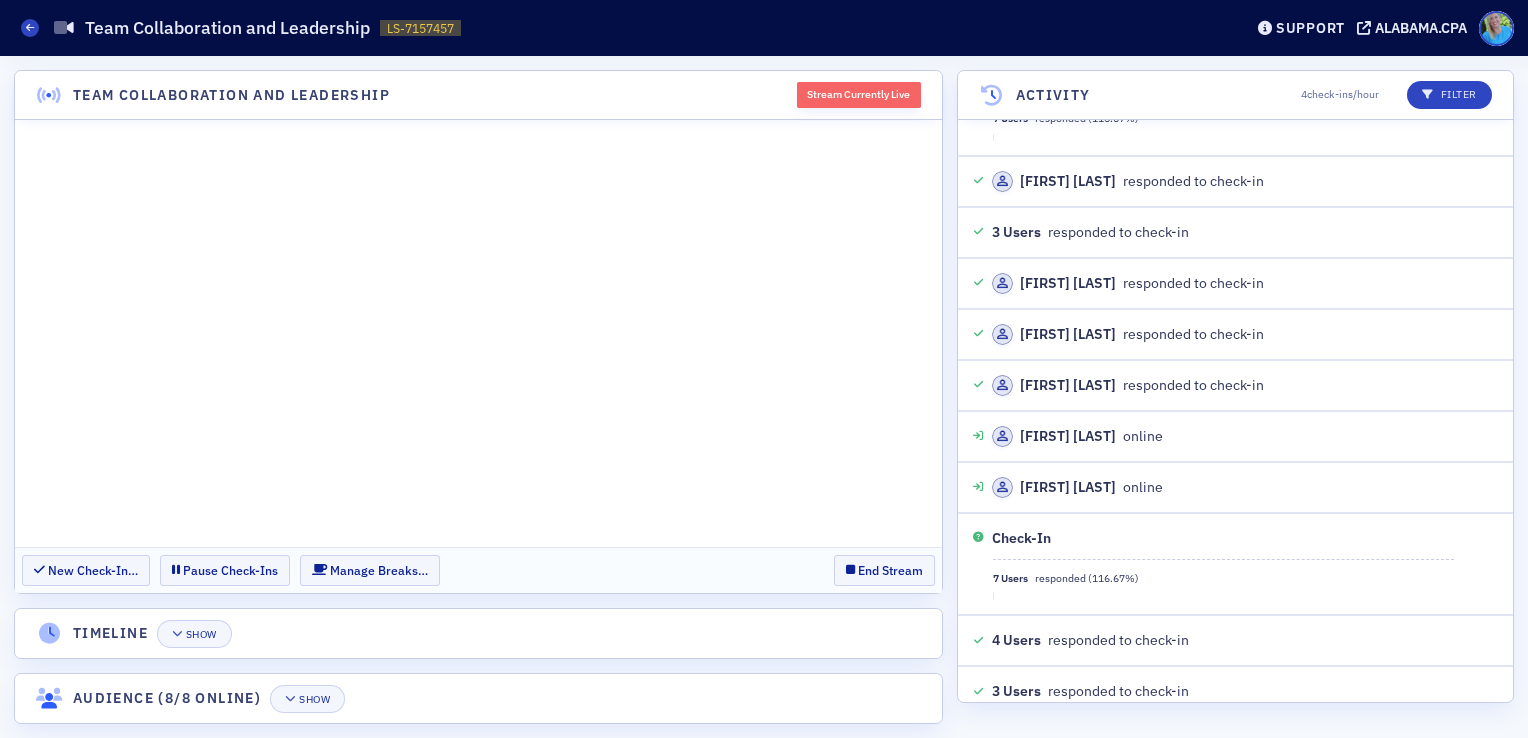 click on "Team Collaboration and Leadership Stream Currently Live  New Check-In…  Pause Check-Ins  Manage Breaks…  End Stream Timeline Show Audience (8/8 online) Show Activity 4  check-ins/hour Filter Daren Constantine offline 11:19 AM Lana Teplick online 10:37 AM Greg Brown online 12:07 PM Lana Teplick online 1:57 PM Lana Teplick online 7:39 AM Lana Teplick online 12:32 PM Daren Constantine online 12:41 PM Joel Hughes online 12:46 PM Ashley Burch online 12:55 PM Megan Hughes online 12:59 PM Ashley Burch offline 1:00 PM 2   Users offline 1:00 PM 2   Users online 1:00 PM 2   Users online 1:00 PM Lori Messick online 1:01 PM Greg Brown online 1:04 PM Lori Messick offline 1:06 PM Lori Messick online 1:06 PM Check-In 7   Users responded ( 116.67 %) 1:07 PM Greg Brown responded to   check-in 1:07 PM 3   Users responded to   check-in 1:07 PM 3   Users responded to   check-in 1:07 PM Lori Messick offline 1:08 PM Lori Messick online 1:09 PM Check-In 7   Users responded ( 116.67 %) 1:21 PM Ashley Burch responded to   1:21 PM" 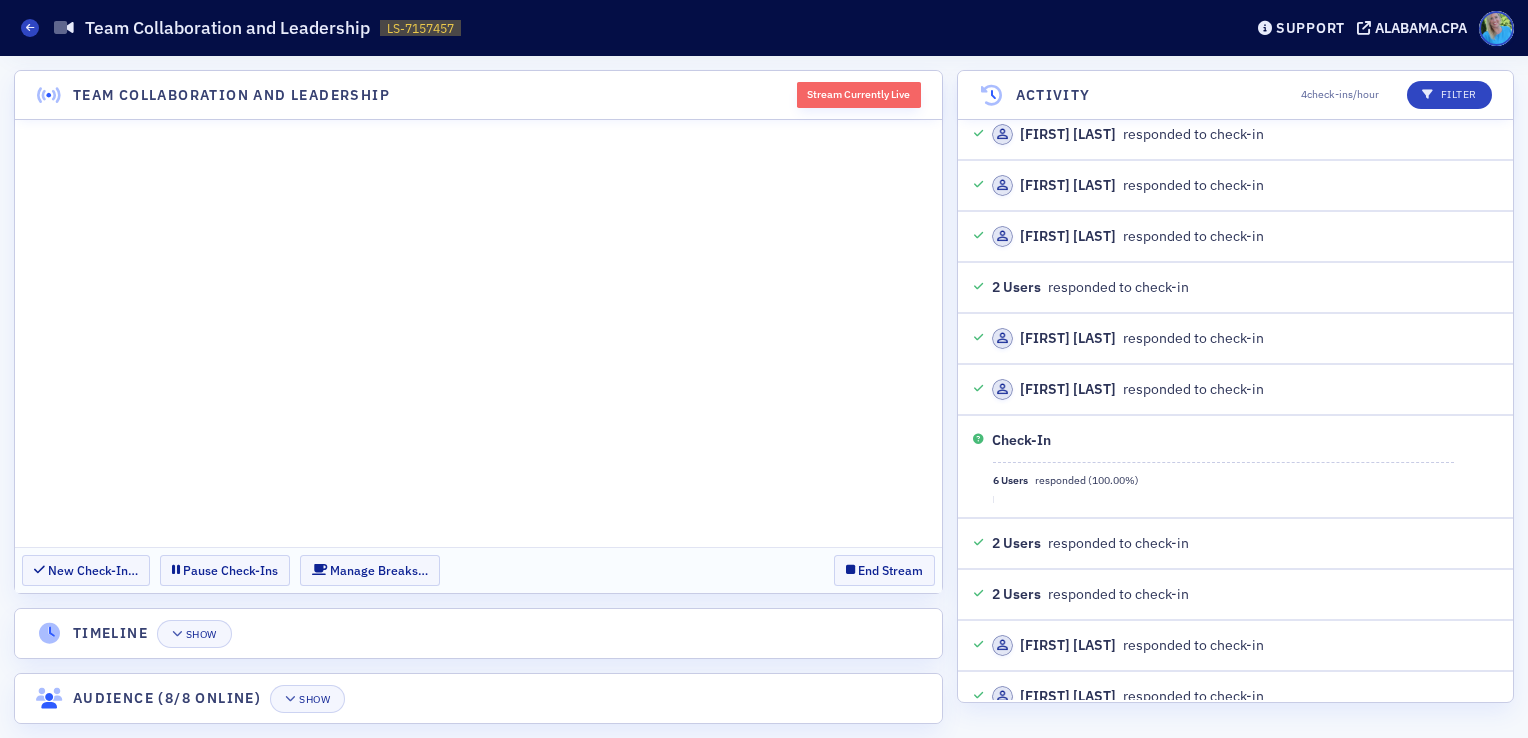 scroll, scrollTop: 2154, scrollLeft: 0, axis: vertical 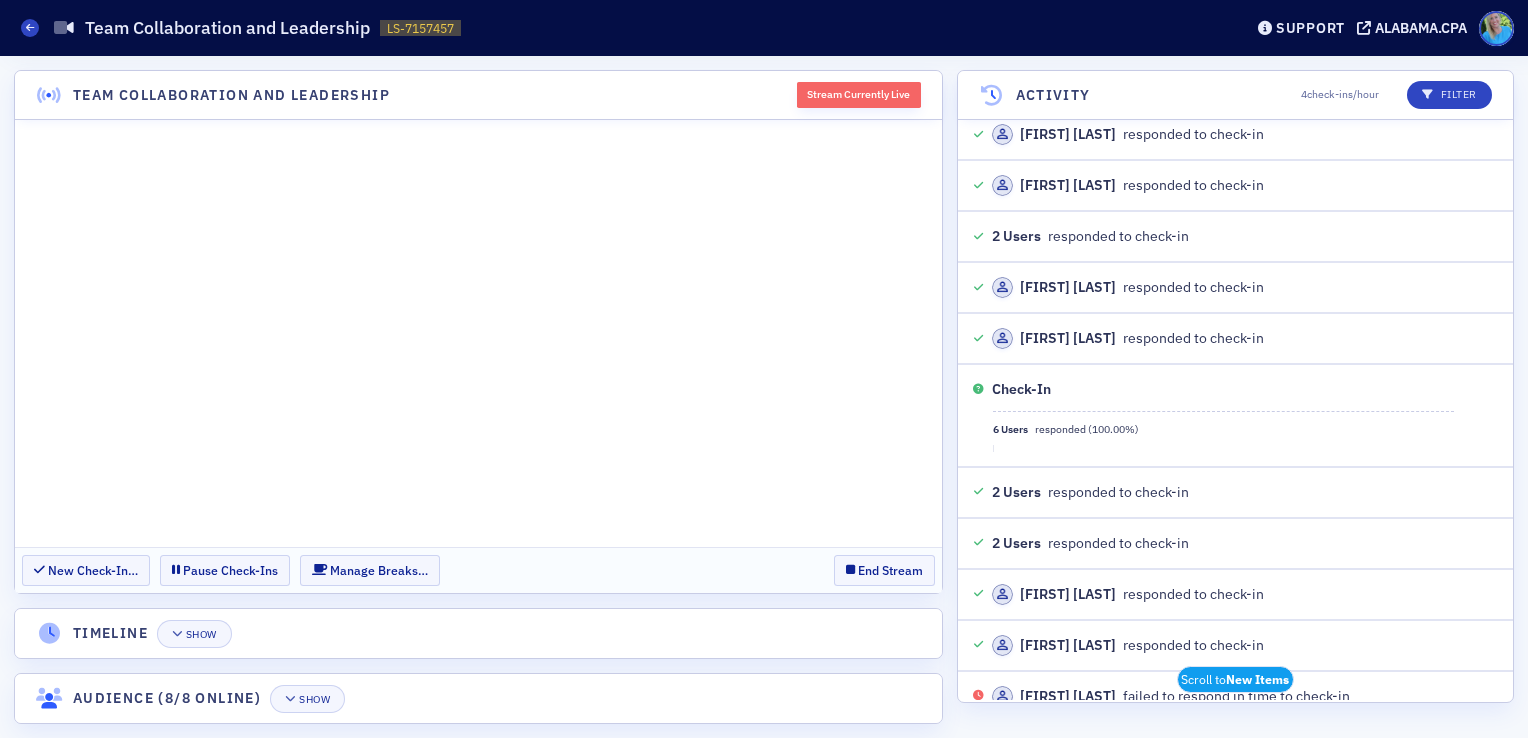 click on "Audience (8/8 online) Show" 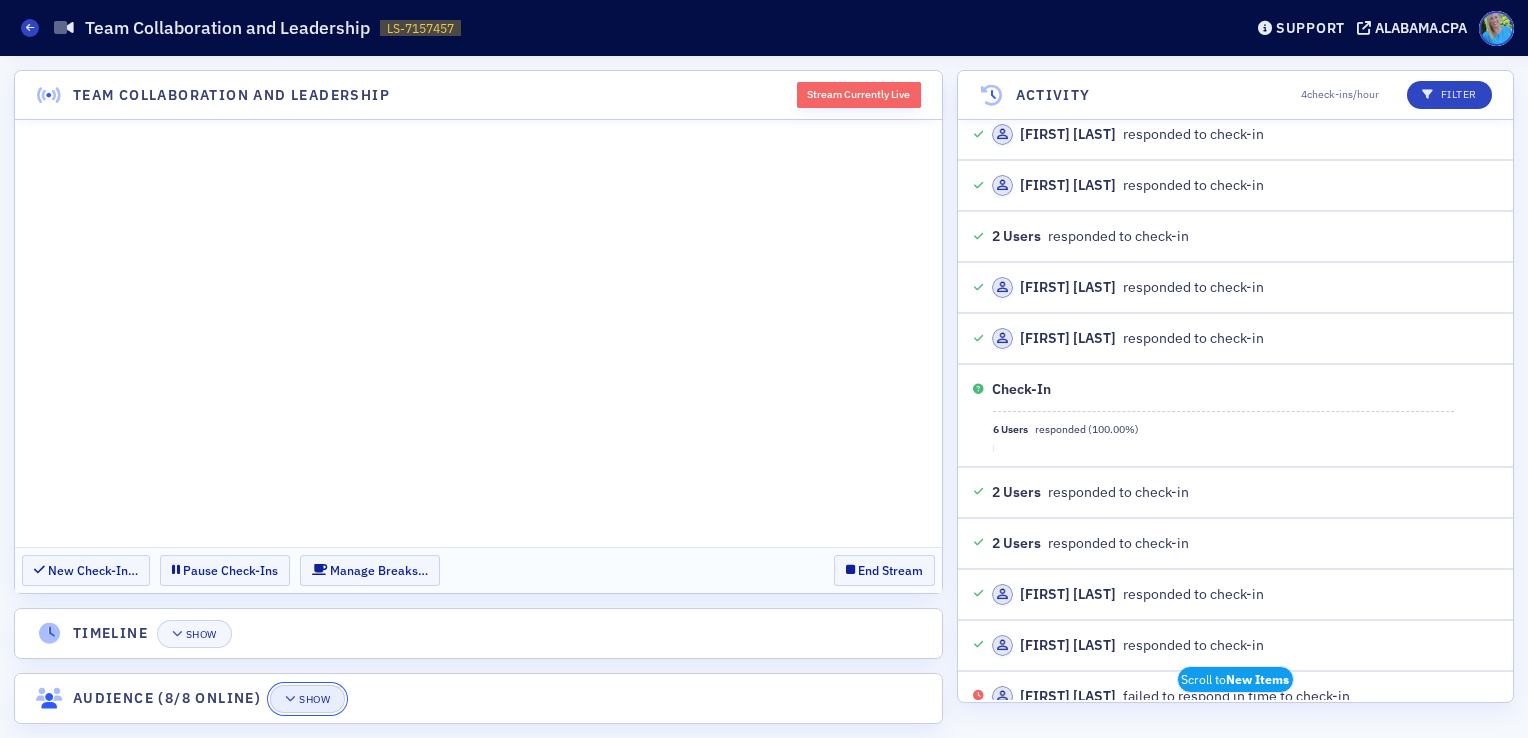 click on "Show" 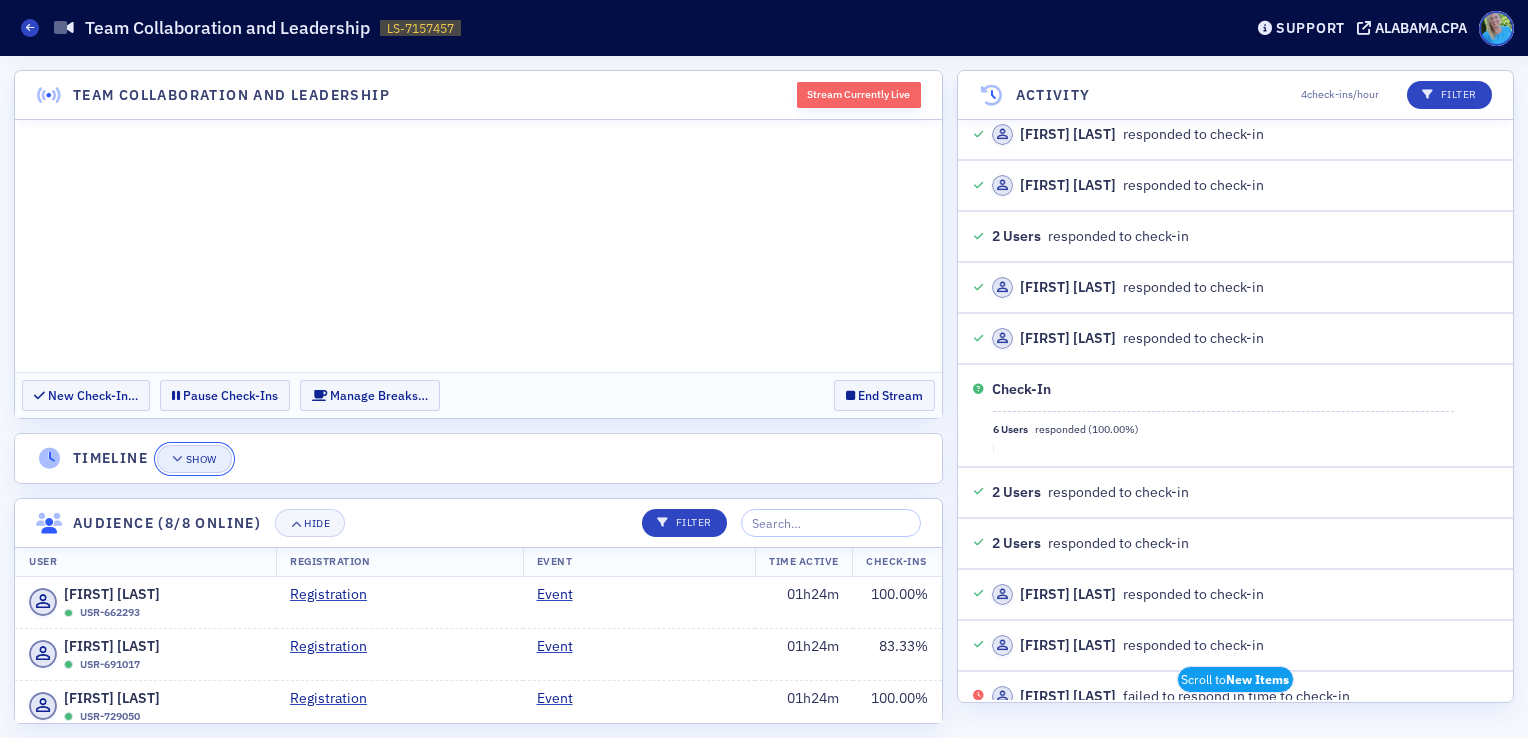 click on "Show" 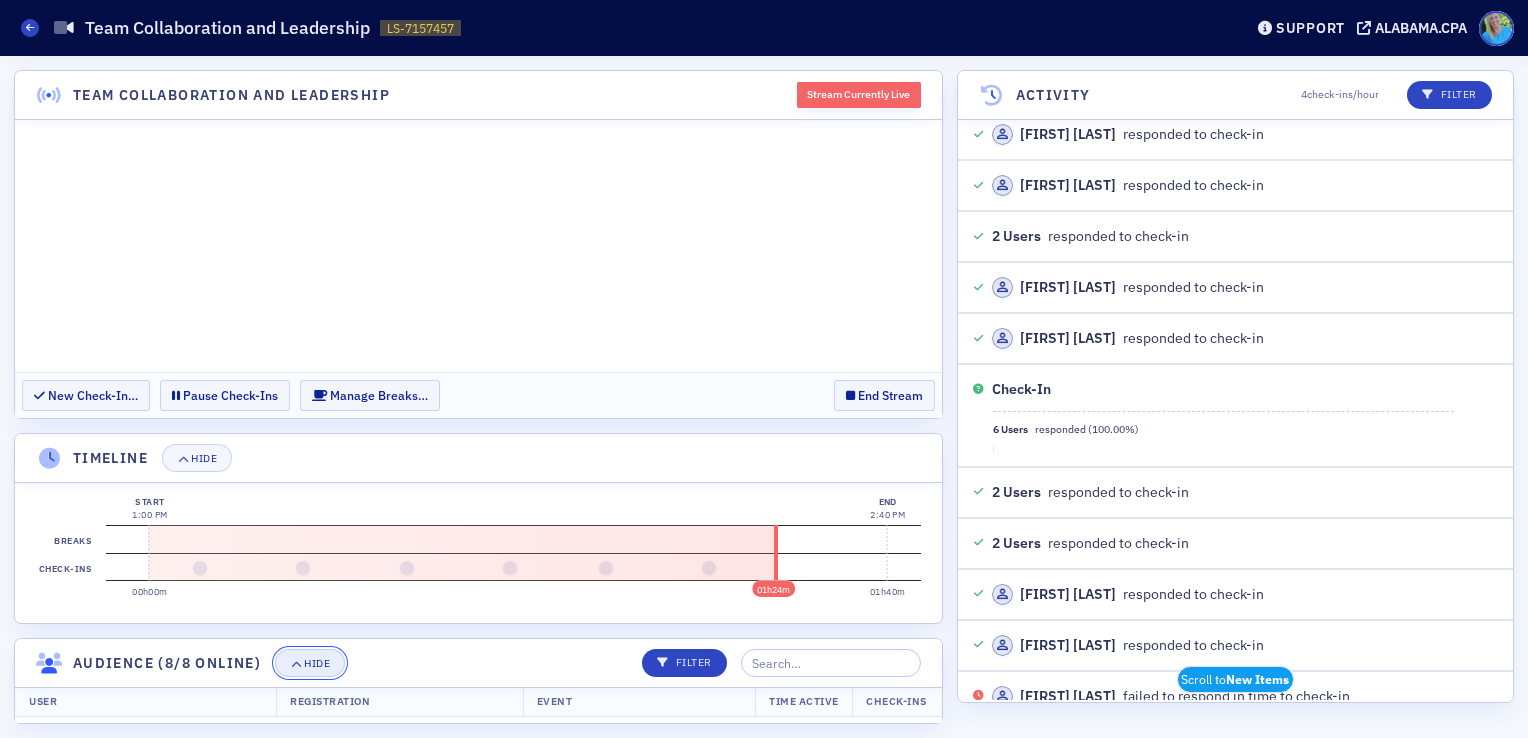 click on "Hide" 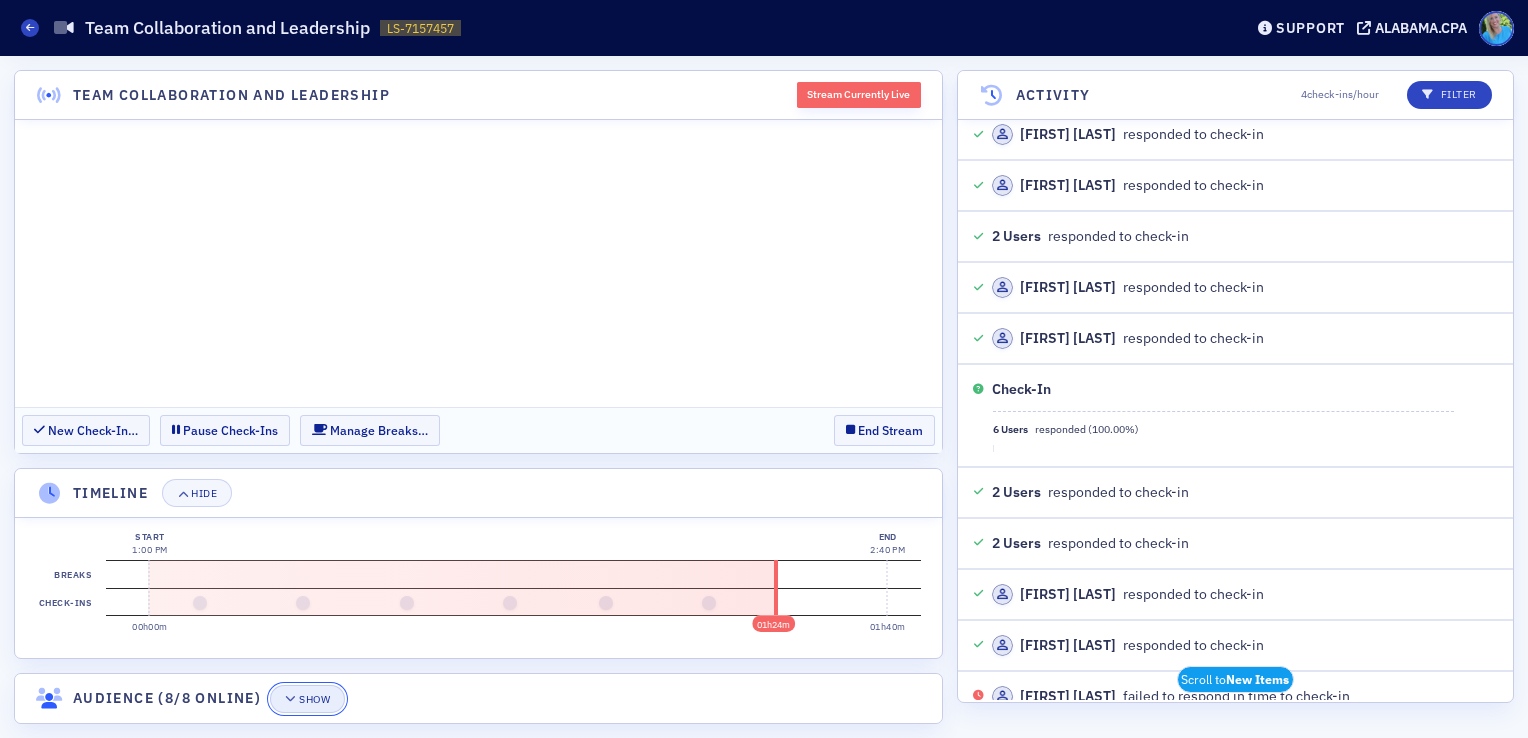 click on "Show" 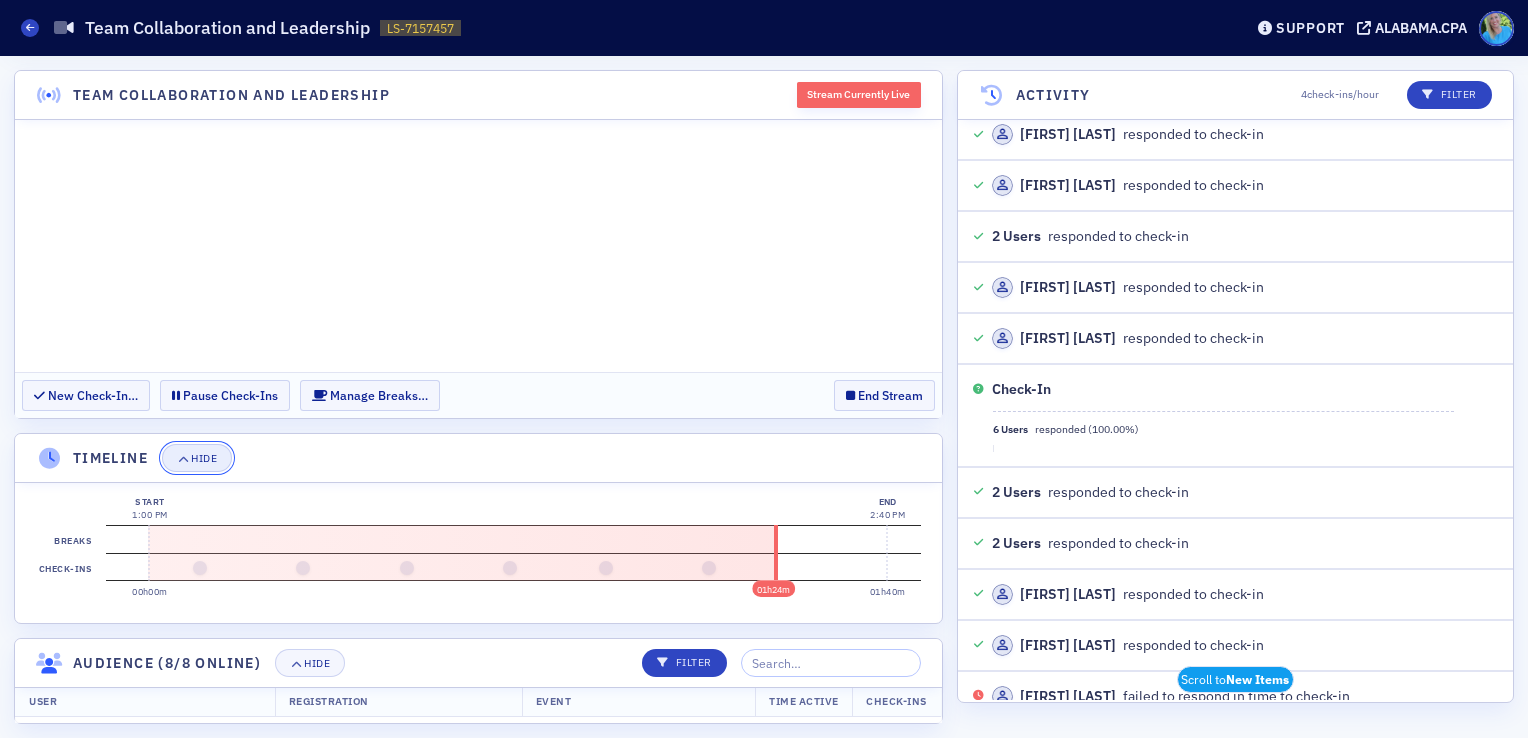click on "Hide" 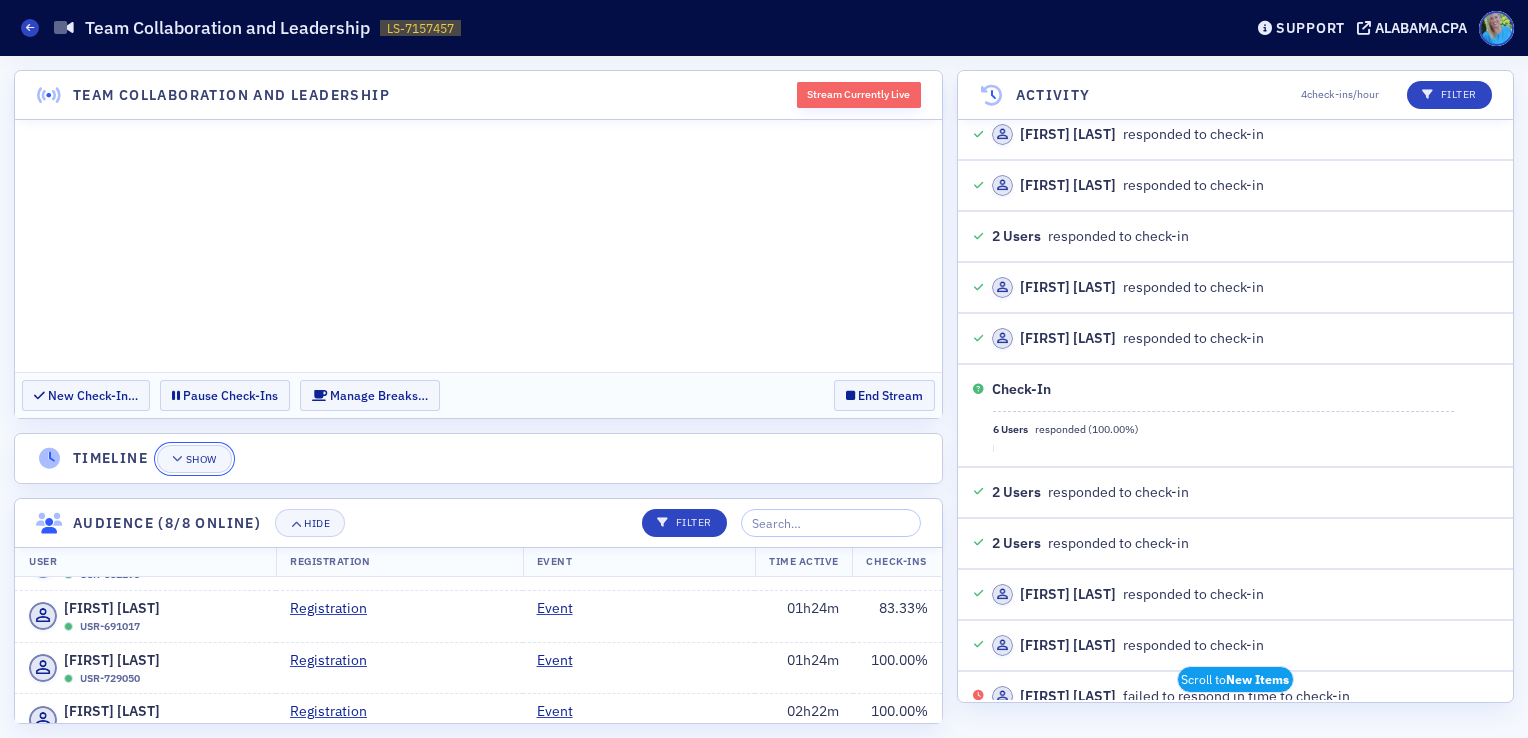 scroll, scrollTop: 0, scrollLeft: 0, axis: both 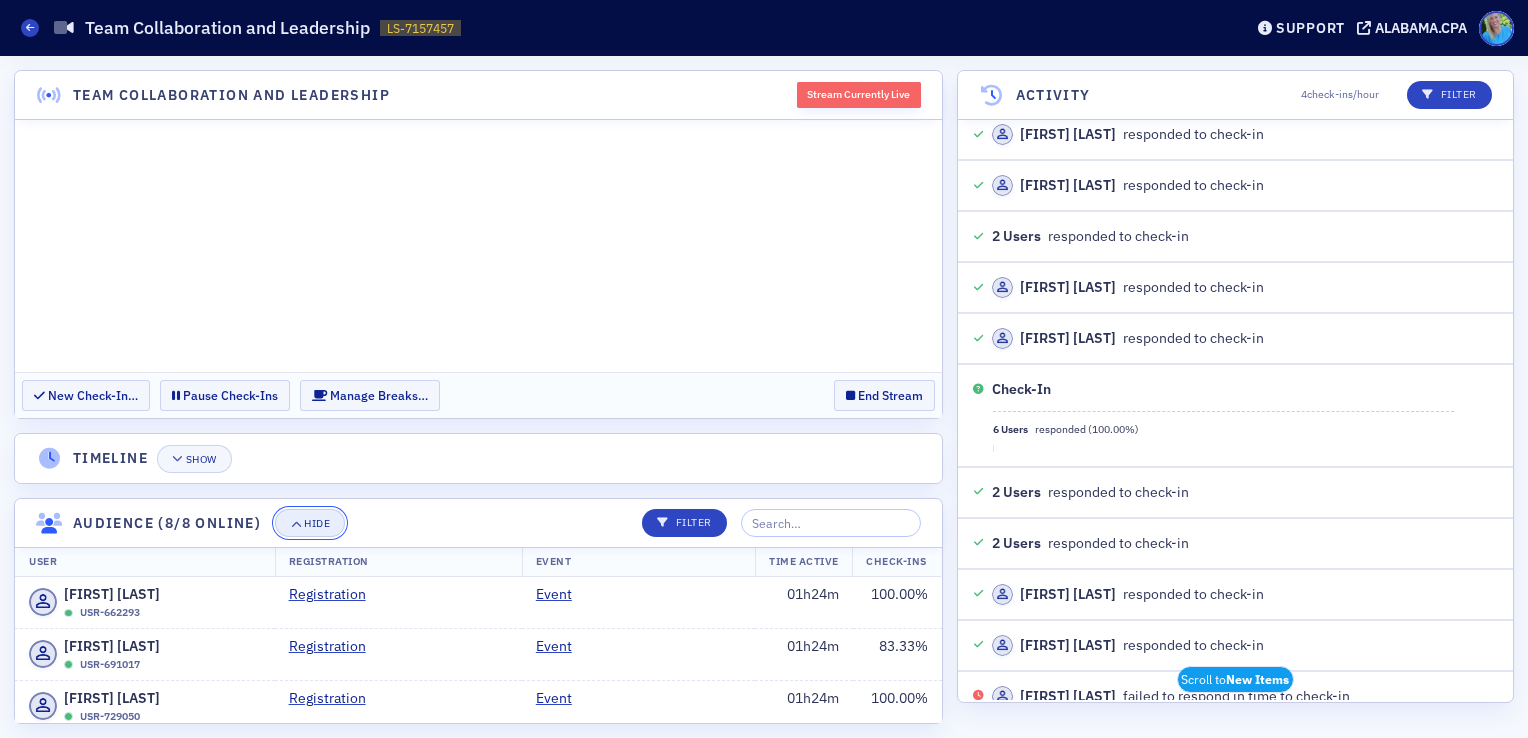 click on "Hide" 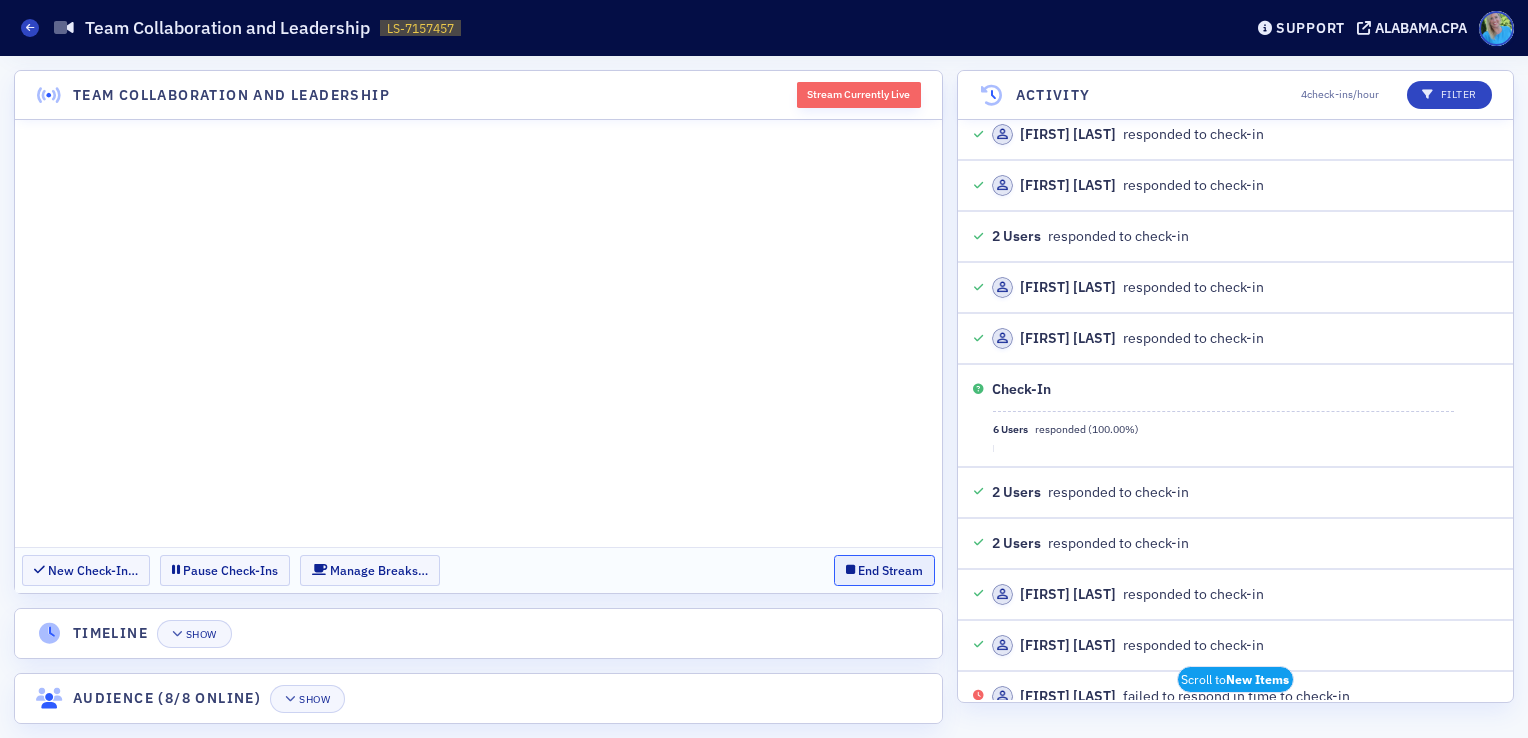 click on "End Stream" 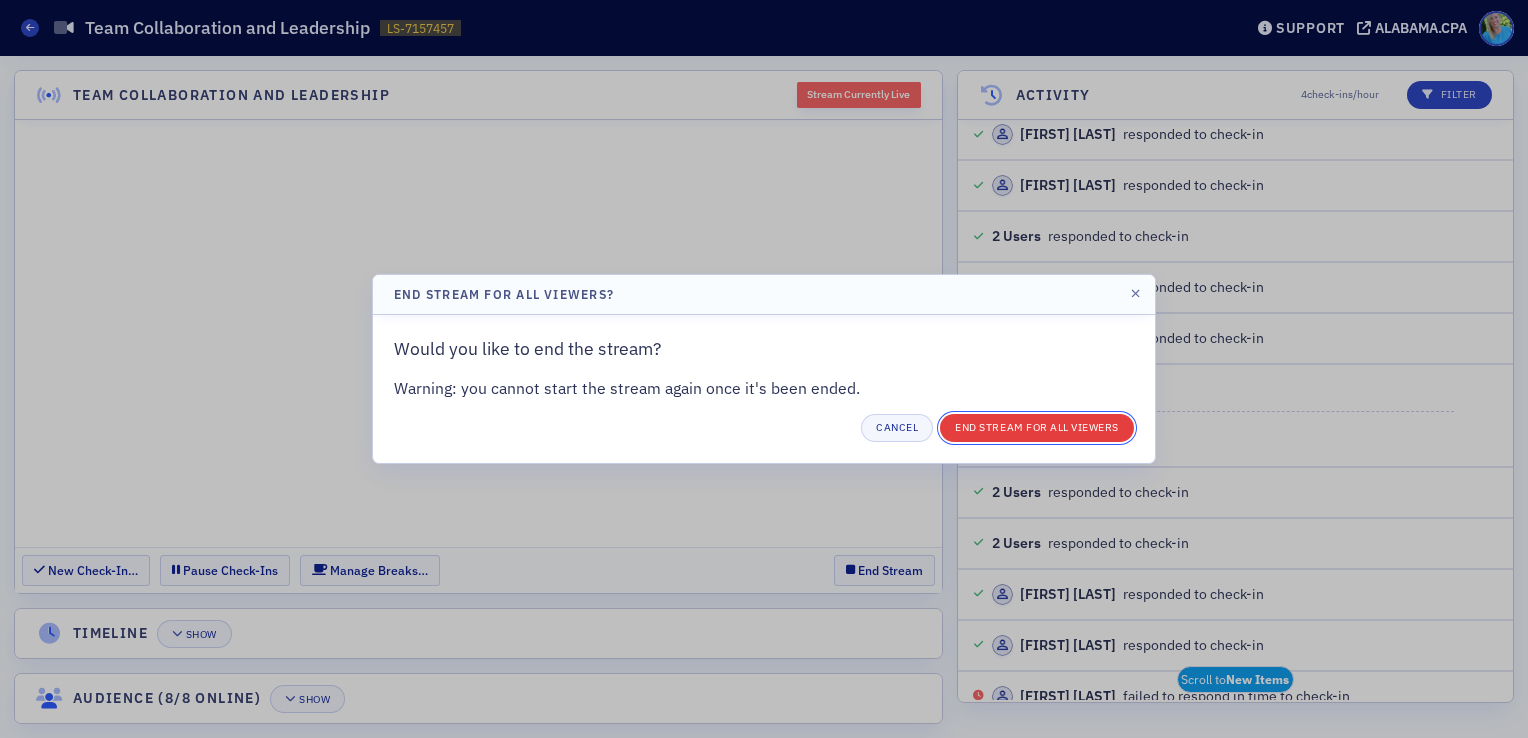 click on "End Stream for all Viewers" at bounding box center [1037, 428] 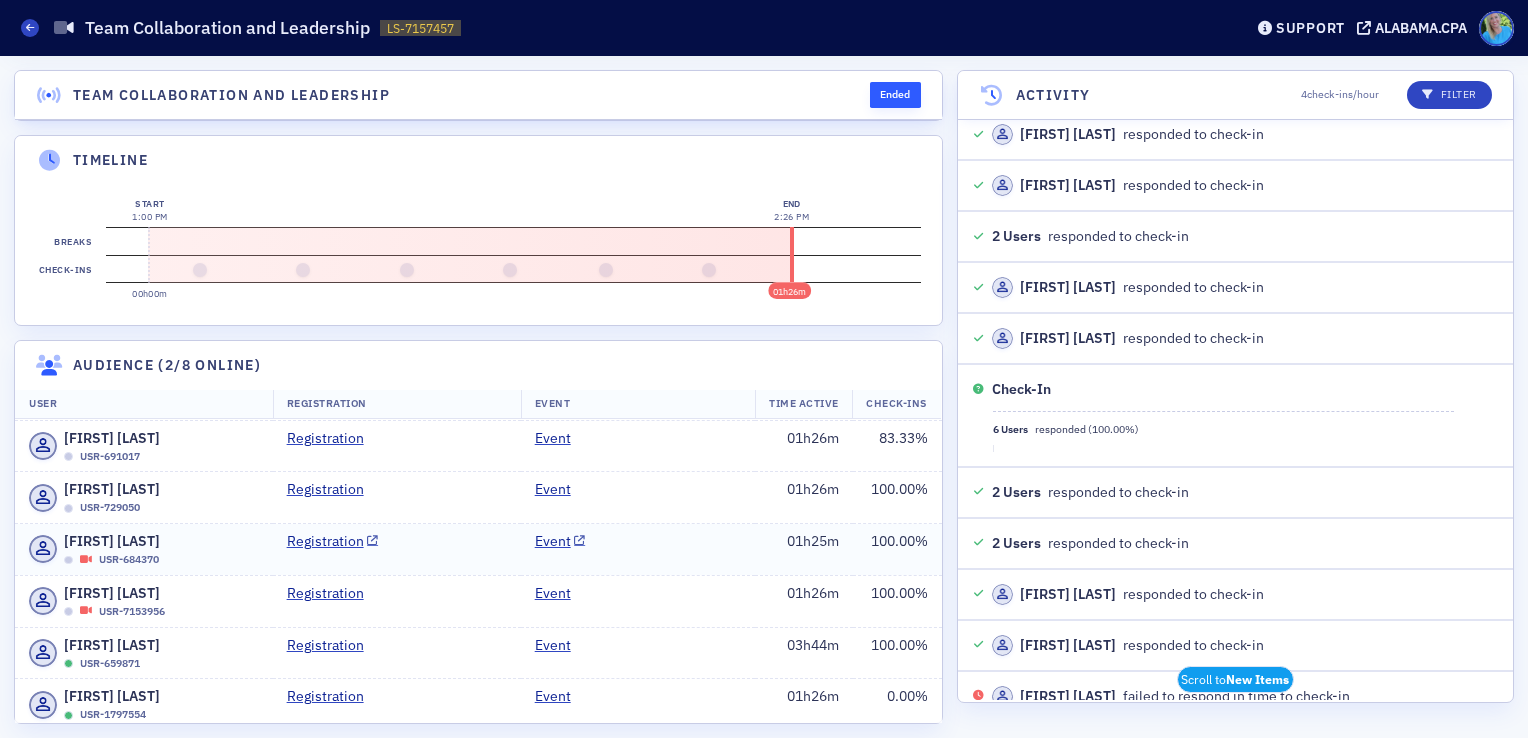 scroll, scrollTop: 0, scrollLeft: 0, axis: both 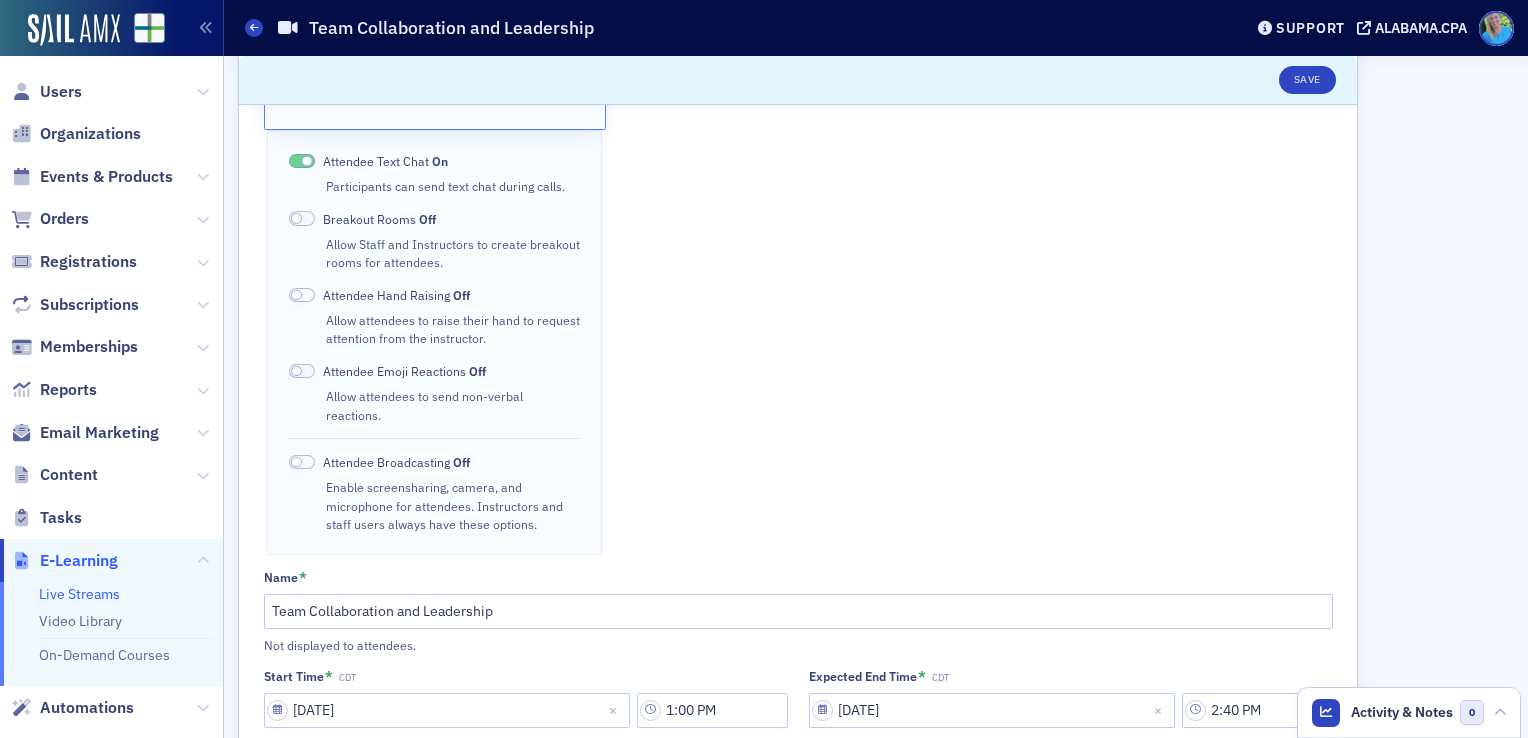 click 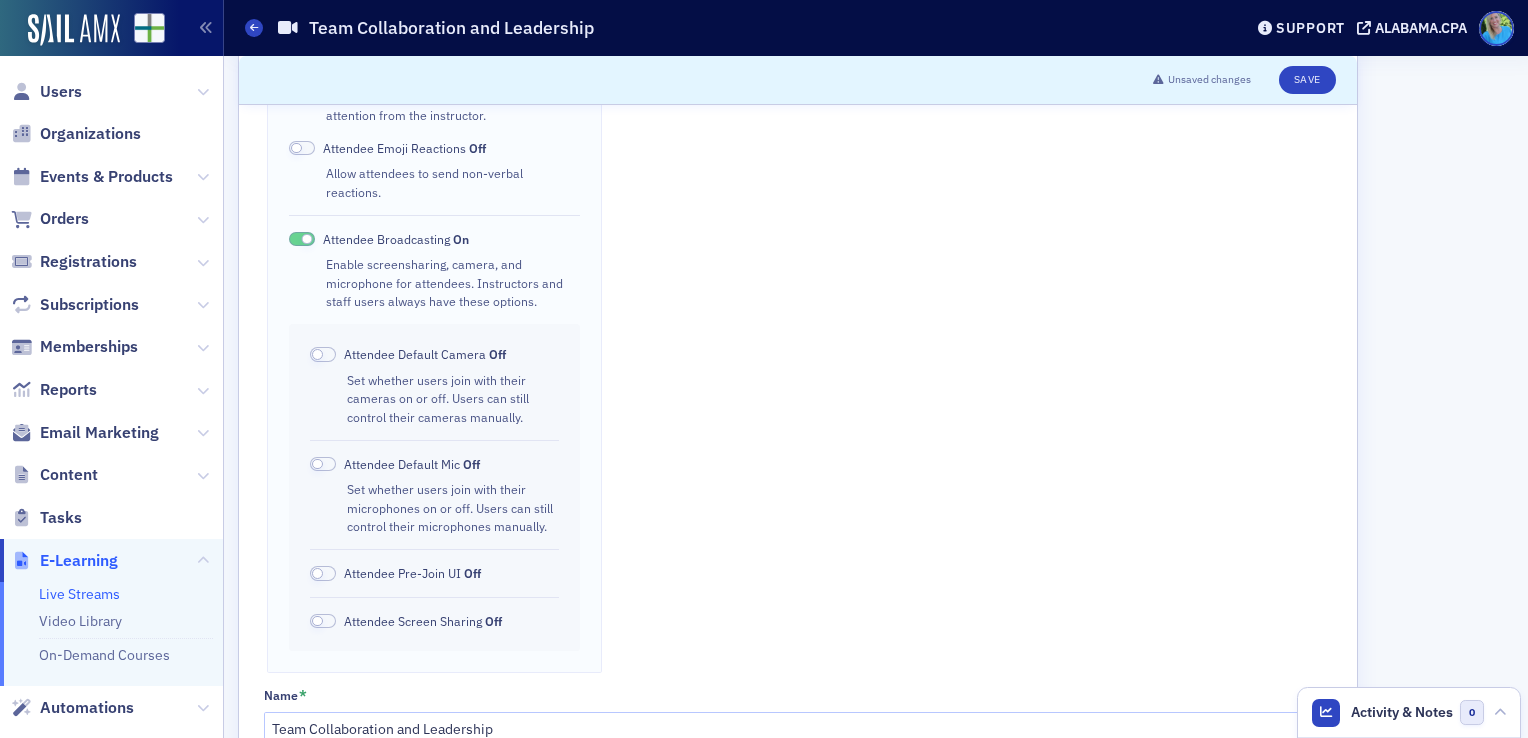 scroll, scrollTop: 800, scrollLeft: 0, axis: vertical 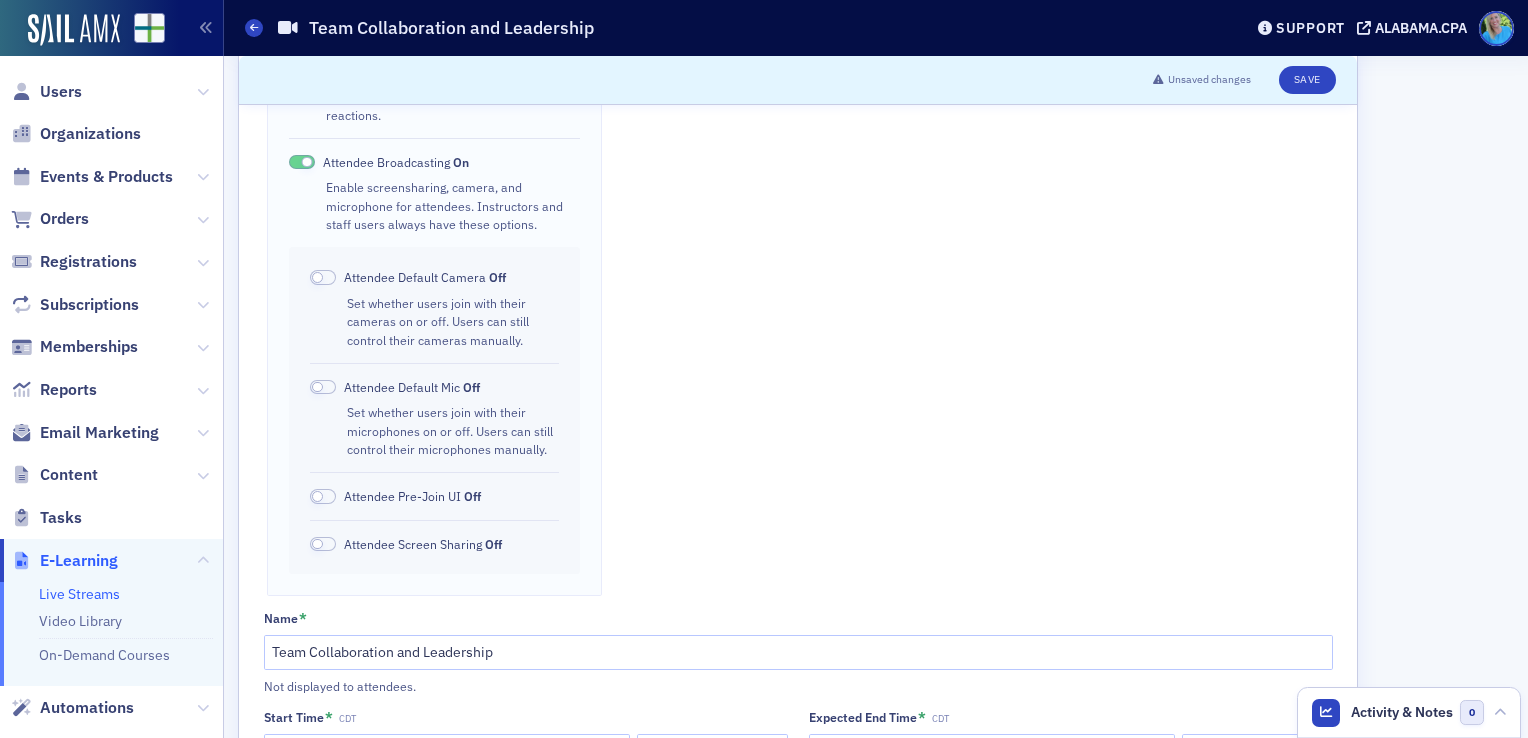 click 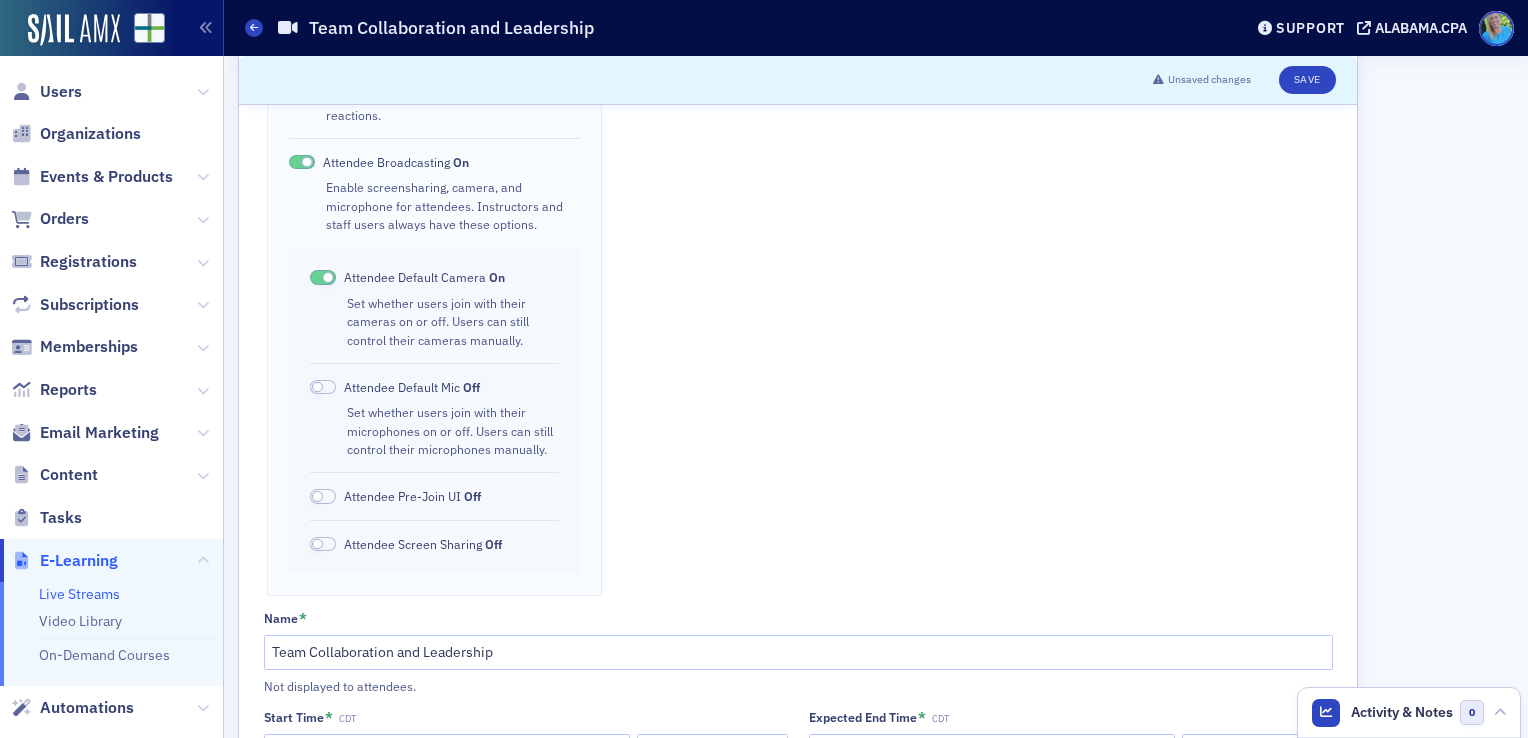 click 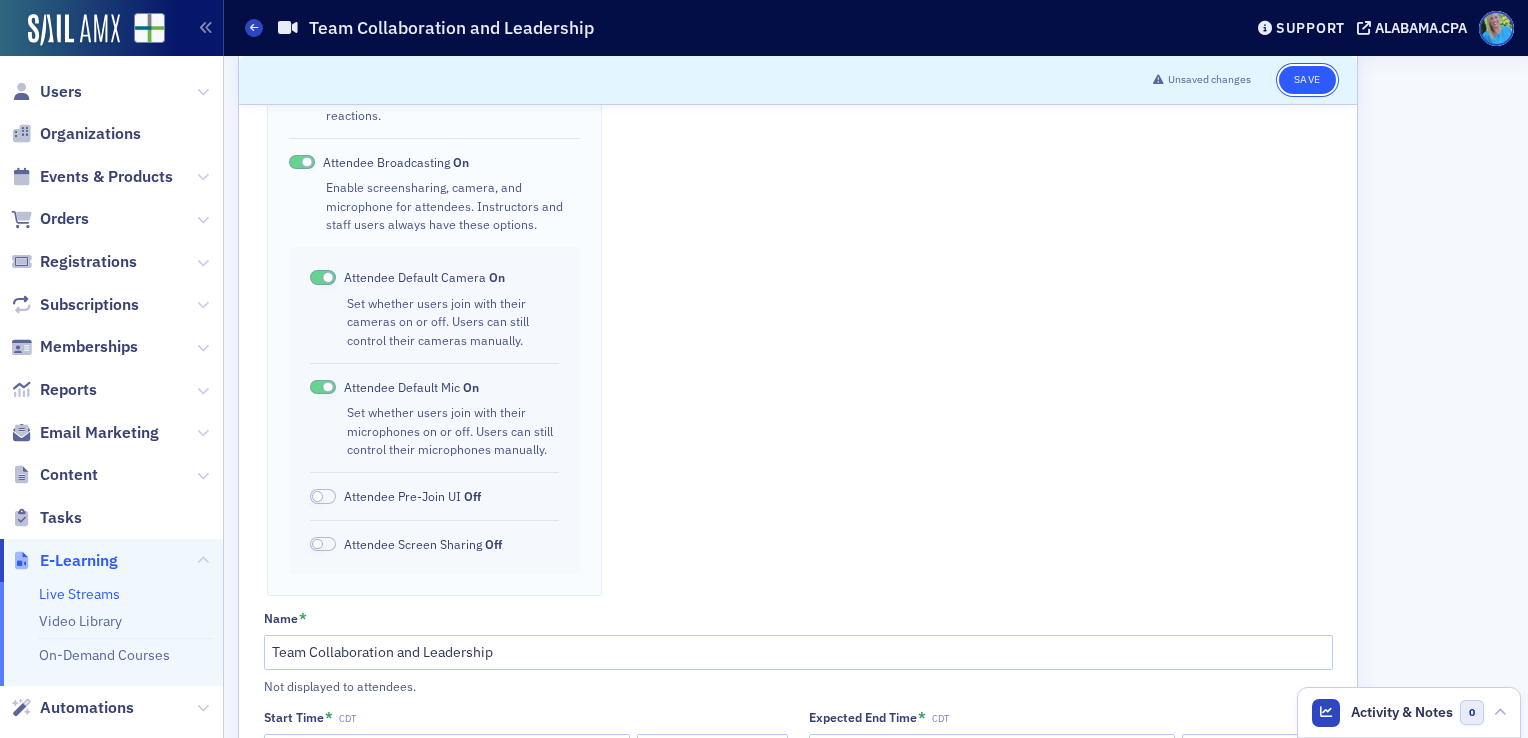 click on "Save" 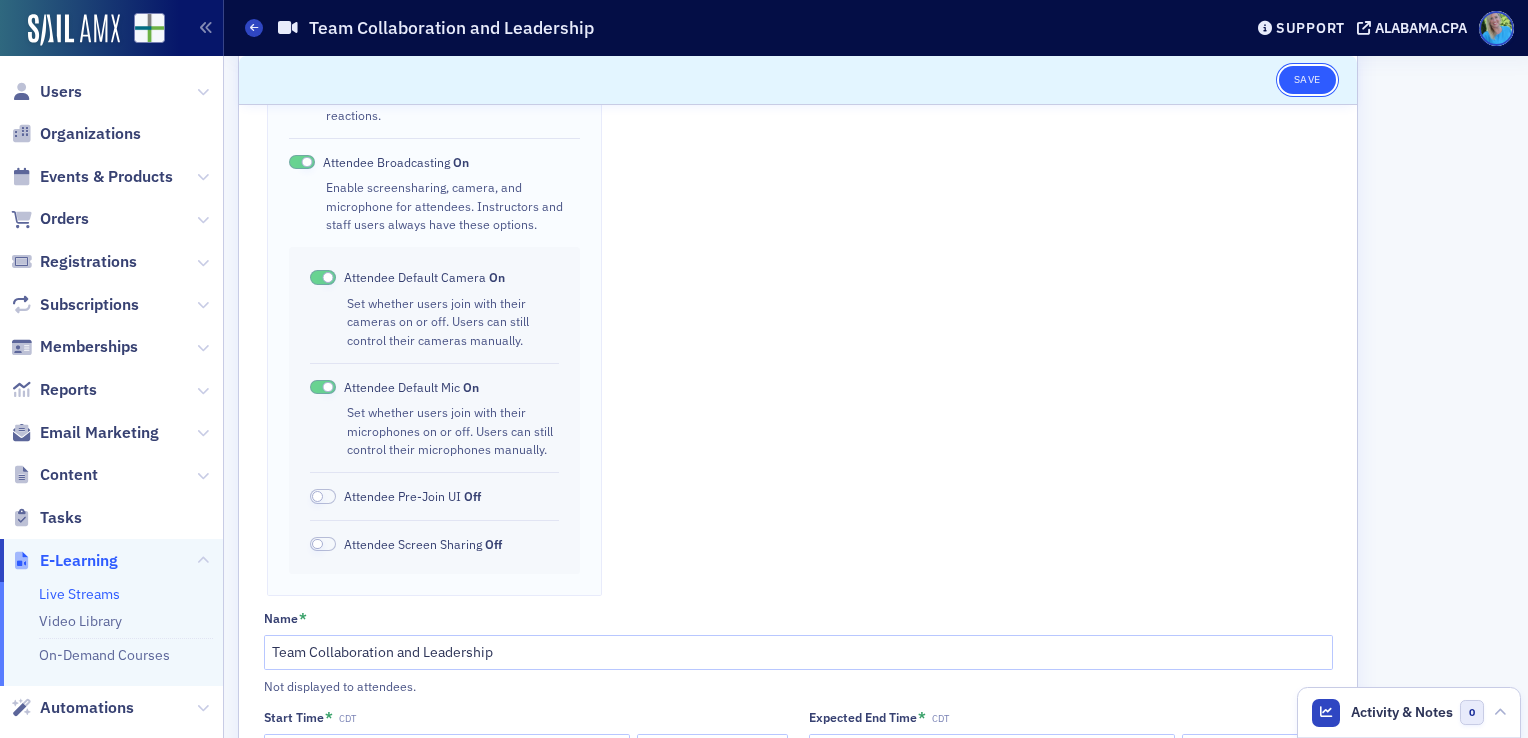 click on "Save" 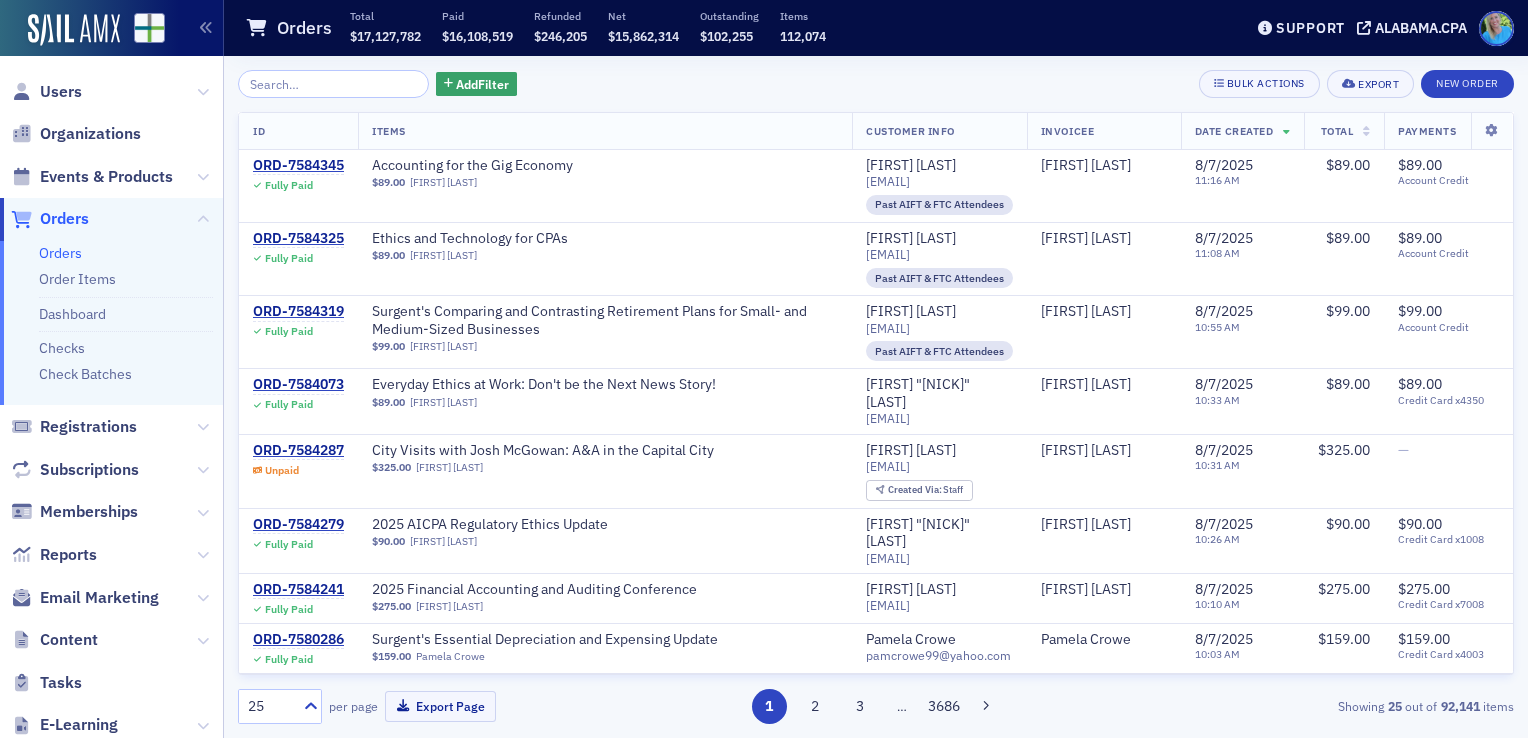 scroll, scrollTop: 0, scrollLeft: 0, axis: both 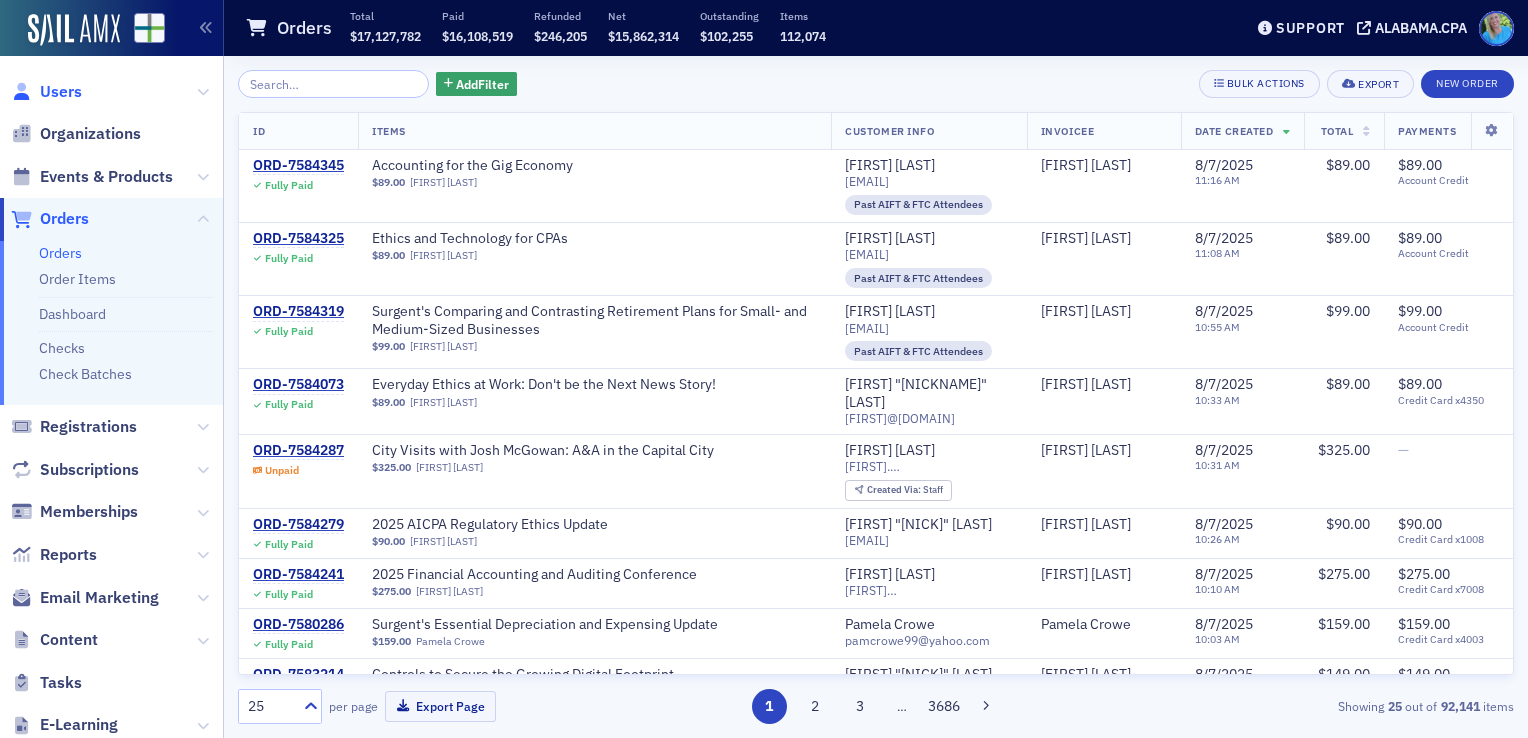click on "Users" 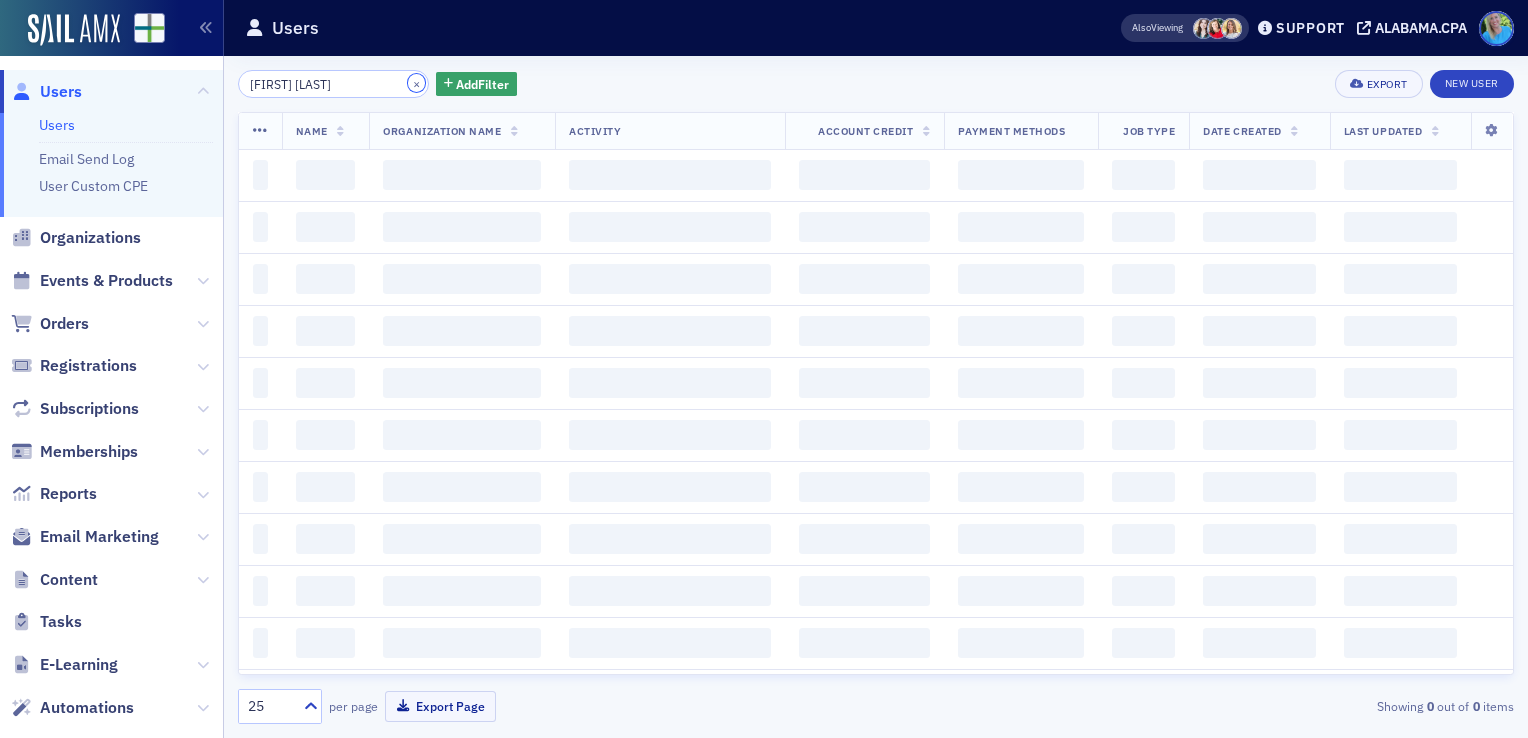 click on "×" 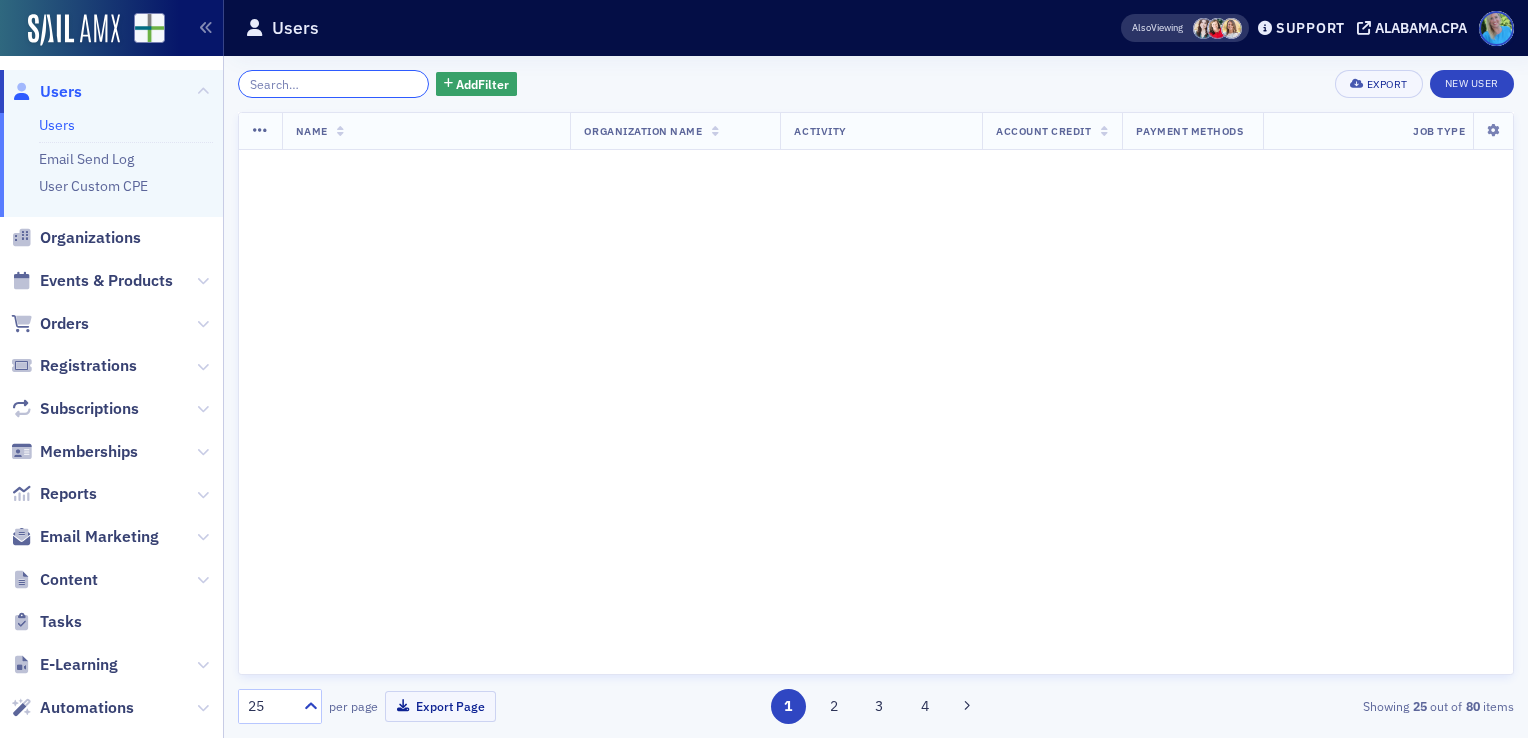 click 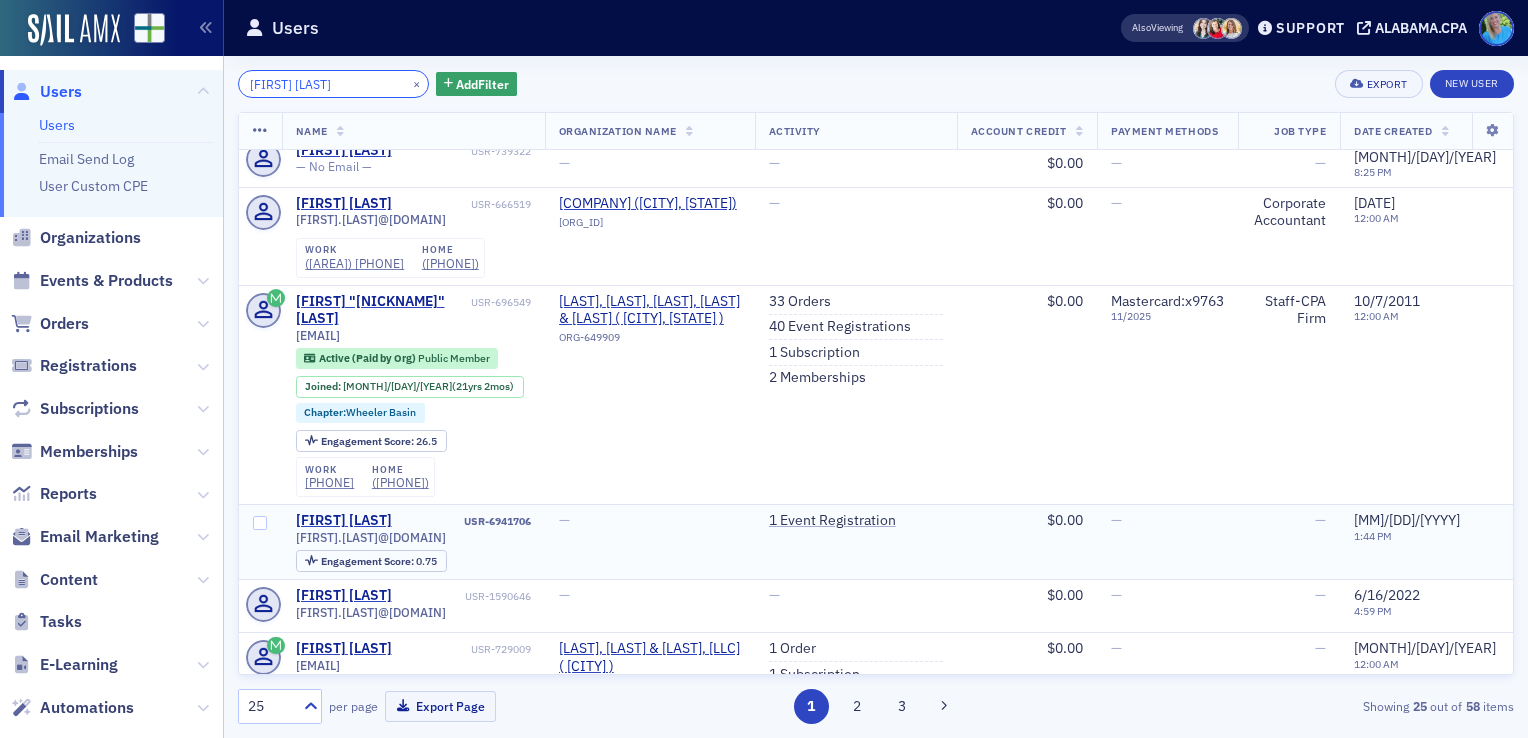 scroll, scrollTop: 0, scrollLeft: 0, axis: both 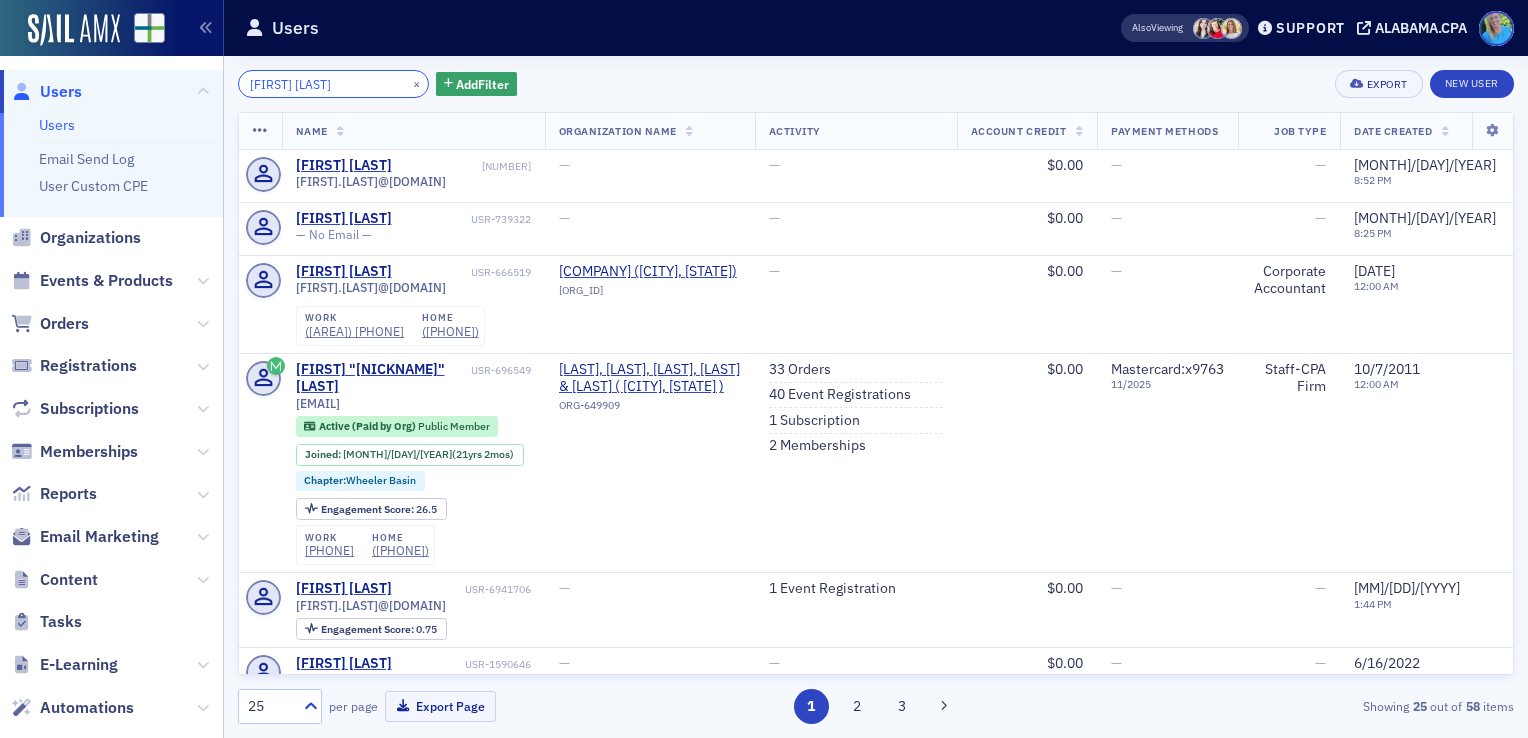 click on "earl strickland" 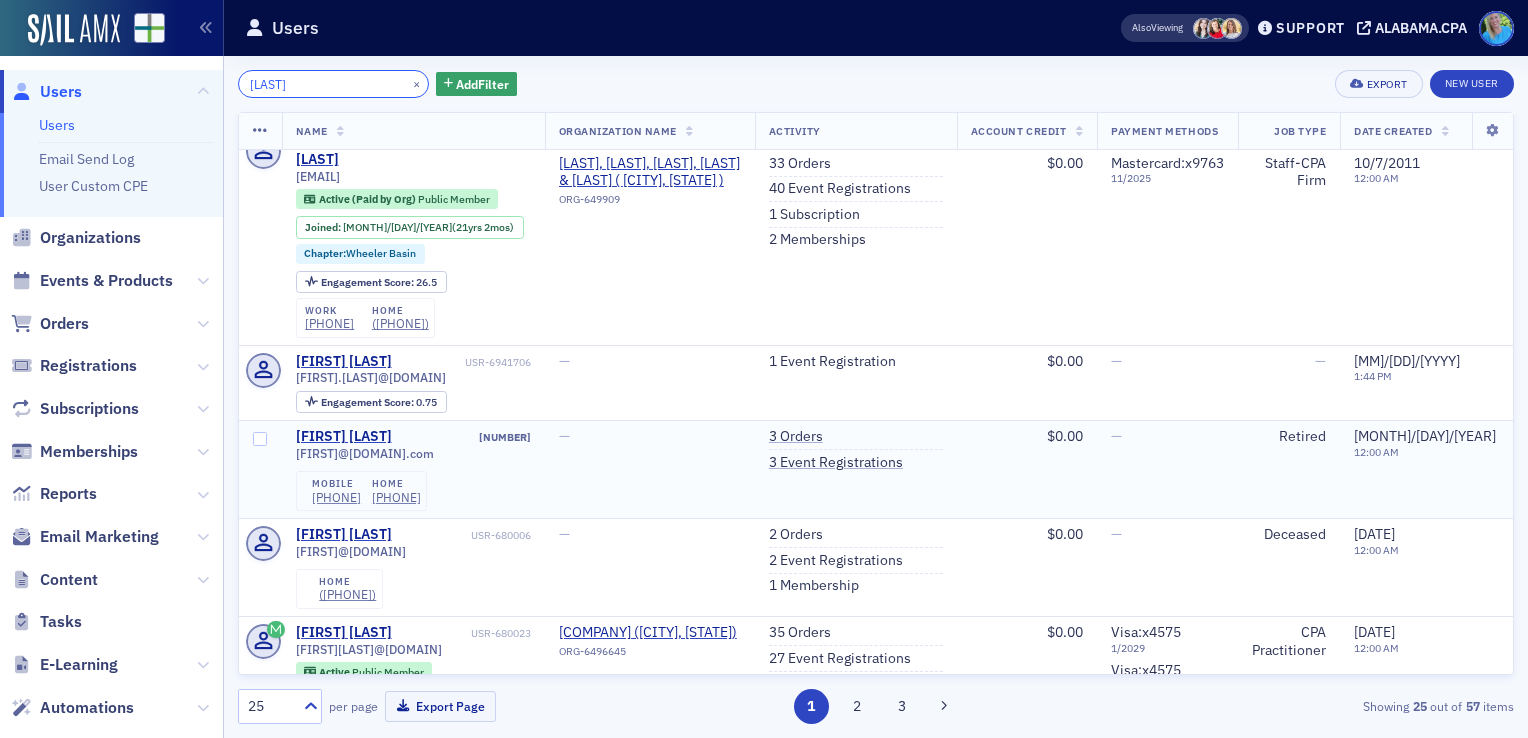 scroll, scrollTop: 0, scrollLeft: 0, axis: both 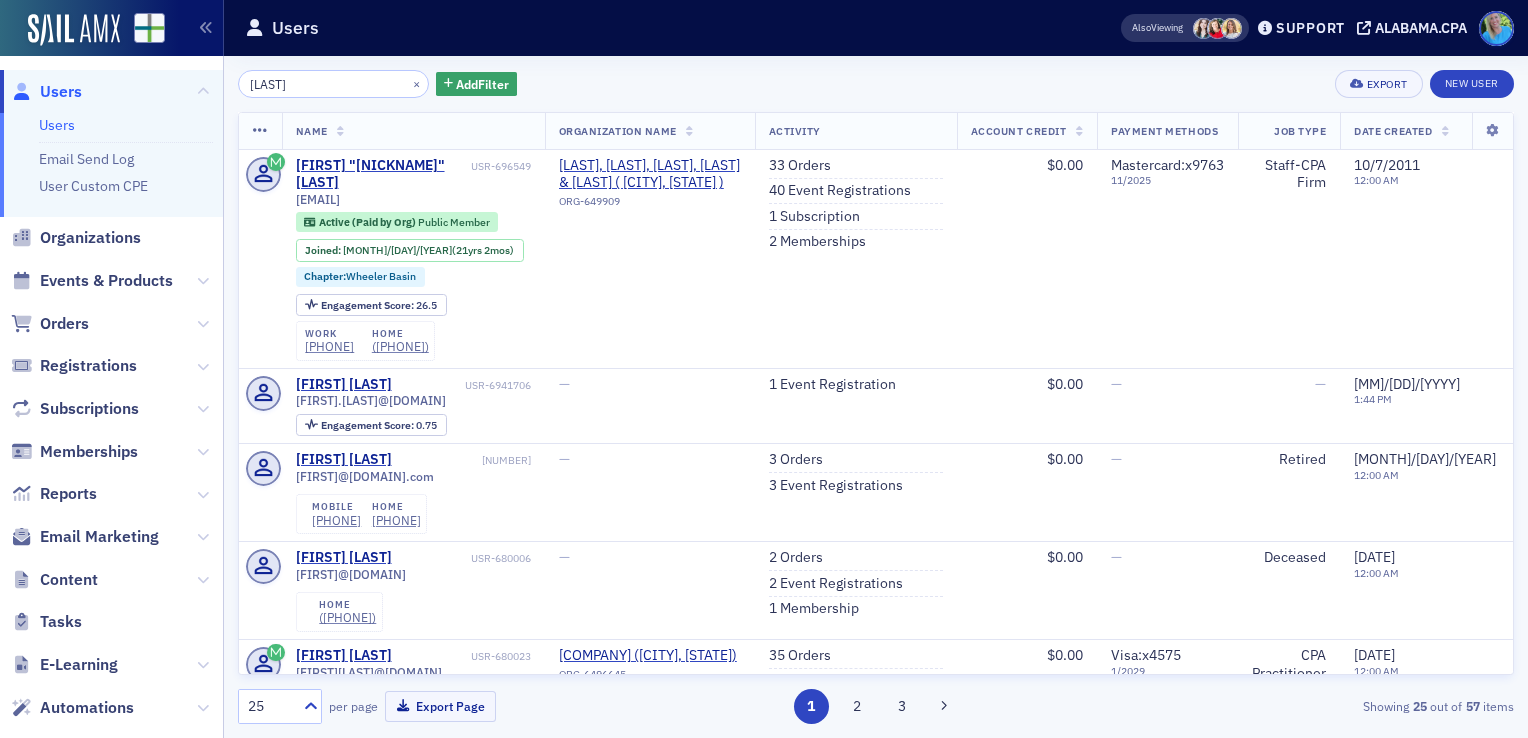 drag, startPoint x: 252, startPoint y: 75, endPoint x: 302, endPoint y: 51, distance: 55.461697 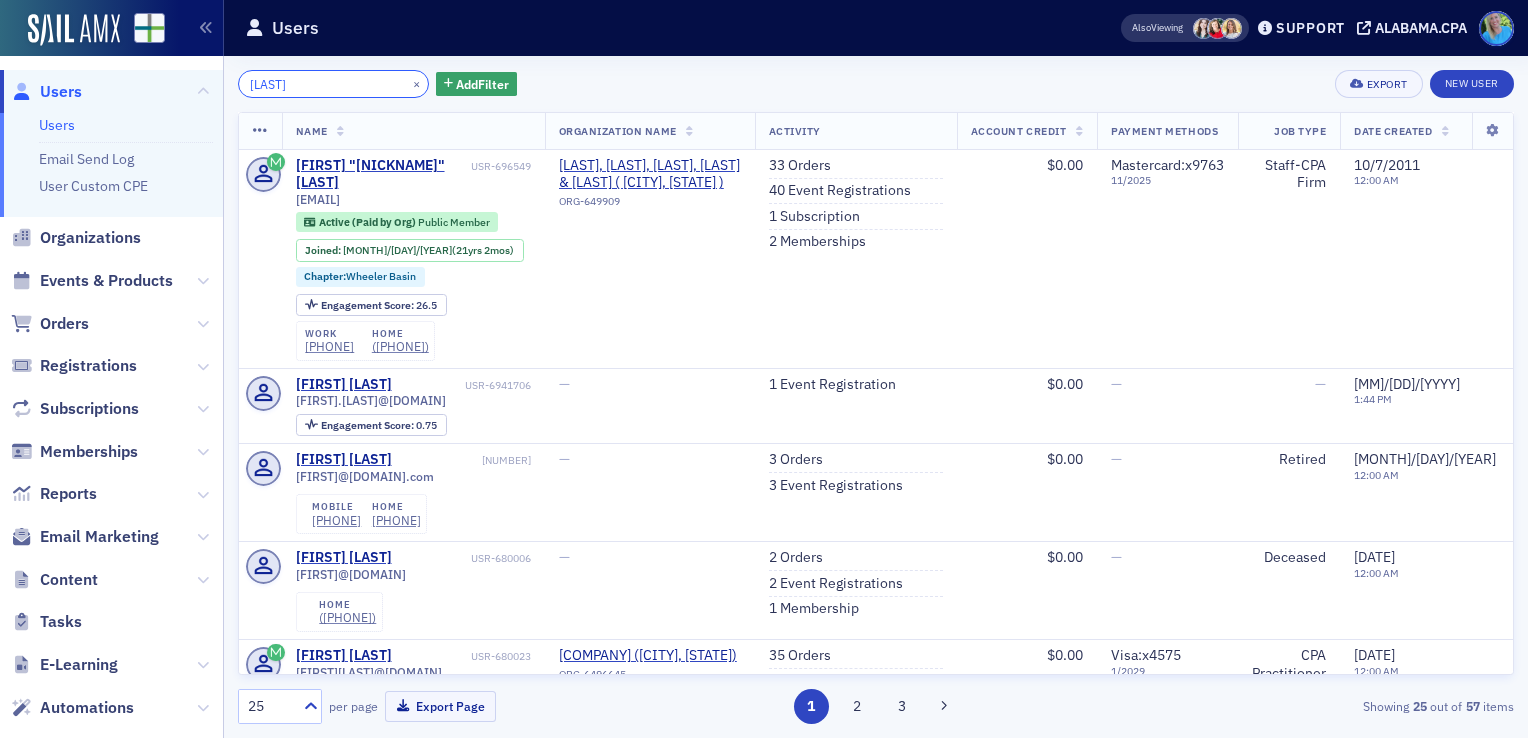 drag, startPoint x: 307, startPoint y: 83, endPoint x: 180, endPoint y: 89, distance: 127.141655 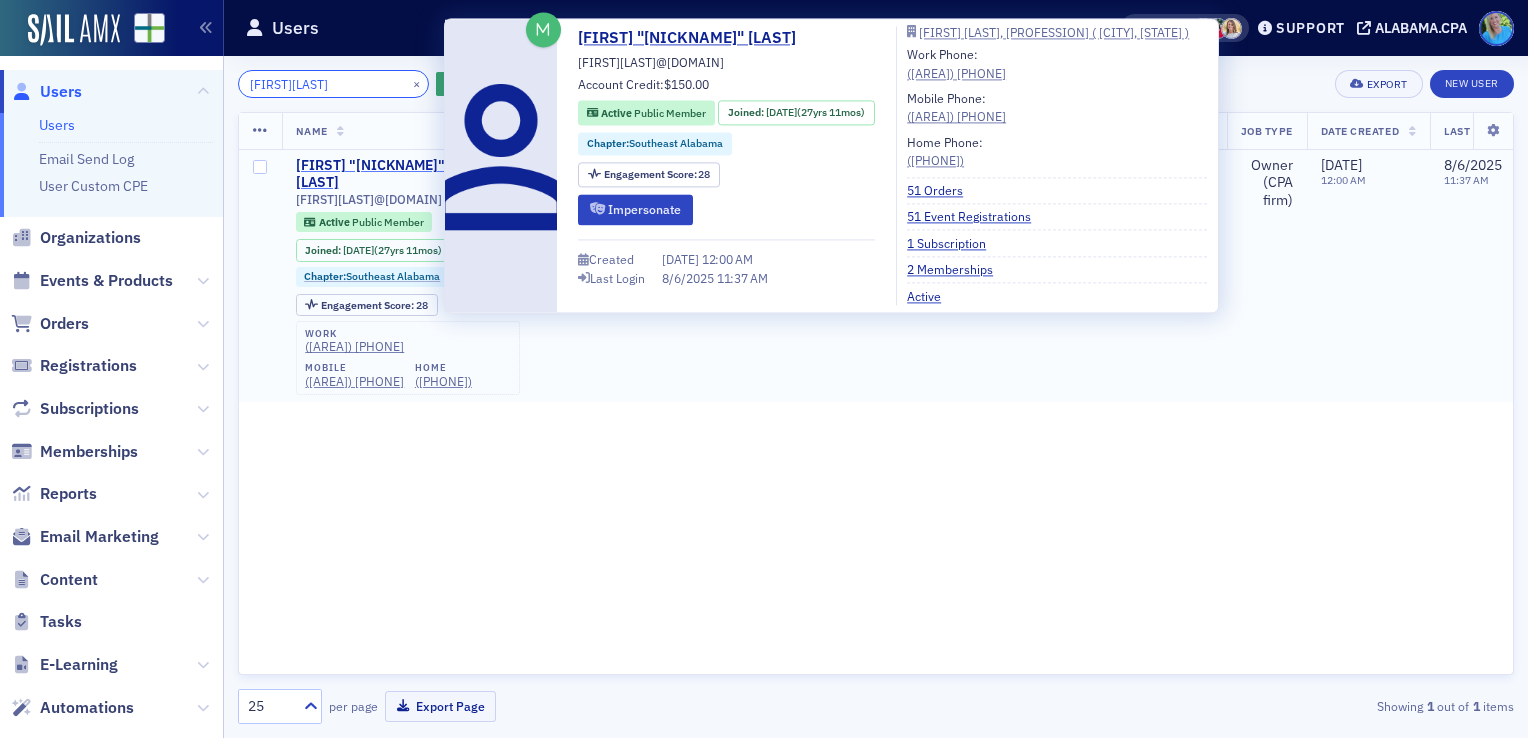 type on "earljernigan" 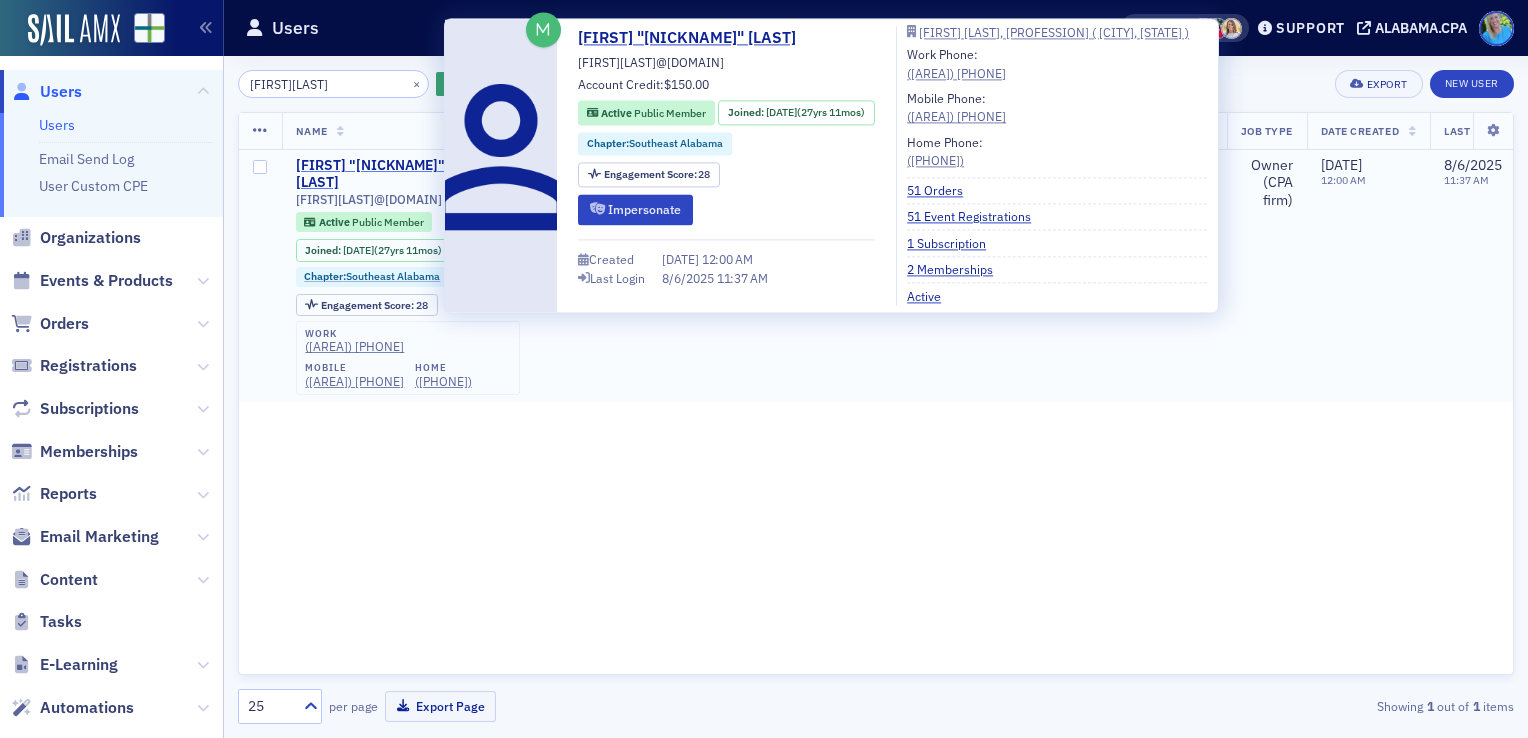 click on "Joseph "Earl" Jernigan" 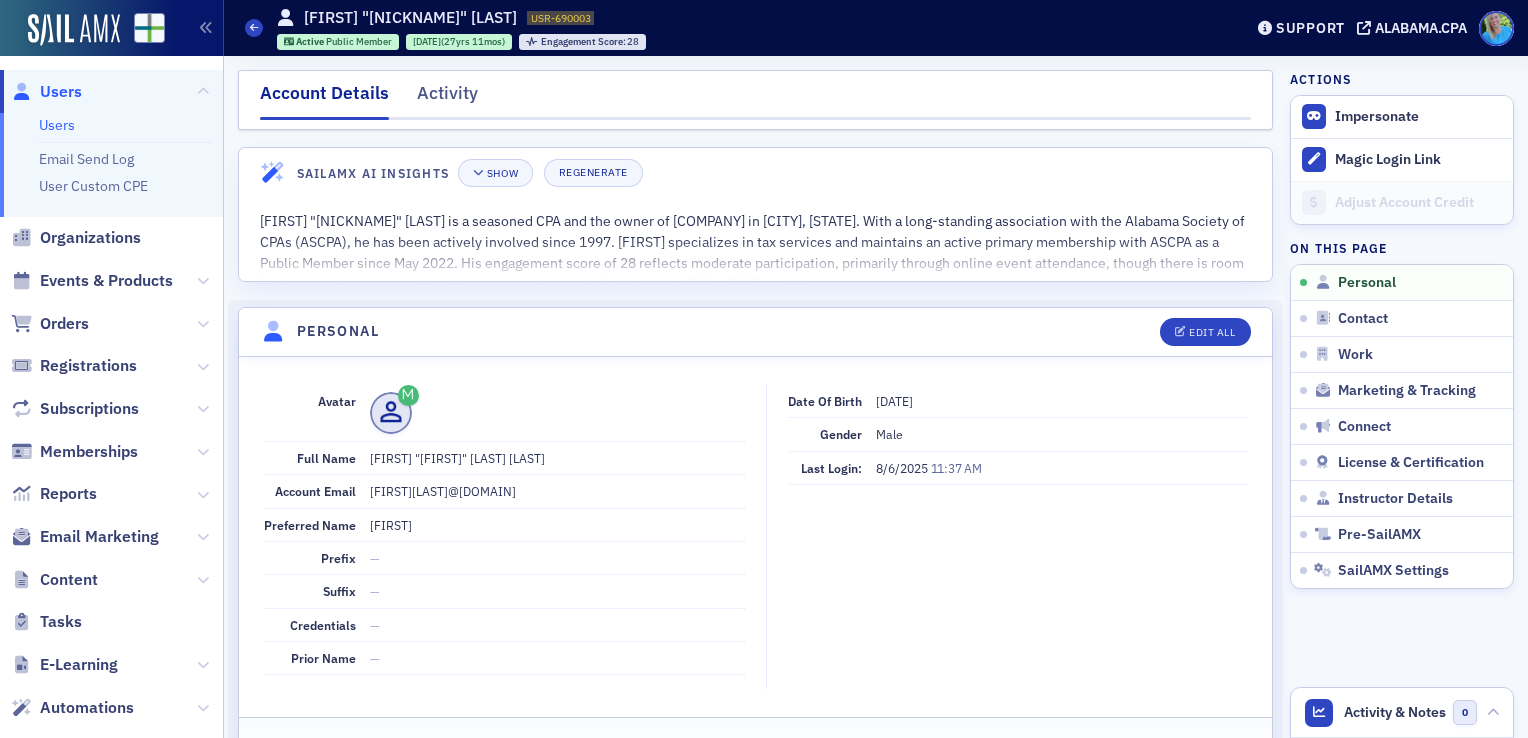 drag, startPoint x: 522, startPoint y: 490, endPoint x: 355, endPoint y: 484, distance: 167.10774 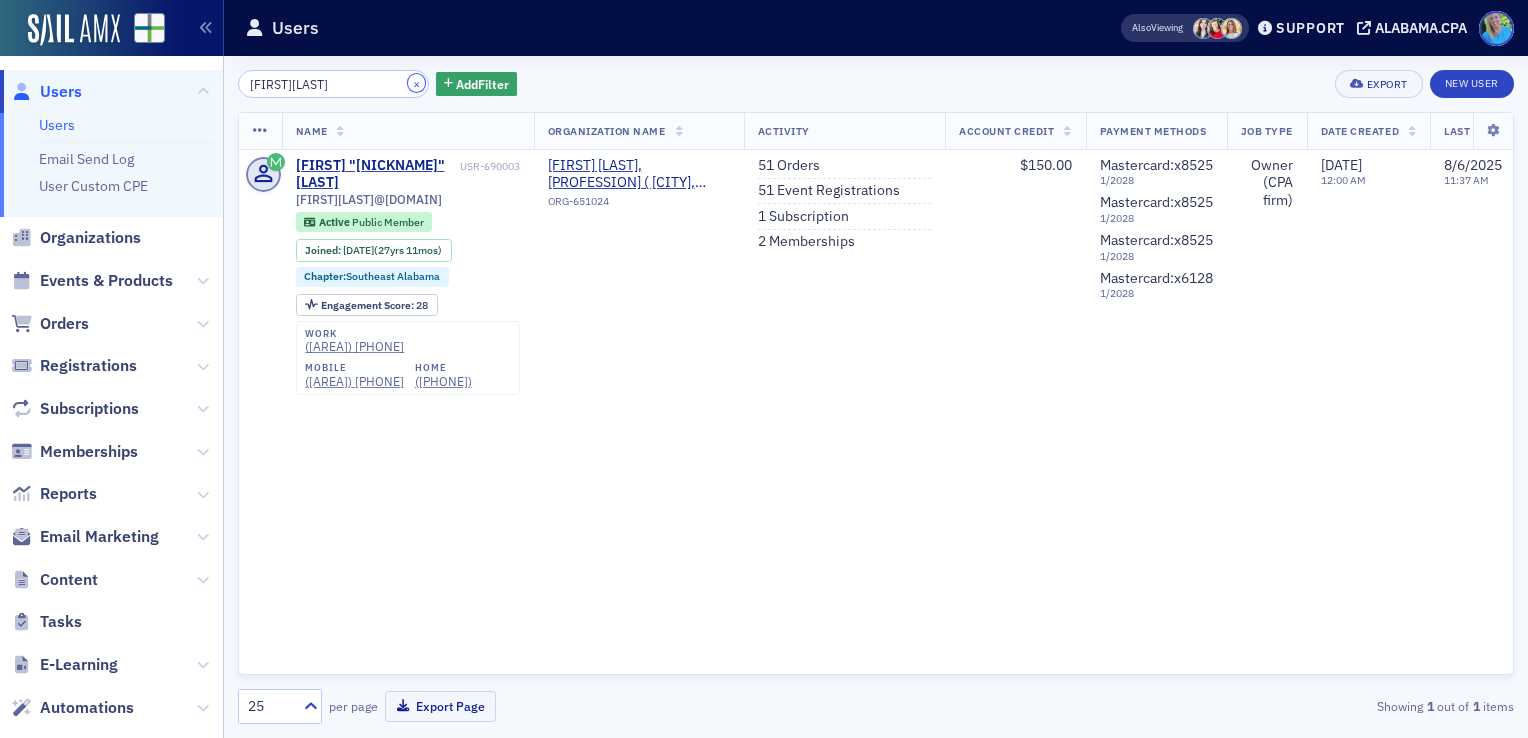 drag, startPoint x: 396, startPoint y: 82, endPoint x: 377, endPoint y: 82, distance: 19 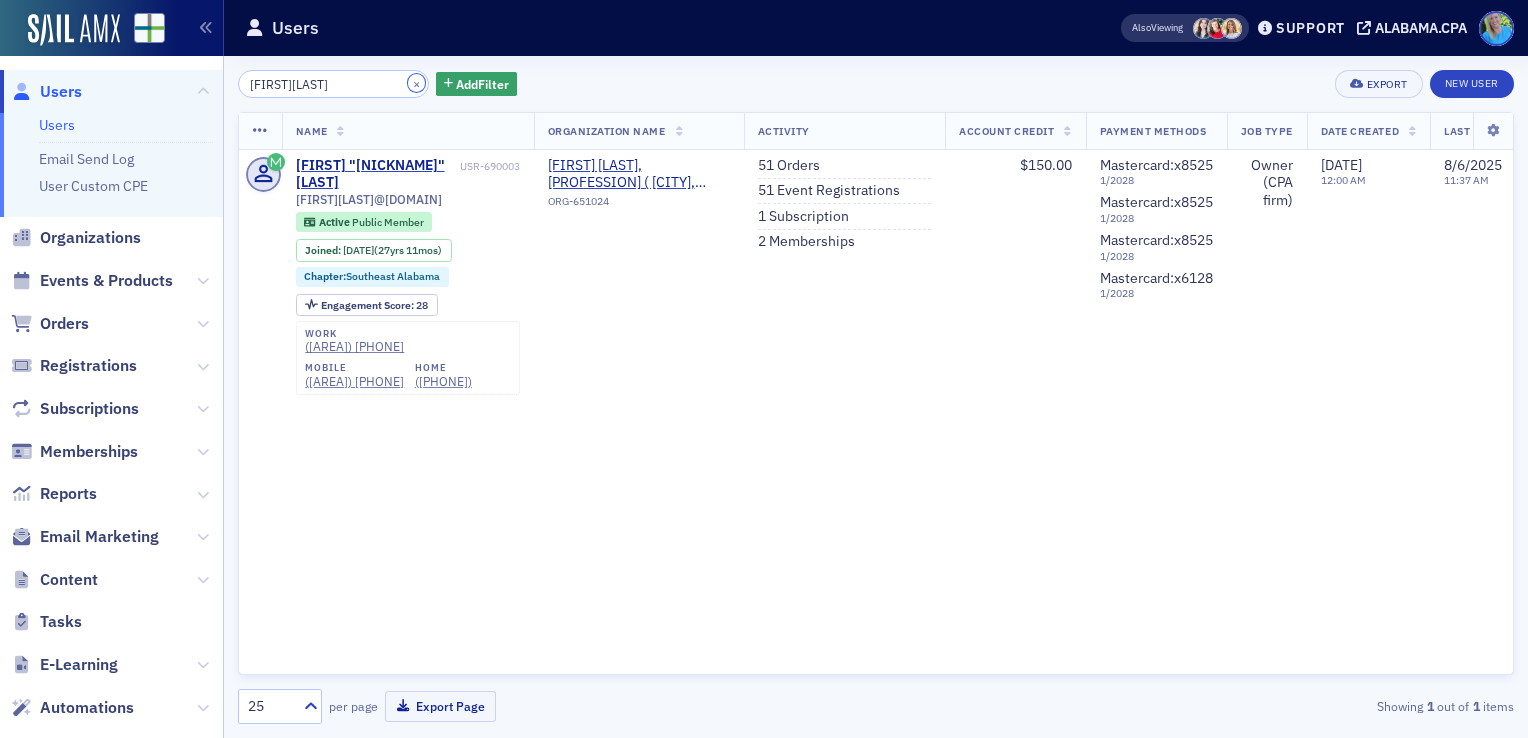 click on "×" 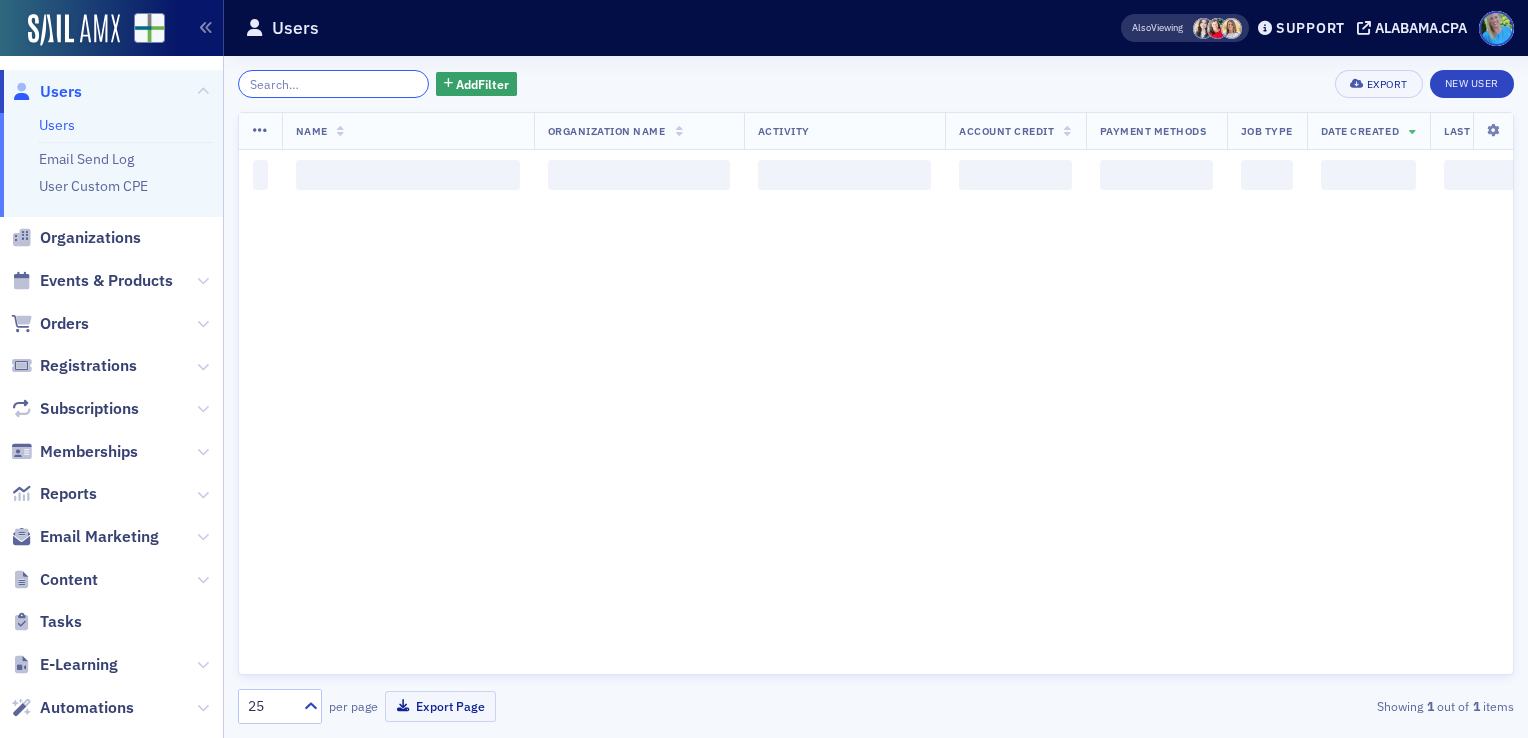 click 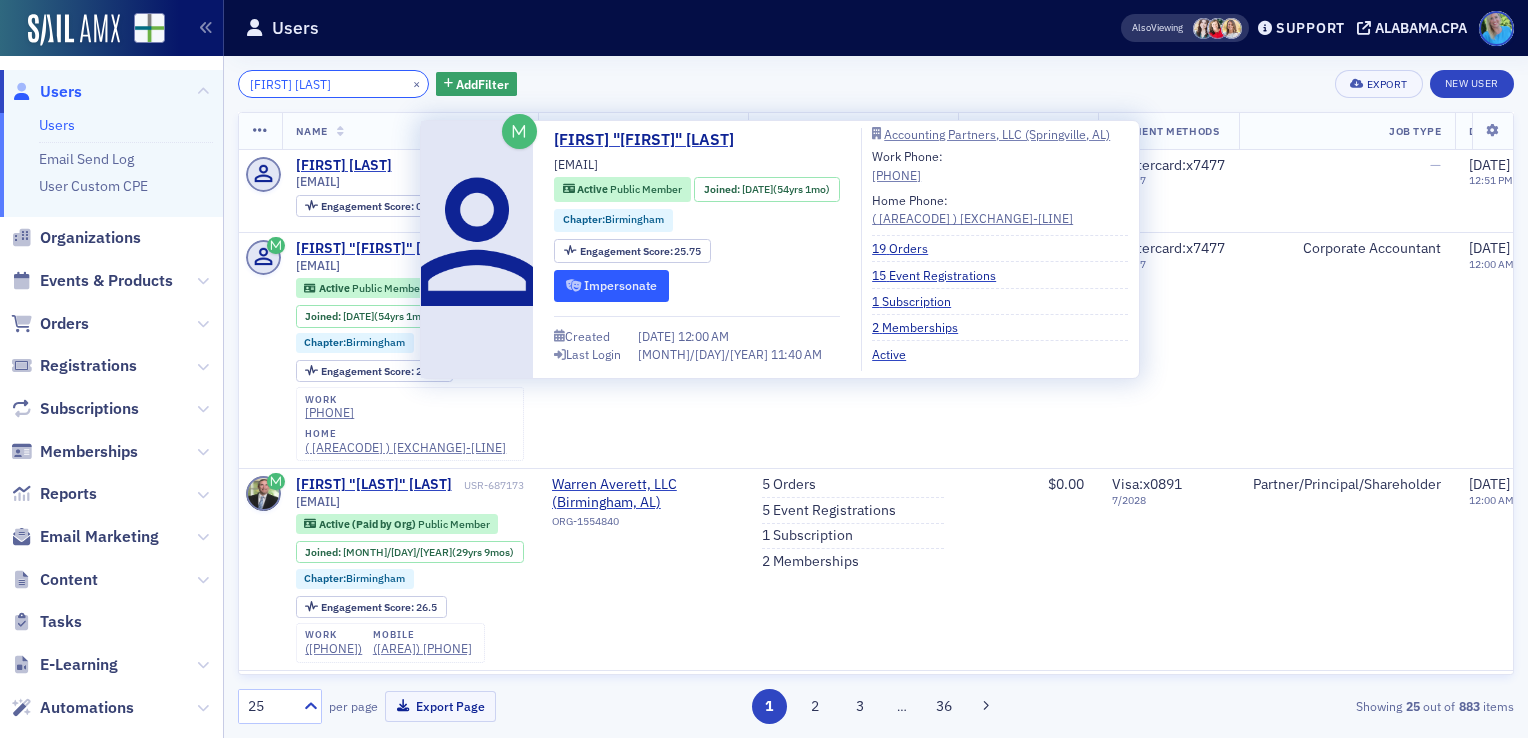 type on "william dunn" 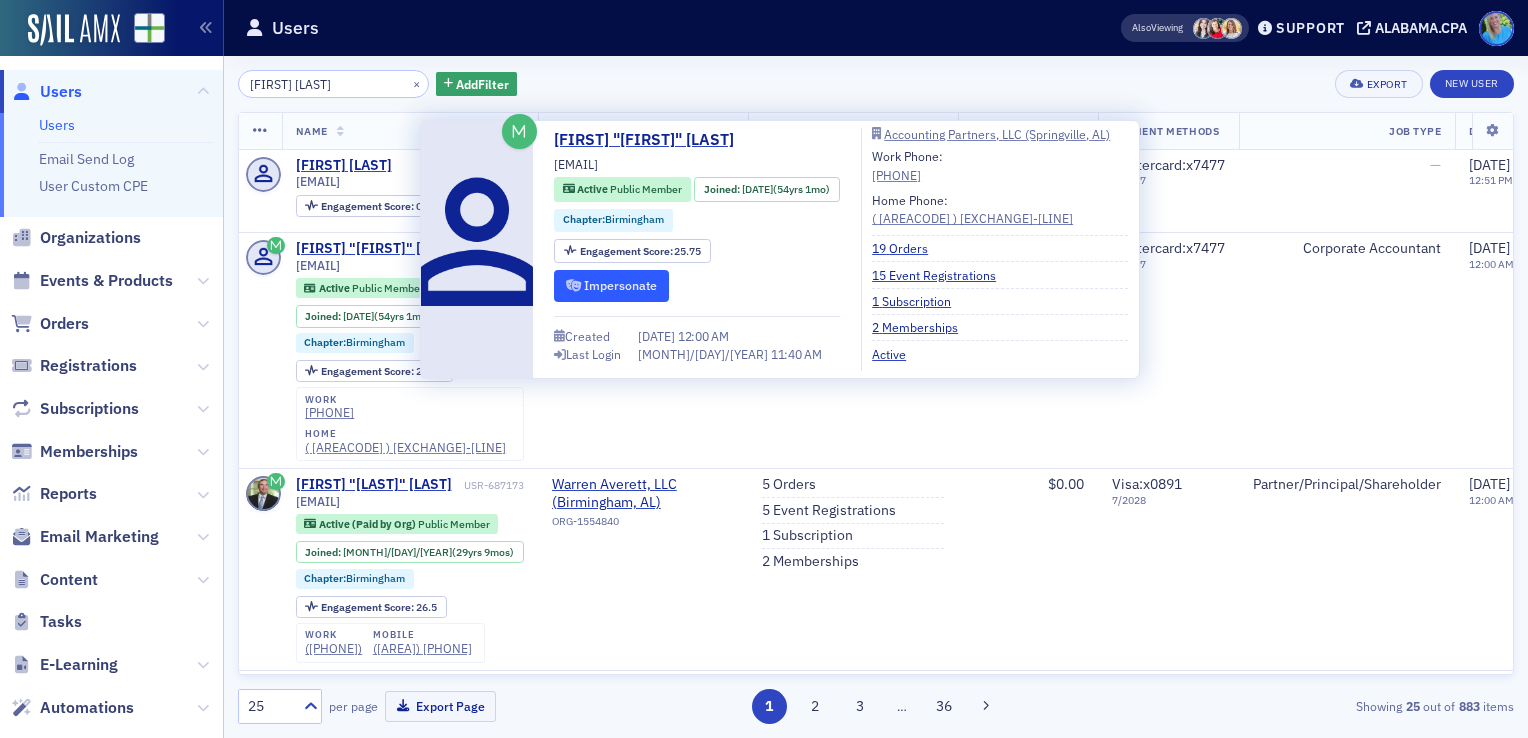 click on "Impersonate" at bounding box center [611, 285] 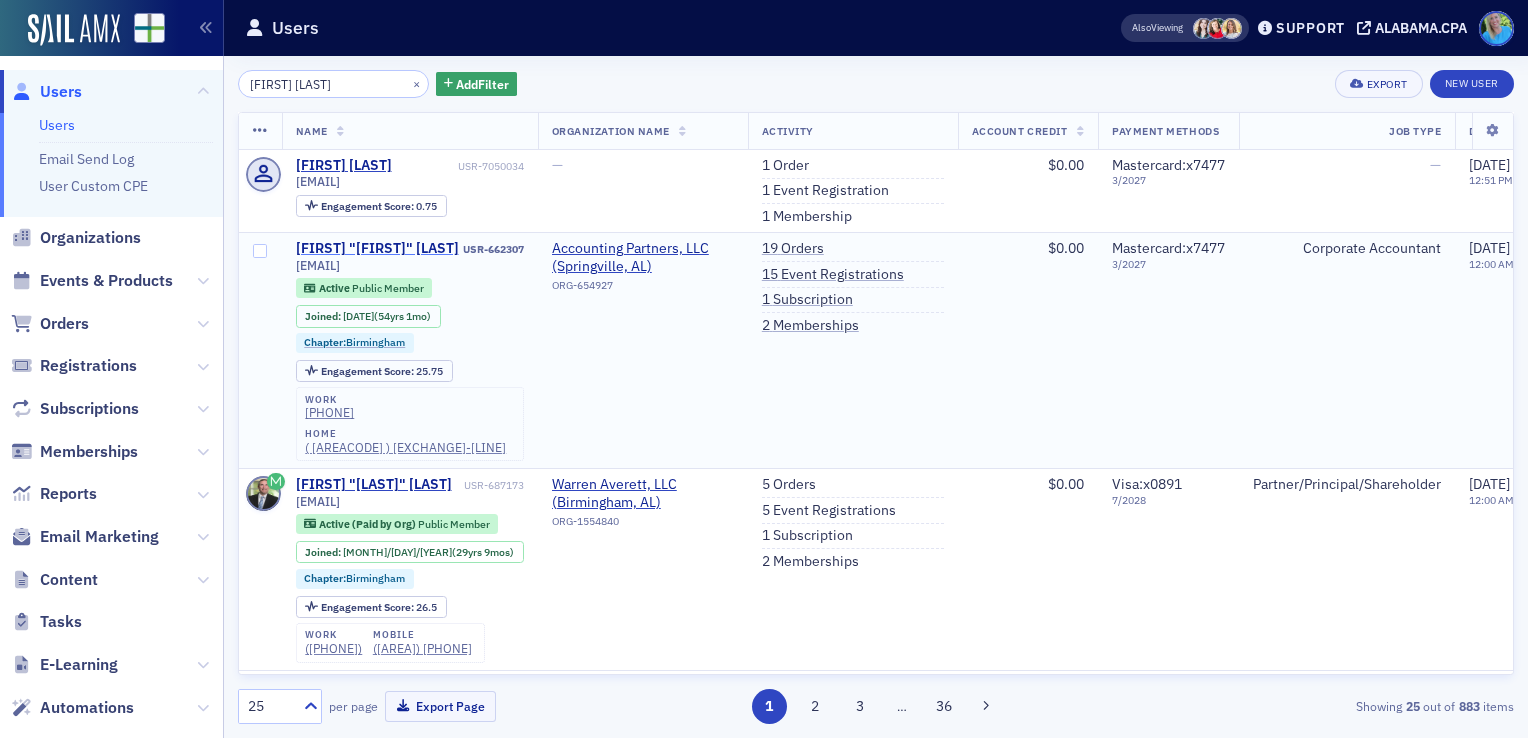 click on "William "Bill" Dunn" 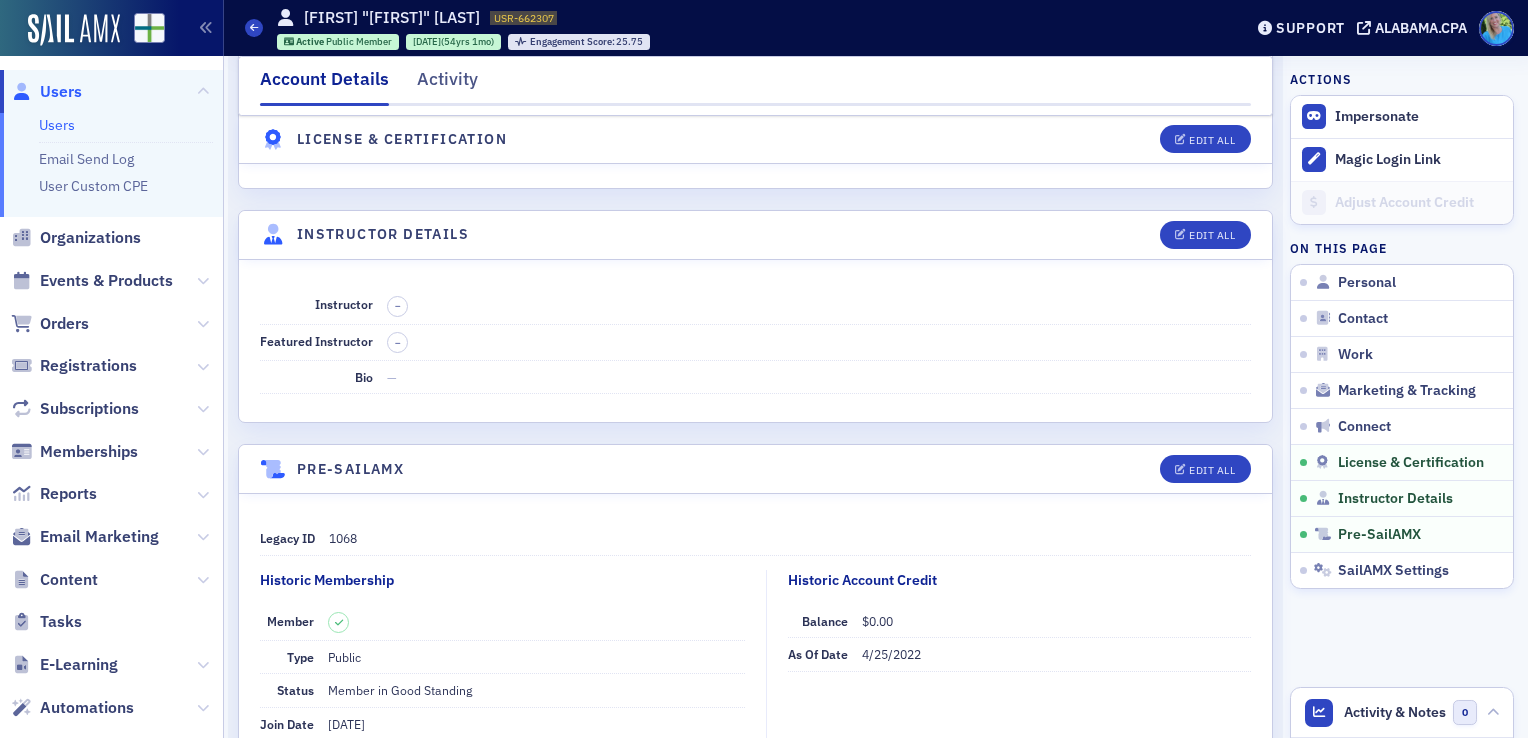 scroll, scrollTop: 3733, scrollLeft: 0, axis: vertical 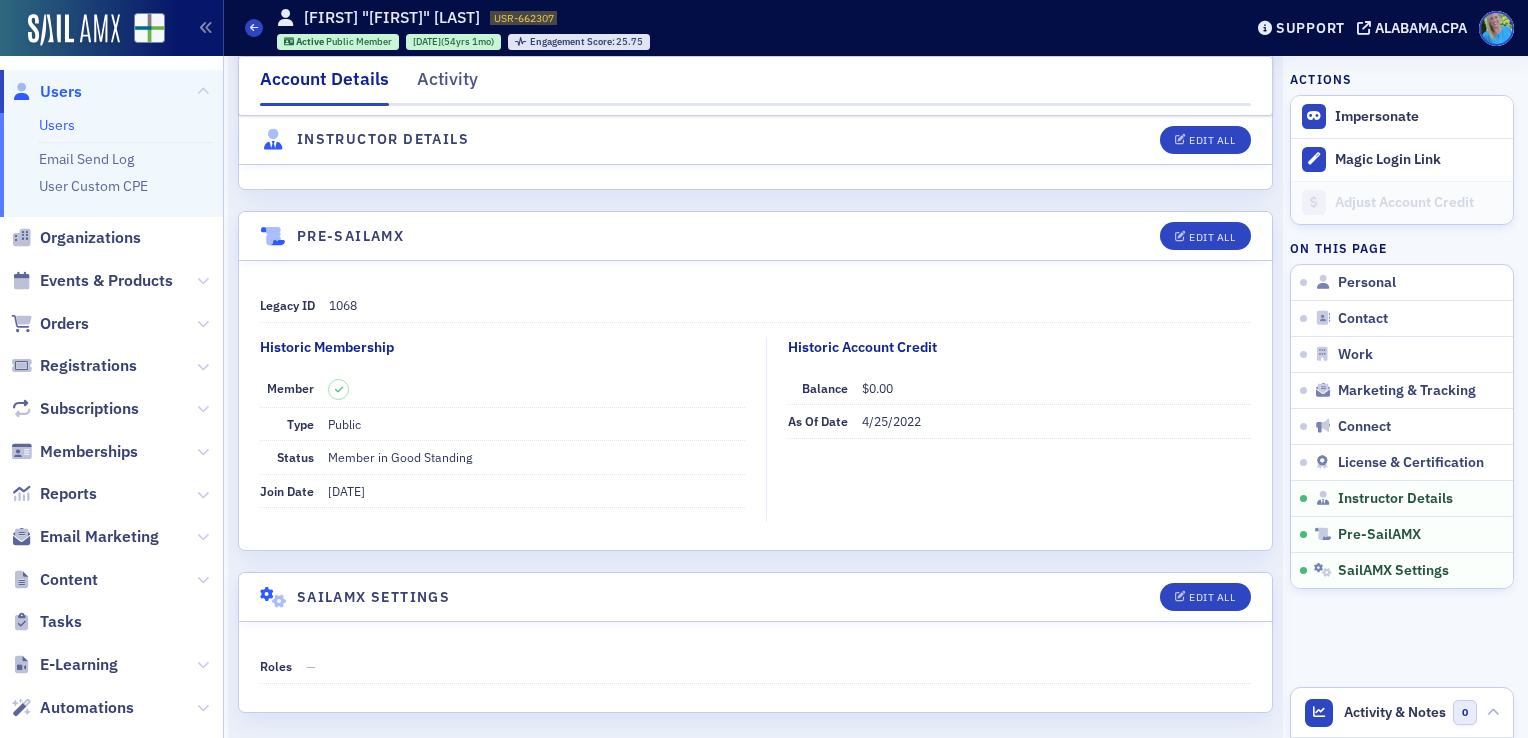 click on "Account Details Activity" 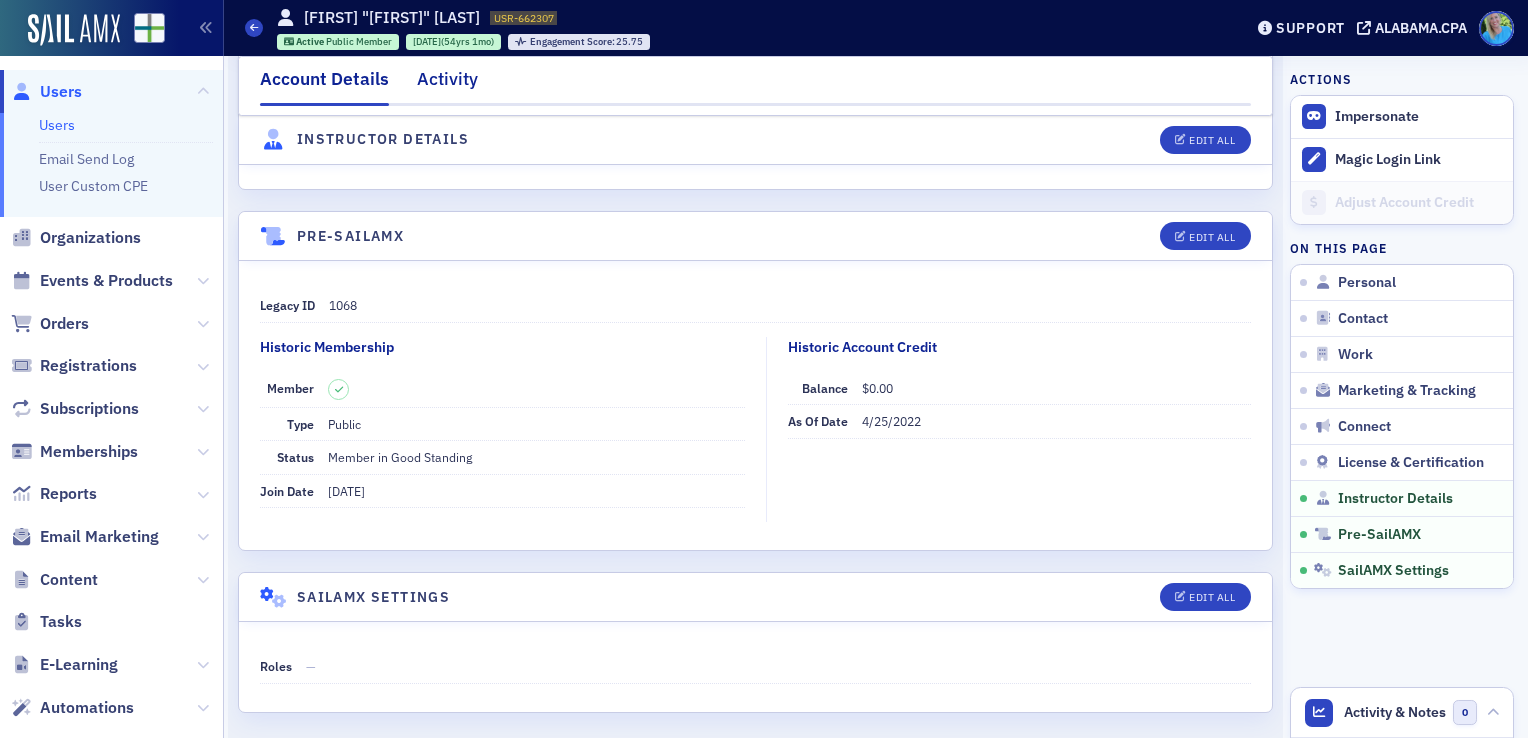 click on "Activity" 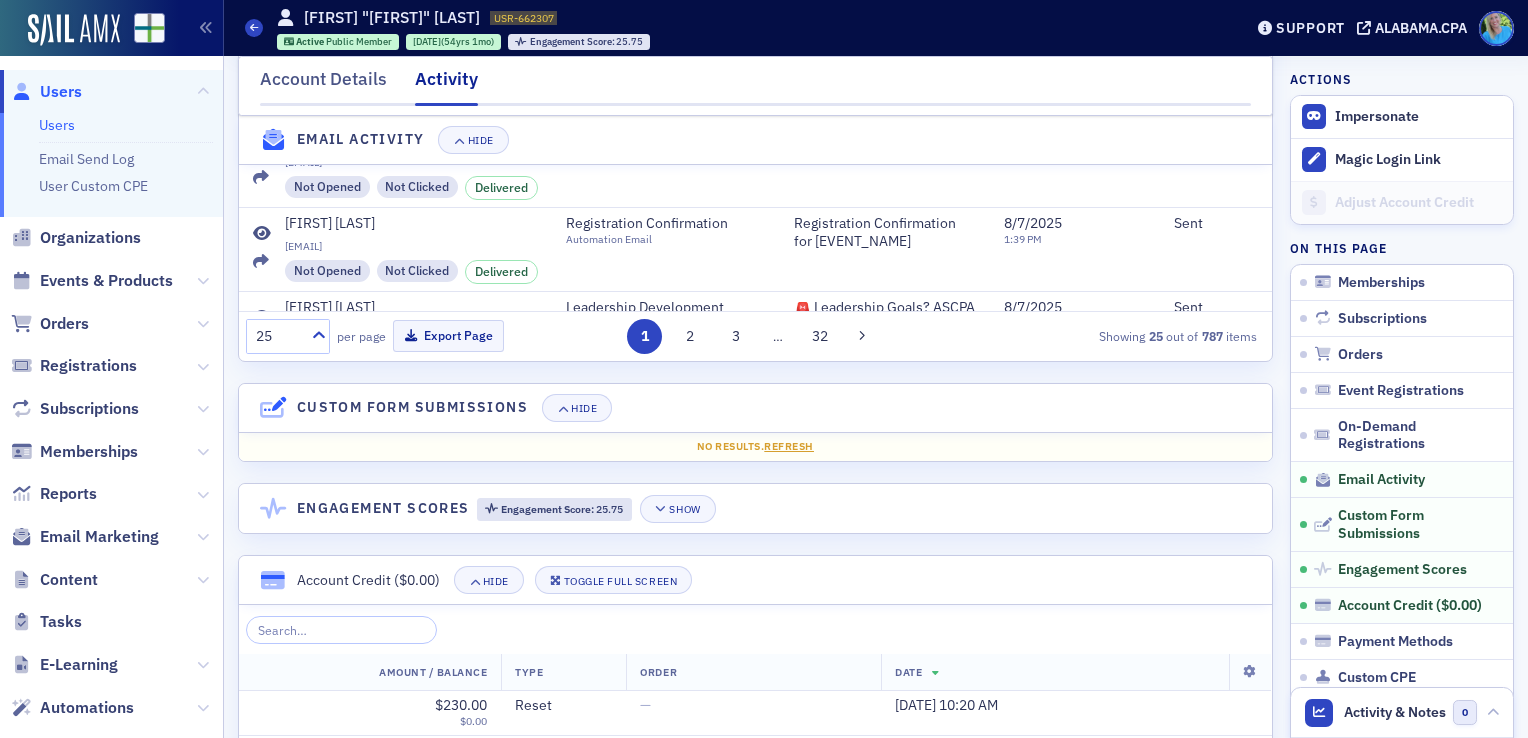 scroll, scrollTop: 2547, scrollLeft: 0, axis: vertical 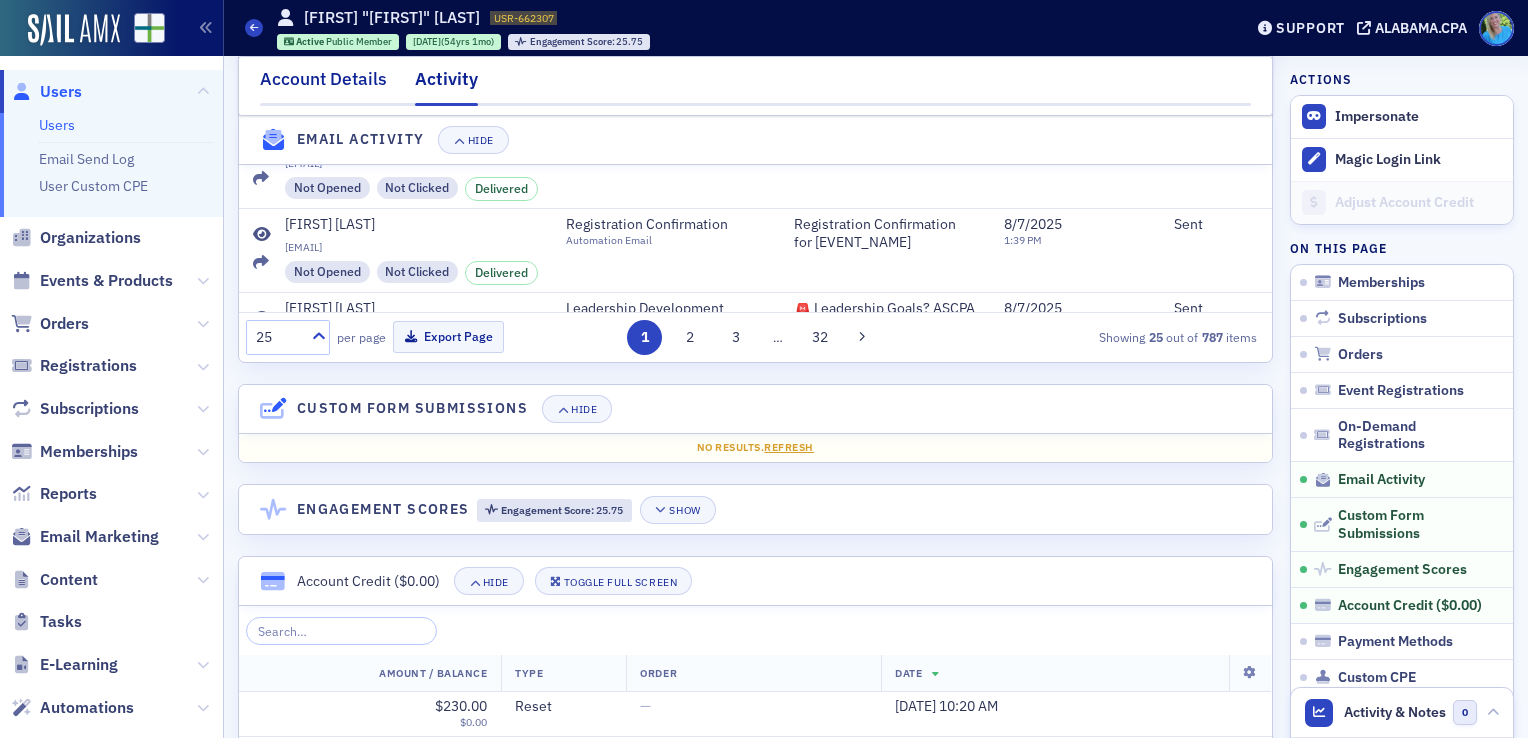 click on "Account Details" 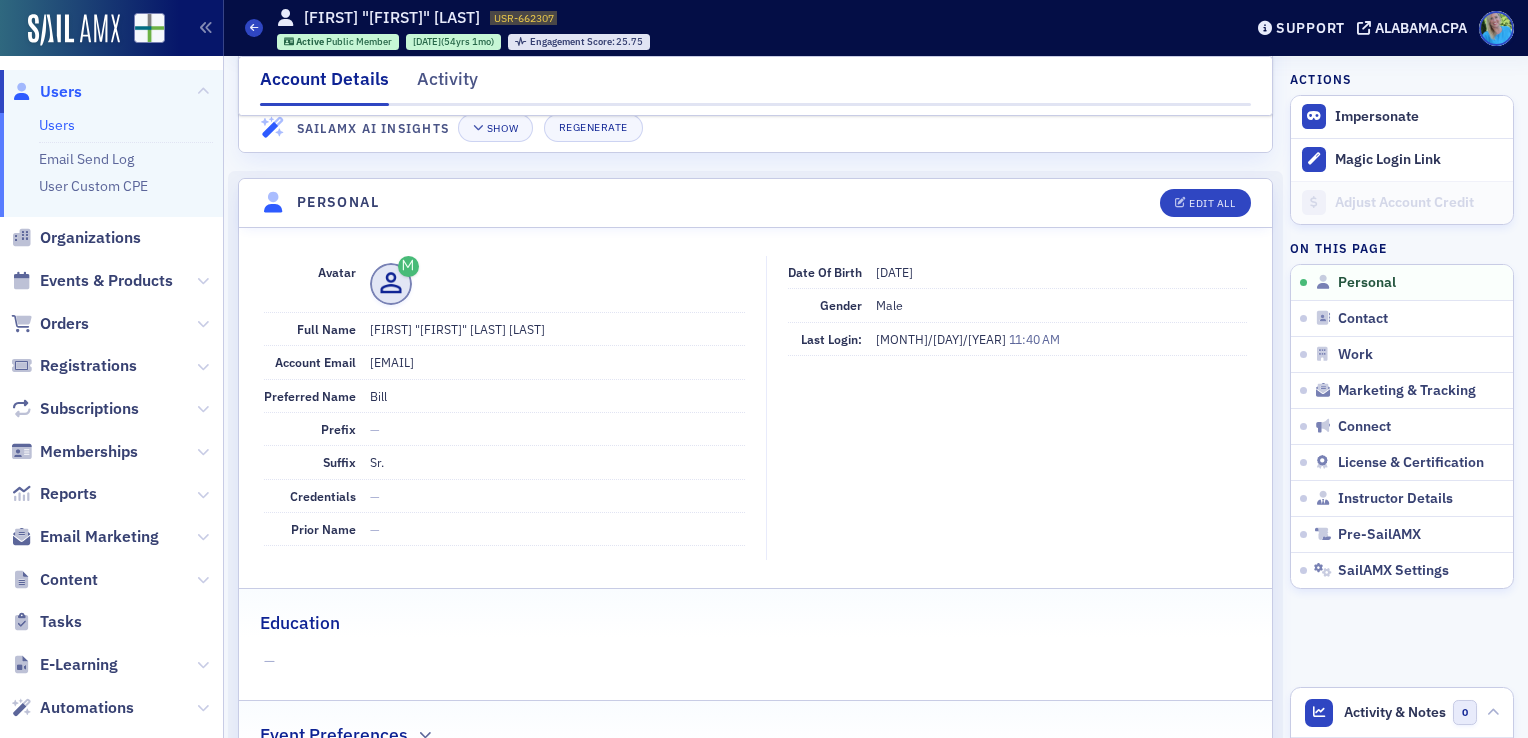 scroll, scrollTop: 0, scrollLeft: 0, axis: both 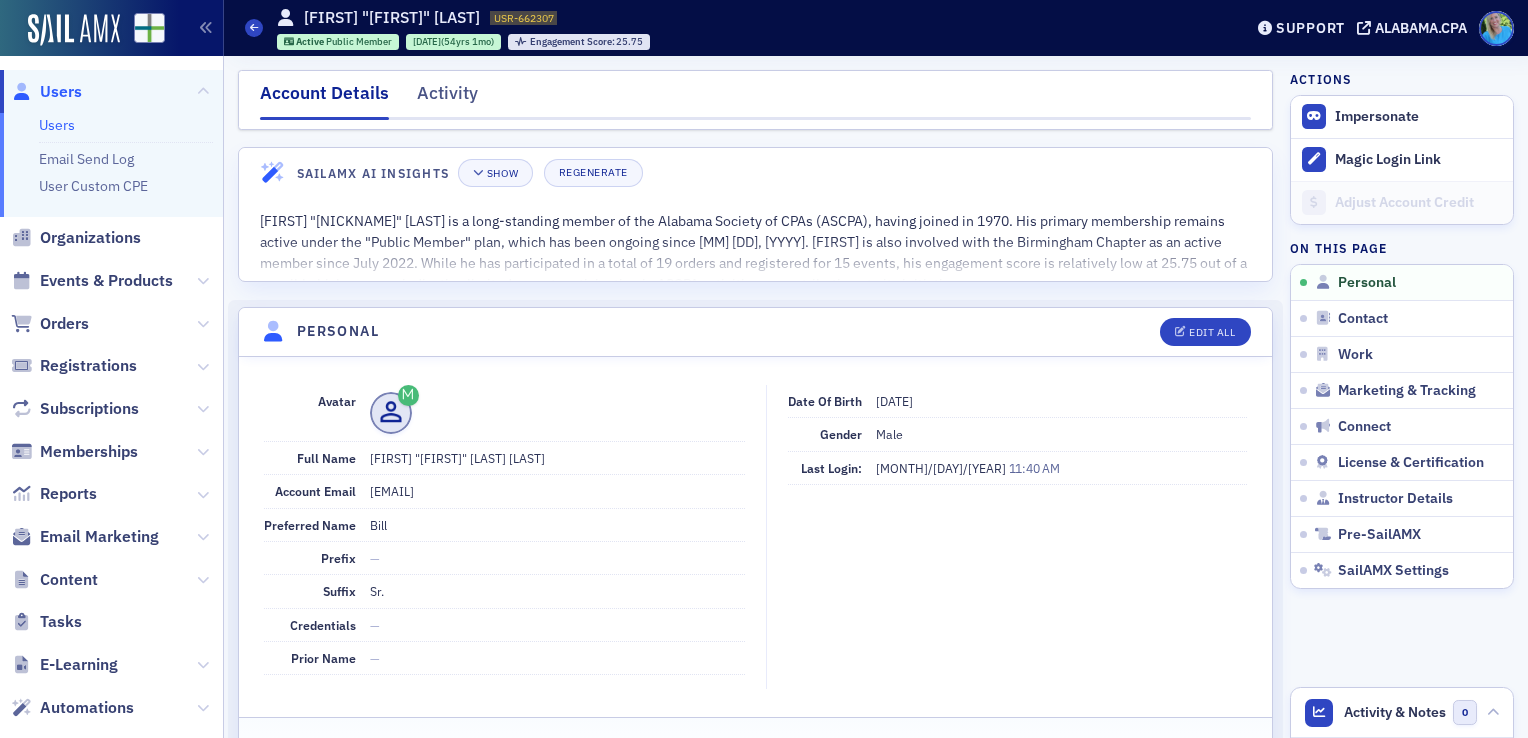 drag, startPoint x: 530, startPoint y: 494, endPoint x: 364, endPoint y: 481, distance: 166.50826 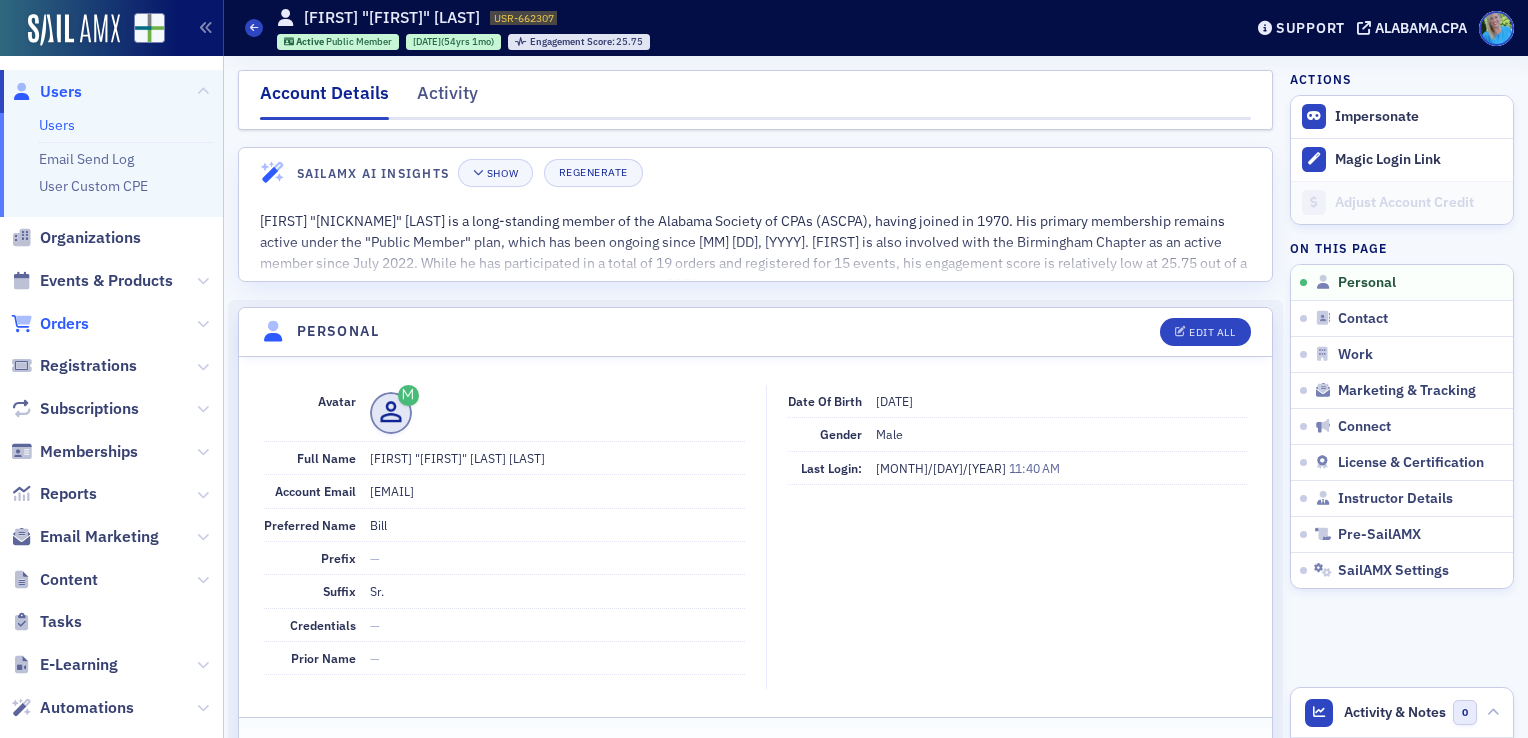 click on "Orders" 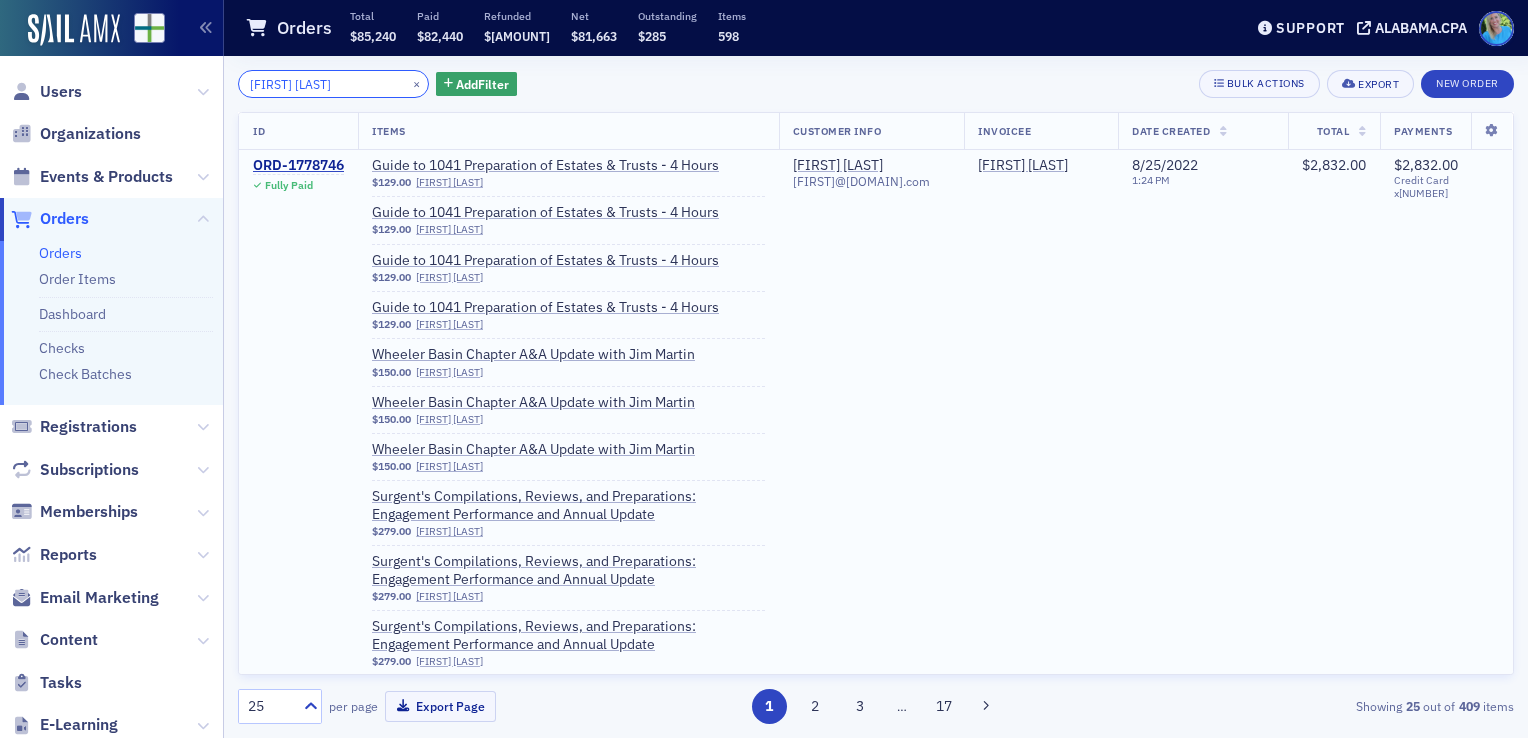 scroll, scrollTop: 0, scrollLeft: 0, axis: both 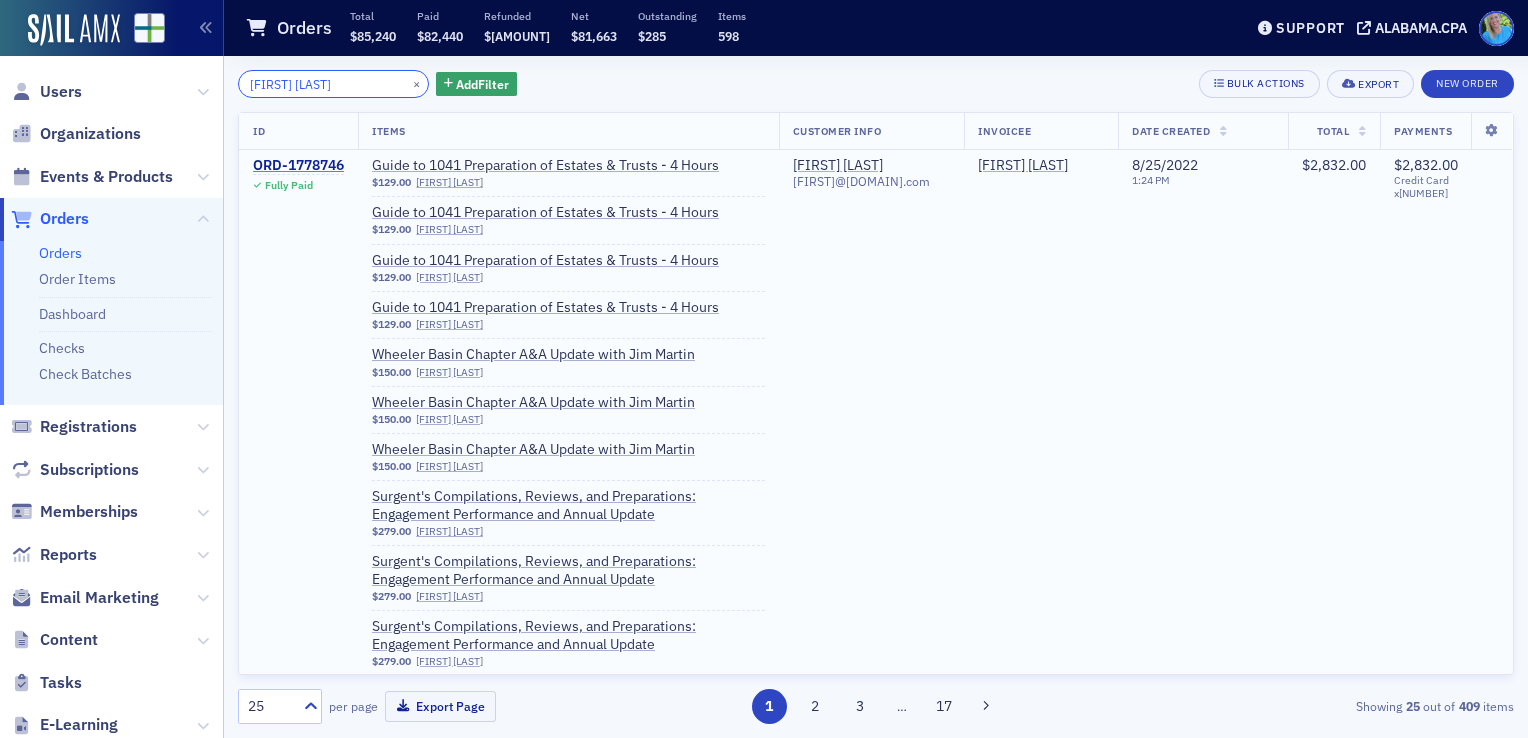 type on "kelly tittle" 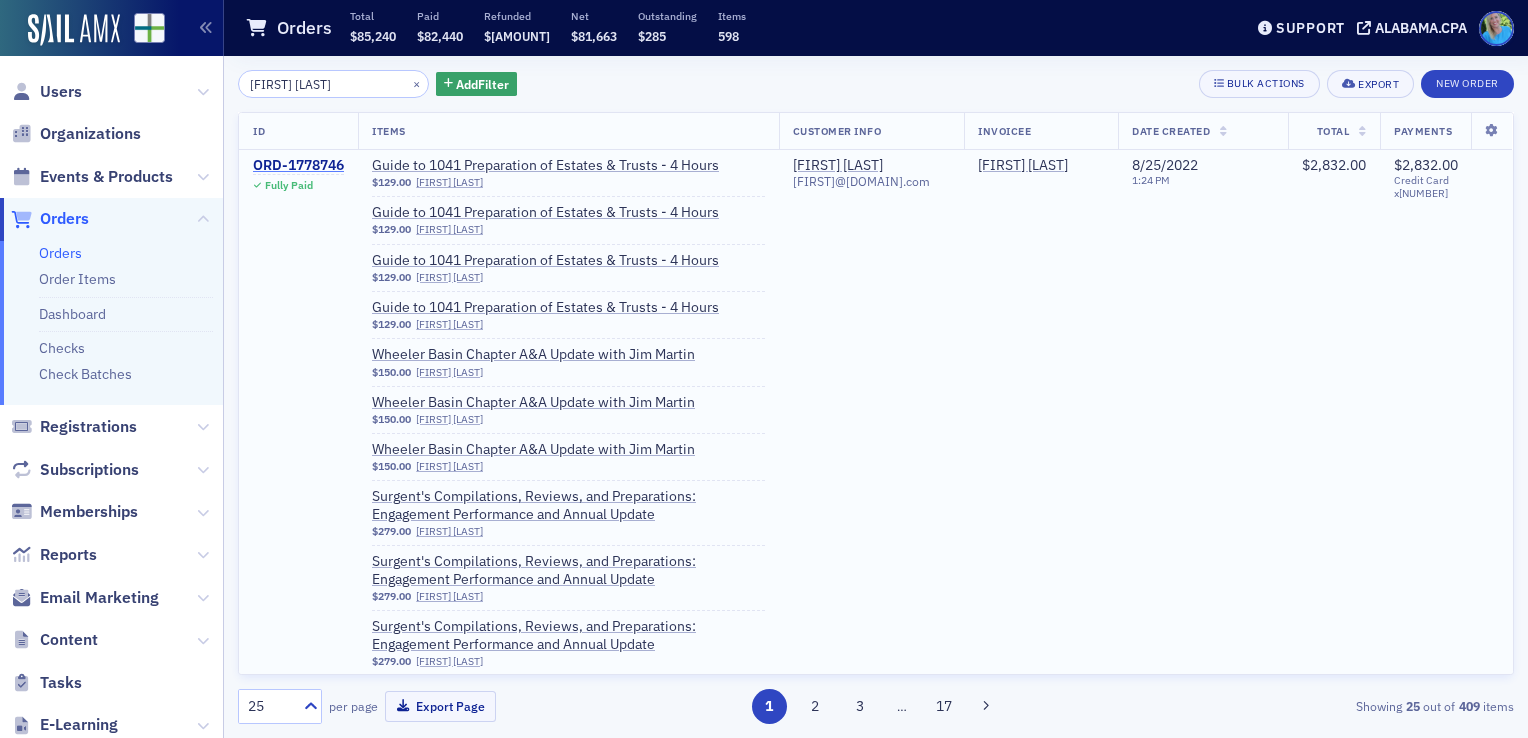 click on "ORD-1778746" 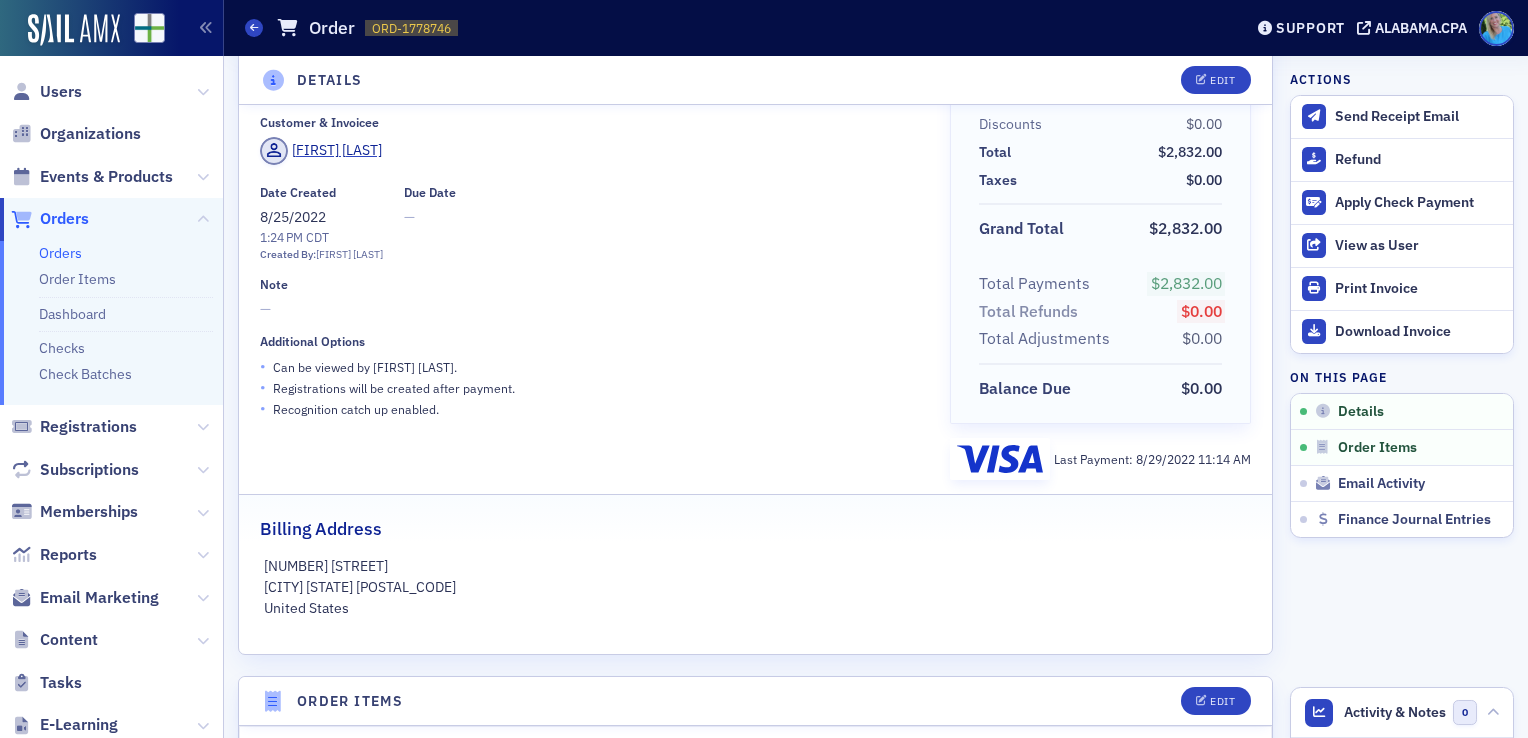 scroll, scrollTop: 0, scrollLeft: 0, axis: both 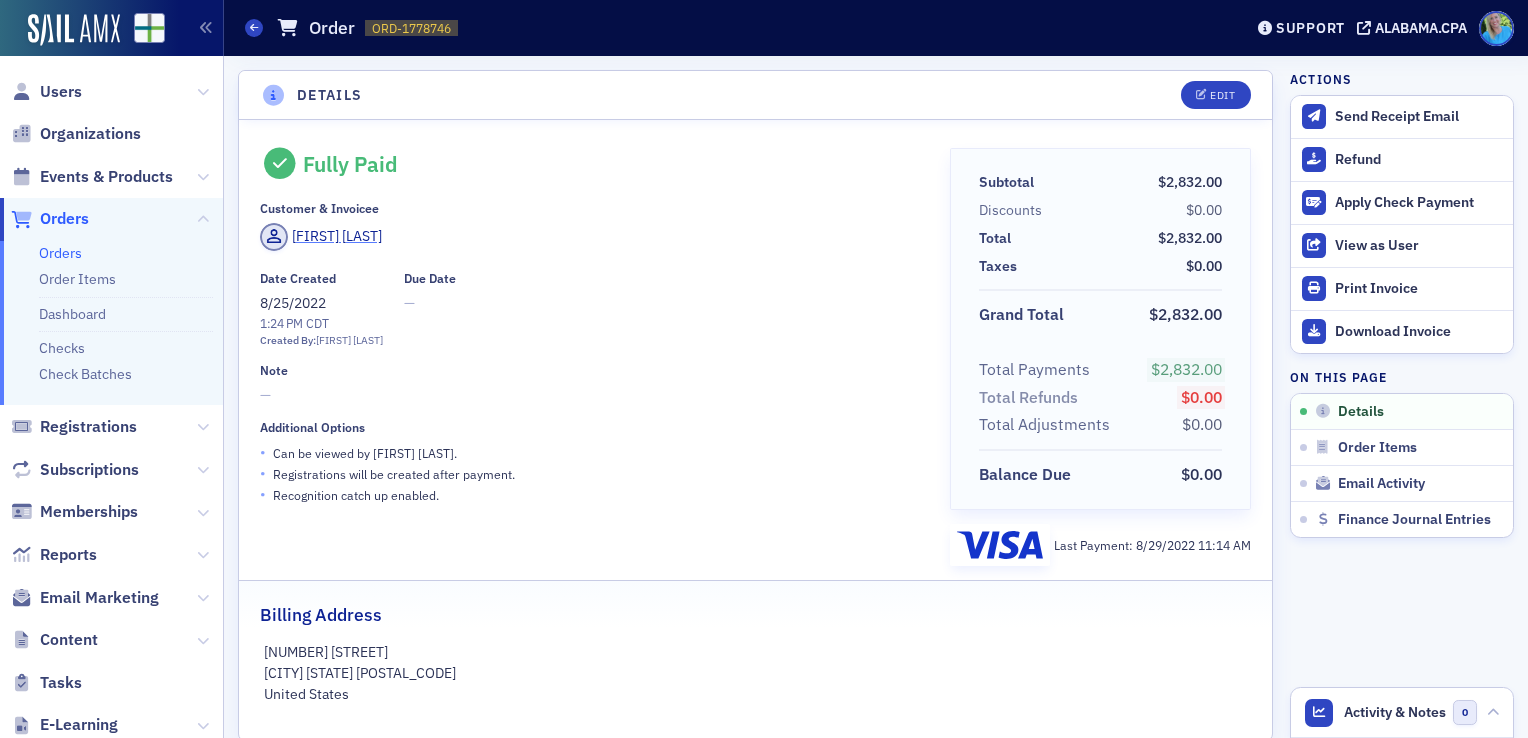 click on "Kelly Tittle" 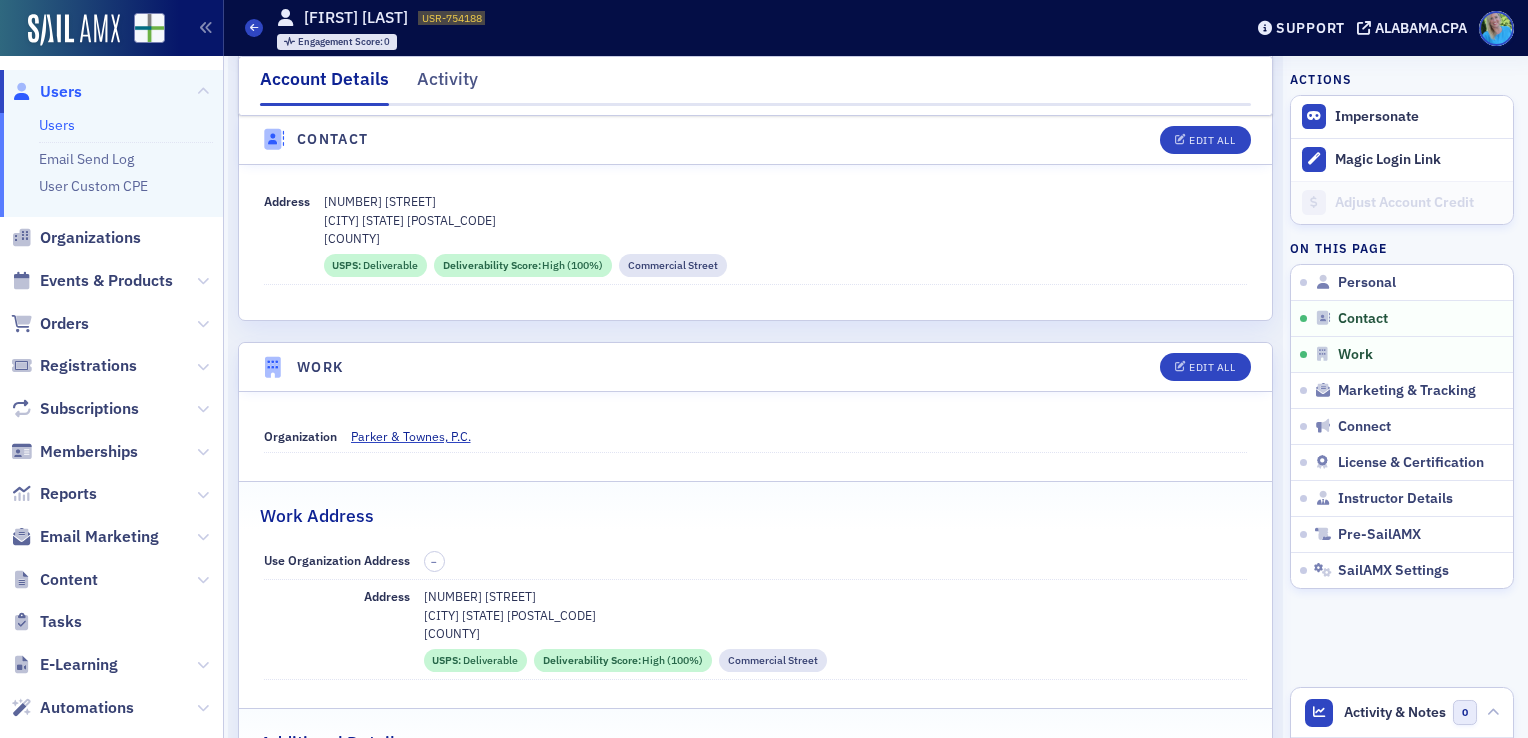 scroll, scrollTop: 1000, scrollLeft: 0, axis: vertical 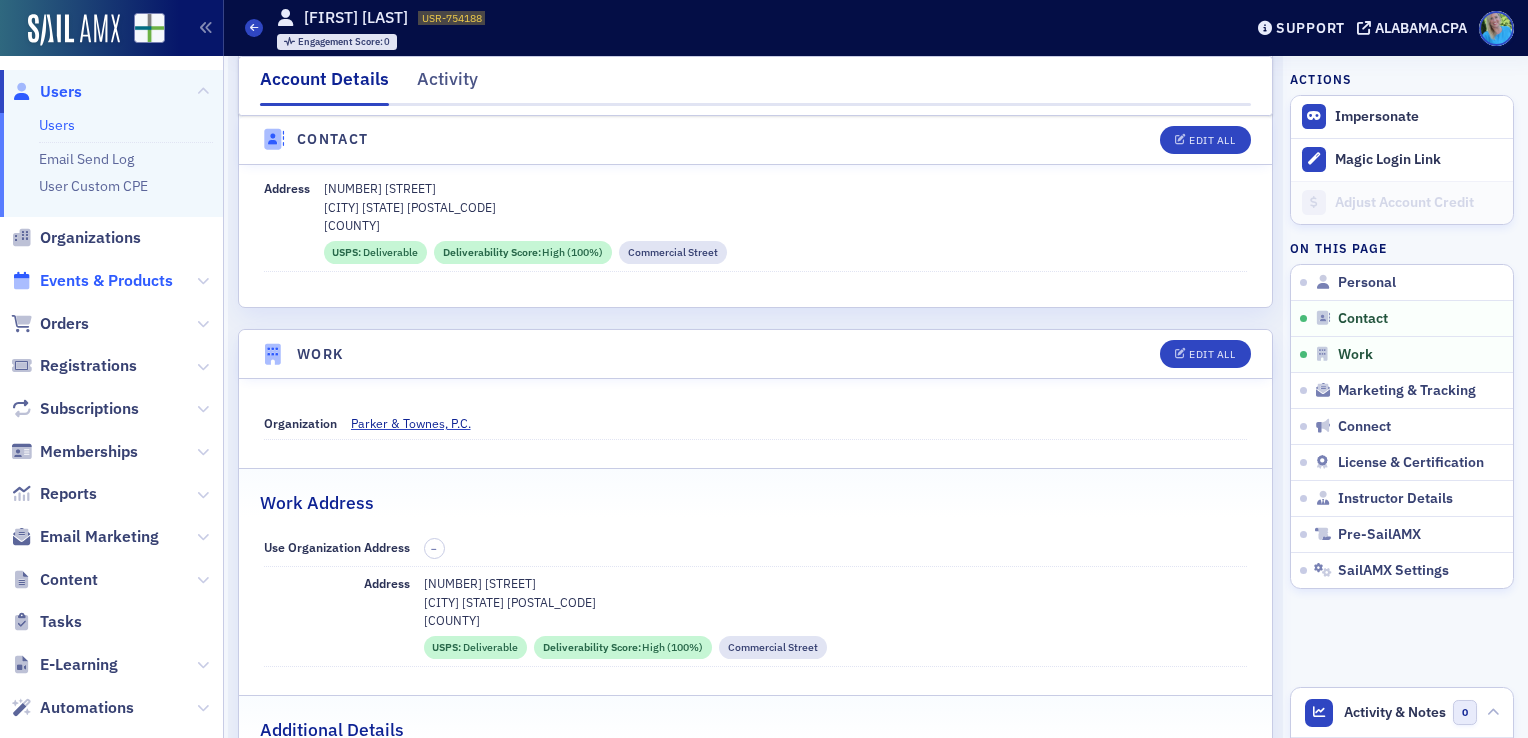 click on "Events & Products" 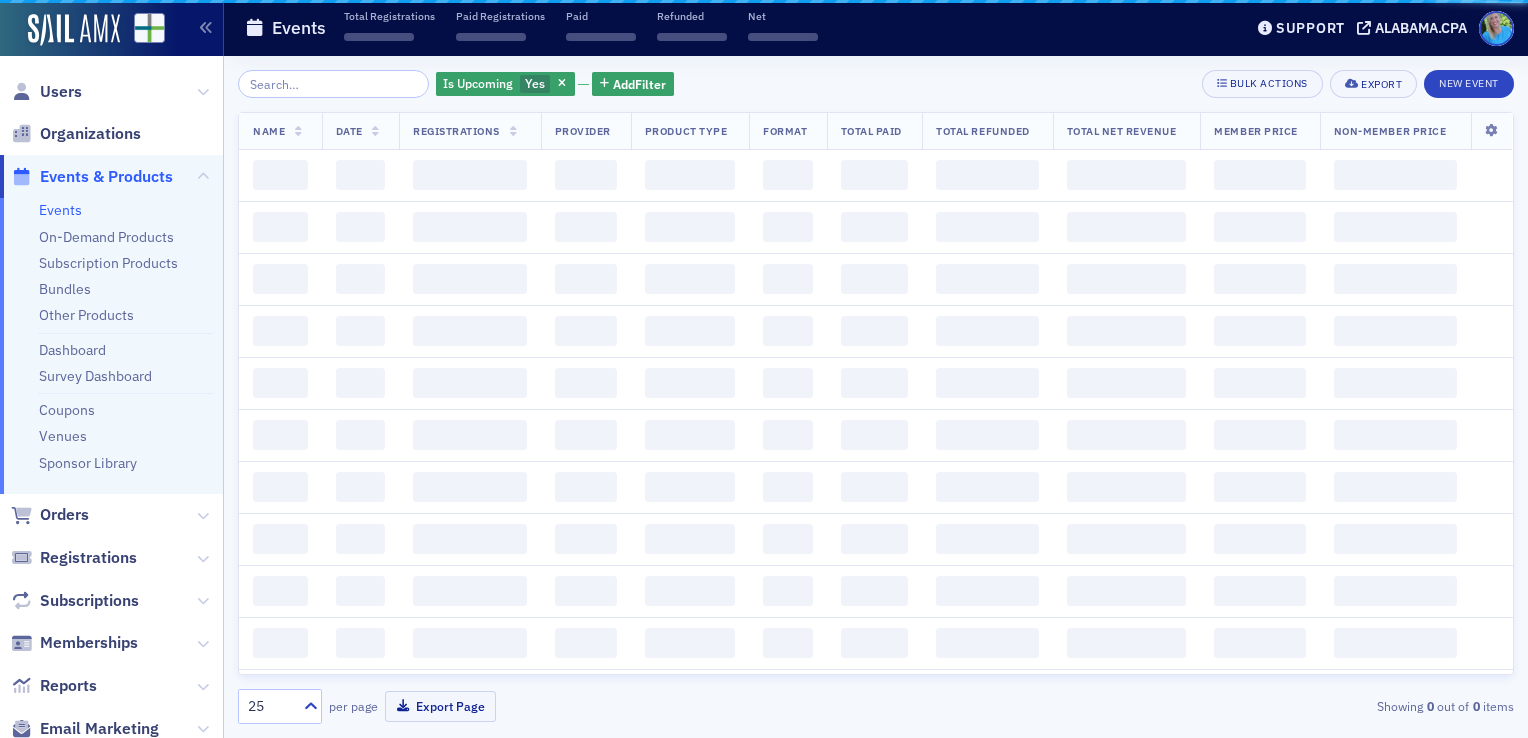scroll, scrollTop: 0, scrollLeft: 0, axis: both 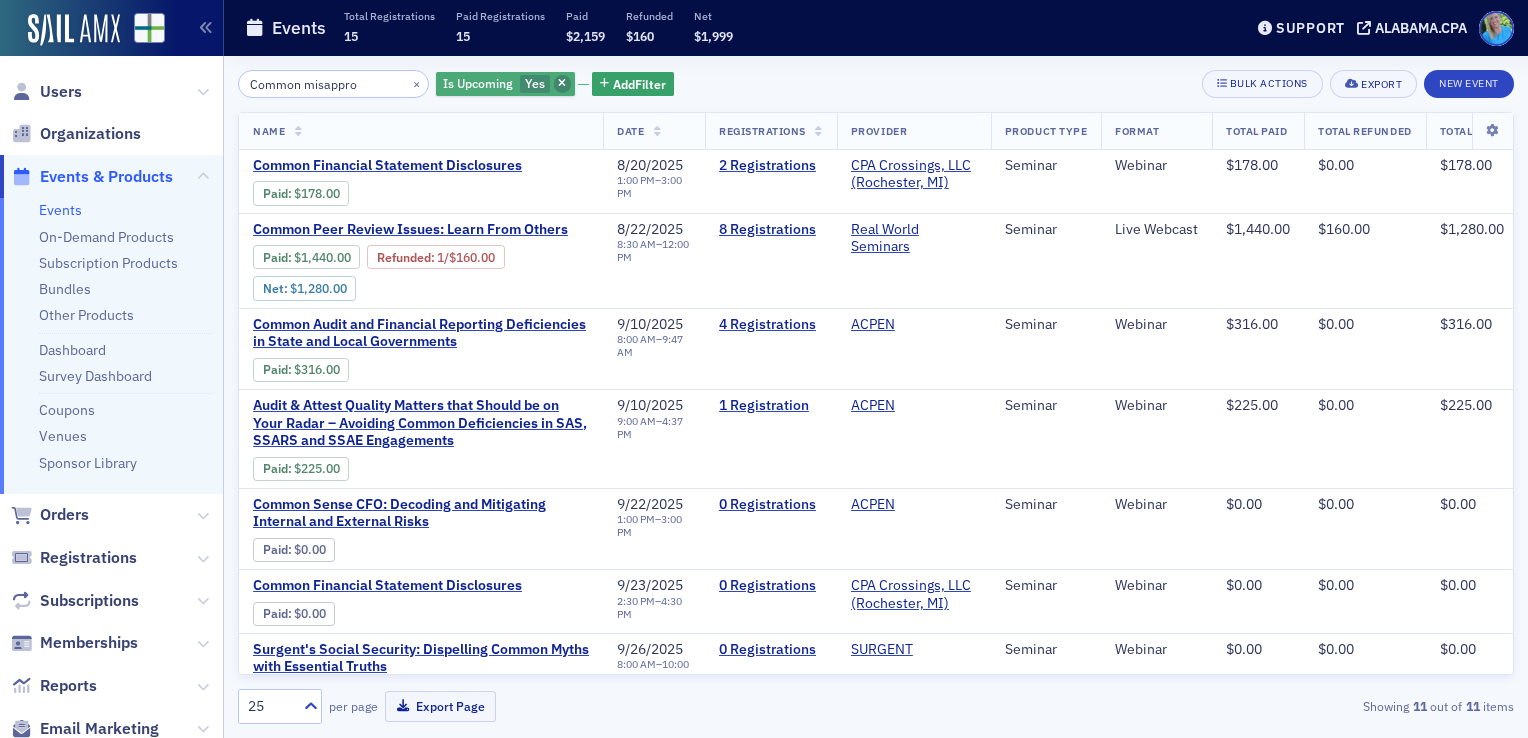 type on "Common misappro" 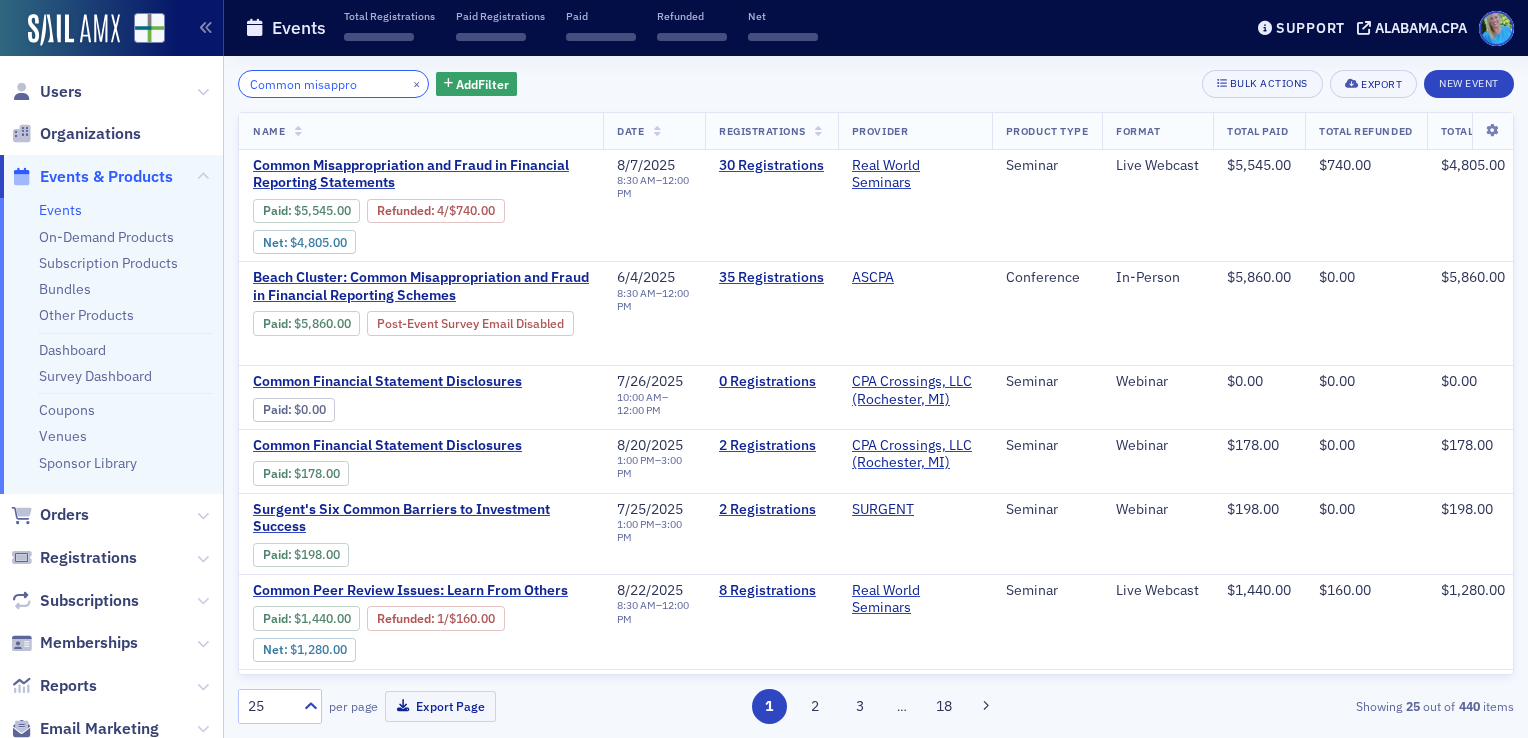click on "Common misappro" 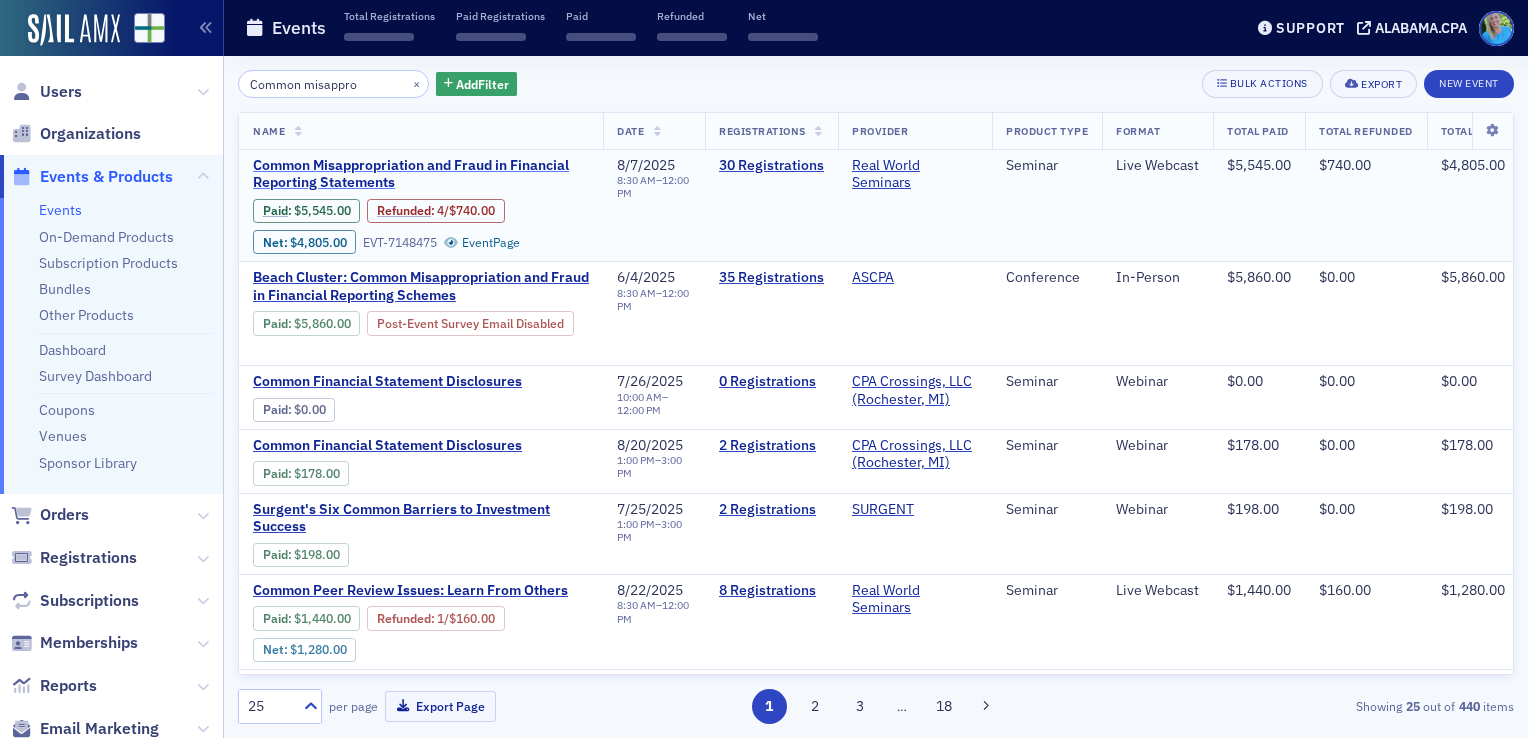 click on "Common Misappropriation and Fraud in Financial Reporting Statements" 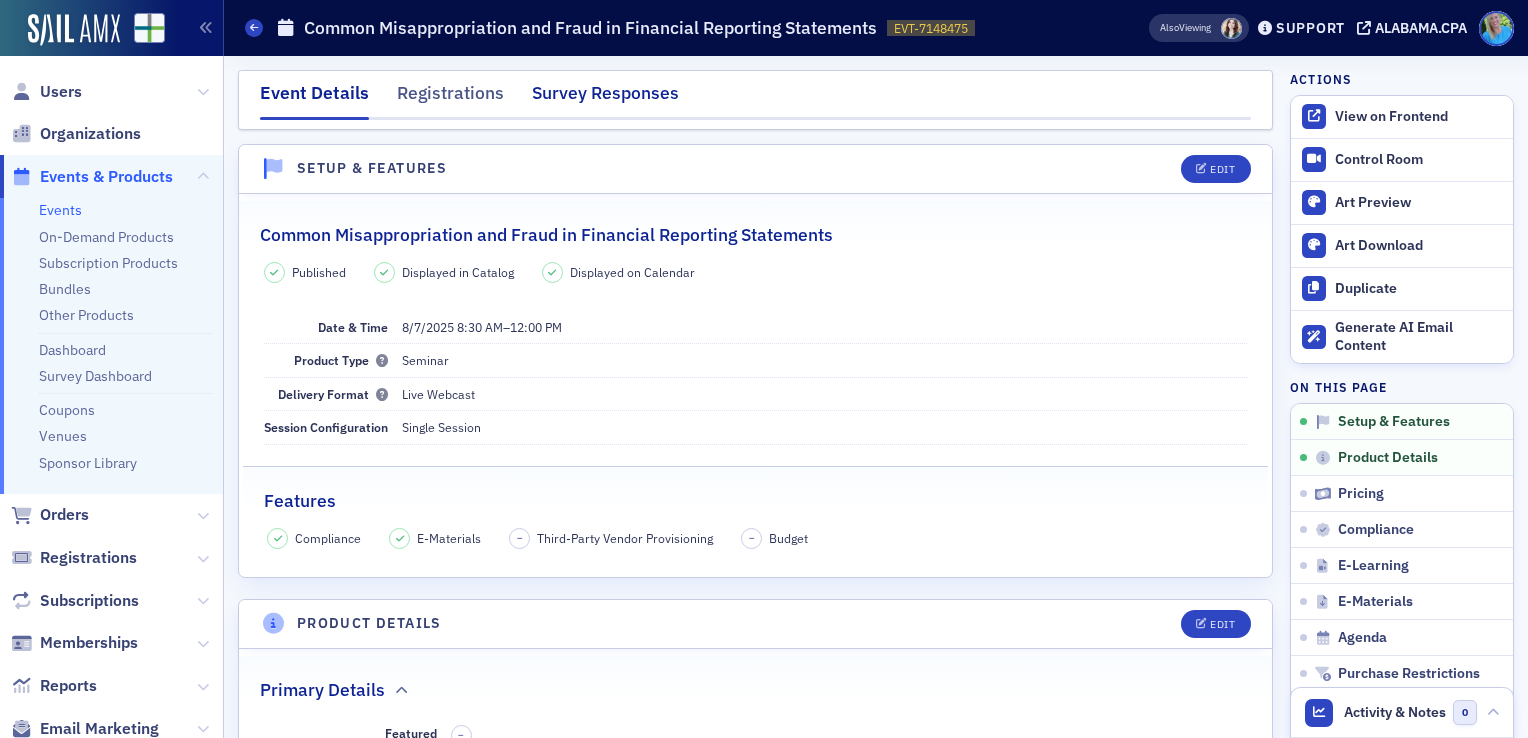 click on "Survey Responses" 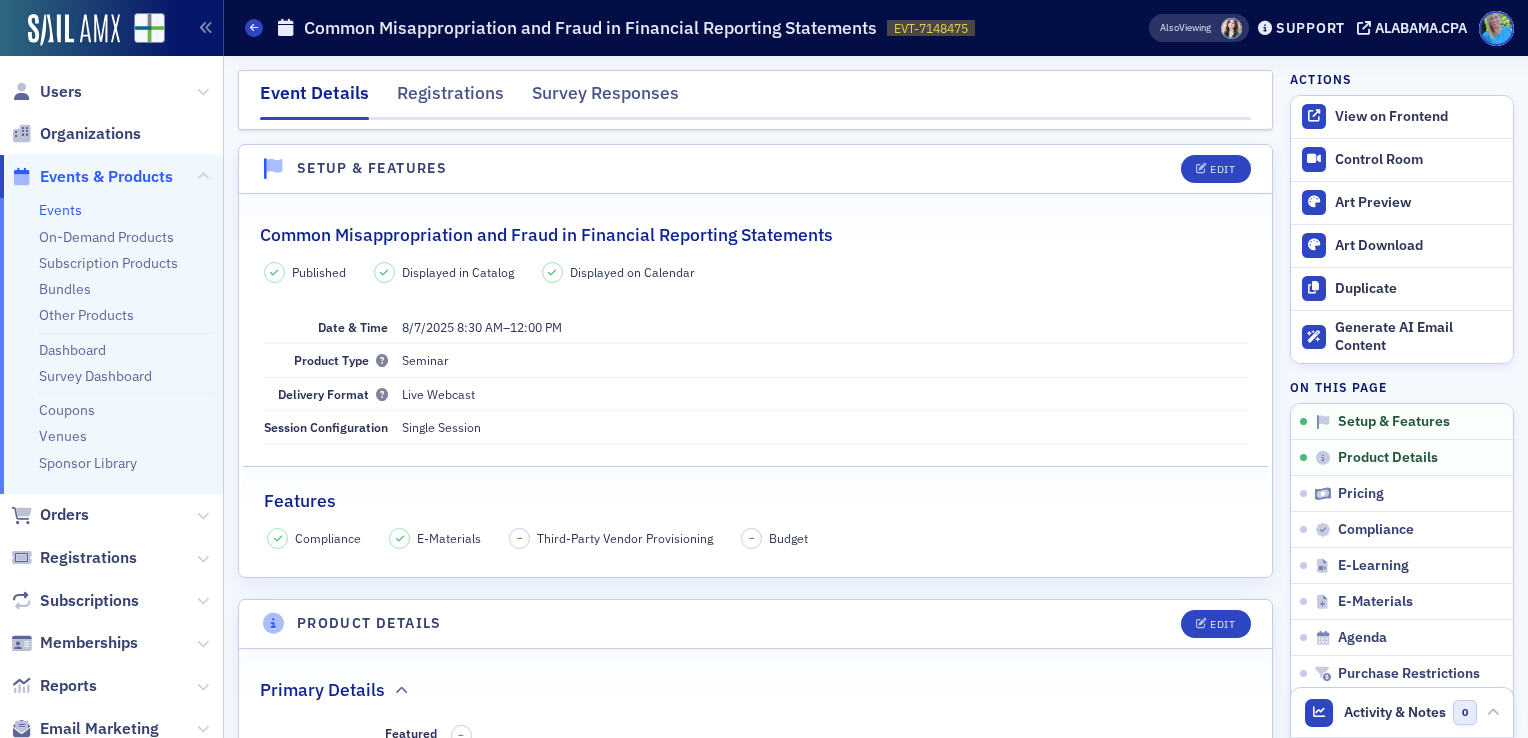 scroll, scrollTop: 0, scrollLeft: 0, axis: both 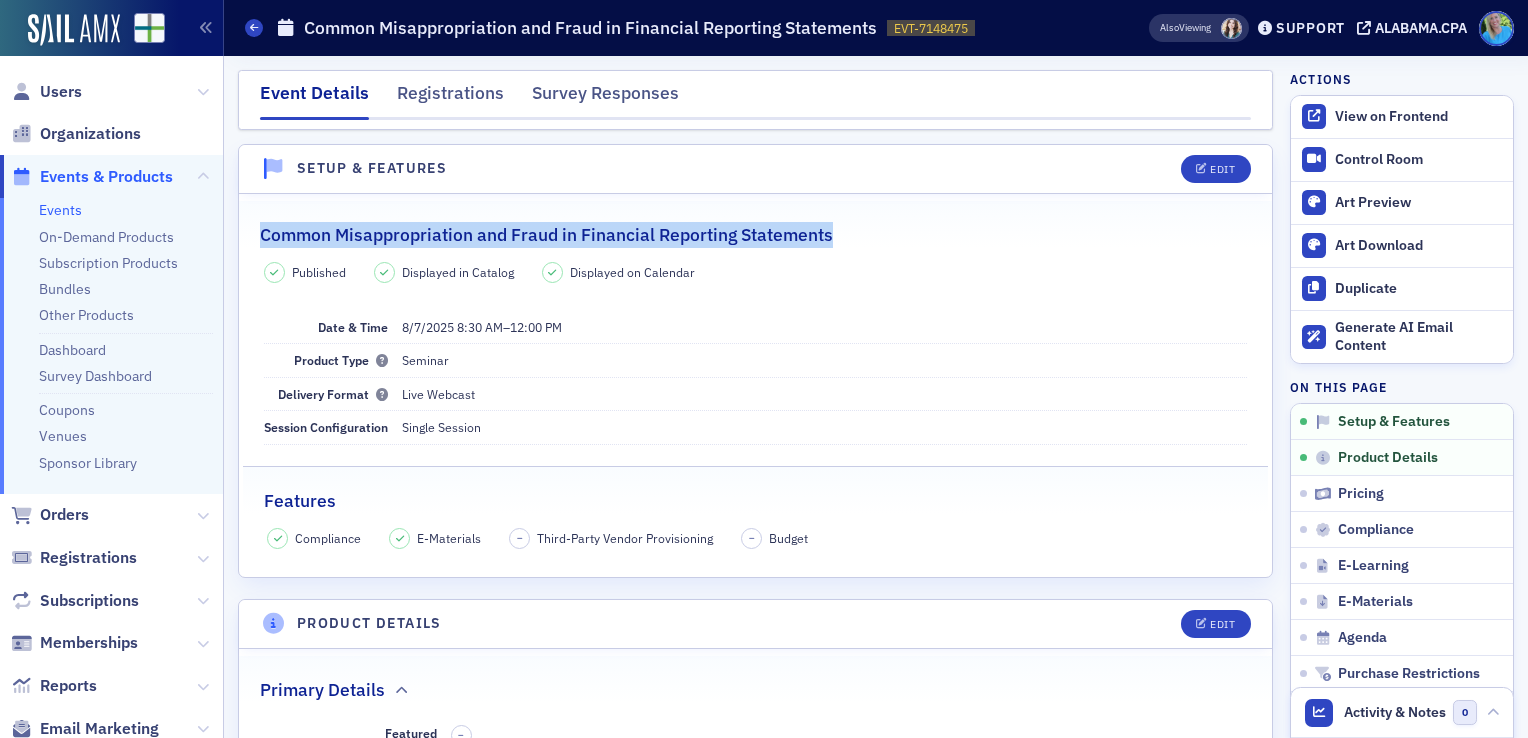 drag, startPoint x: 839, startPoint y: 237, endPoint x: 262, endPoint y: 221, distance: 577.2218 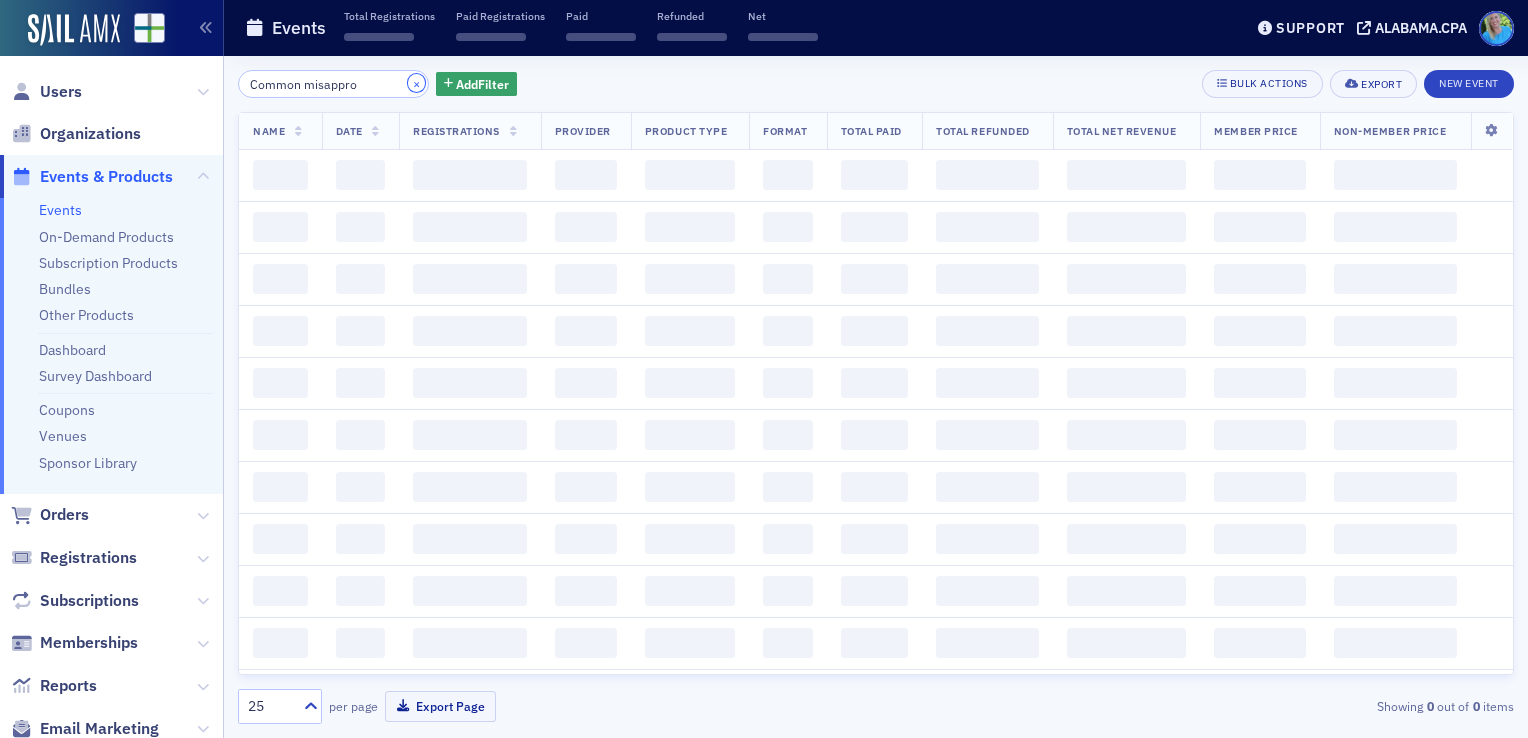 click on "×" 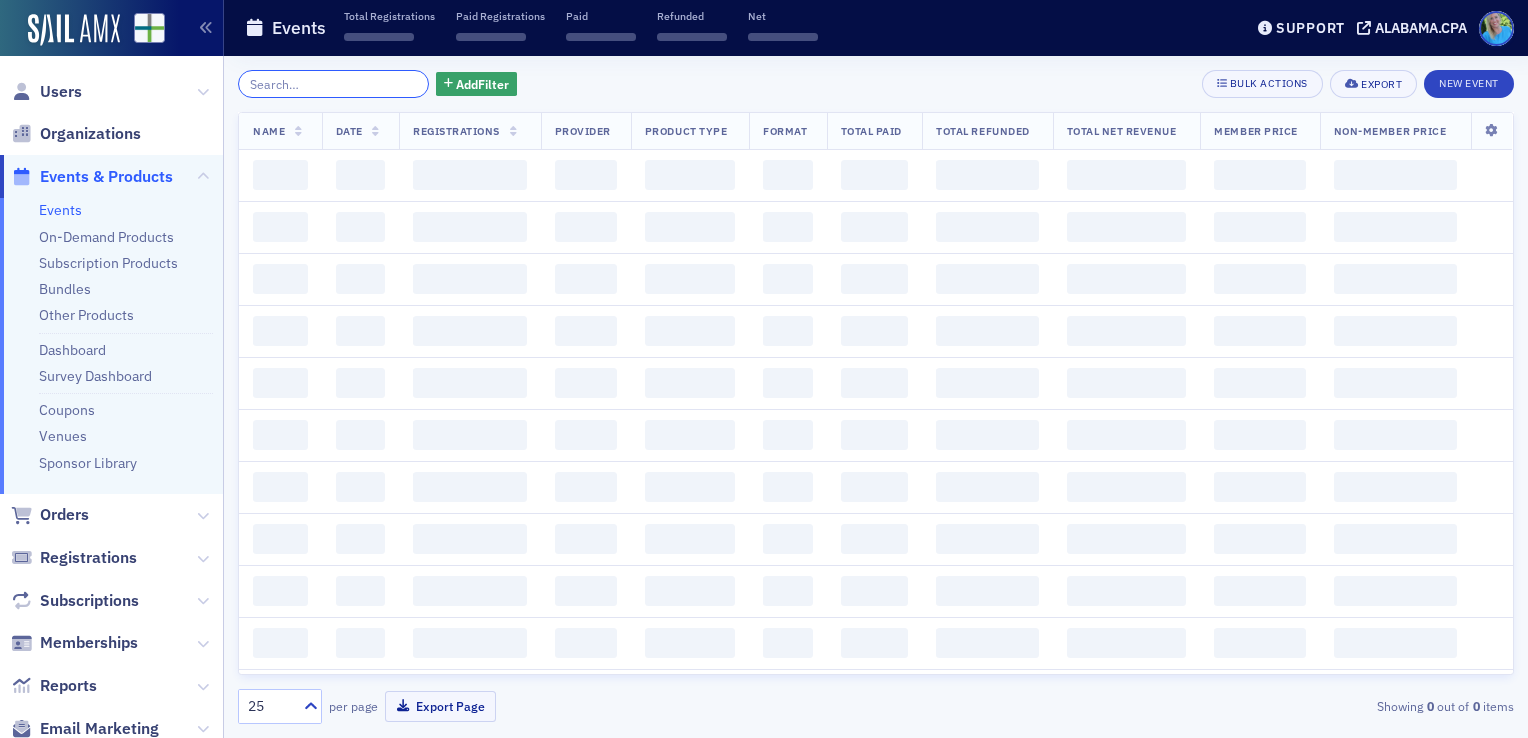 click 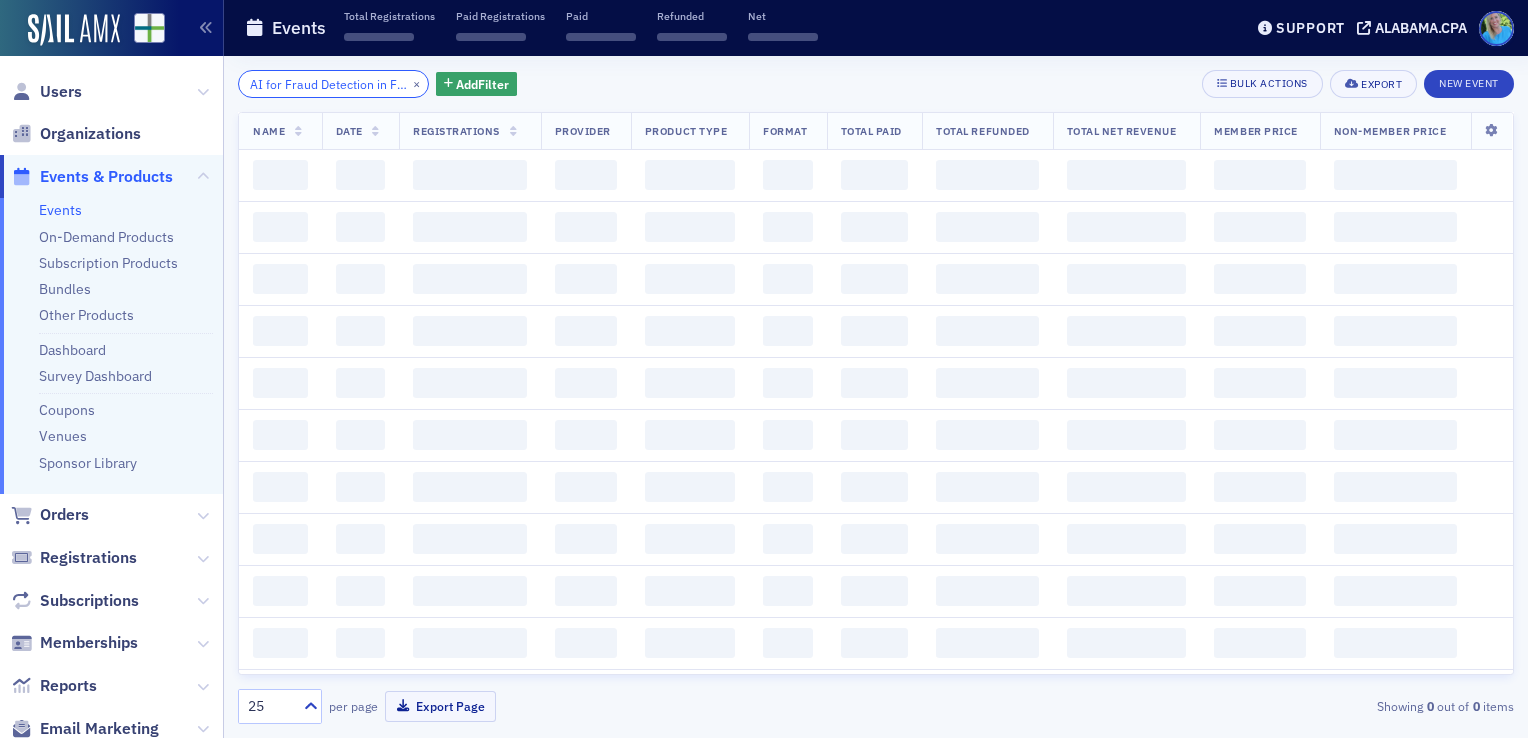 scroll, scrollTop: 0, scrollLeft: 79, axis: horizontal 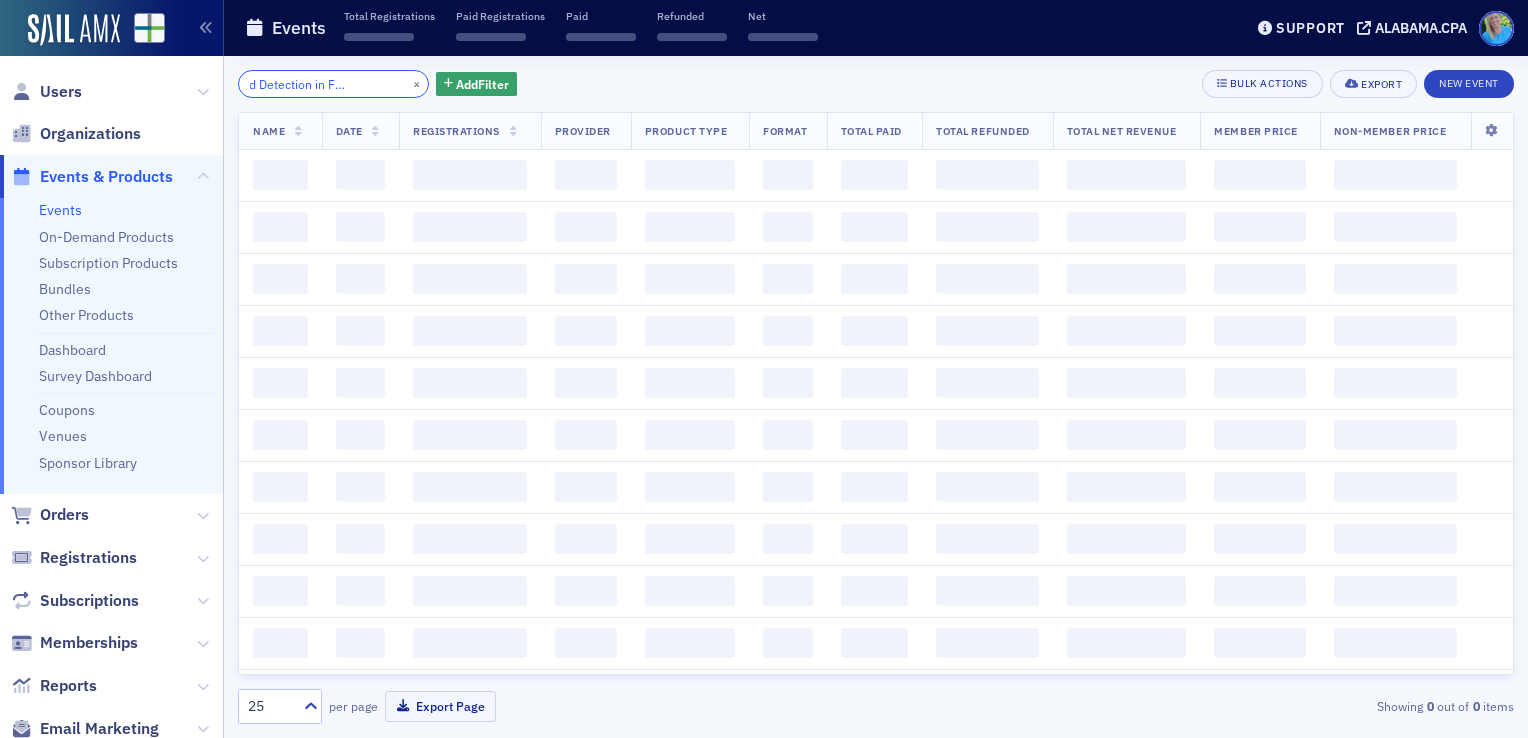 click on "AI for Fraud Detection in Financial Date" 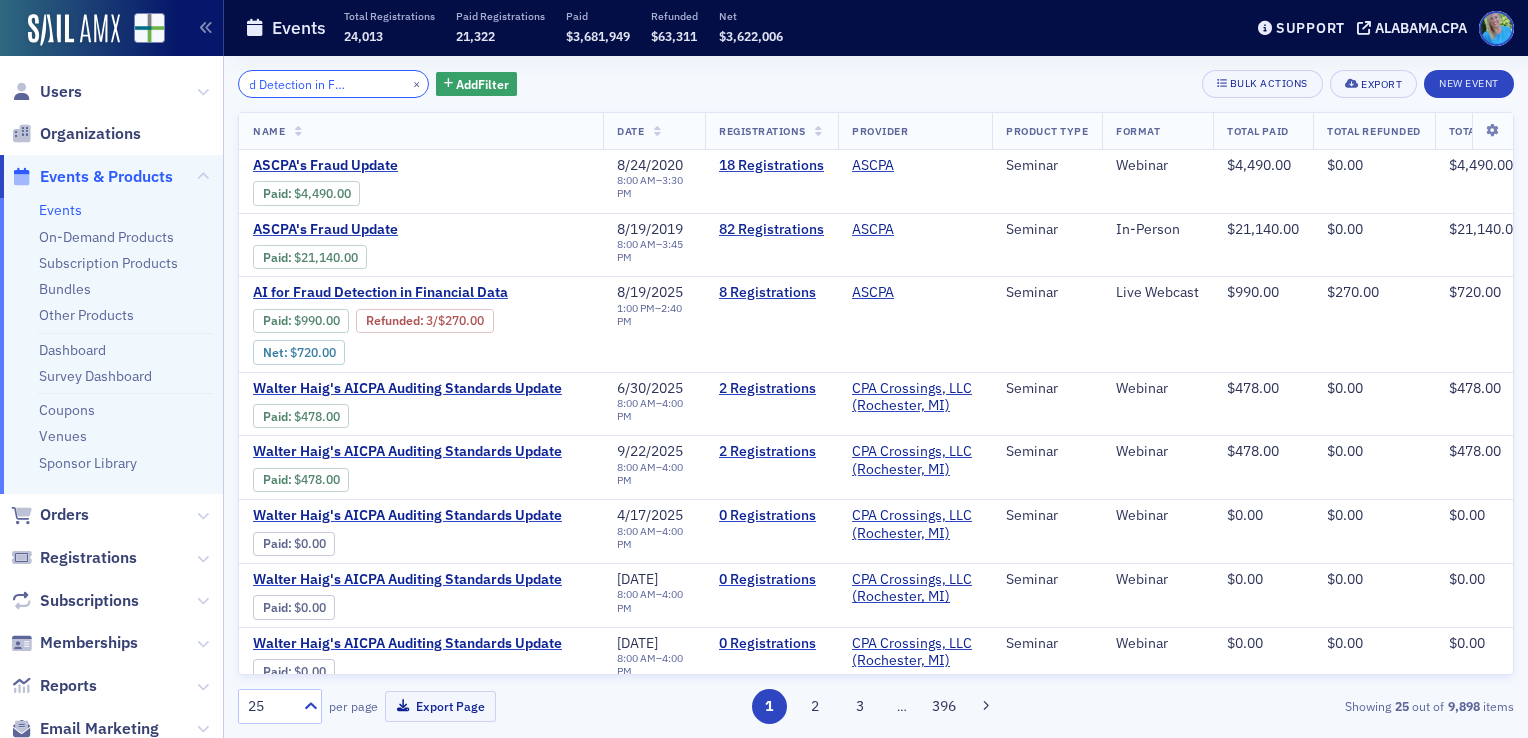 type on "AI for Fraud Detection in Financial Date" 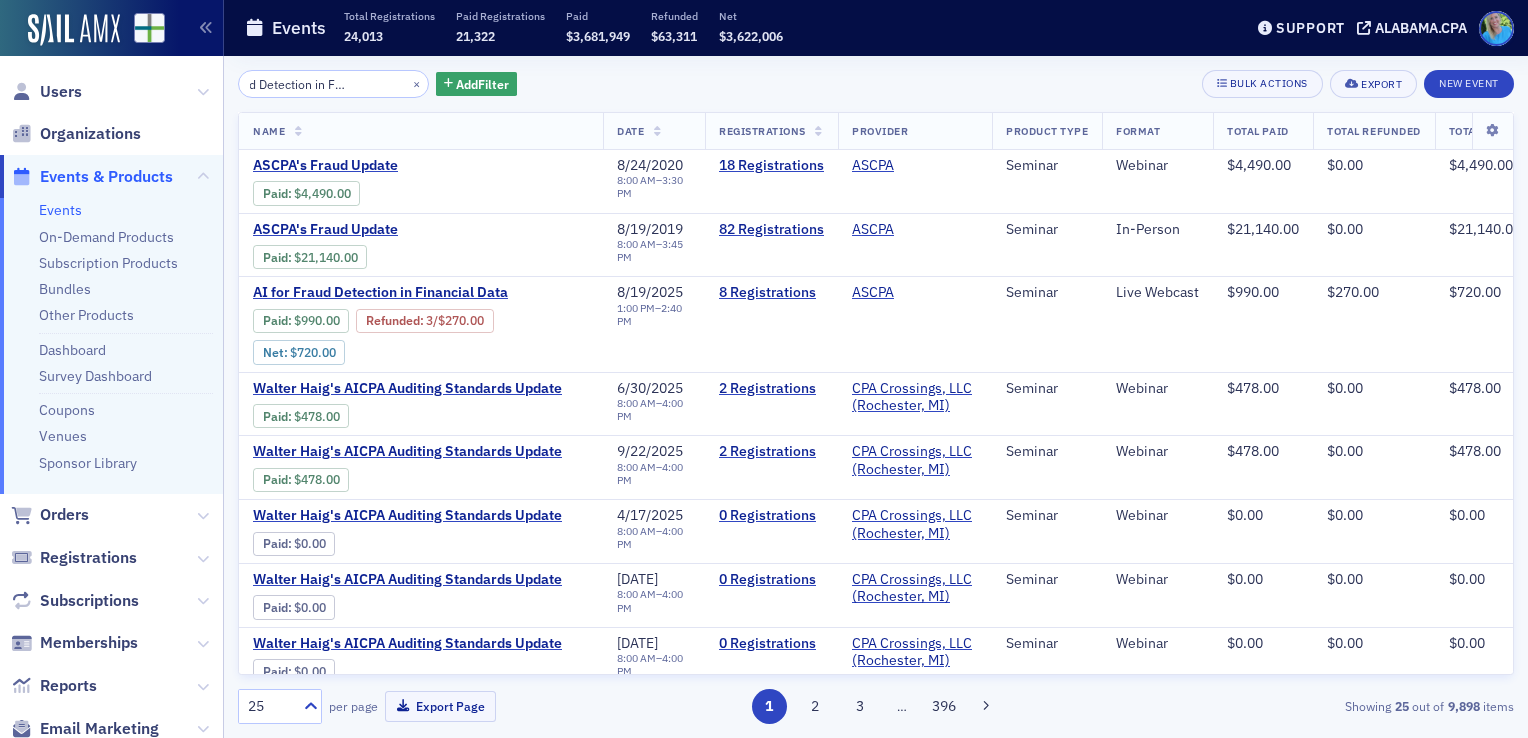 scroll, scrollTop: 0, scrollLeft: 0, axis: both 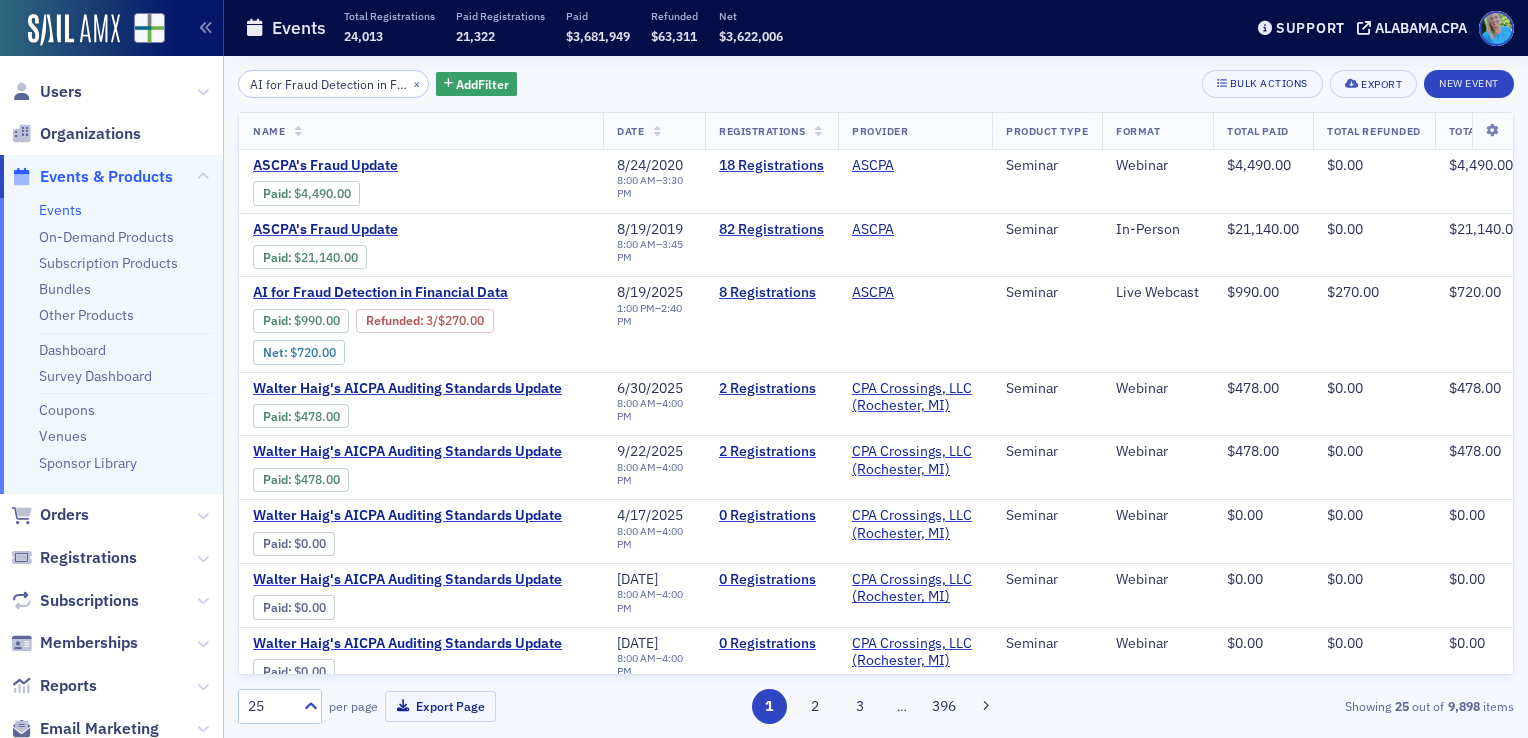 click on "AI for Fraud Detection in Financial Date" 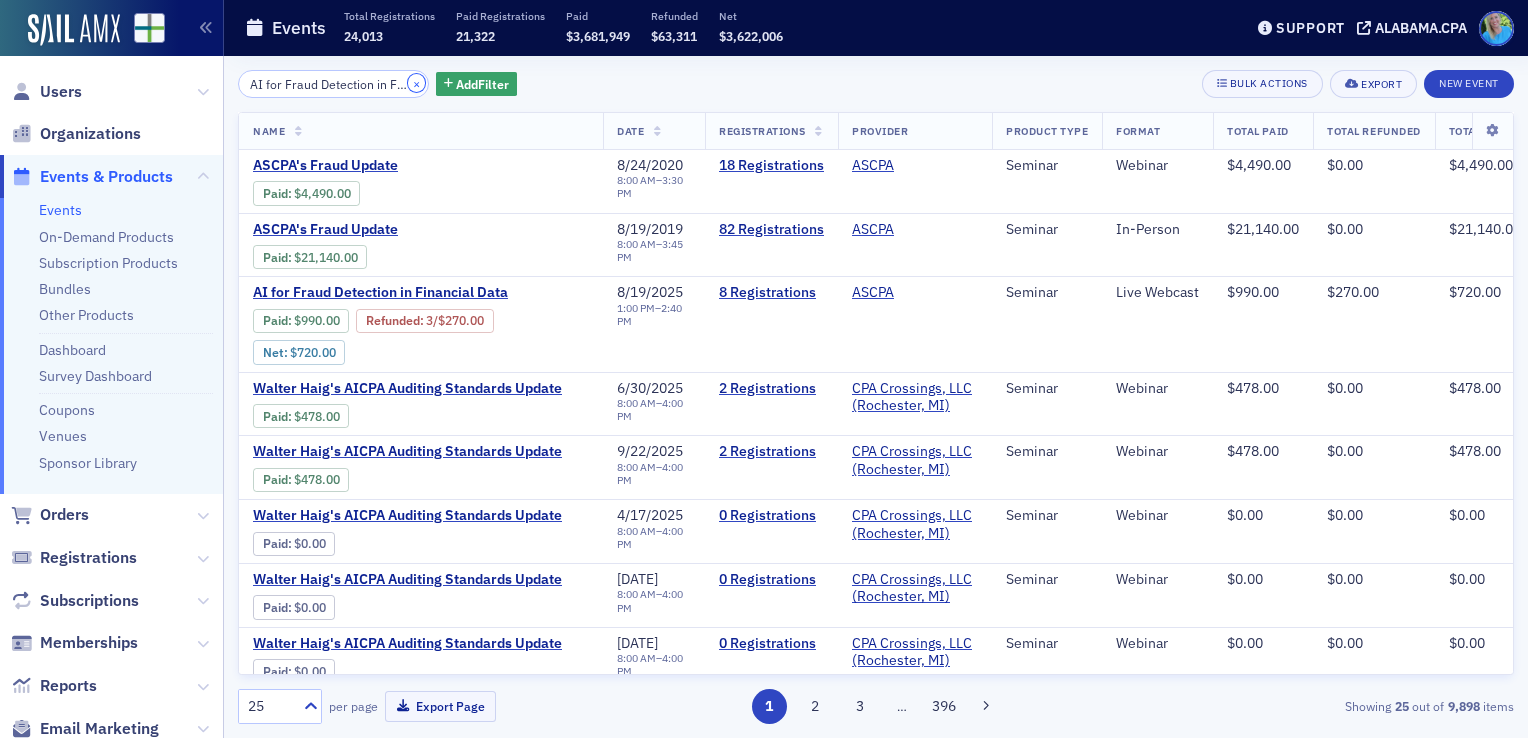 click on "×" 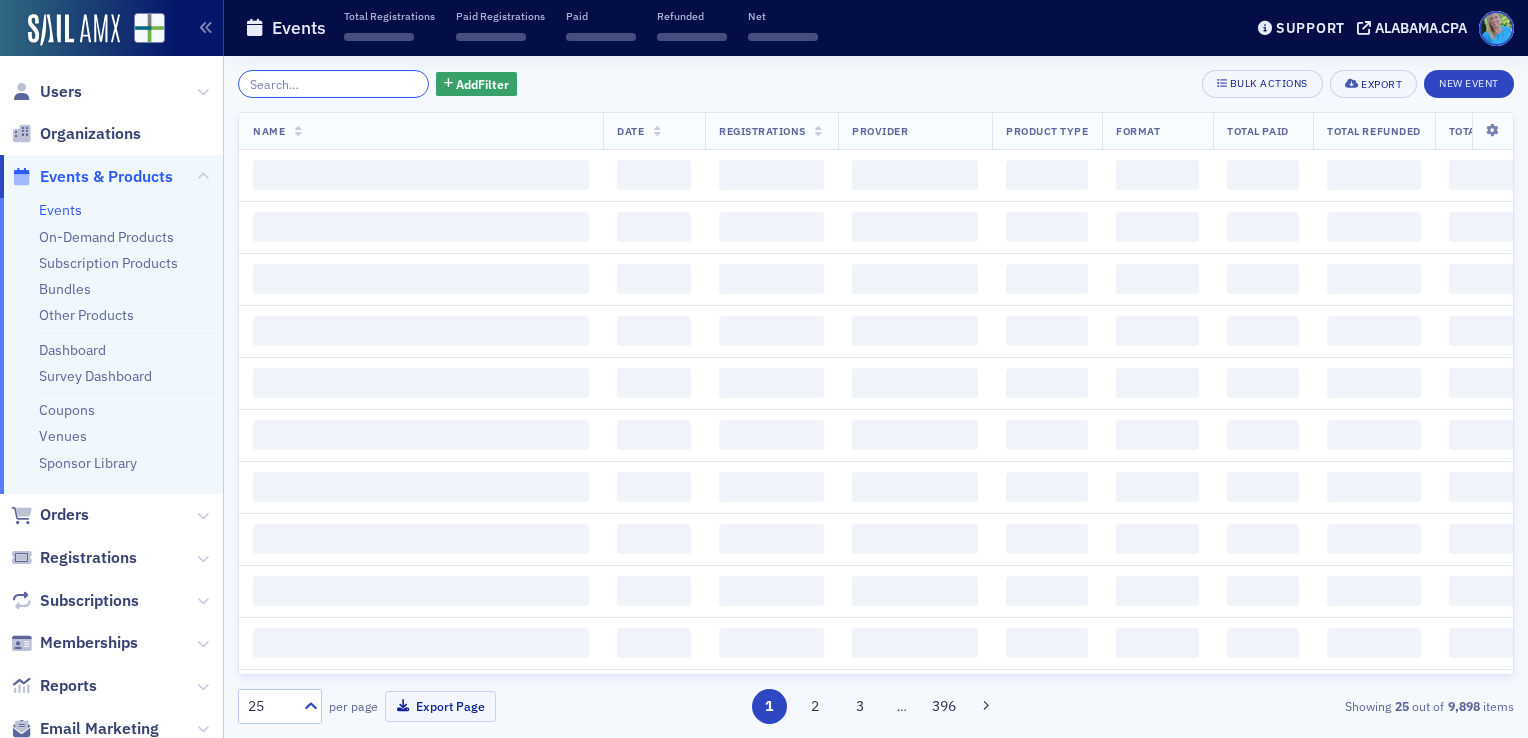 click 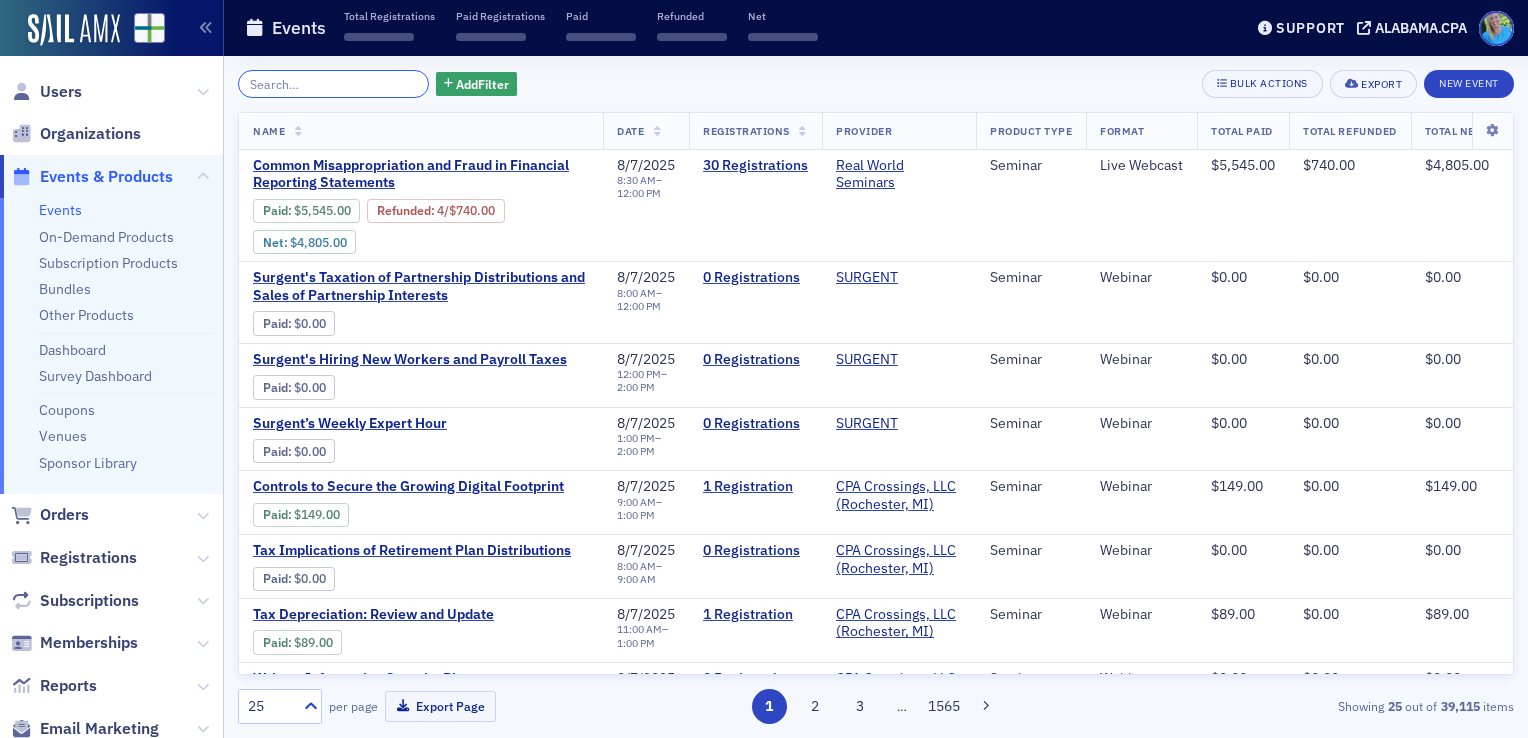 click 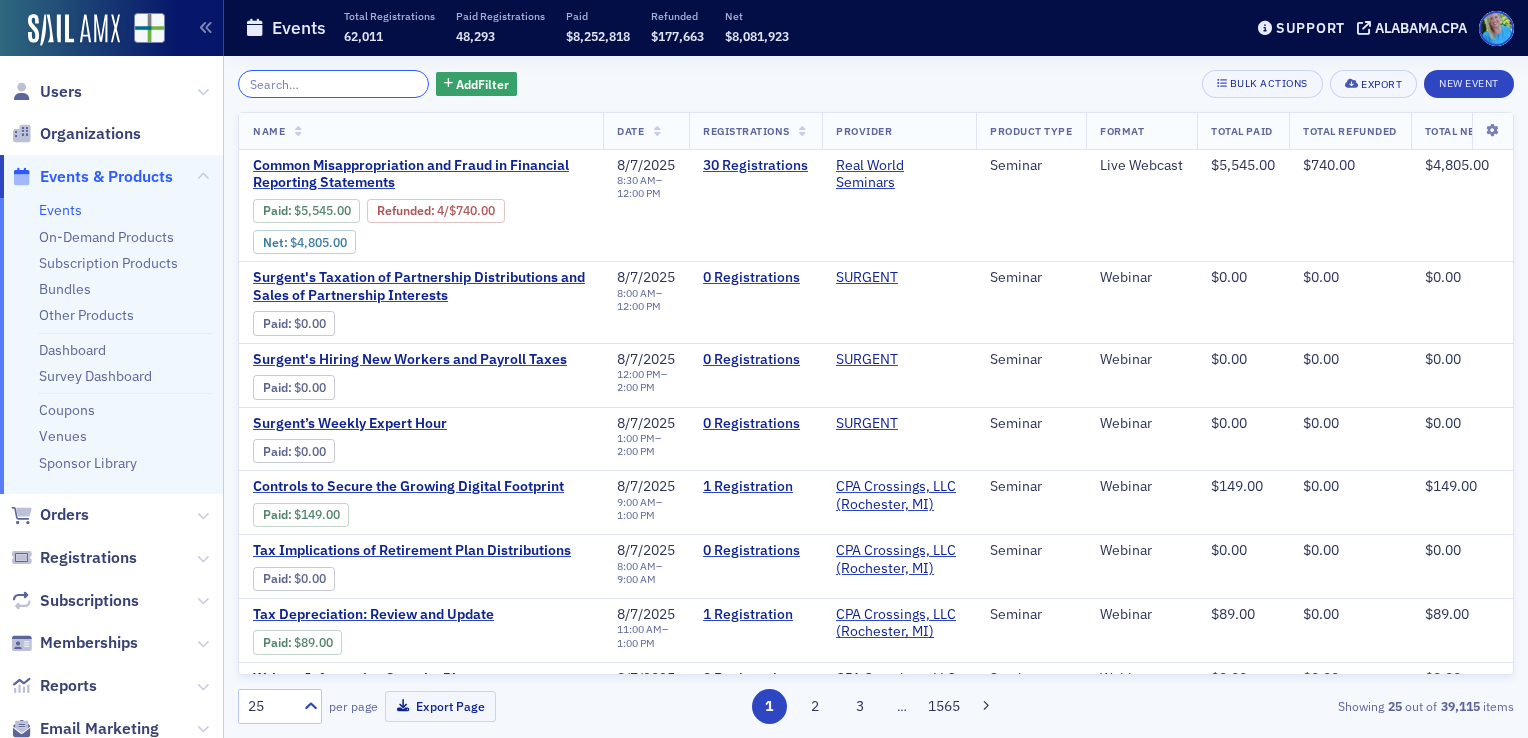 click 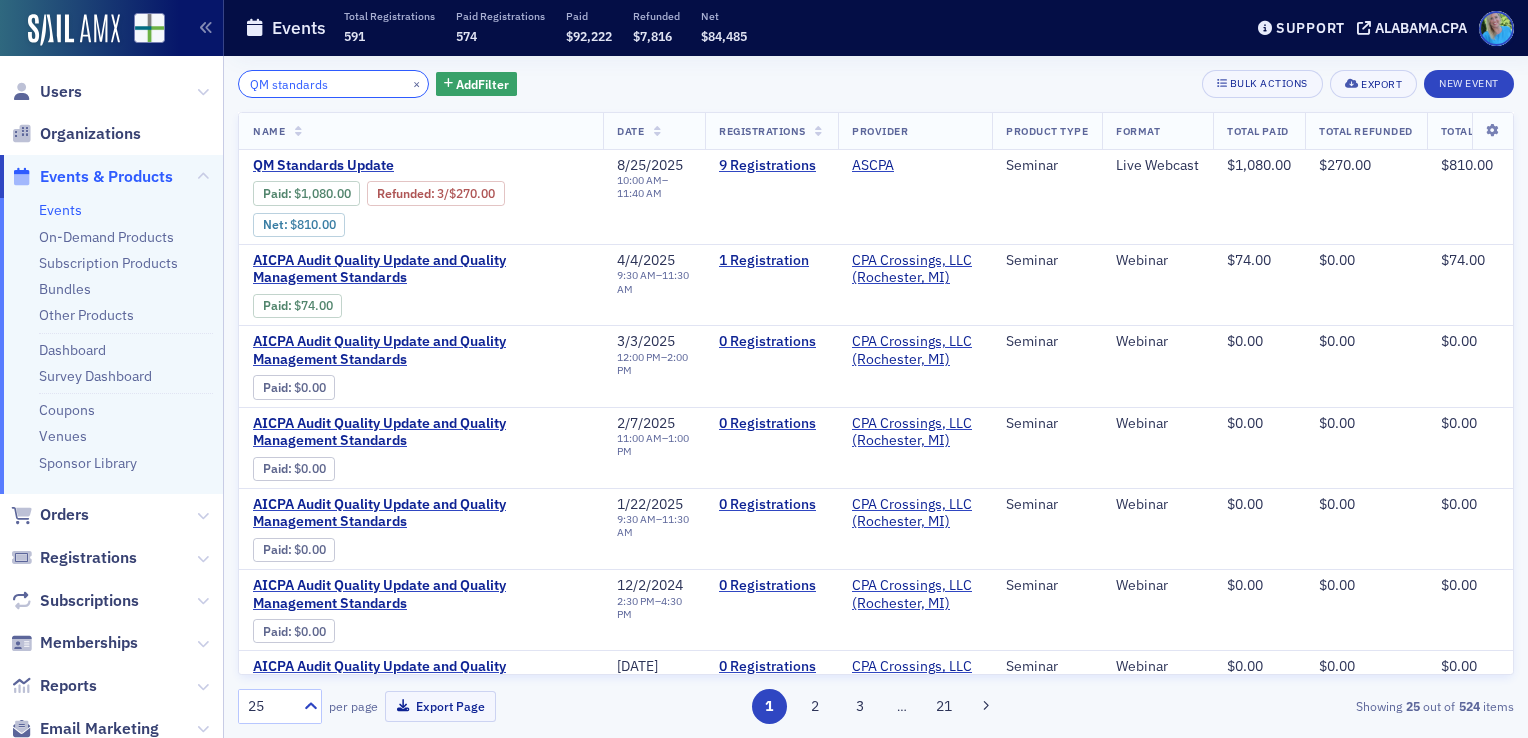 type on "QM standards" 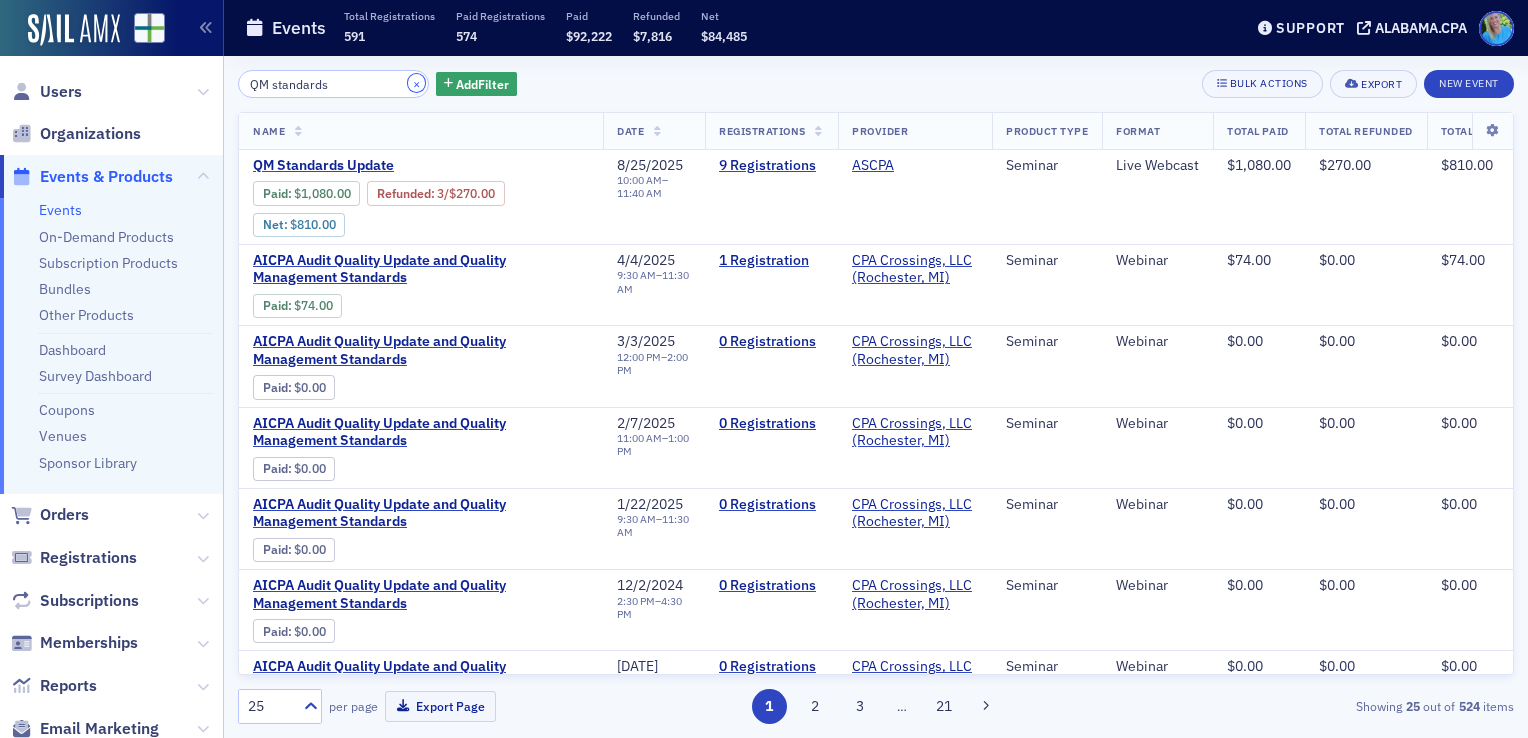 click on "×" 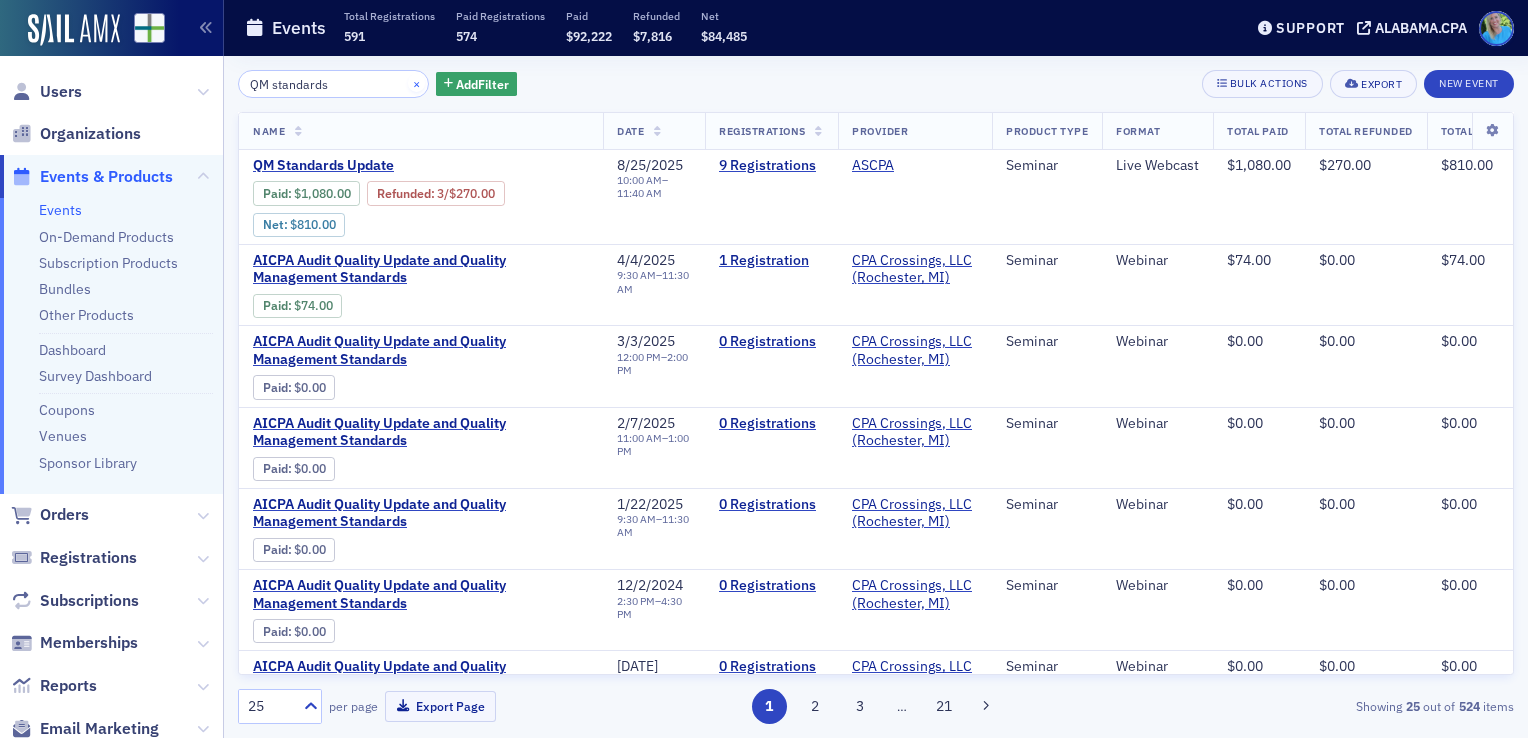 type 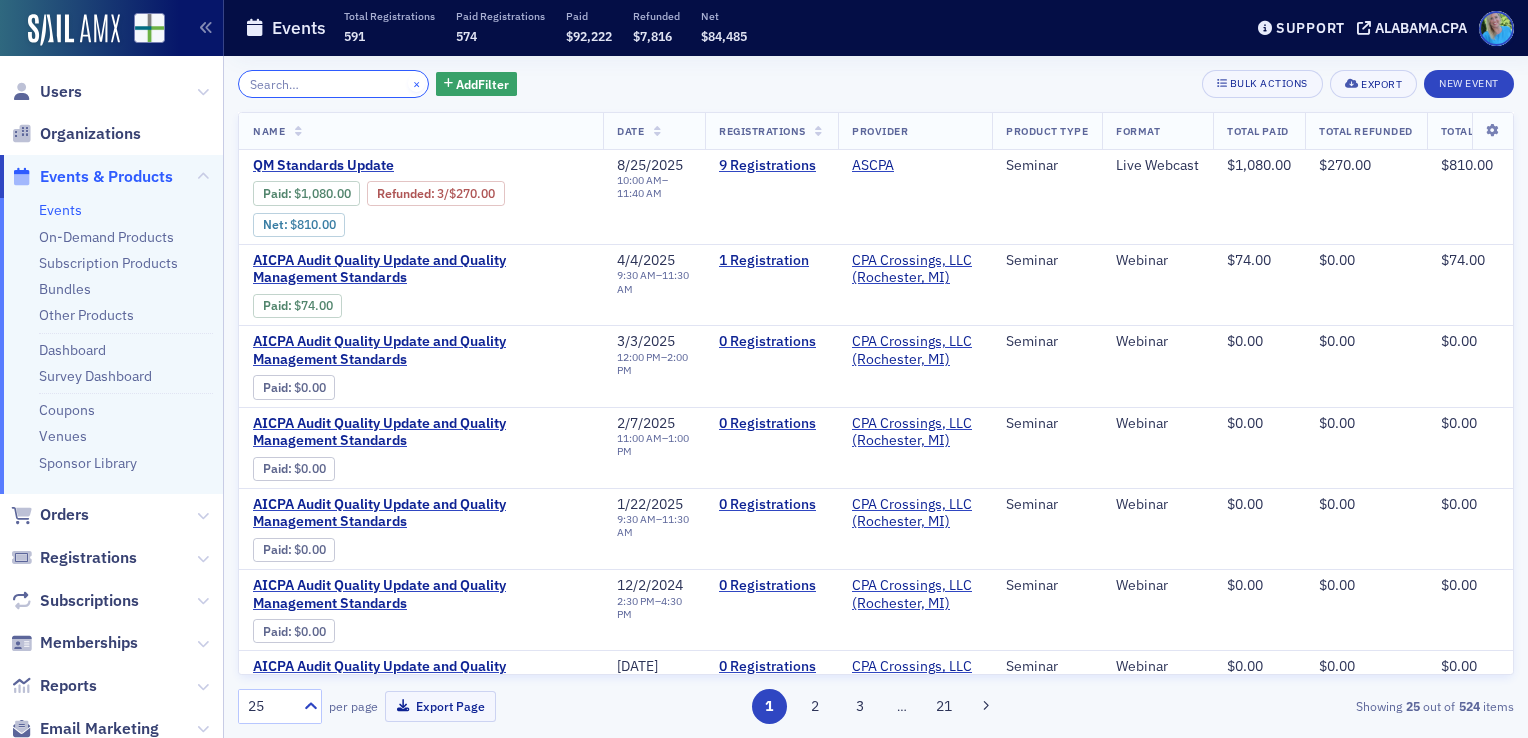 click 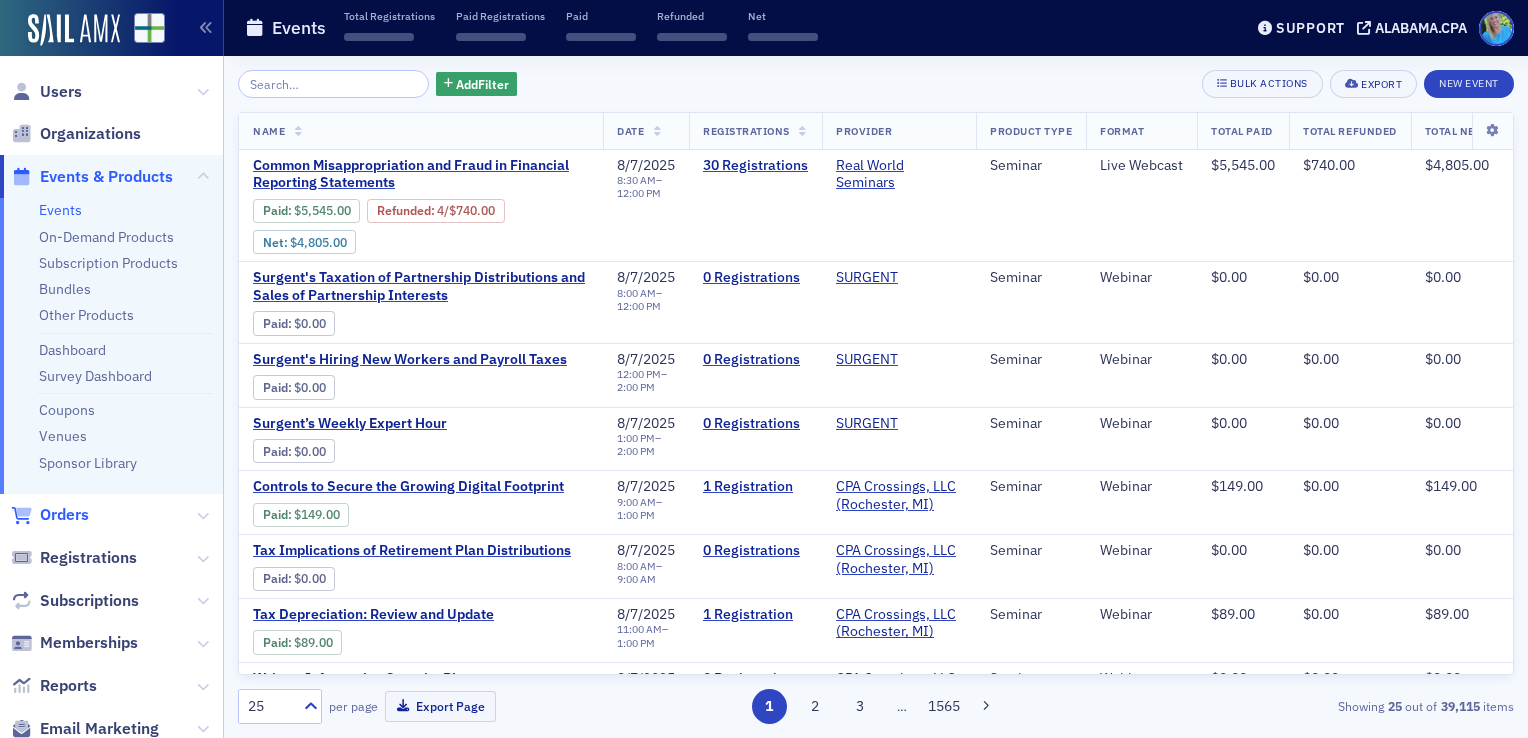 click on "Orders" 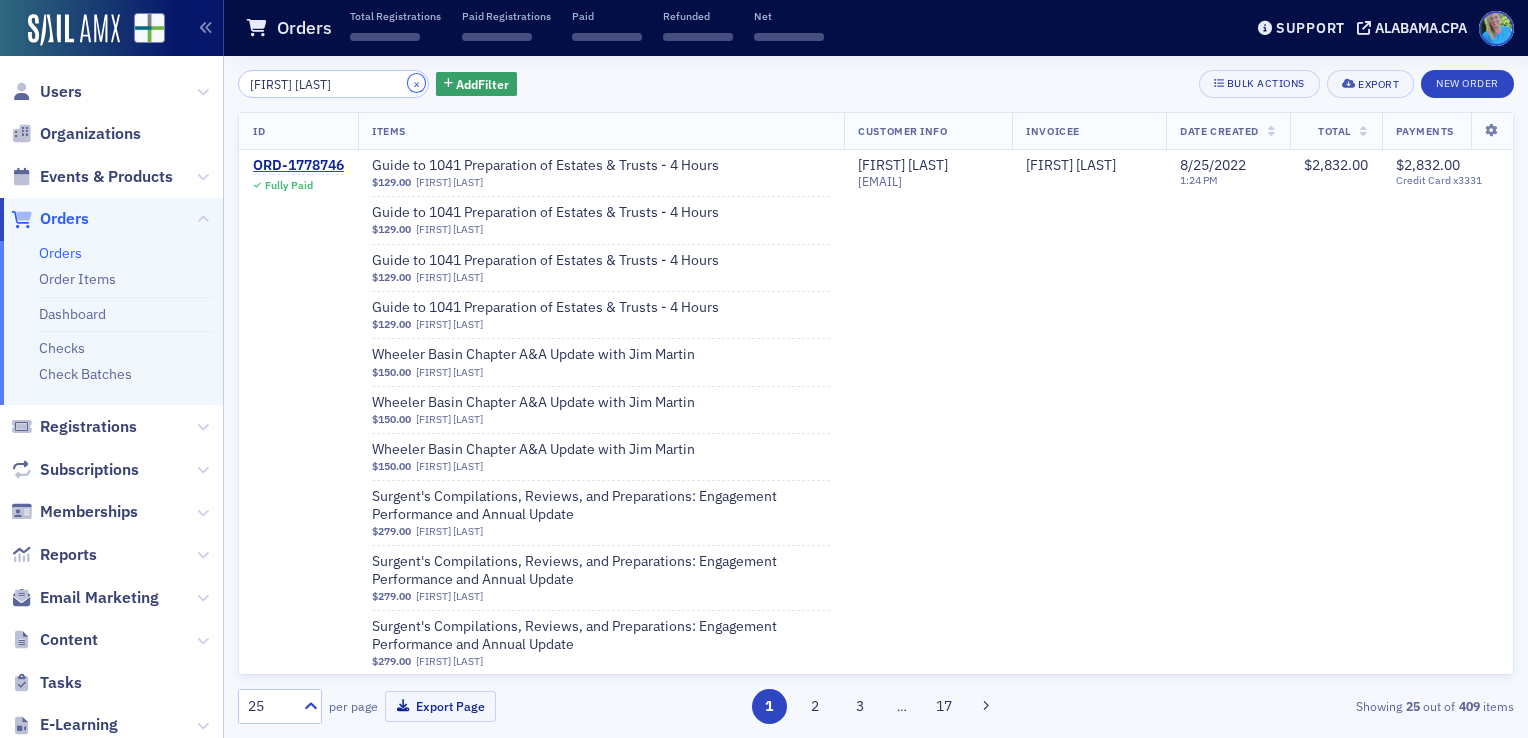click on "×" 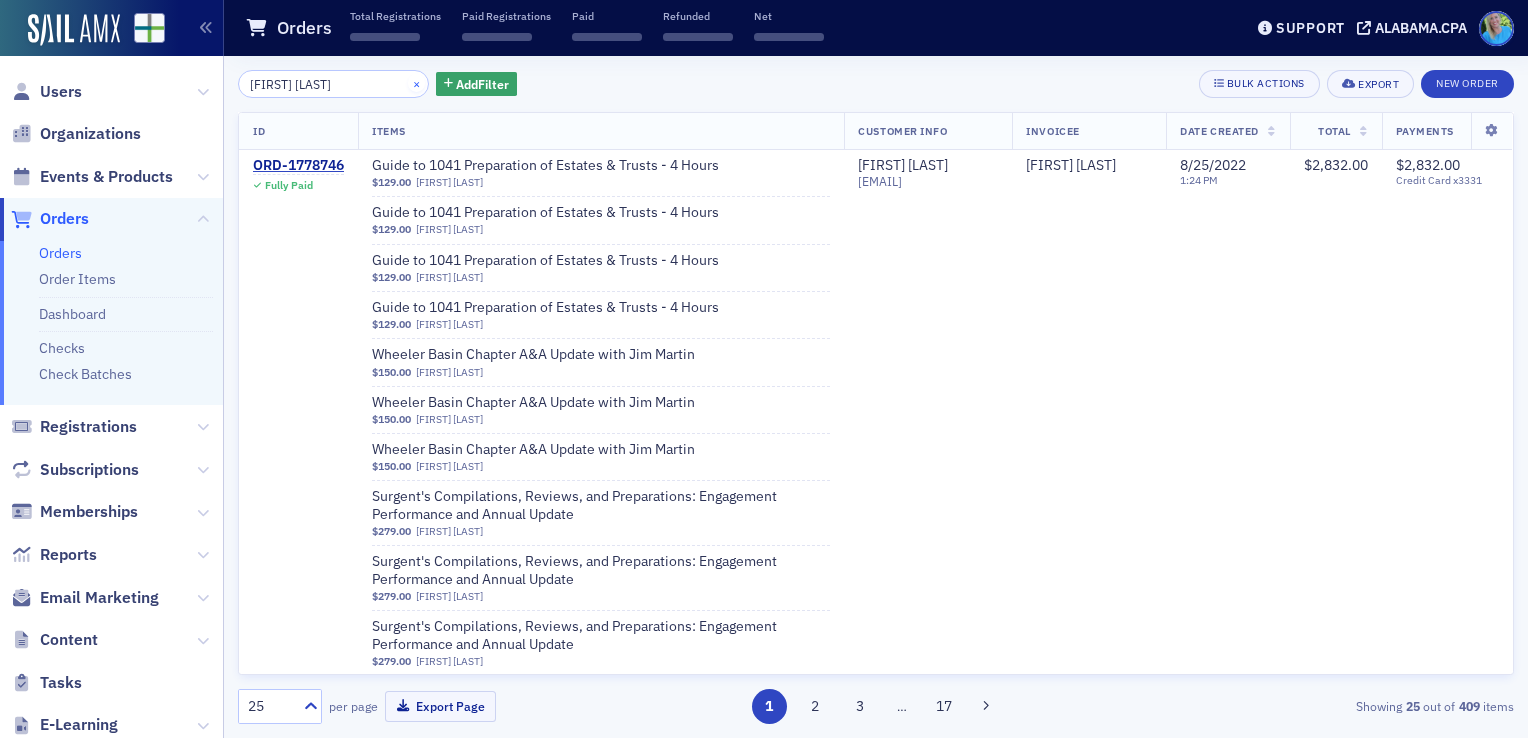 type 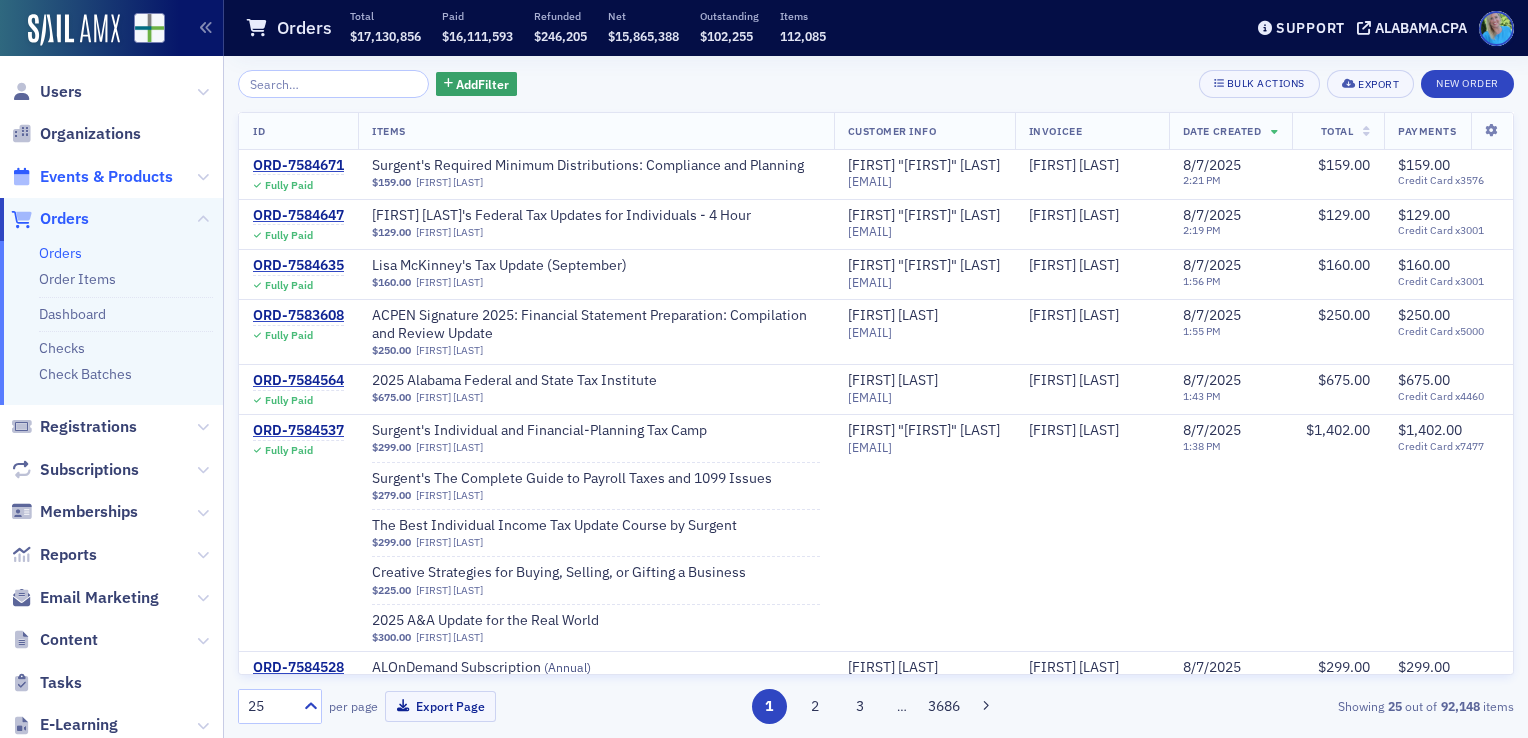click on "Events & Products" 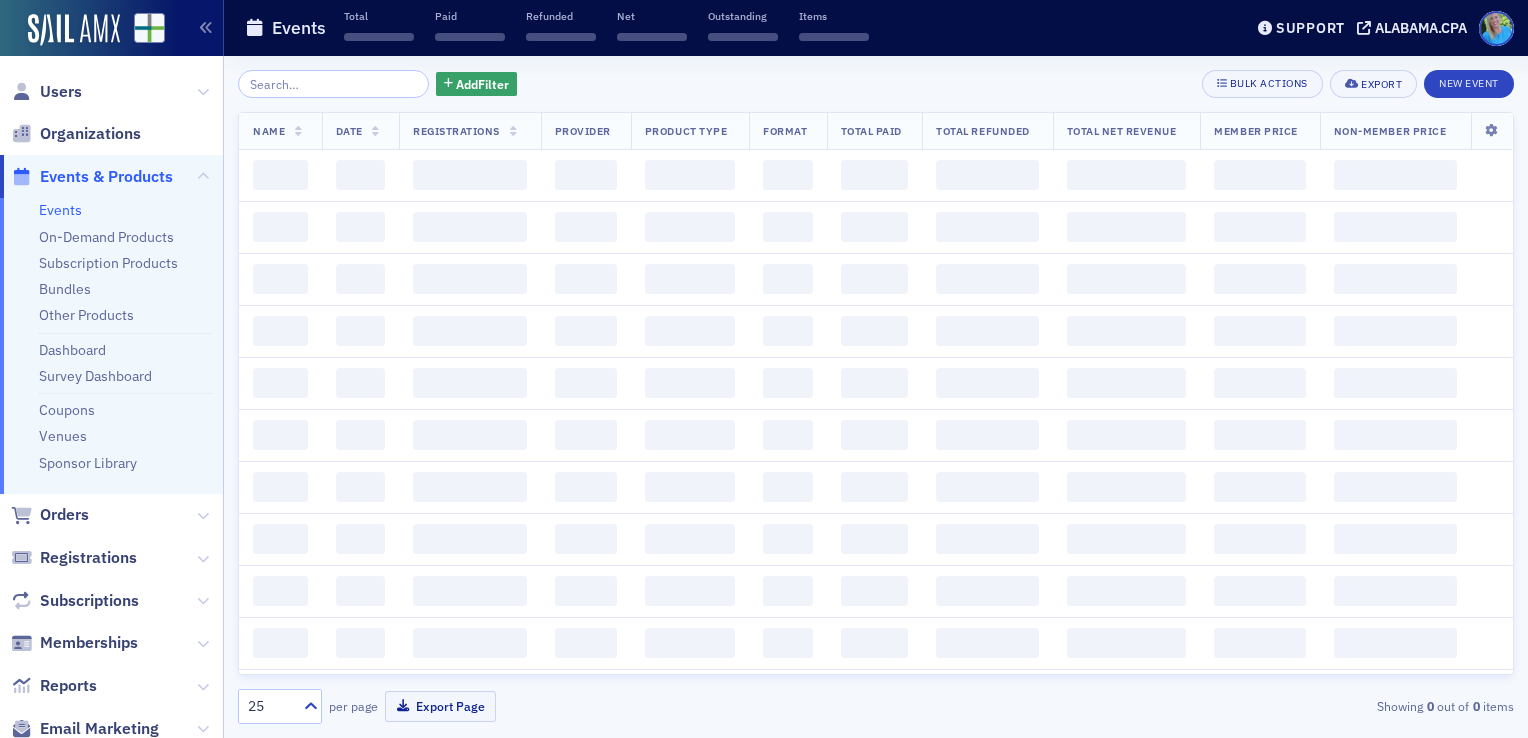 click 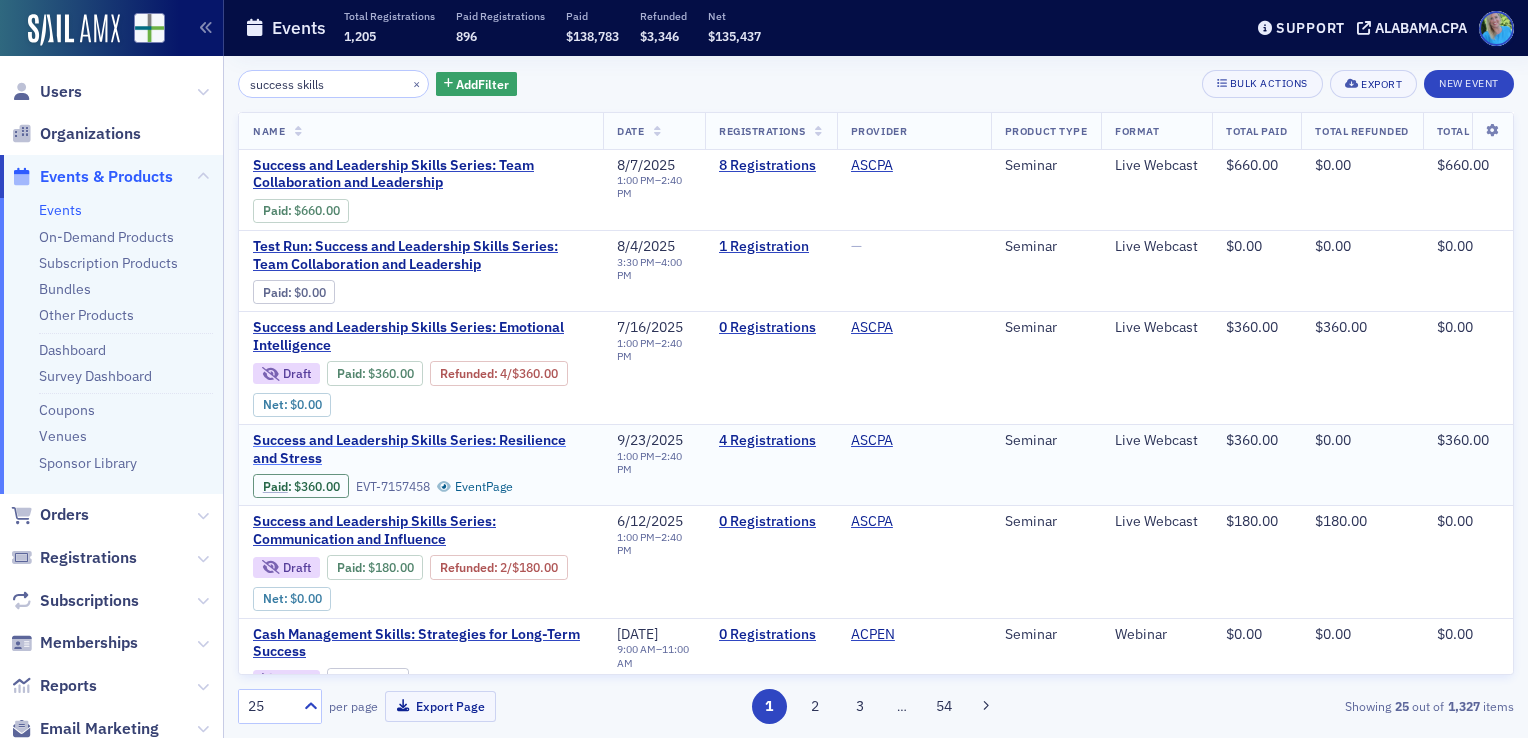 type on "success skills" 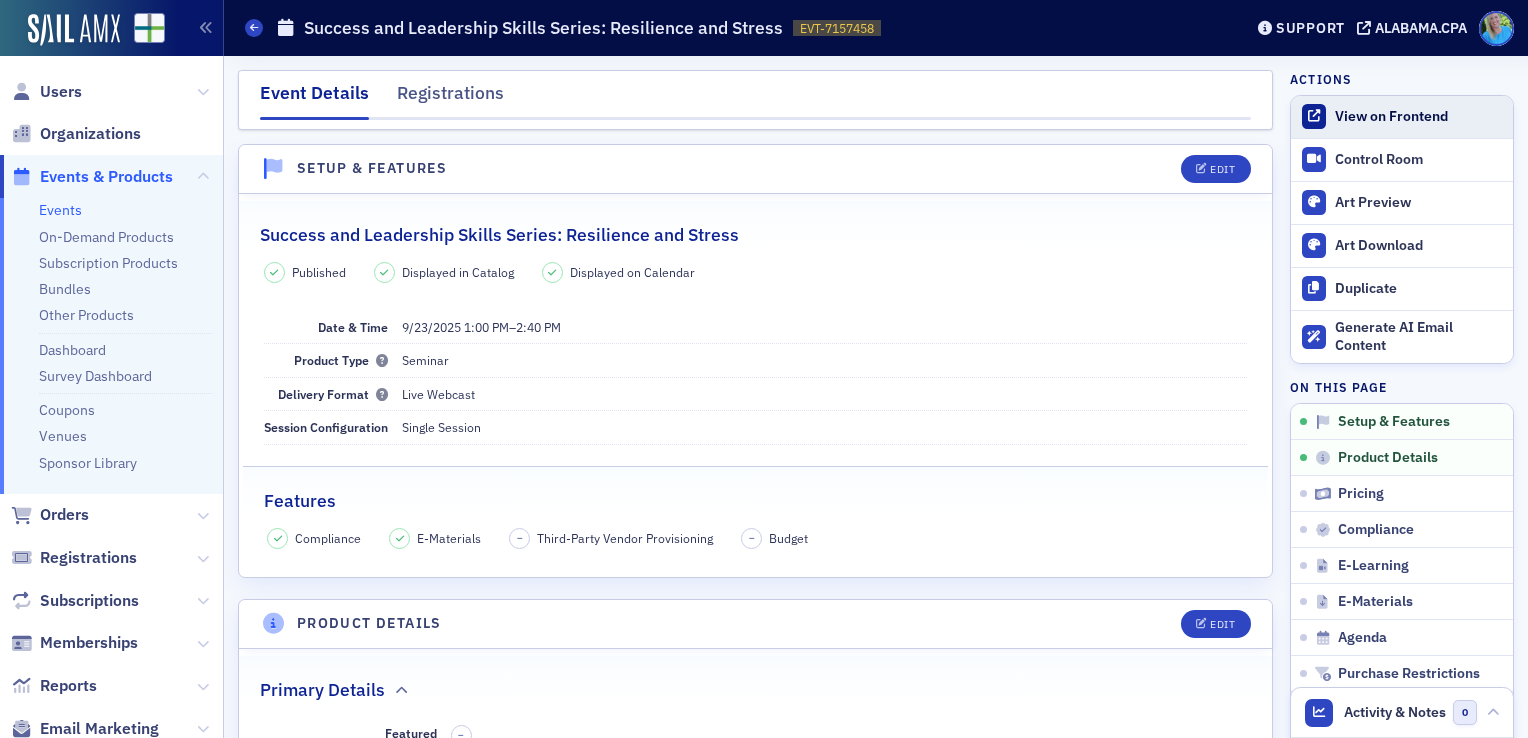 click on "View on Frontend" 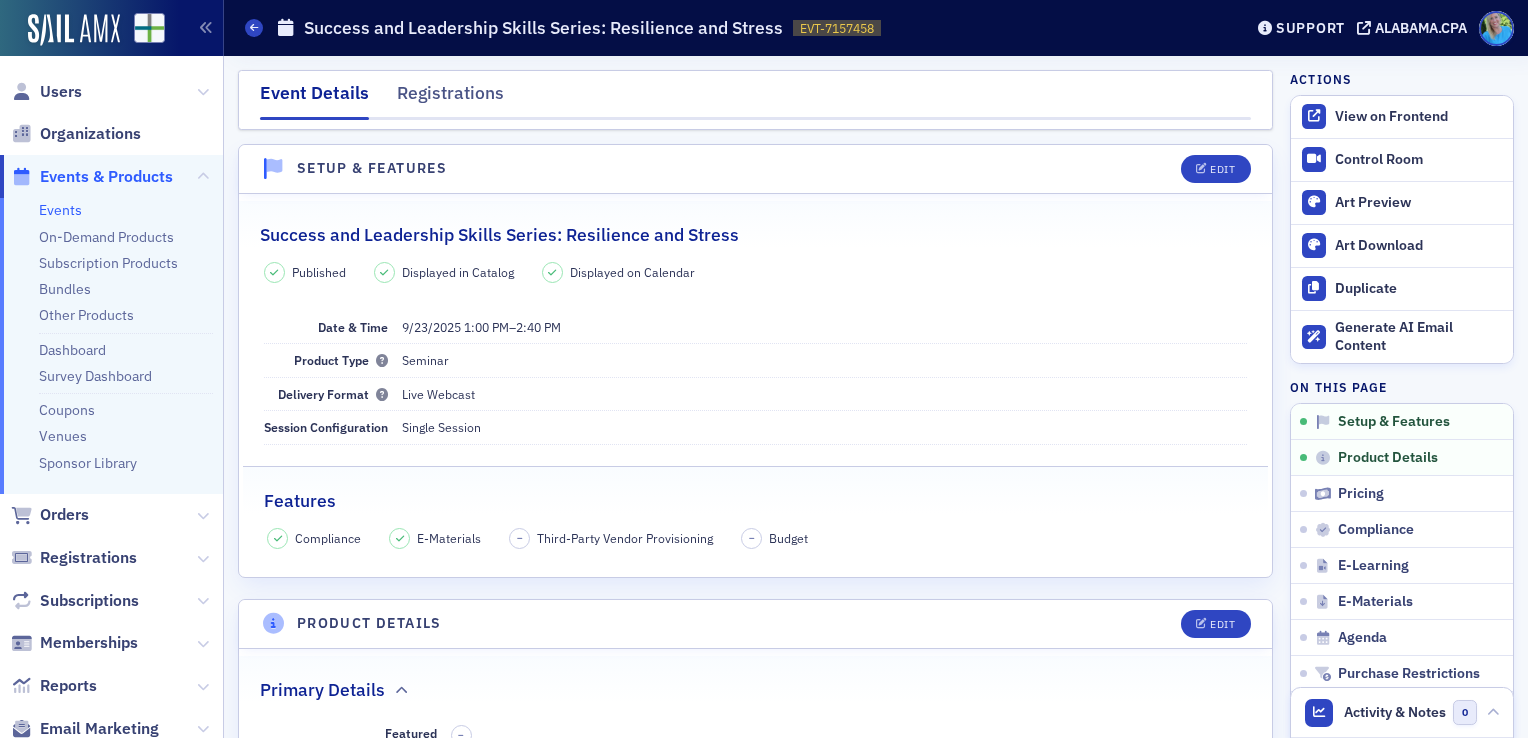 click on "Events" 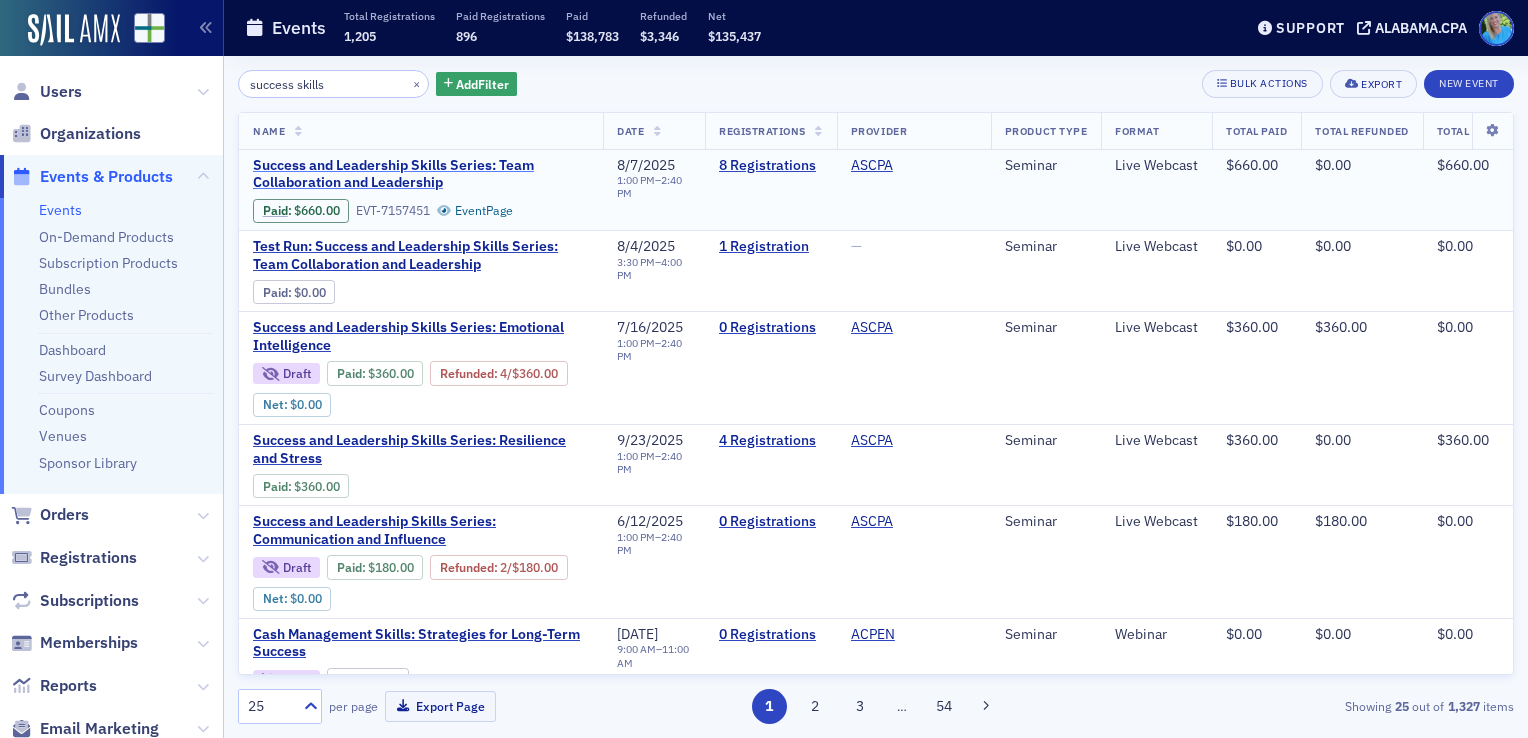click on "Success and Leadership Skills Series: Team Collaboration and Leadership" 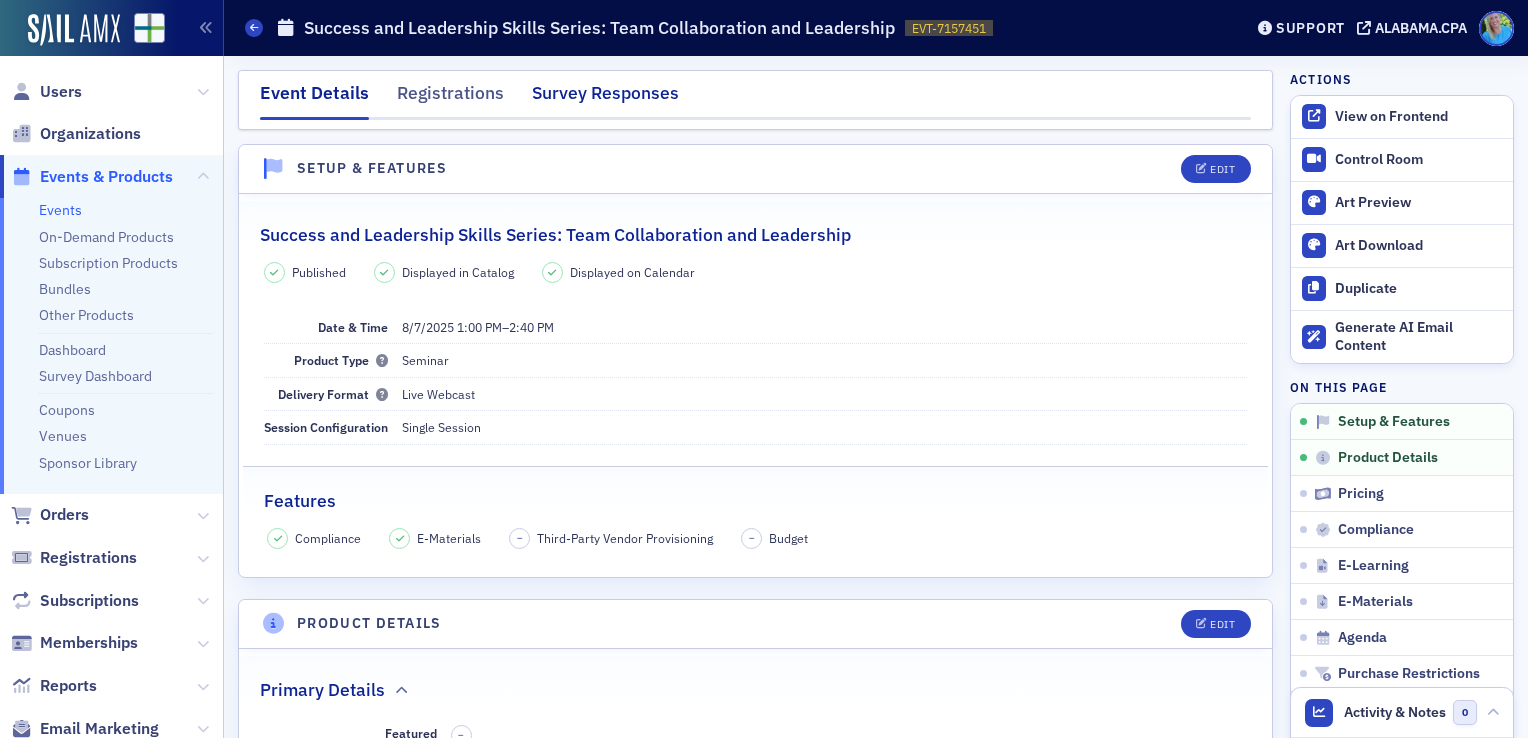 click on "Survey Responses" 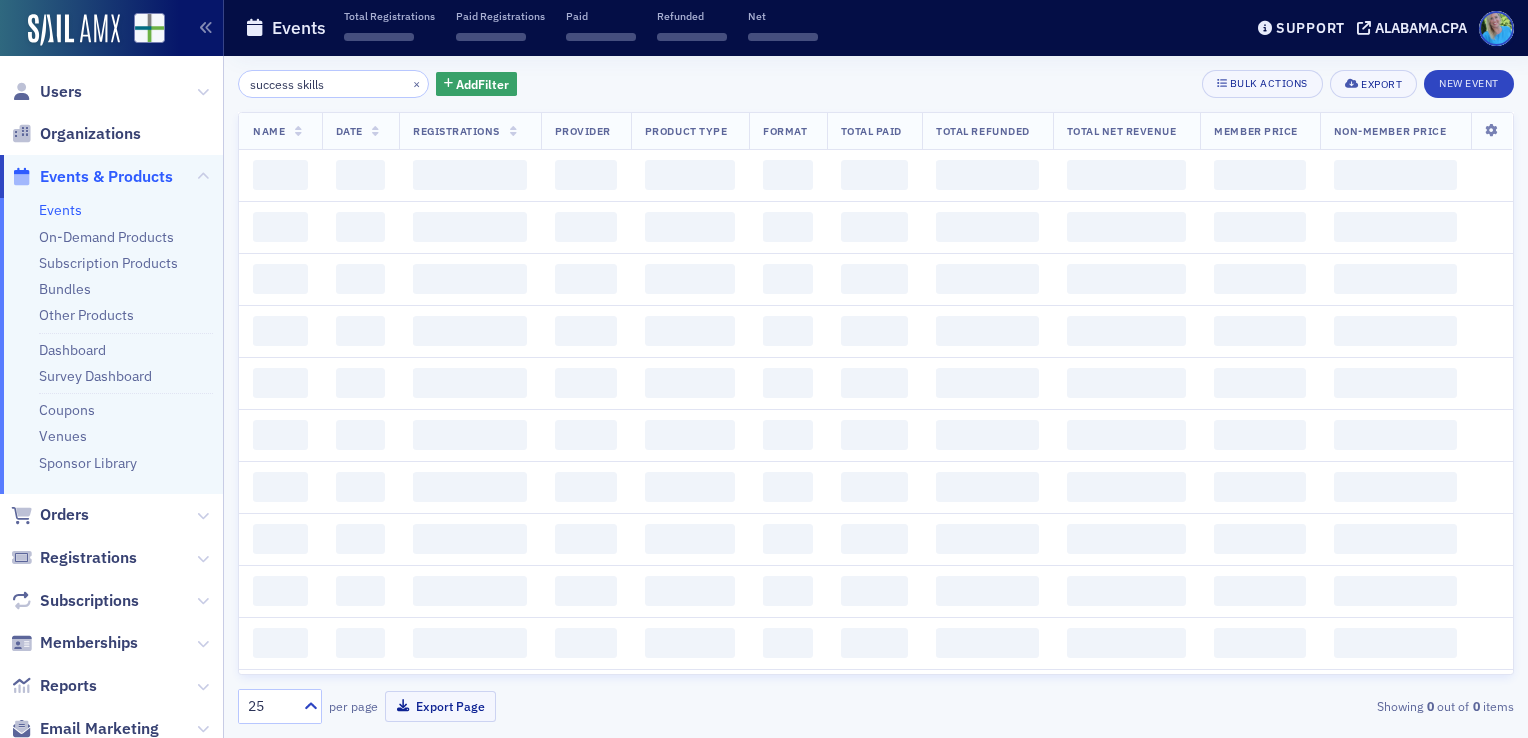 scroll, scrollTop: 0, scrollLeft: 0, axis: both 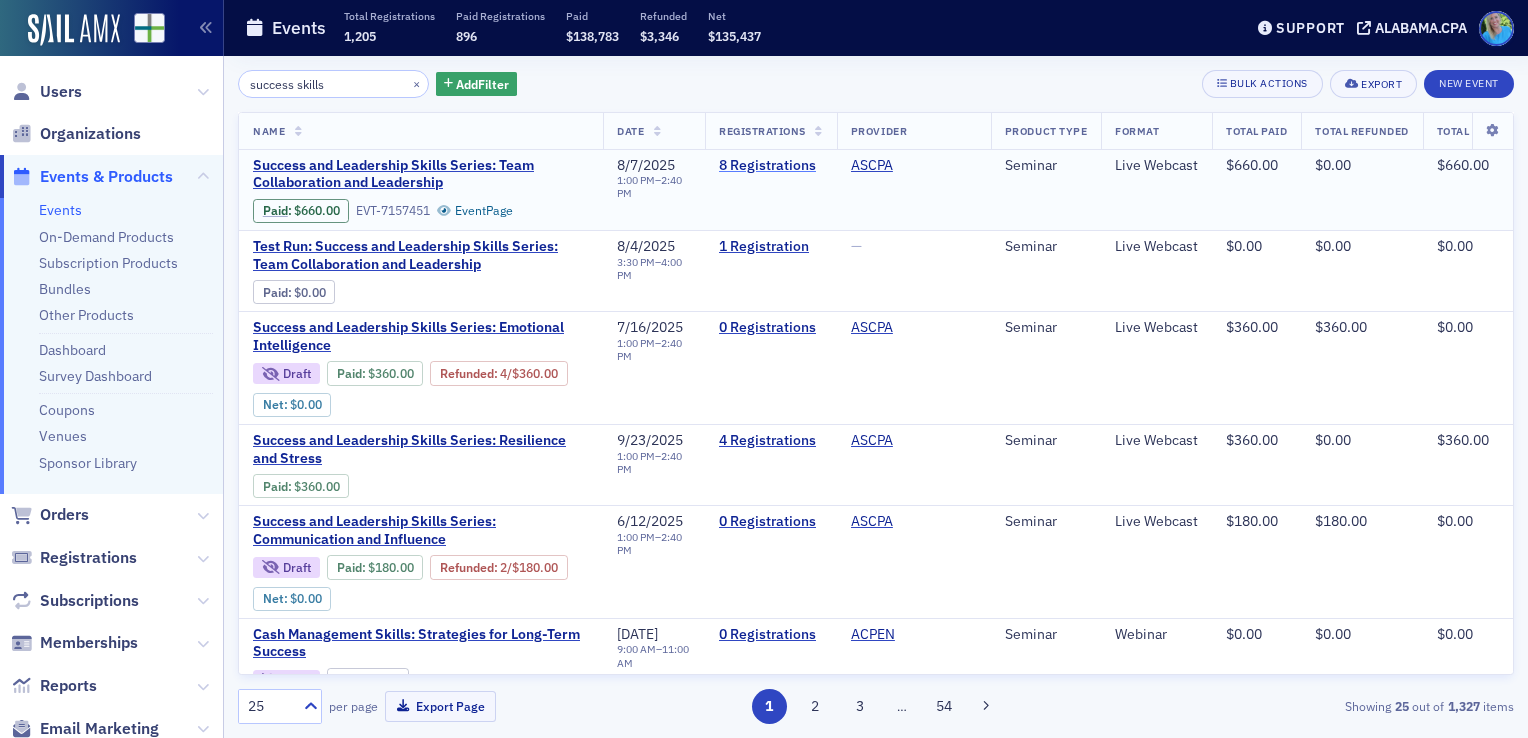 click on "8   Registrations" 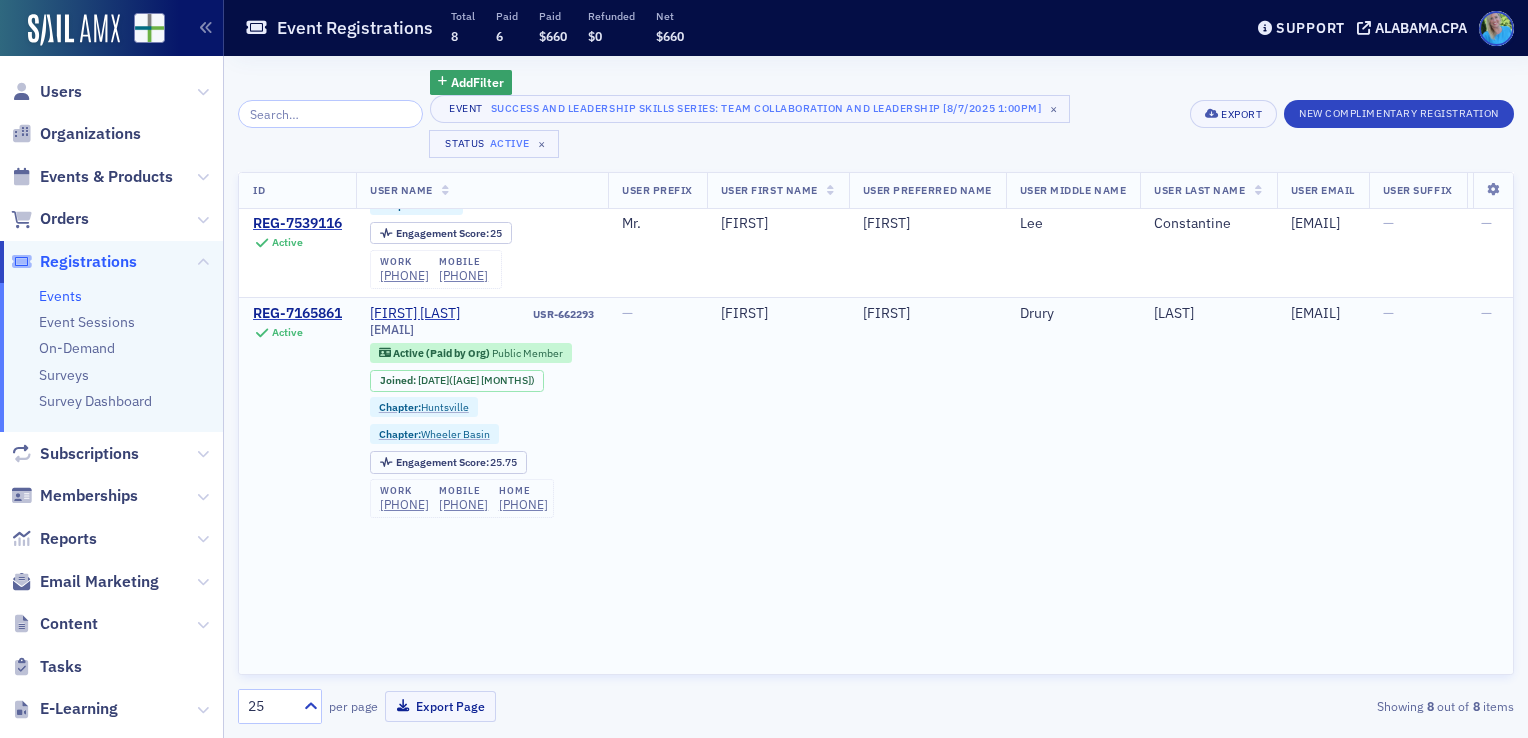 scroll, scrollTop: 1912, scrollLeft: 0, axis: vertical 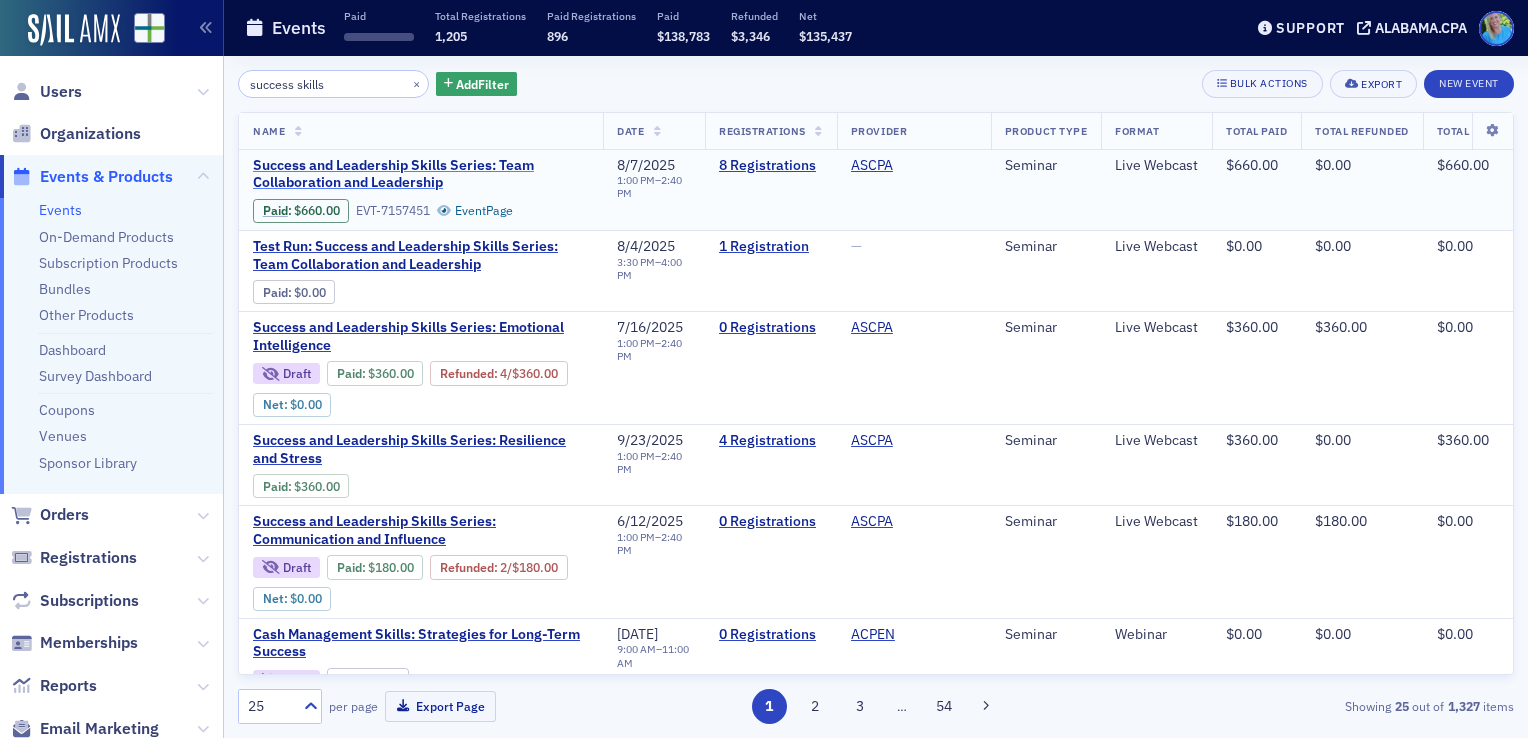 click on "Success and Leadership Skills Series: Team Collaboration and Leadership" 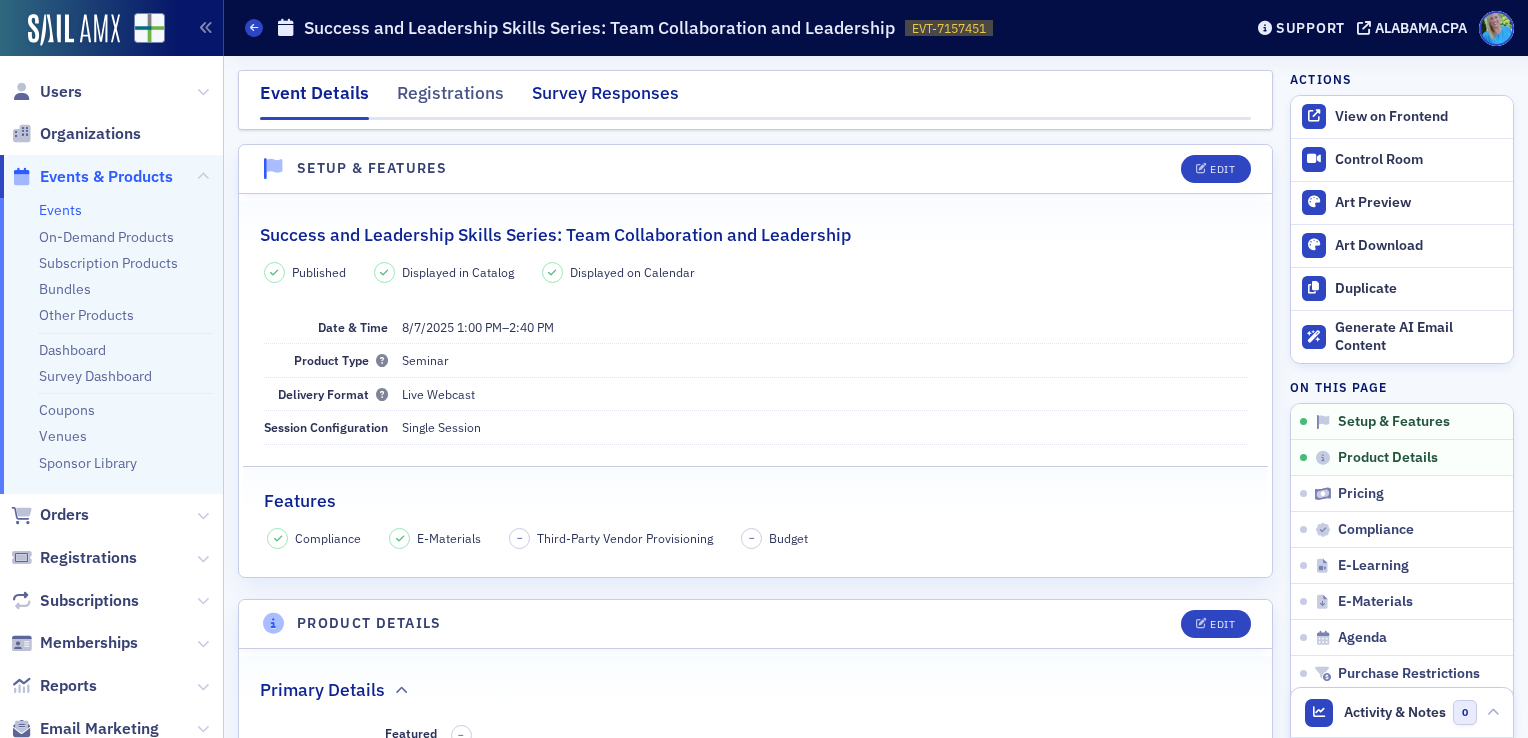 click on "Survey Responses" 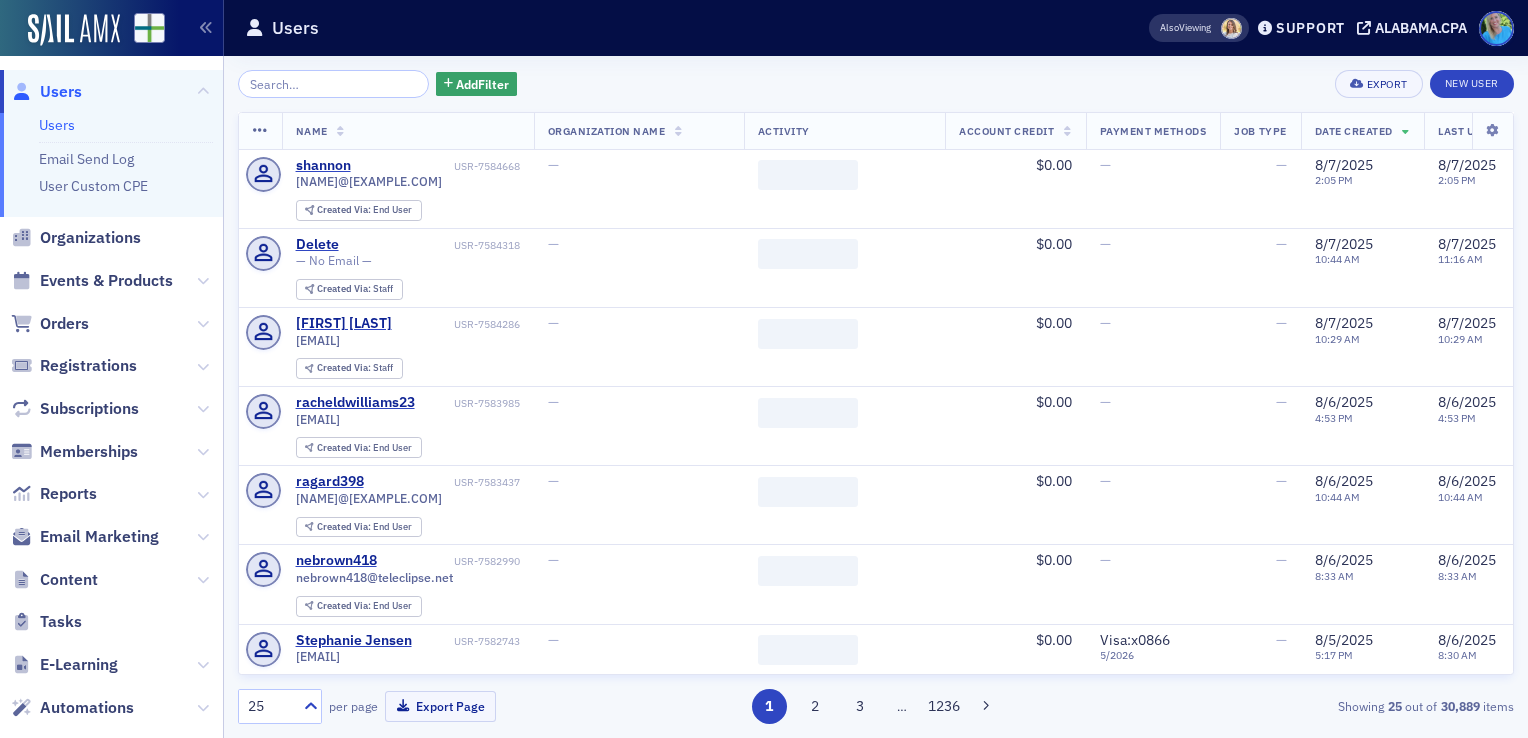 scroll, scrollTop: 0, scrollLeft: 0, axis: both 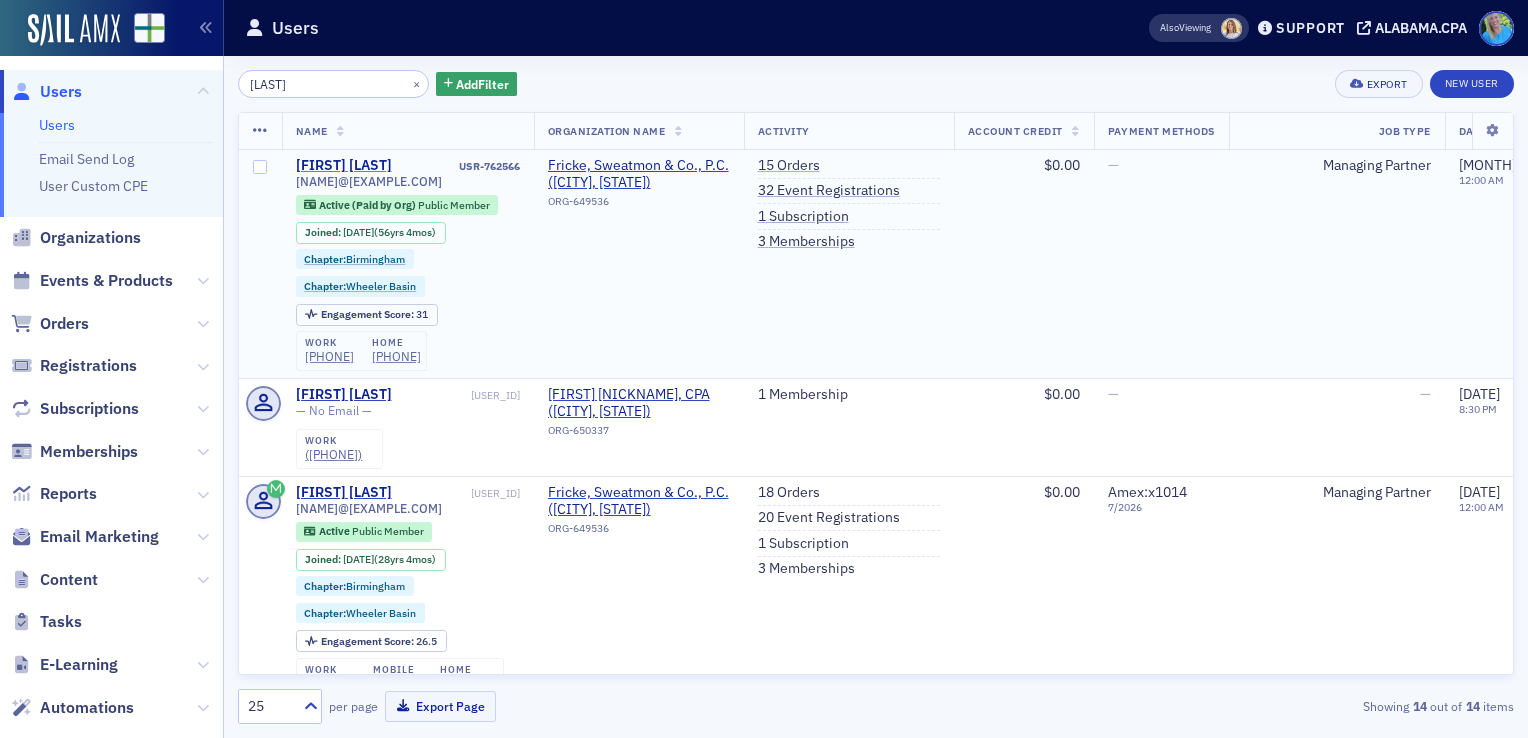 type on "[LAST]" 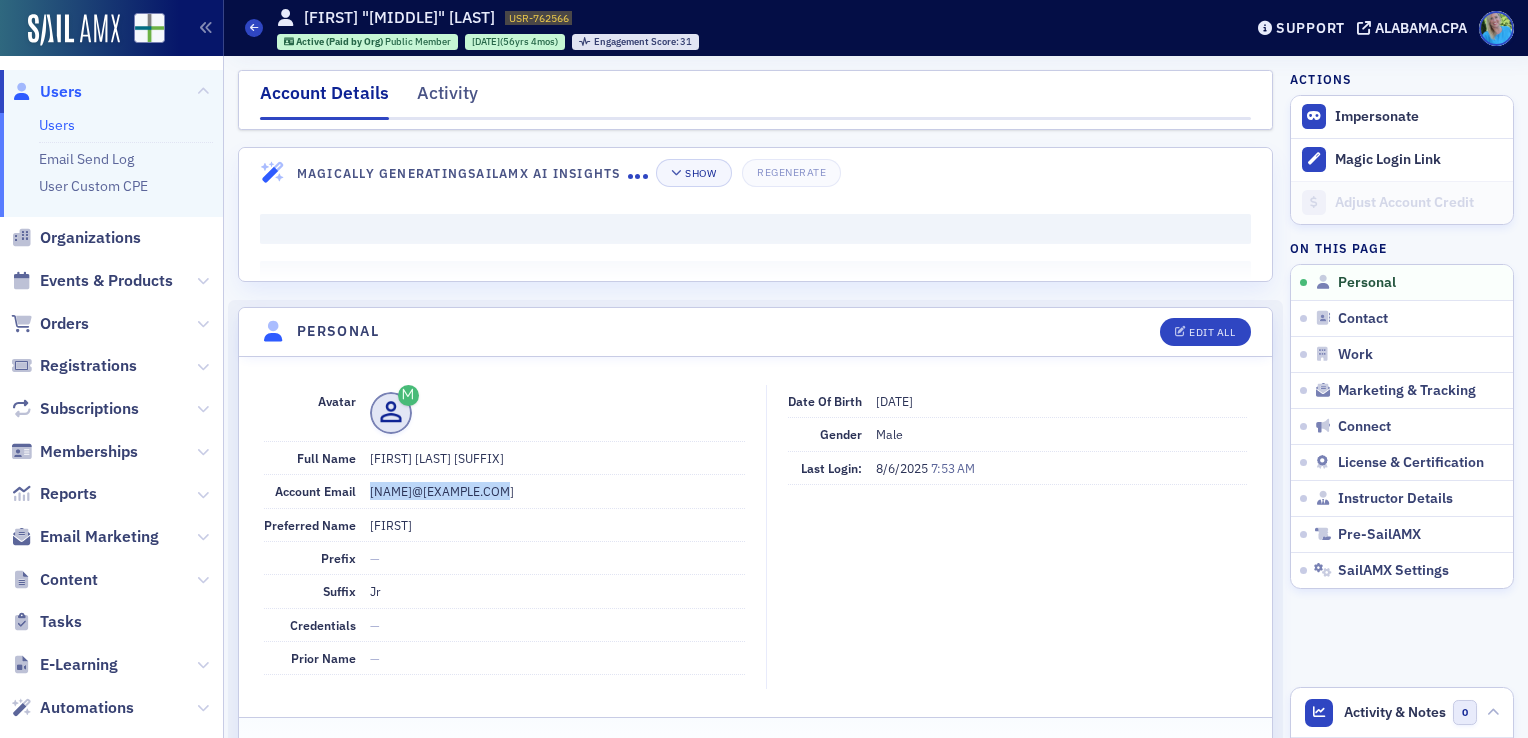 drag, startPoint x: 495, startPoint y: 482, endPoint x: 364, endPoint y: 489, distance: 131.18689 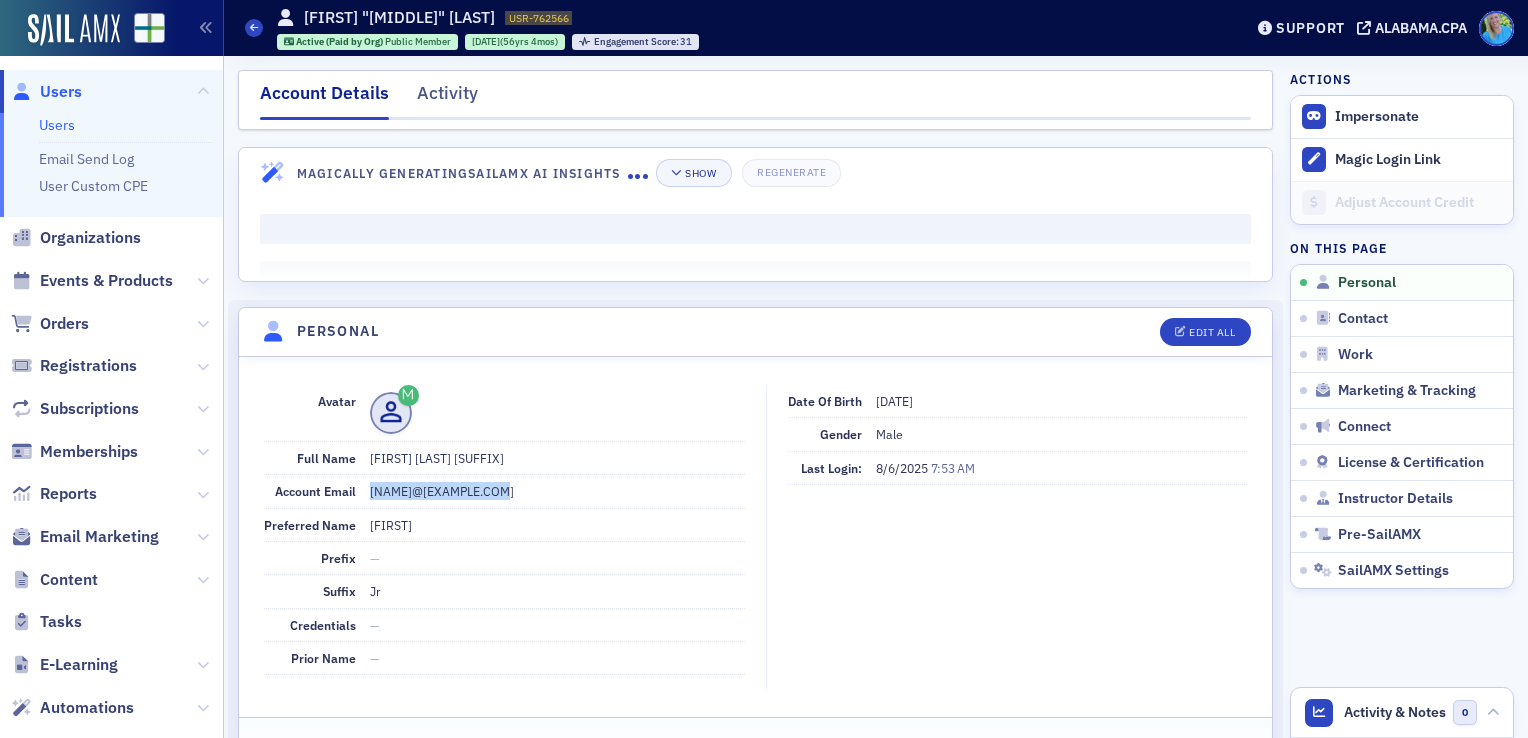 copy on "jfricke@frswcpa.com" 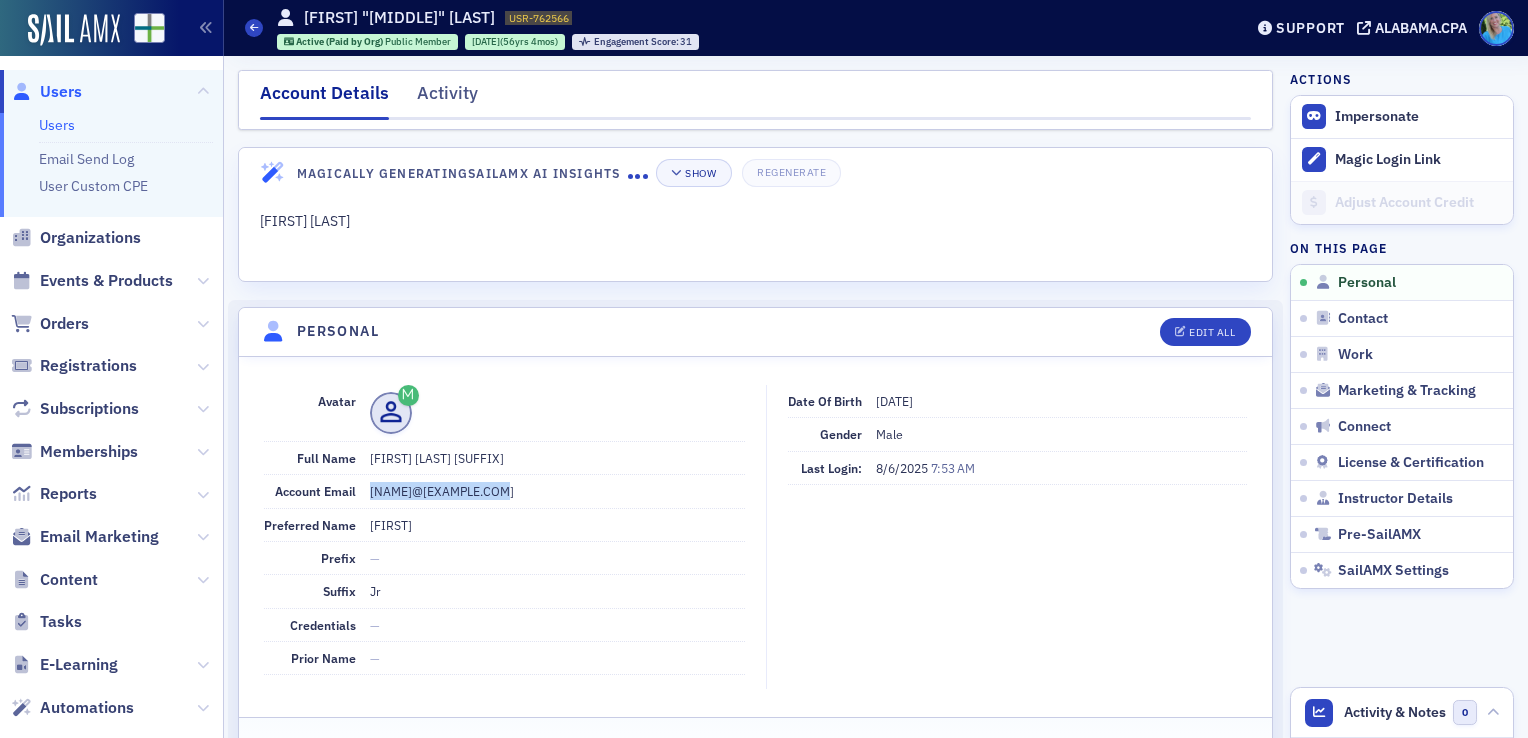 click on "Users" 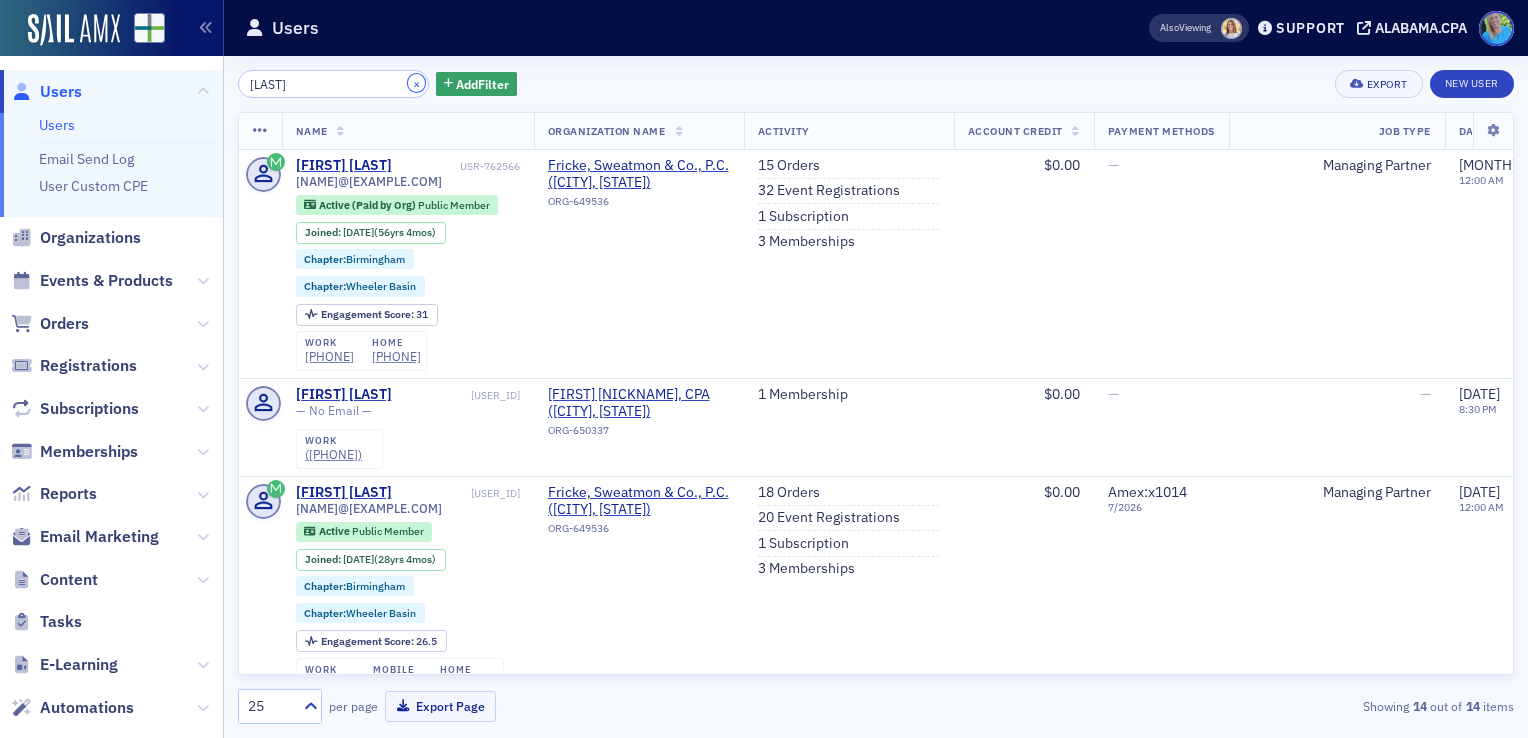 click on "×" 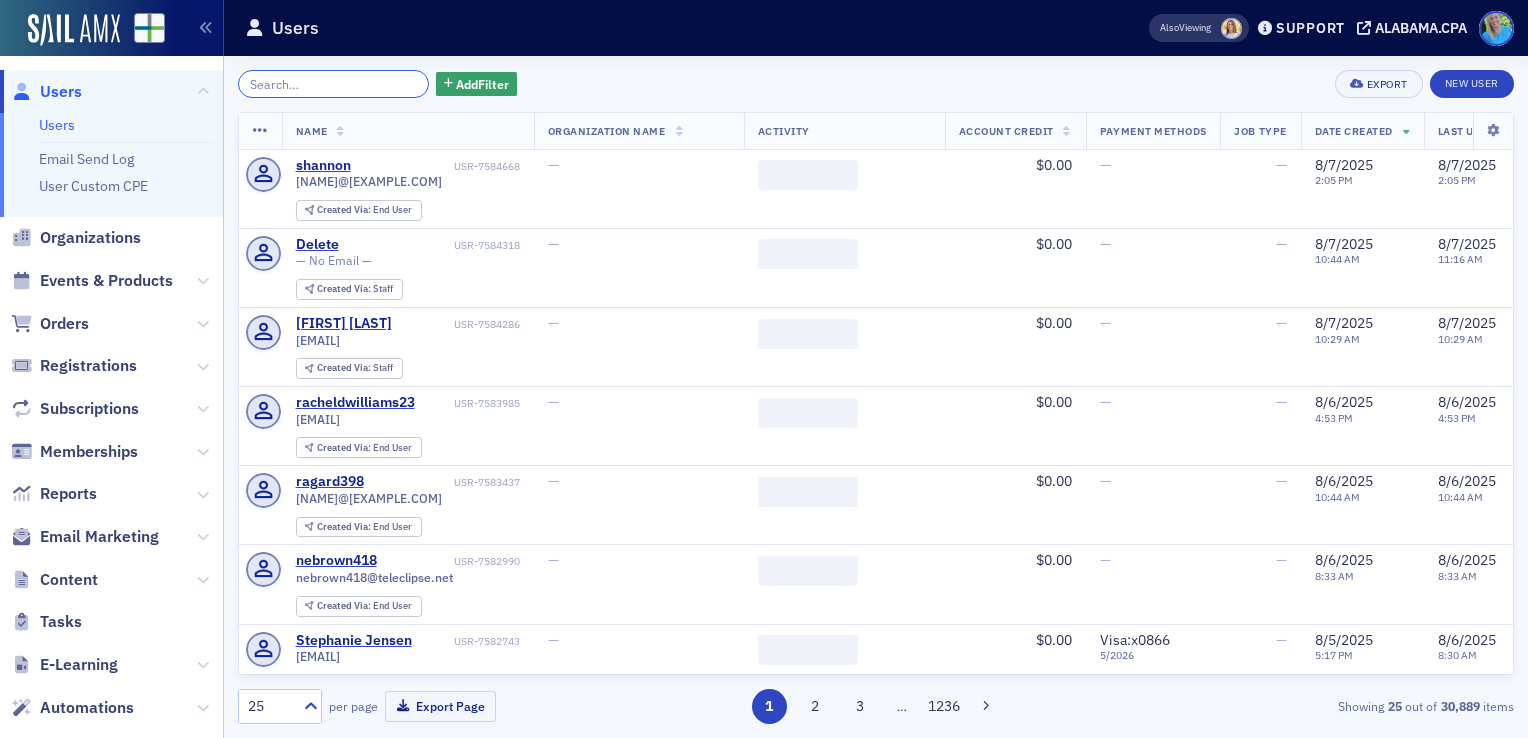 click 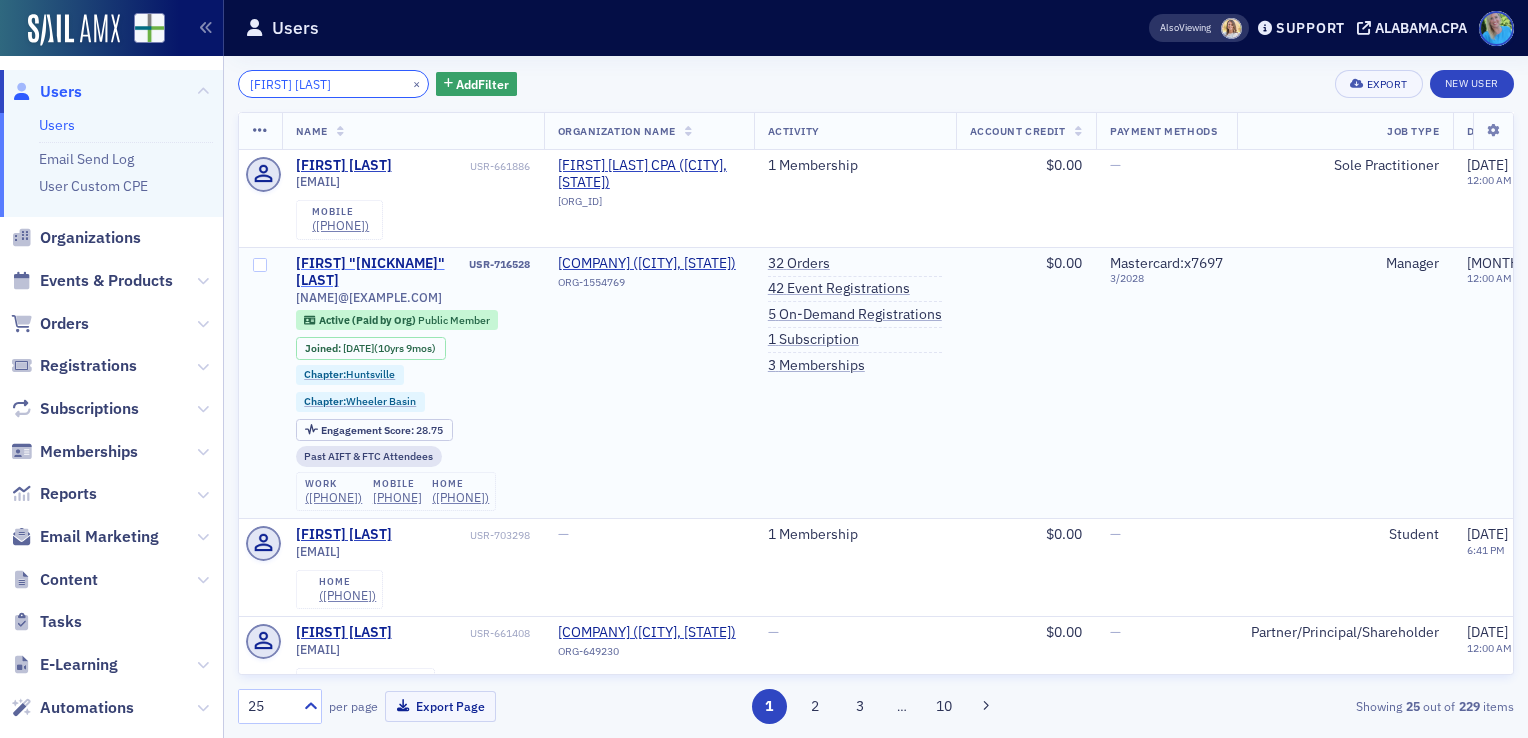 type on "cynthia martin" 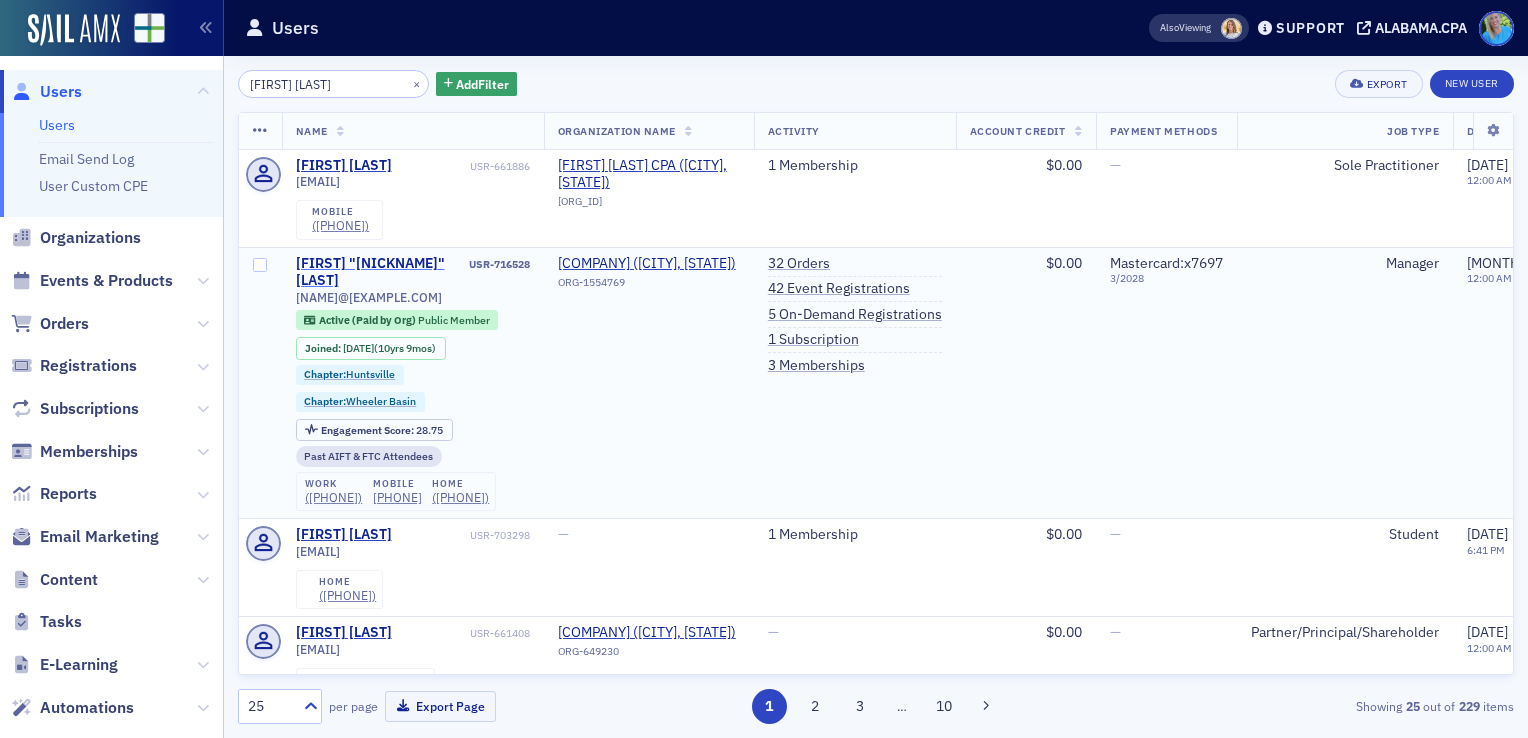 click on "Cynthia "Nicole" Martin" 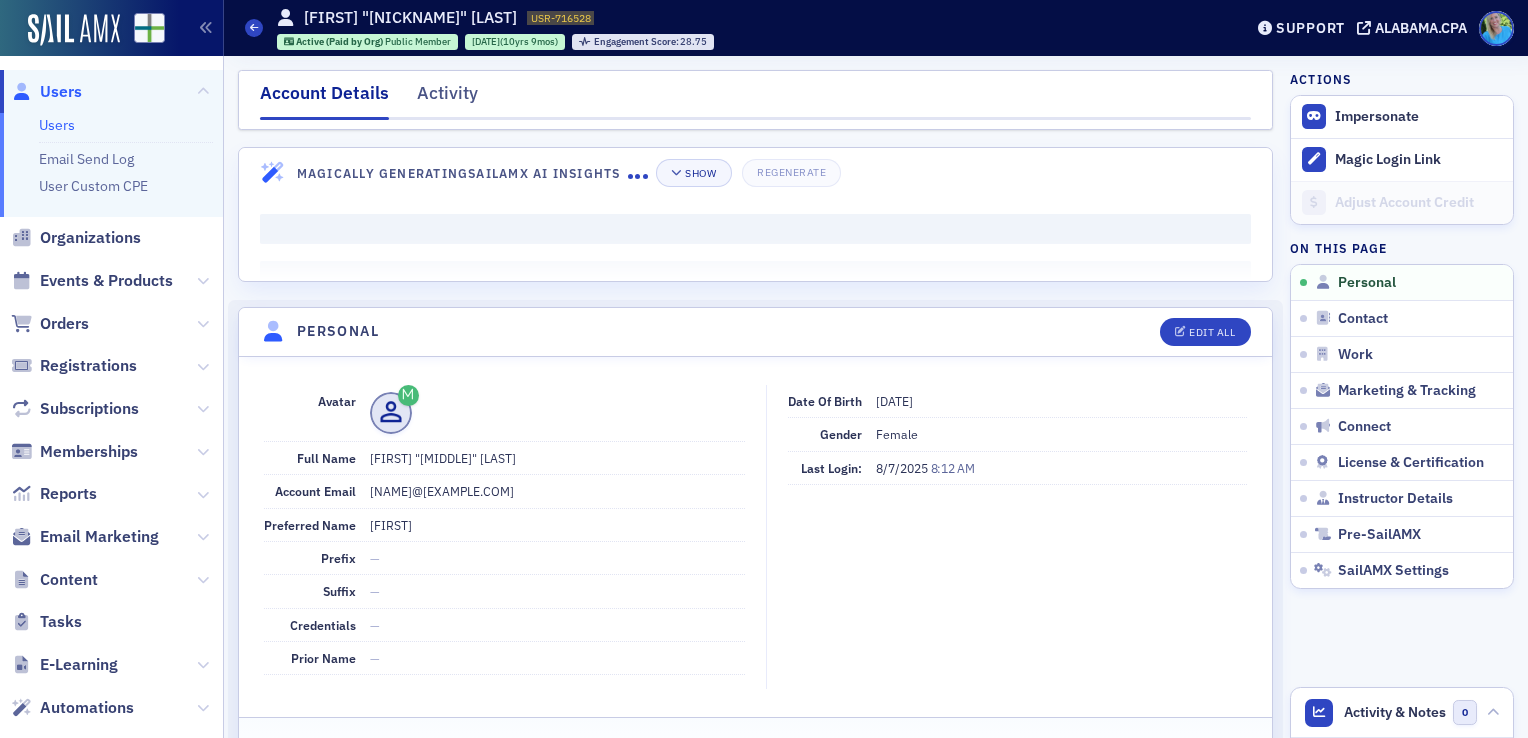 drag, startPoint x: 508, startPoint y: 486, endPoint x: 368, endPoint y: 482, distance: 140.05713 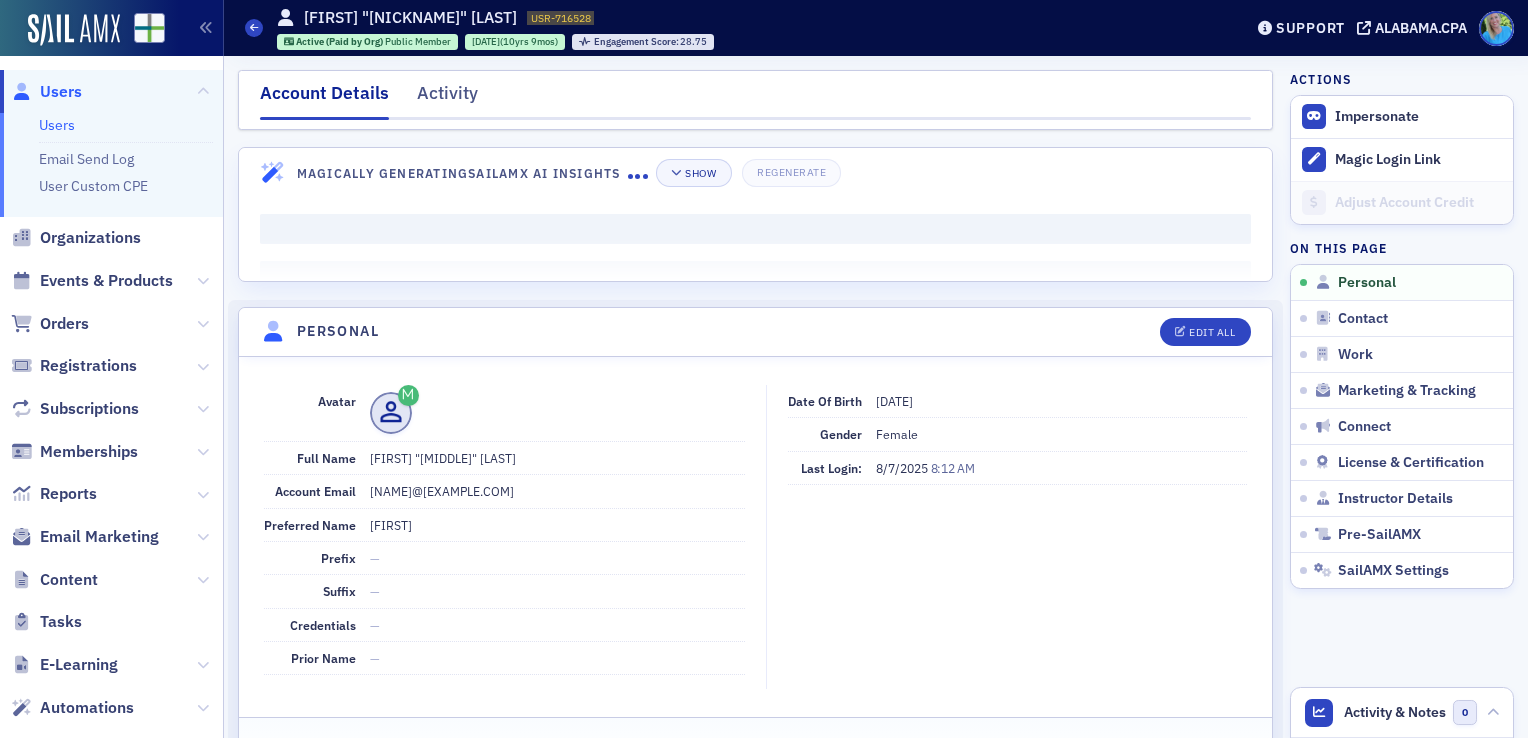 click on "nicole@hillfoggcpa.com" 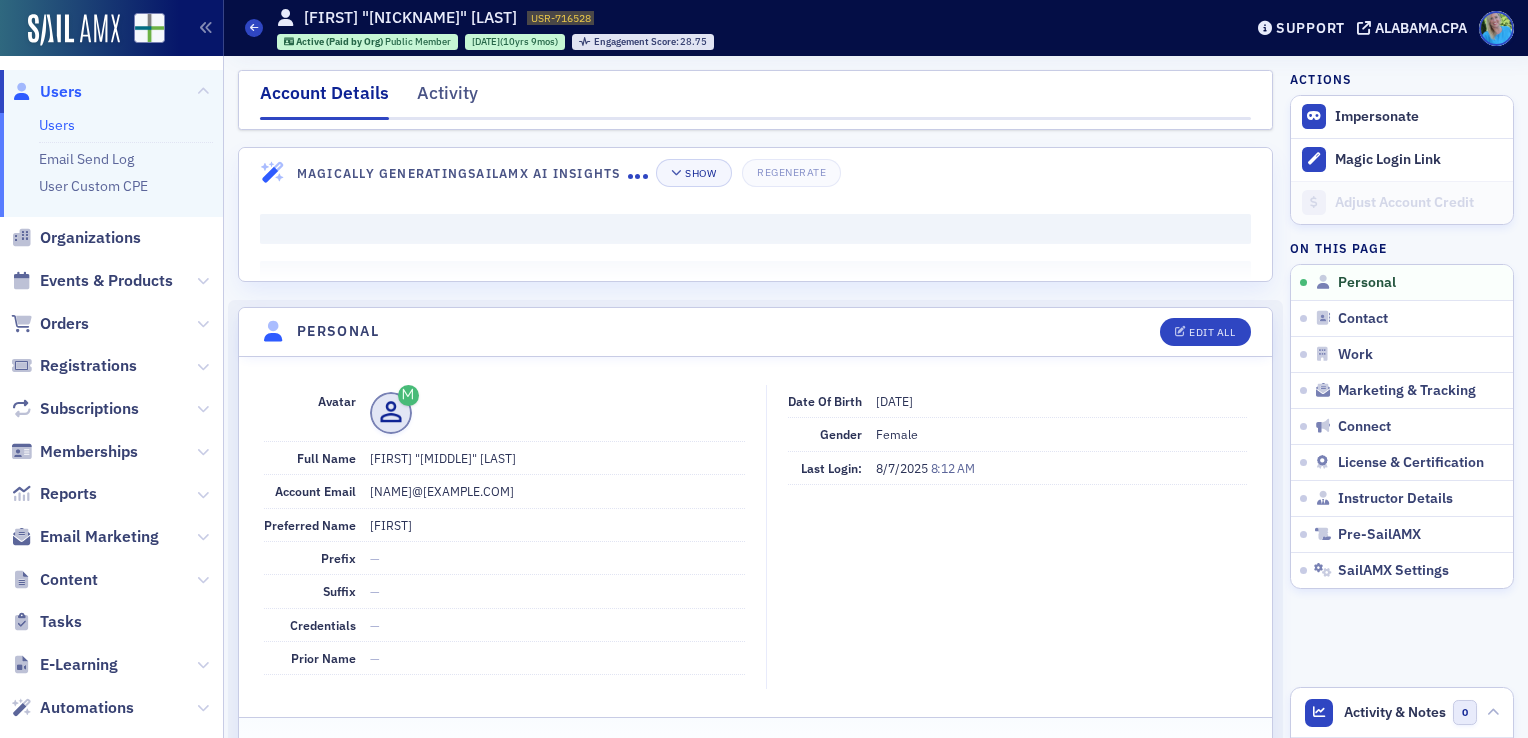 copy on "nicole@hillfoggcpa.com" 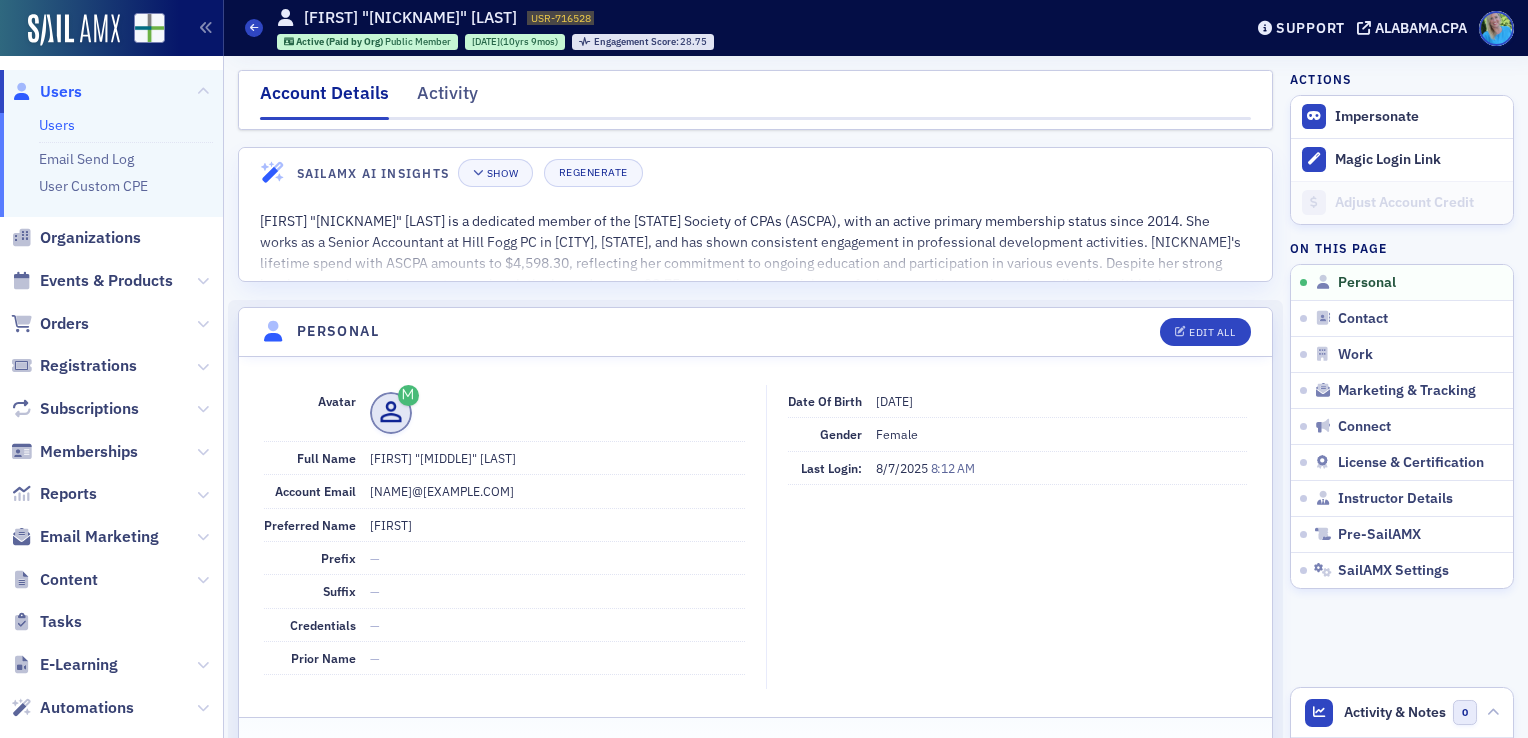 click on "Users" 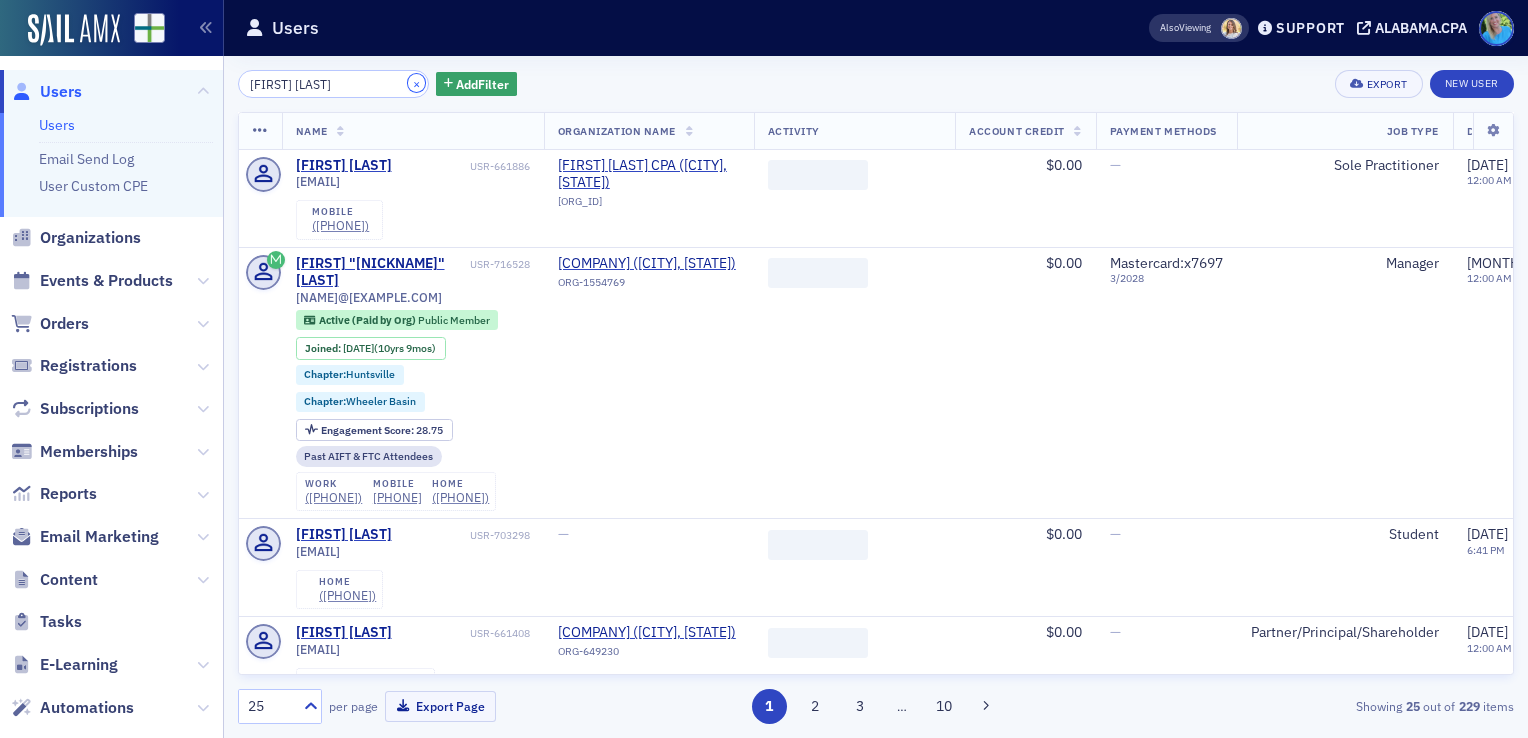 click on "×" 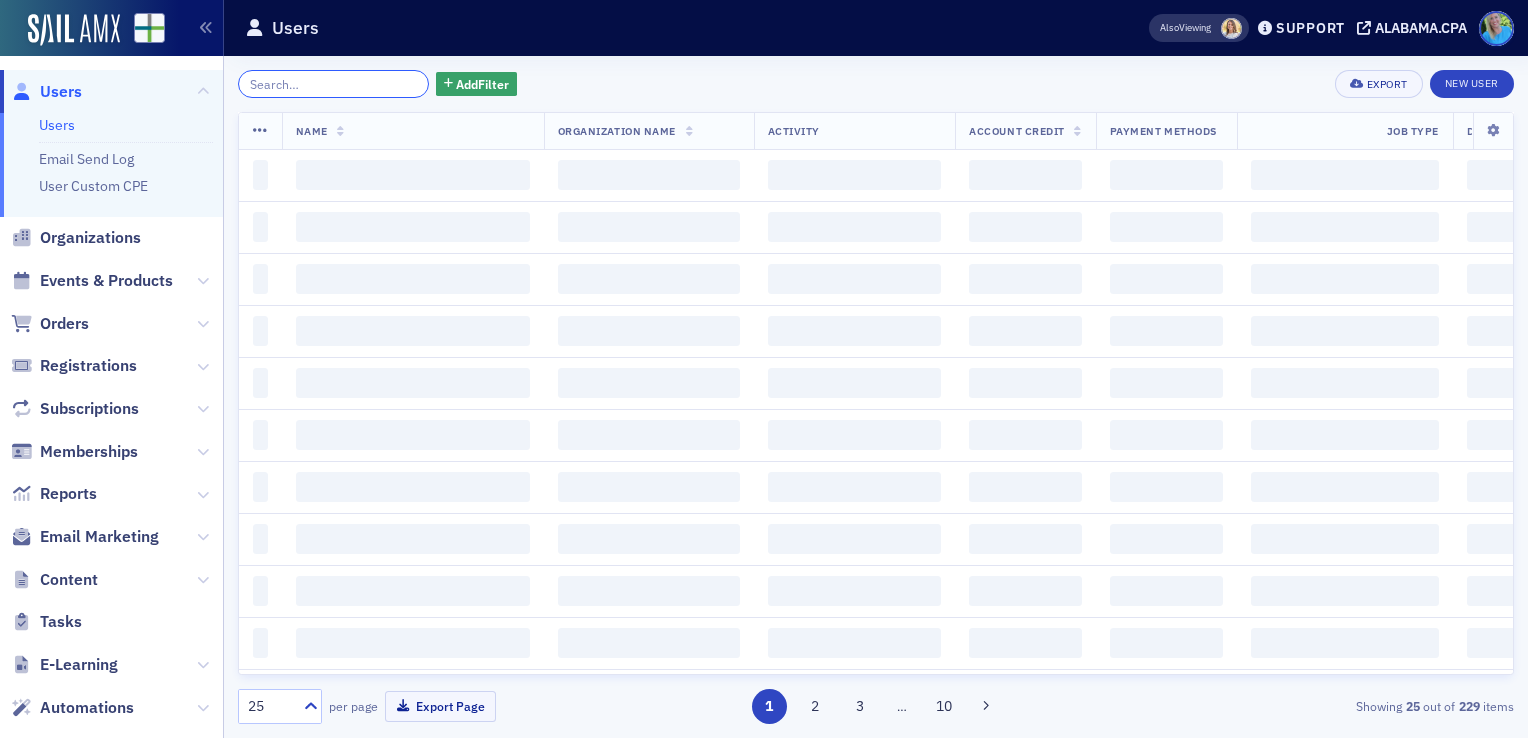 click 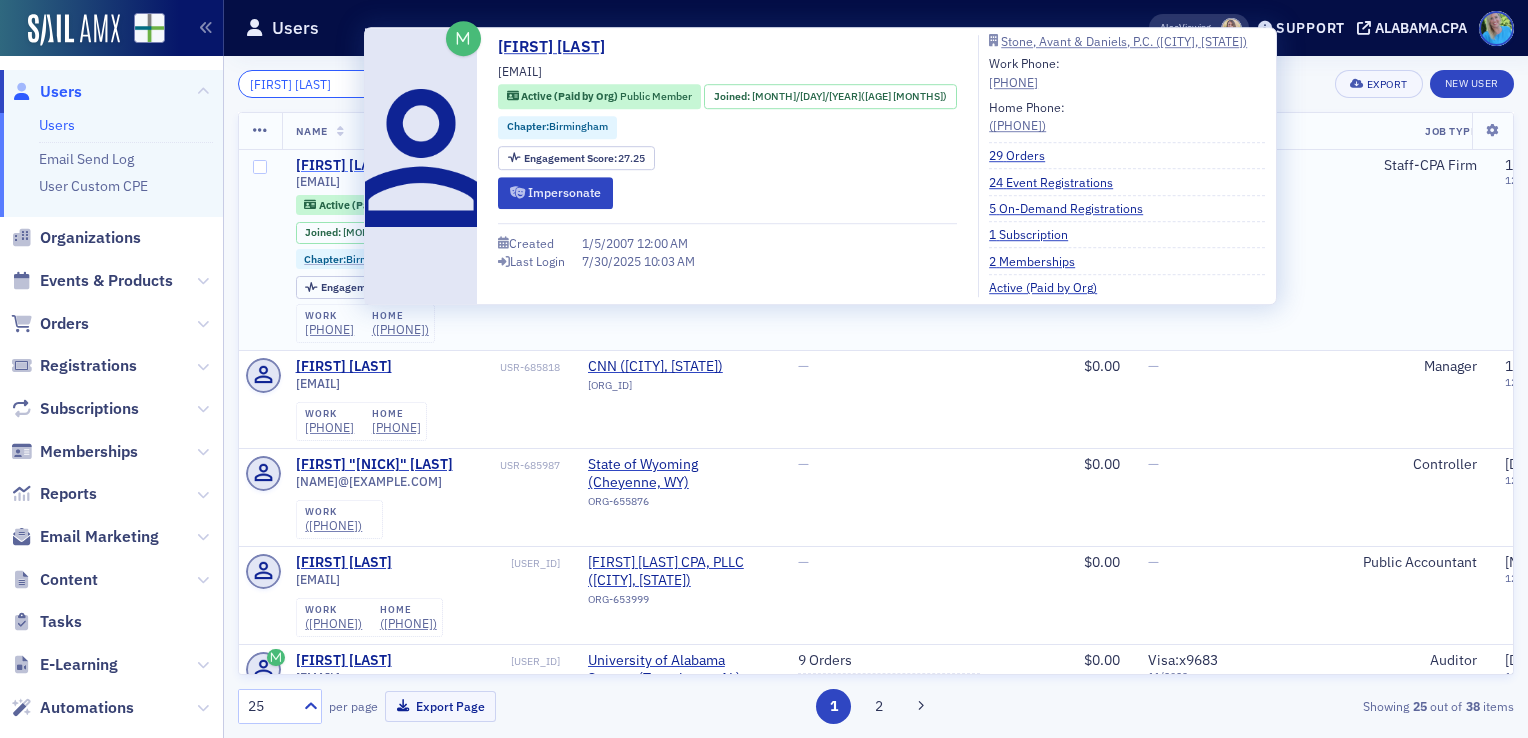 type on "bret cloud" 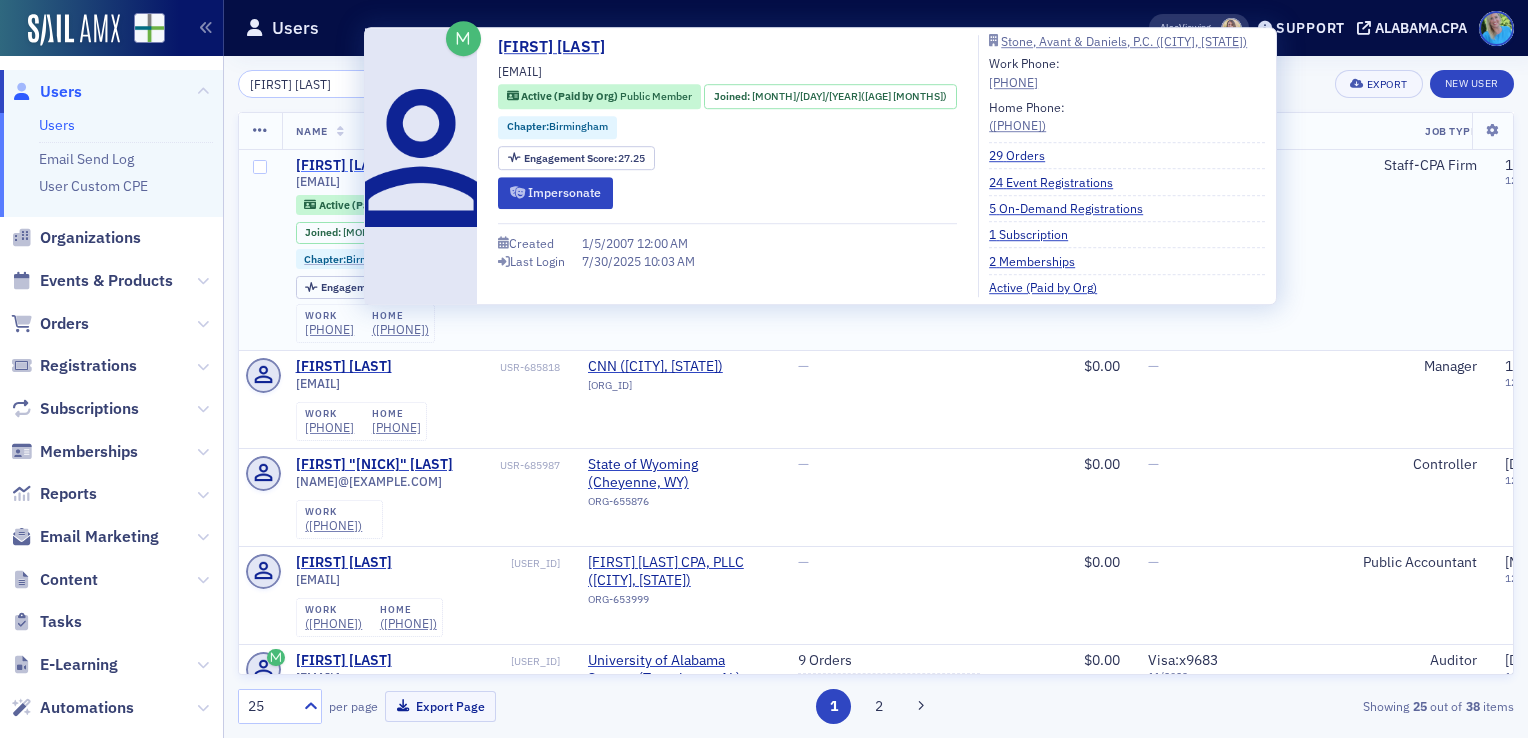 click on "Bret Cloud" 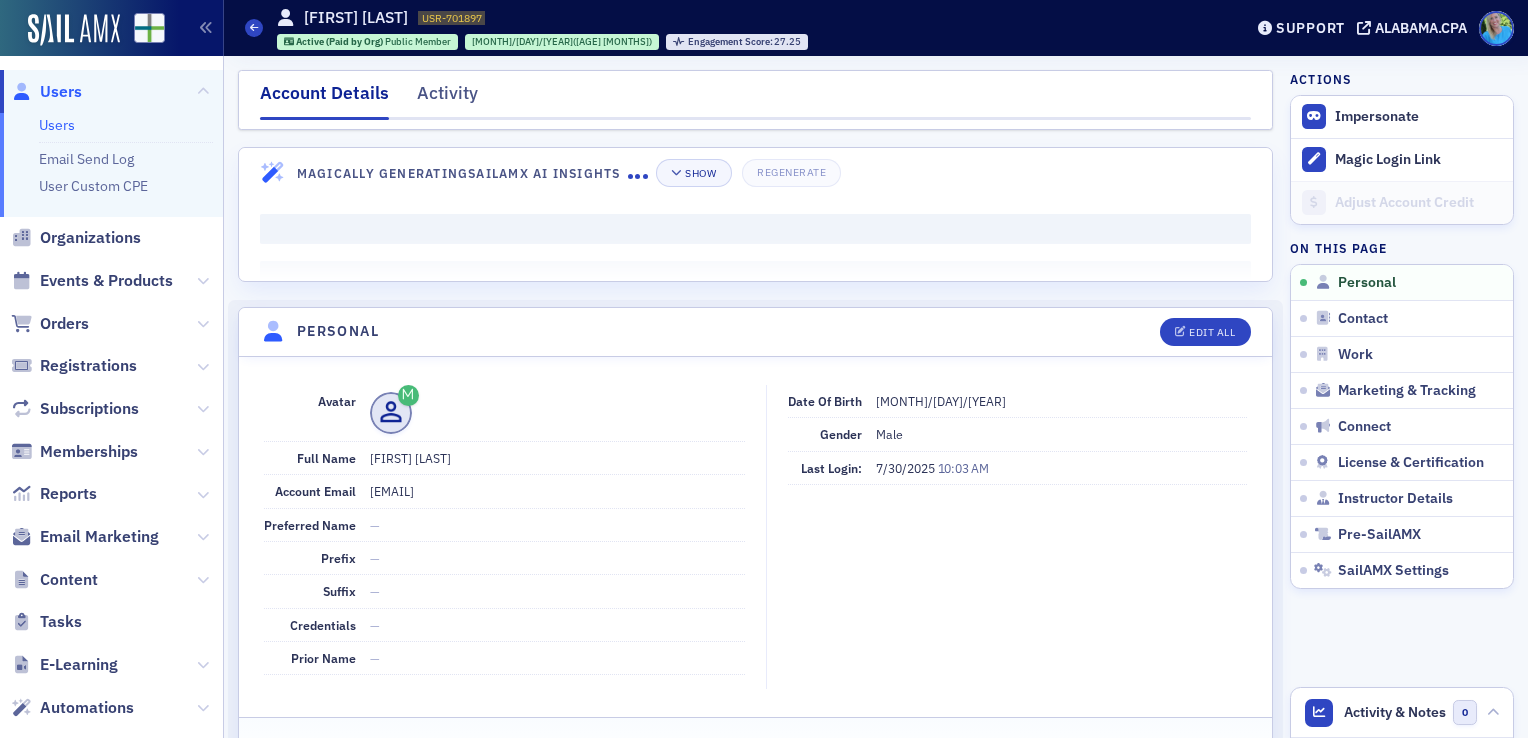 drag, startPoint x: 509, startPoint y: 490, endPoint x: 368, endPoint y: 486, distance: 141.05673 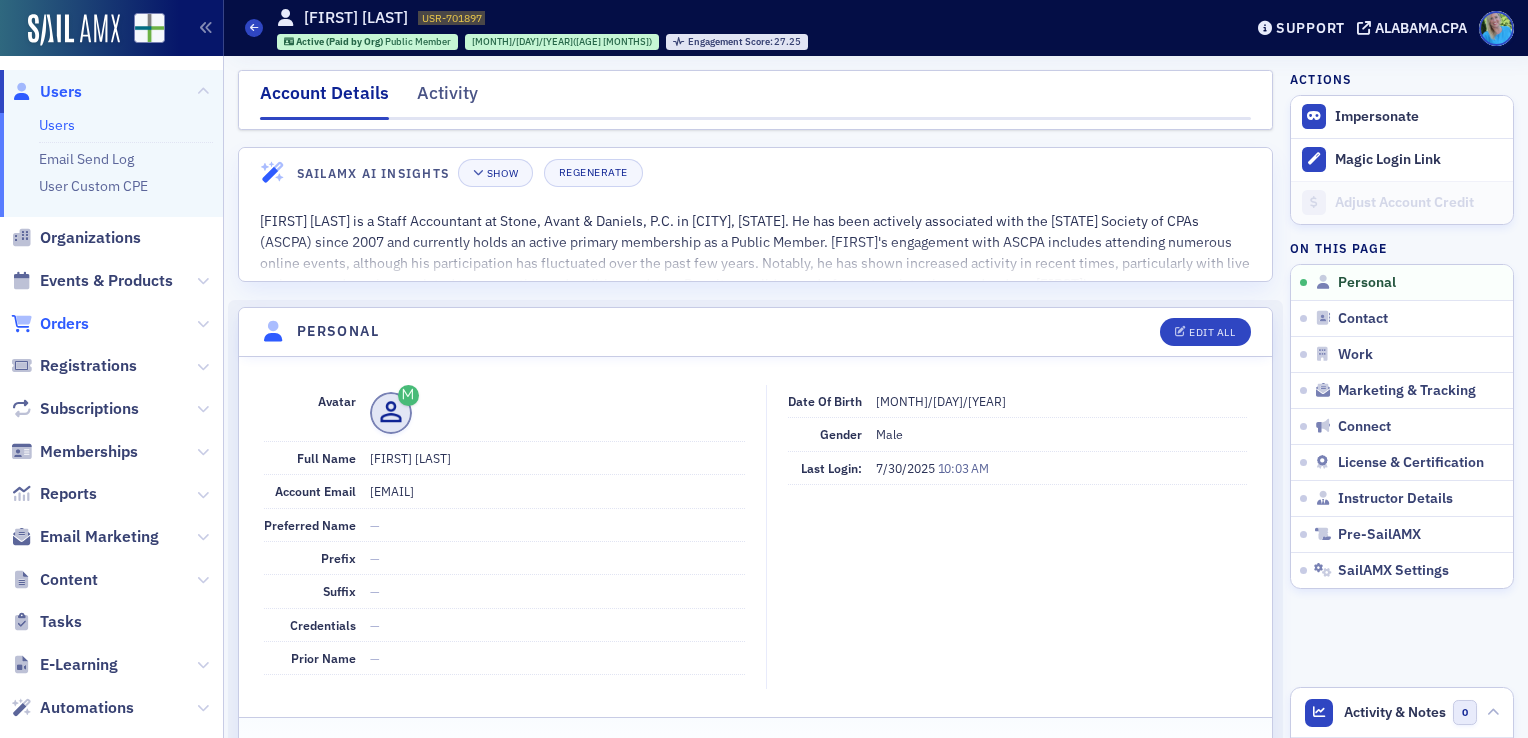 click on "Orders" 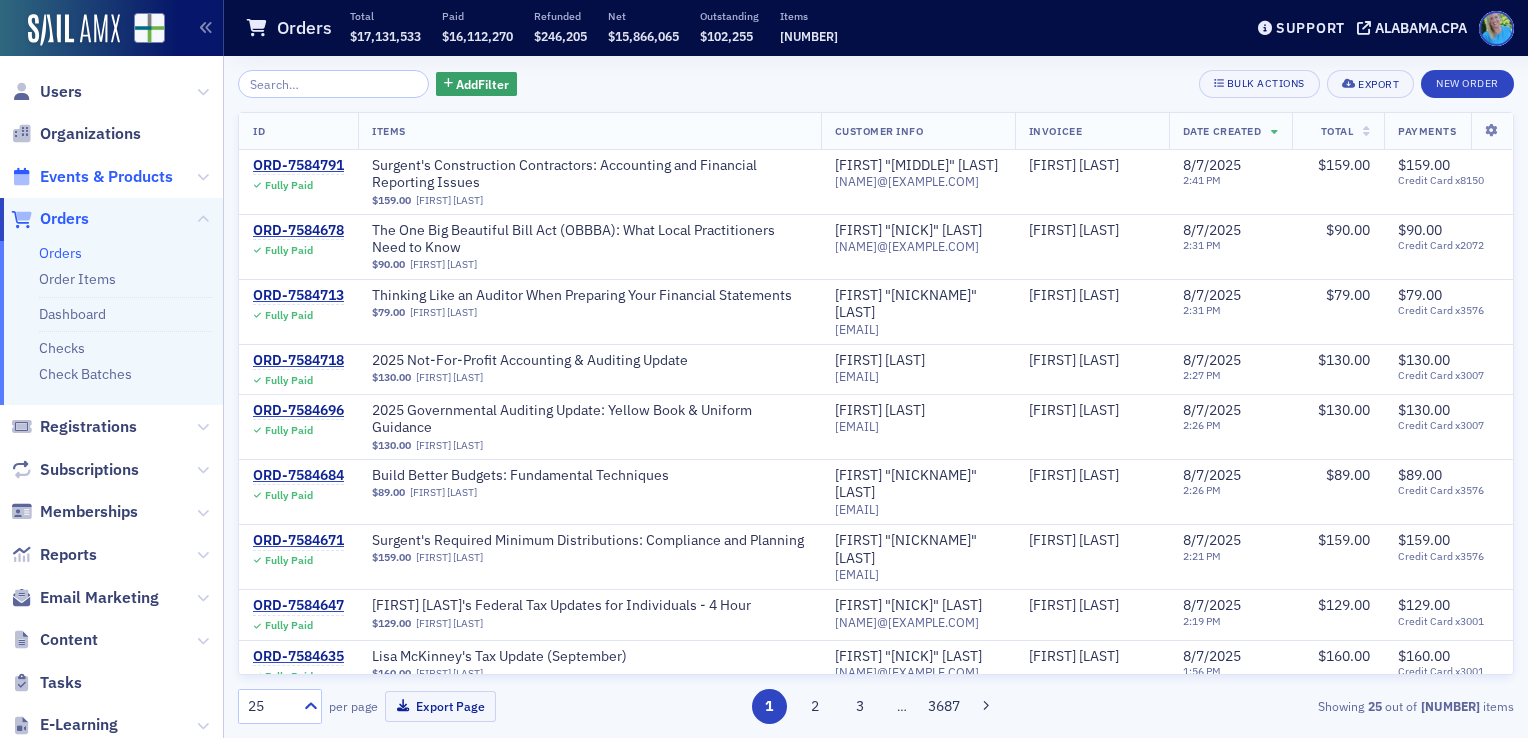 click on "Events & Products" 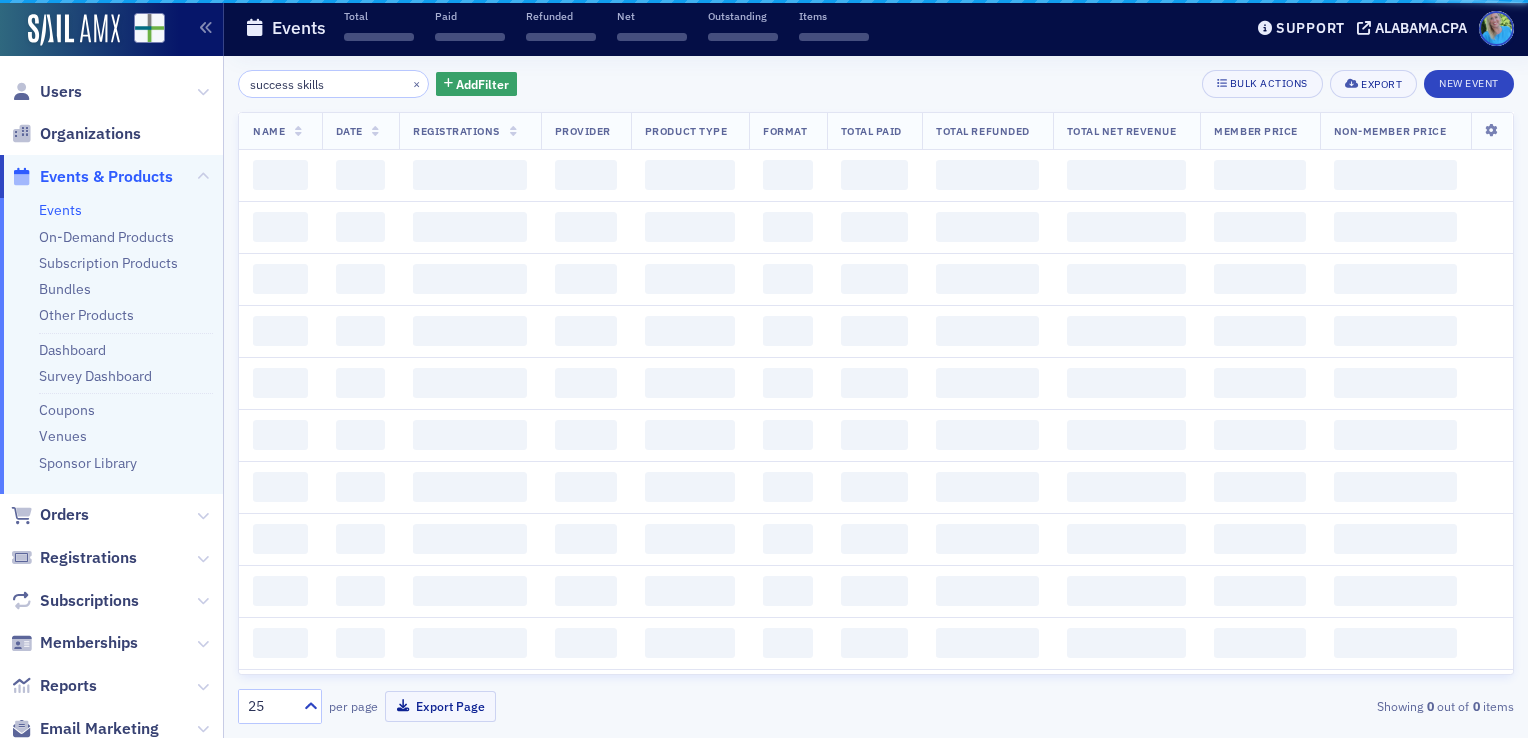 click on "success skills" 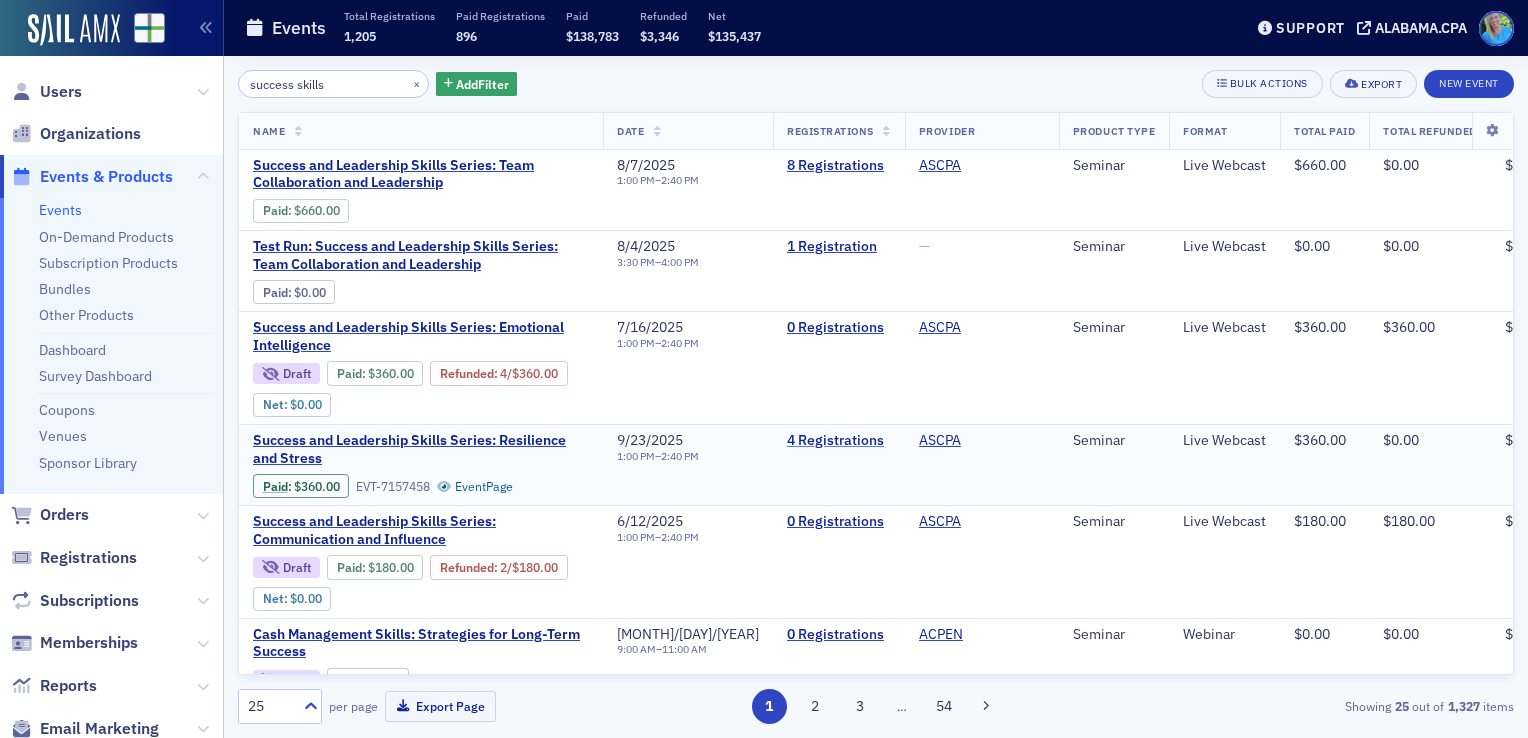 click on "4   Registrations" 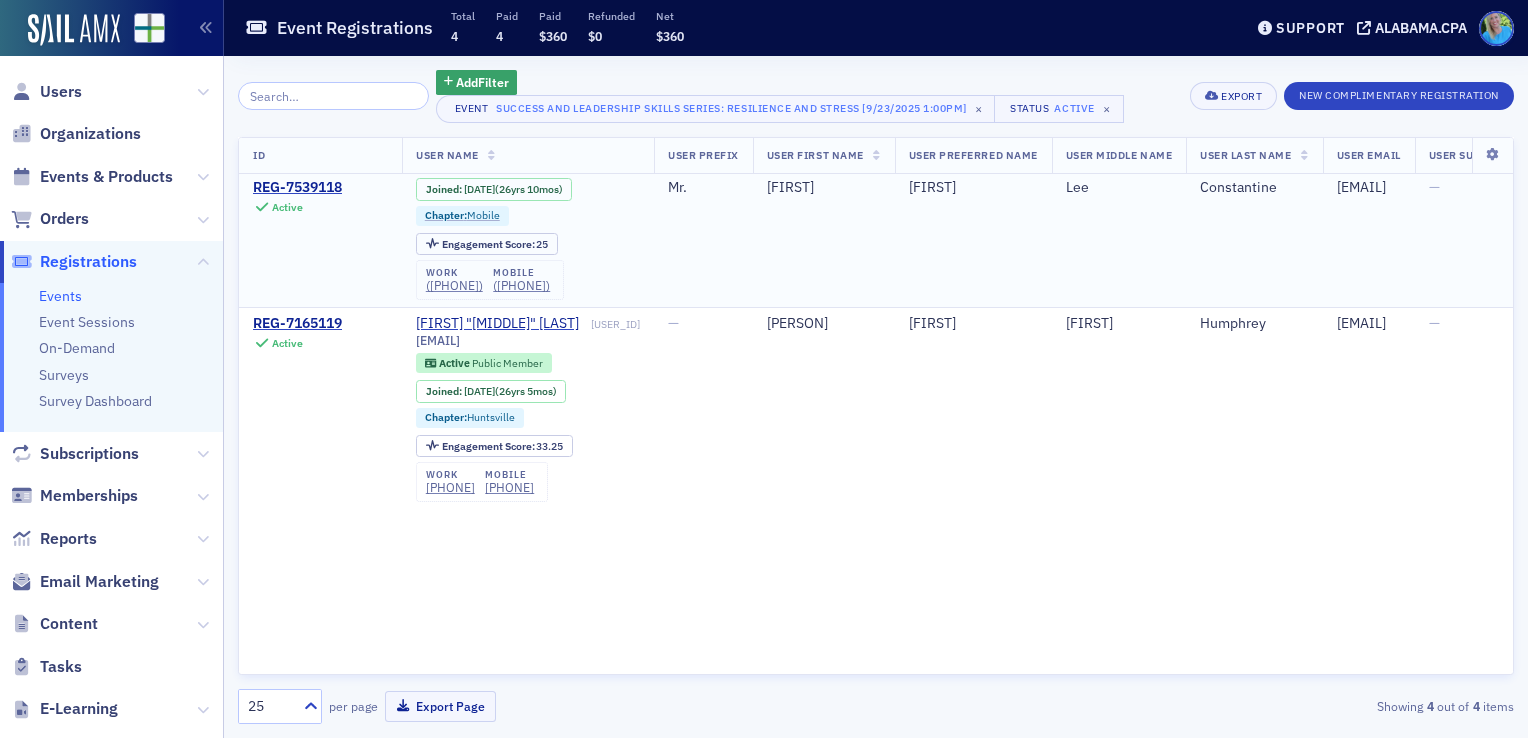 scroll, scrollTop: 1020, scrollLeft: 0, axis: vertical 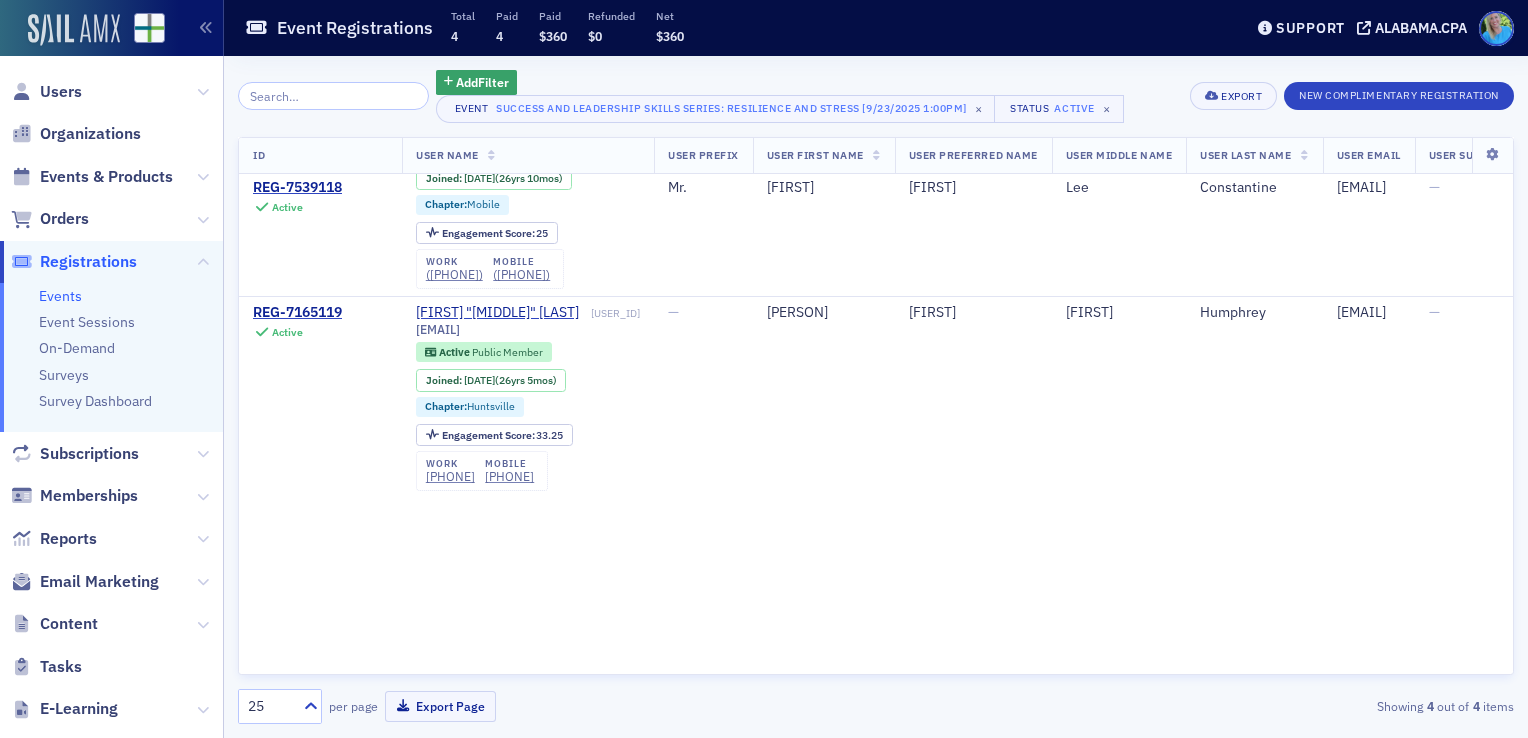 click 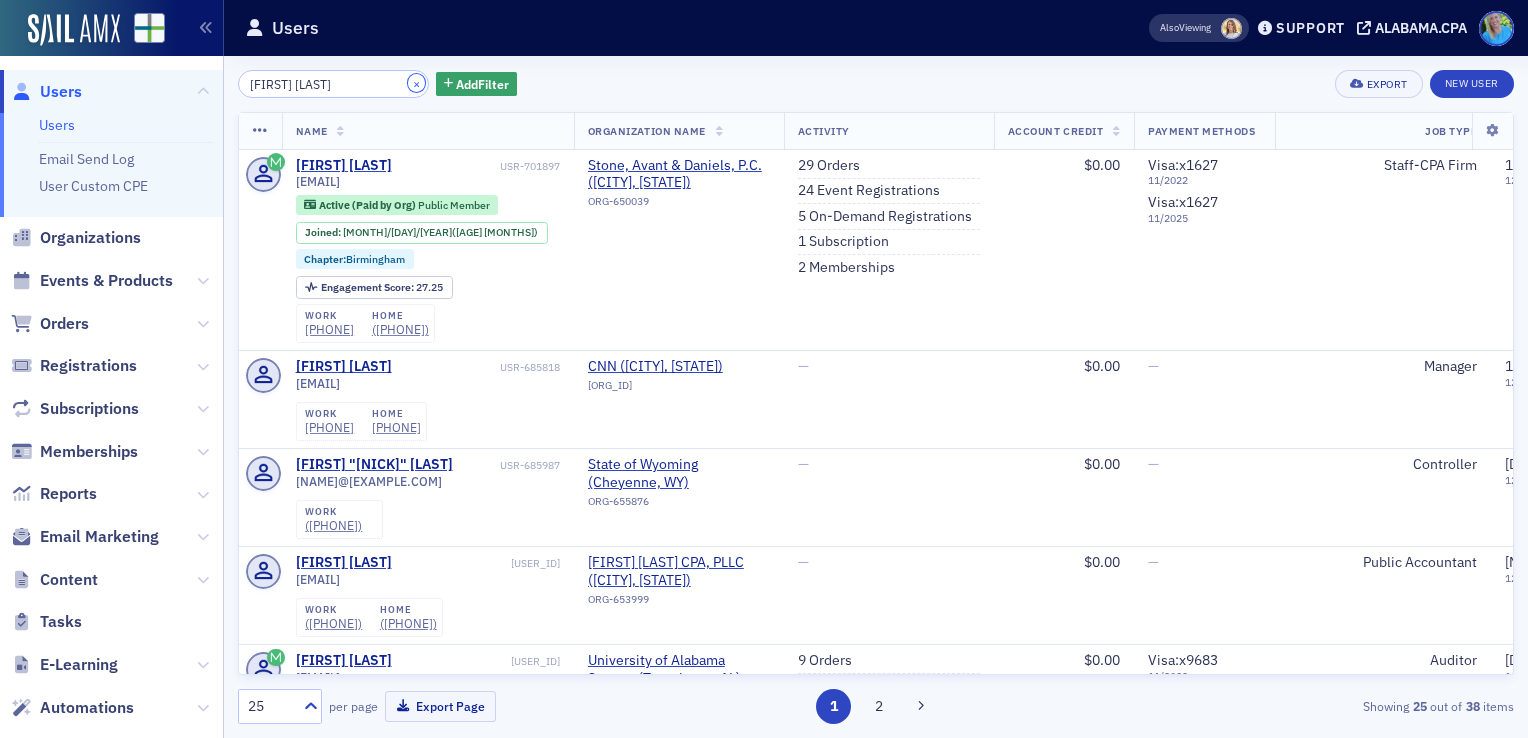 click on "×" 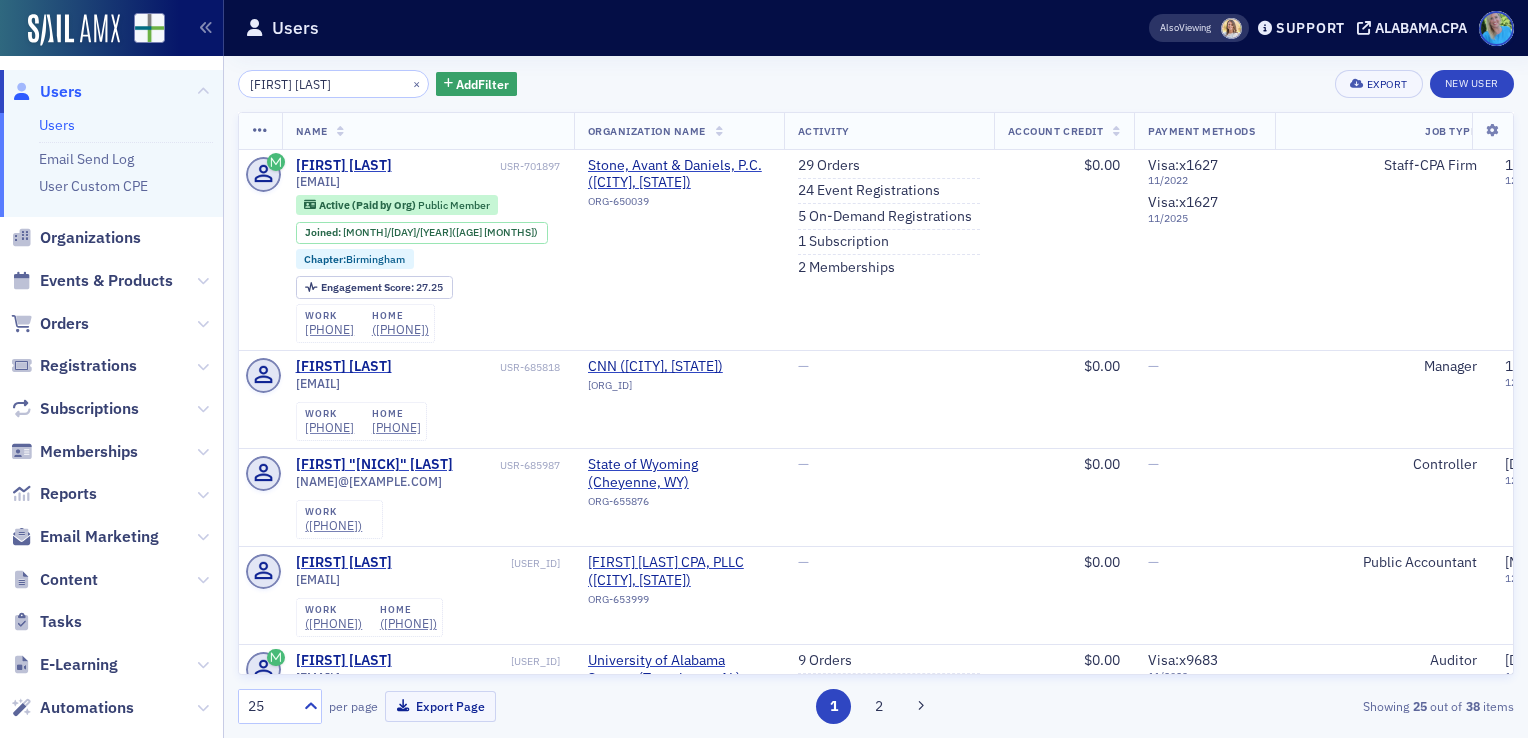 type 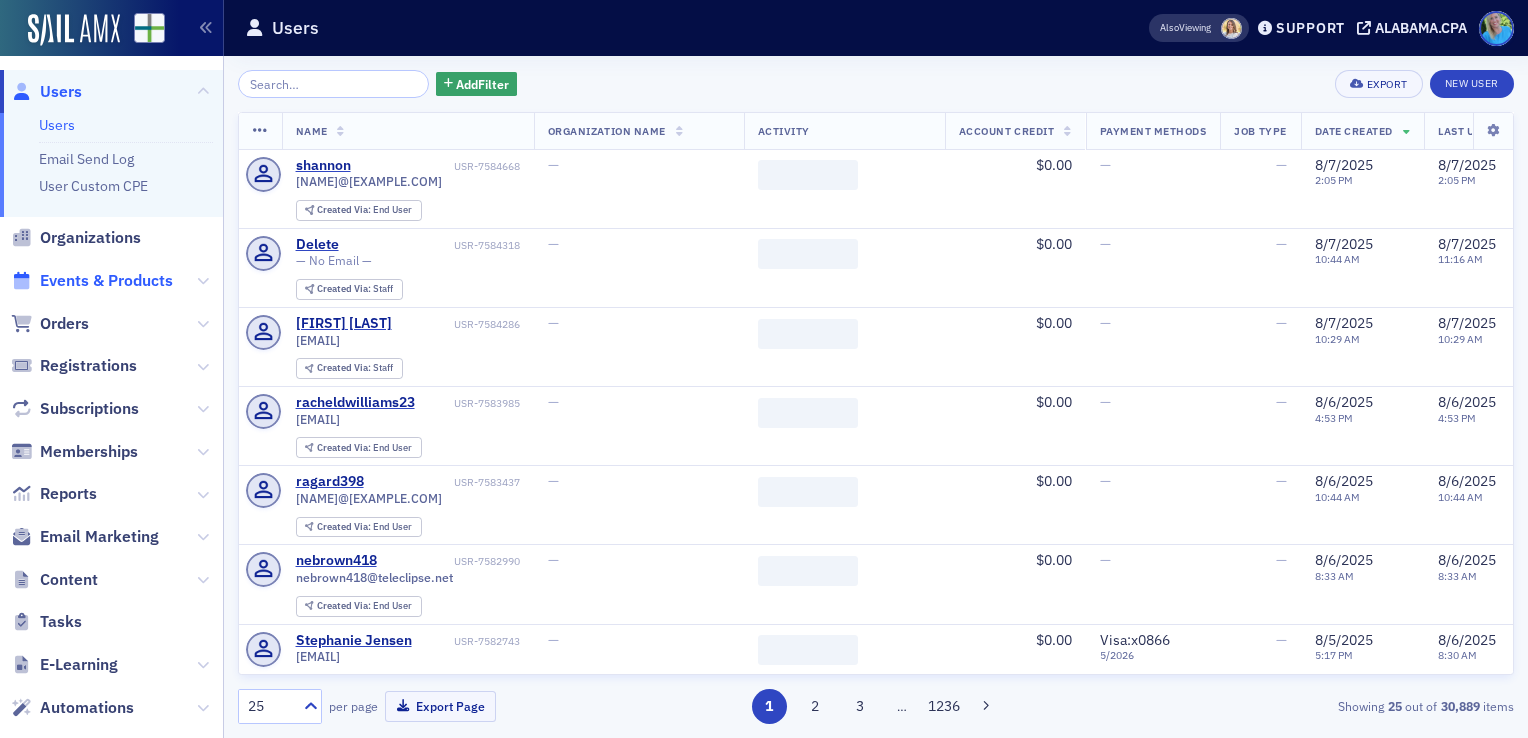 click on "Events & Products" 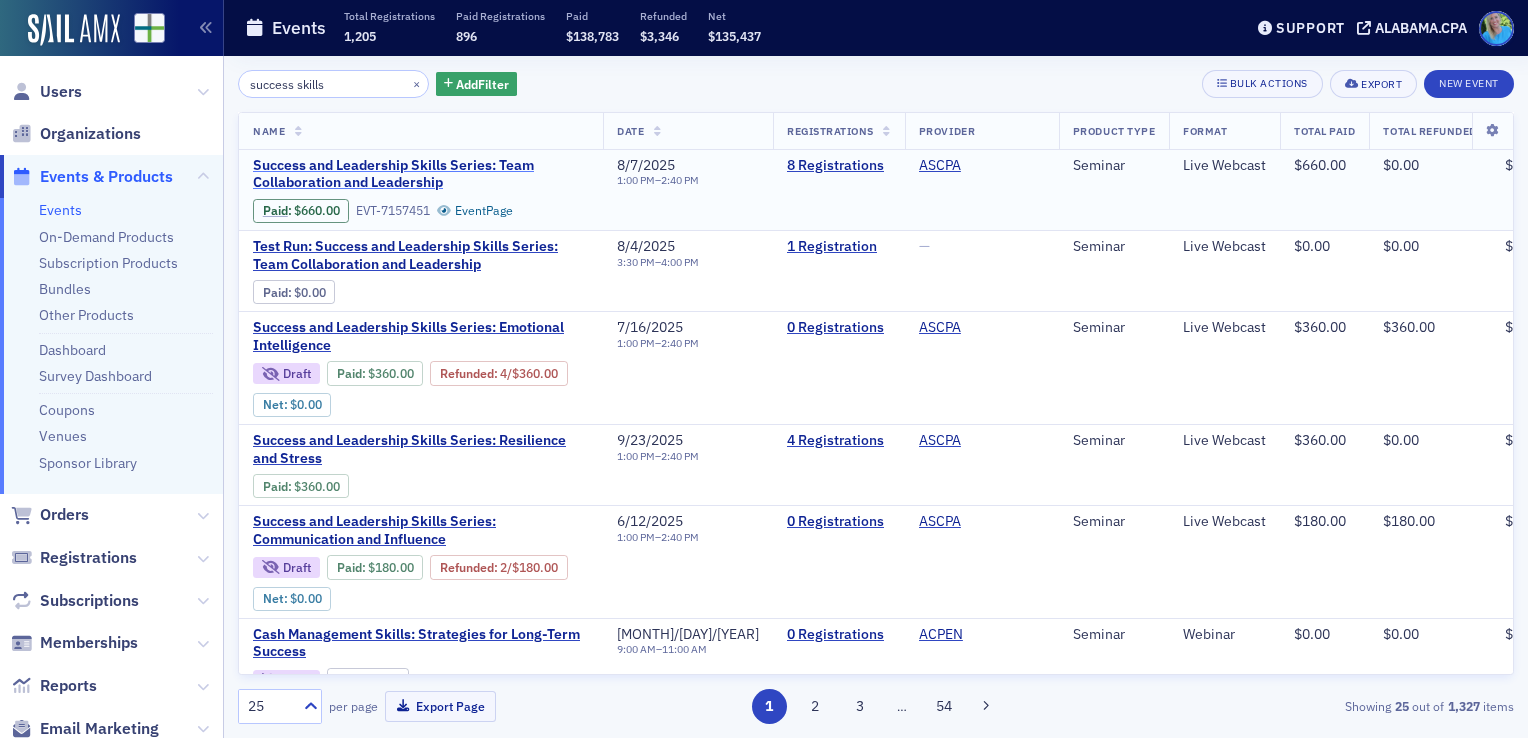 click on "Success and Leadership Skills Series: Team Collaboration and Leadership" 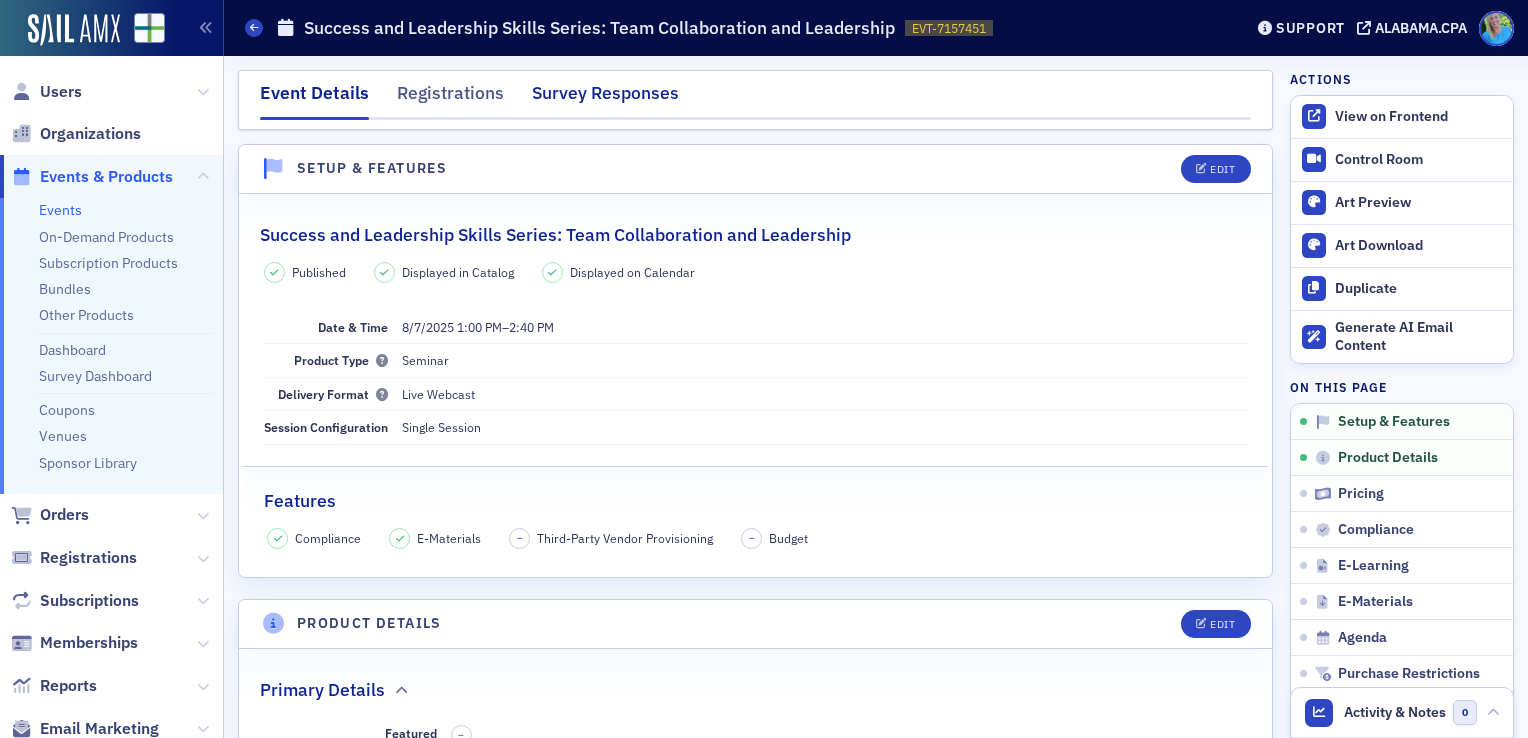 click on "Survey Responses" 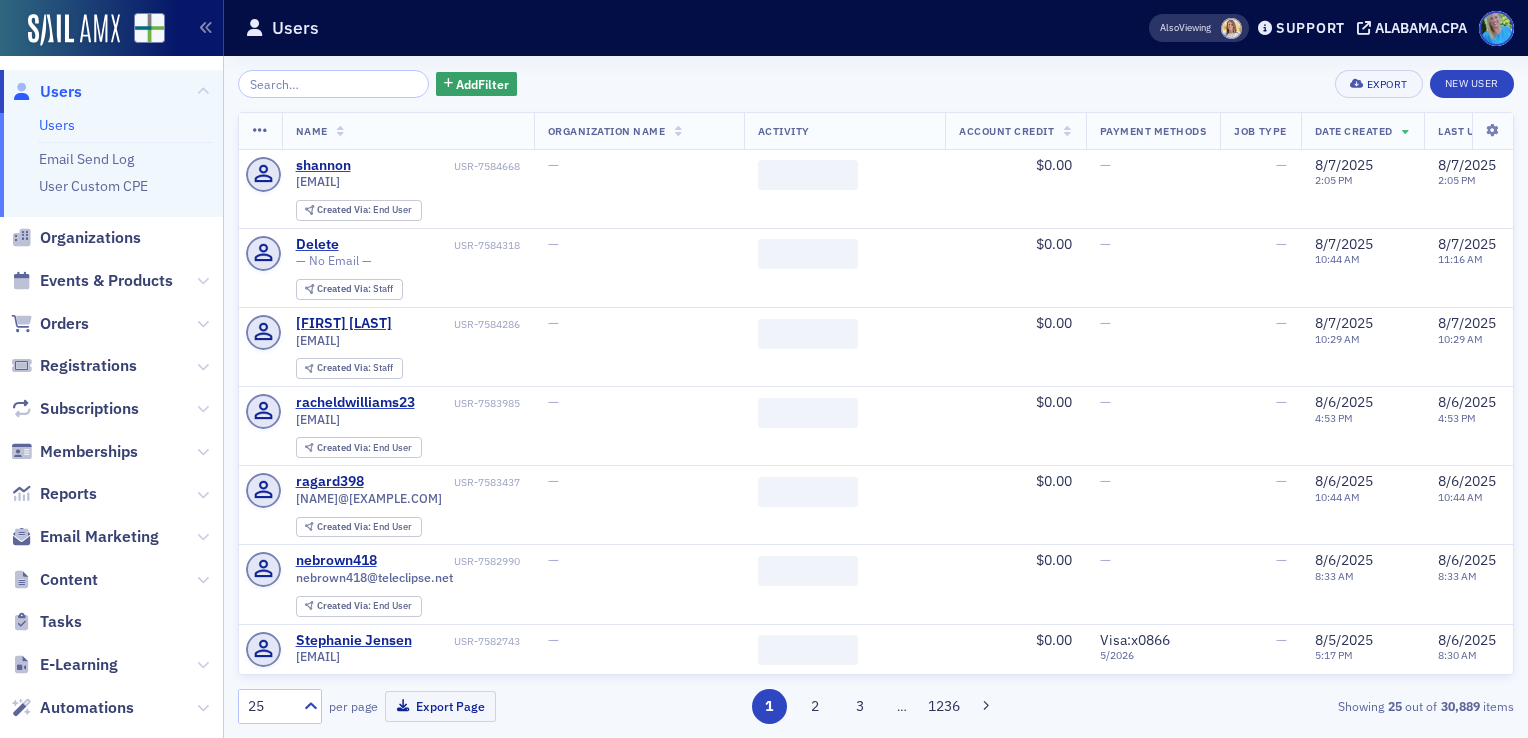 scroll, scrollTop: 0, scrollLeft: 0, axis: both 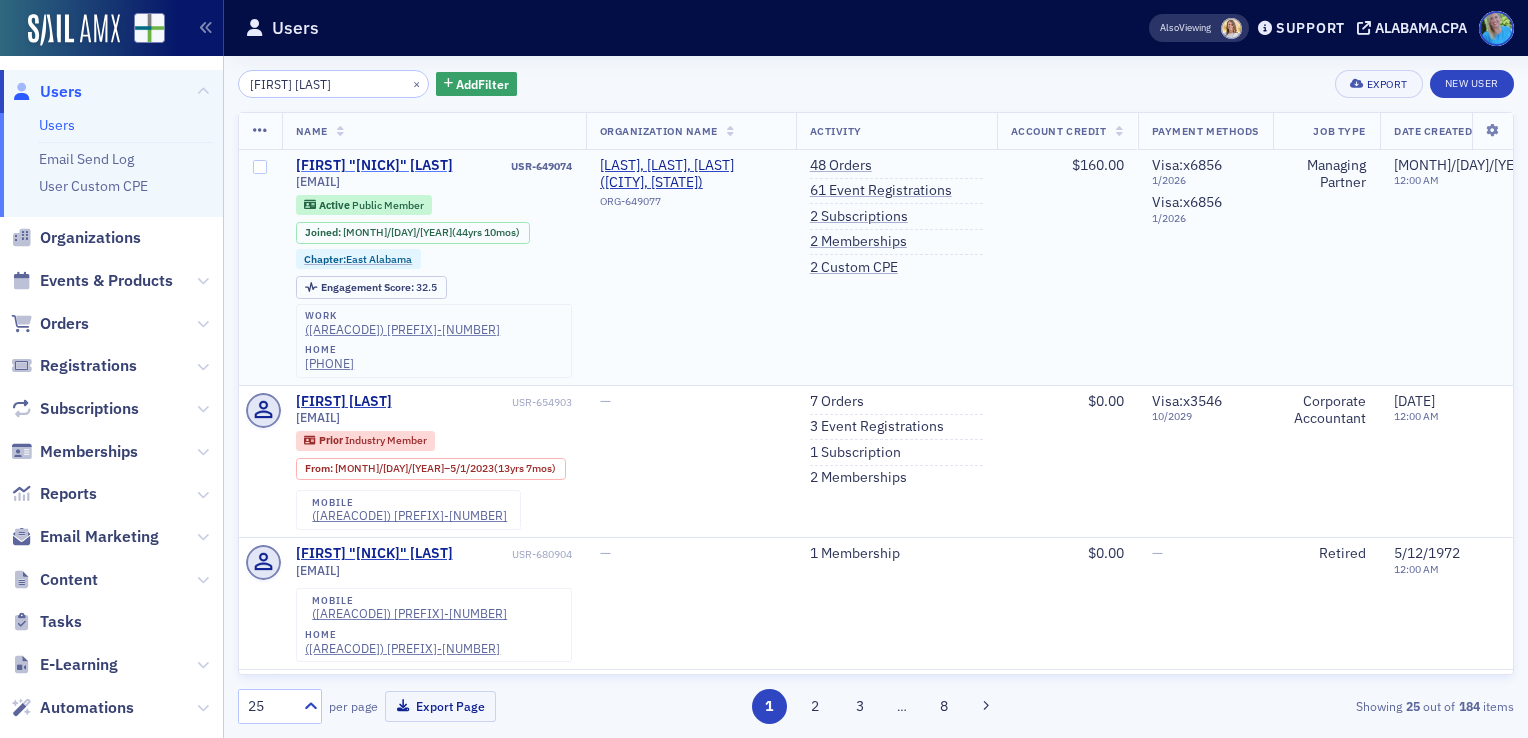 type on "lex walton" 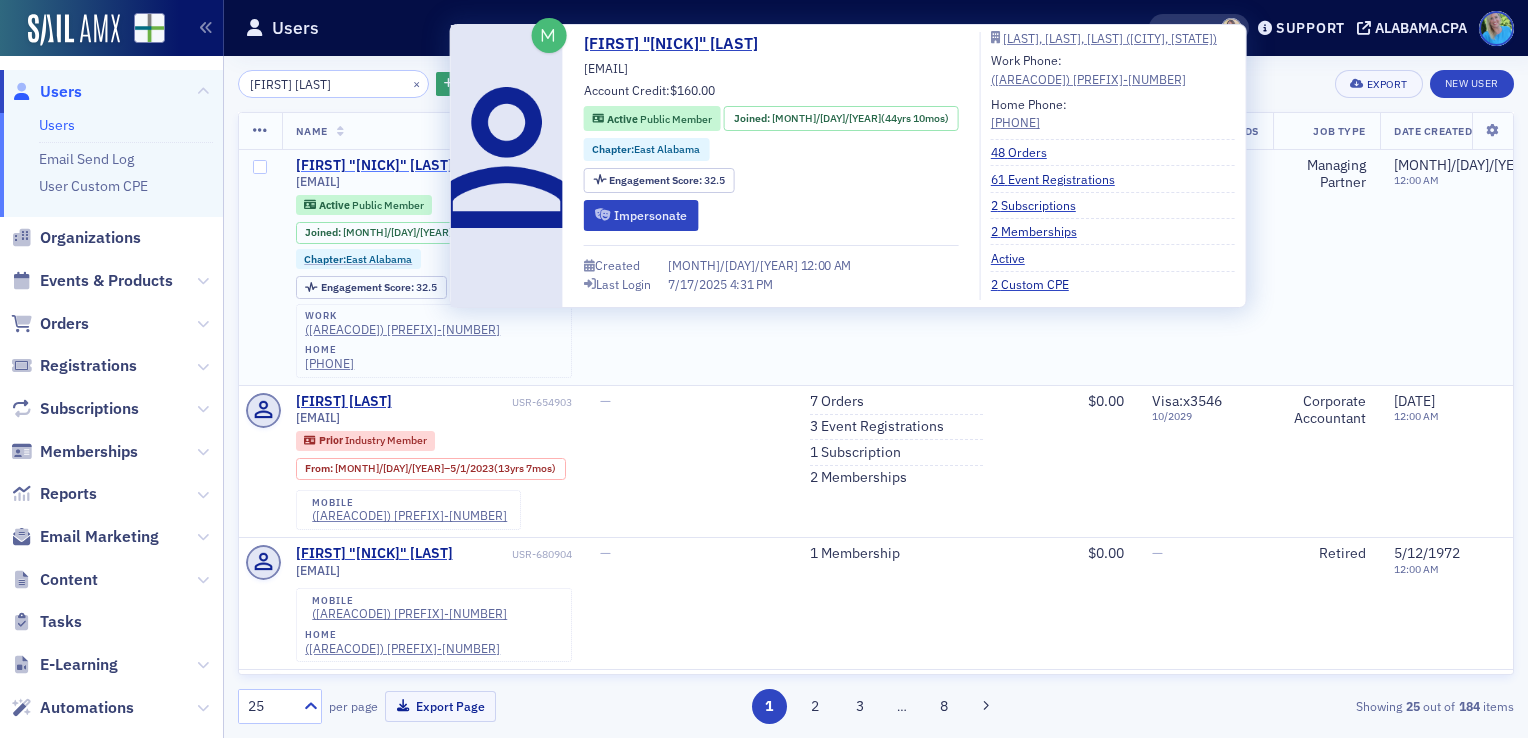 click on "Alexander "Lex" Walton" 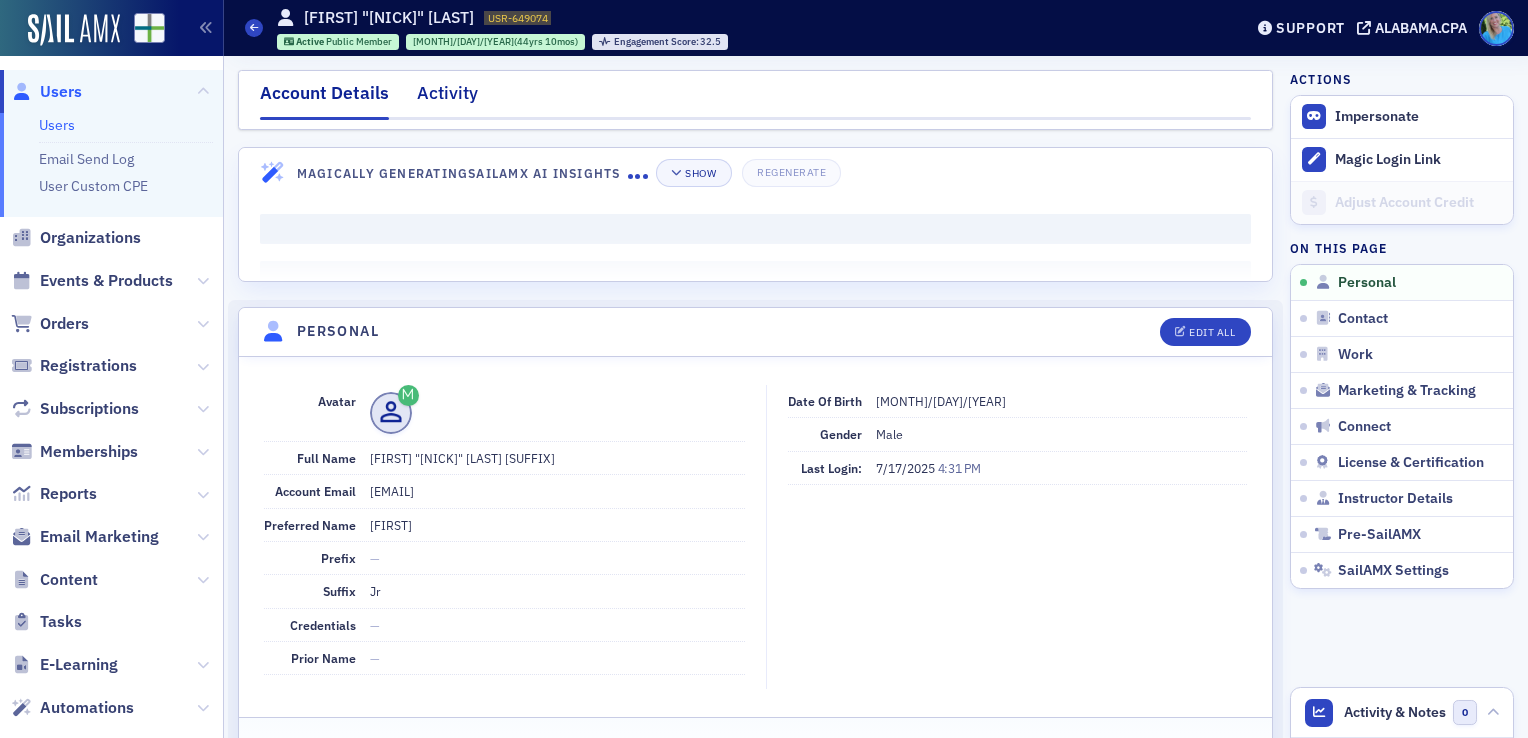 click on "Activity" 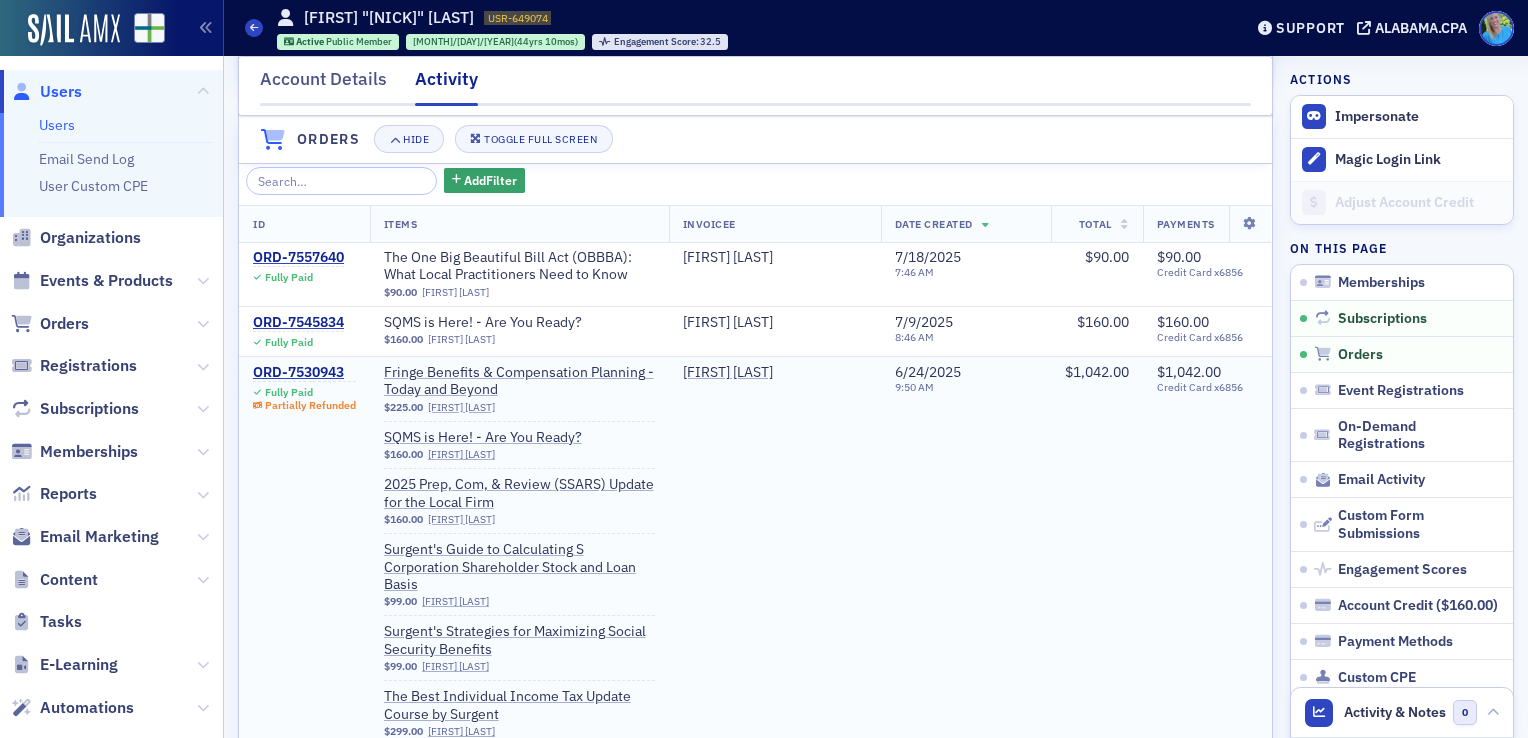 scroll, scrollTop: 600, scrollLeft: 0, axis: vertical 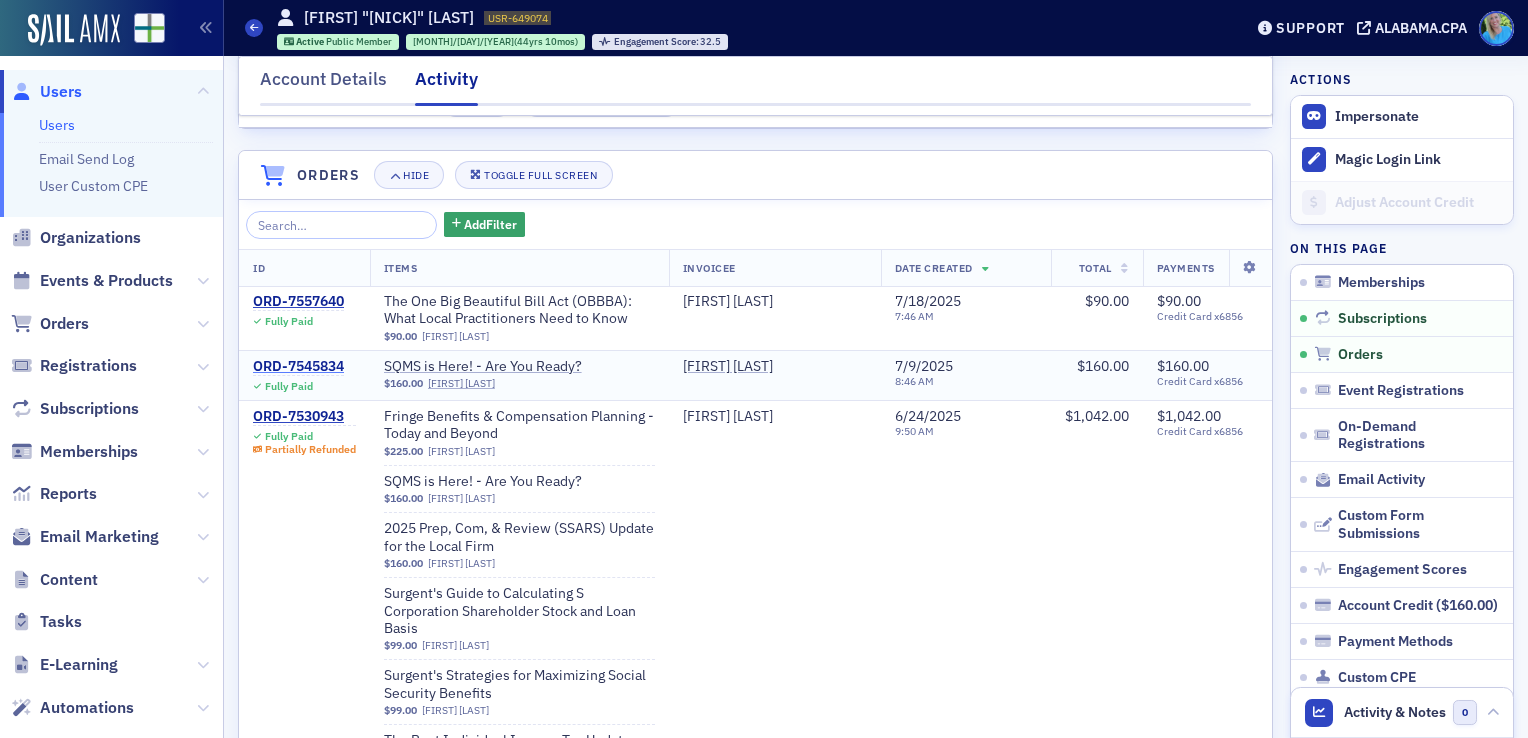 click on "ORD-7545834" 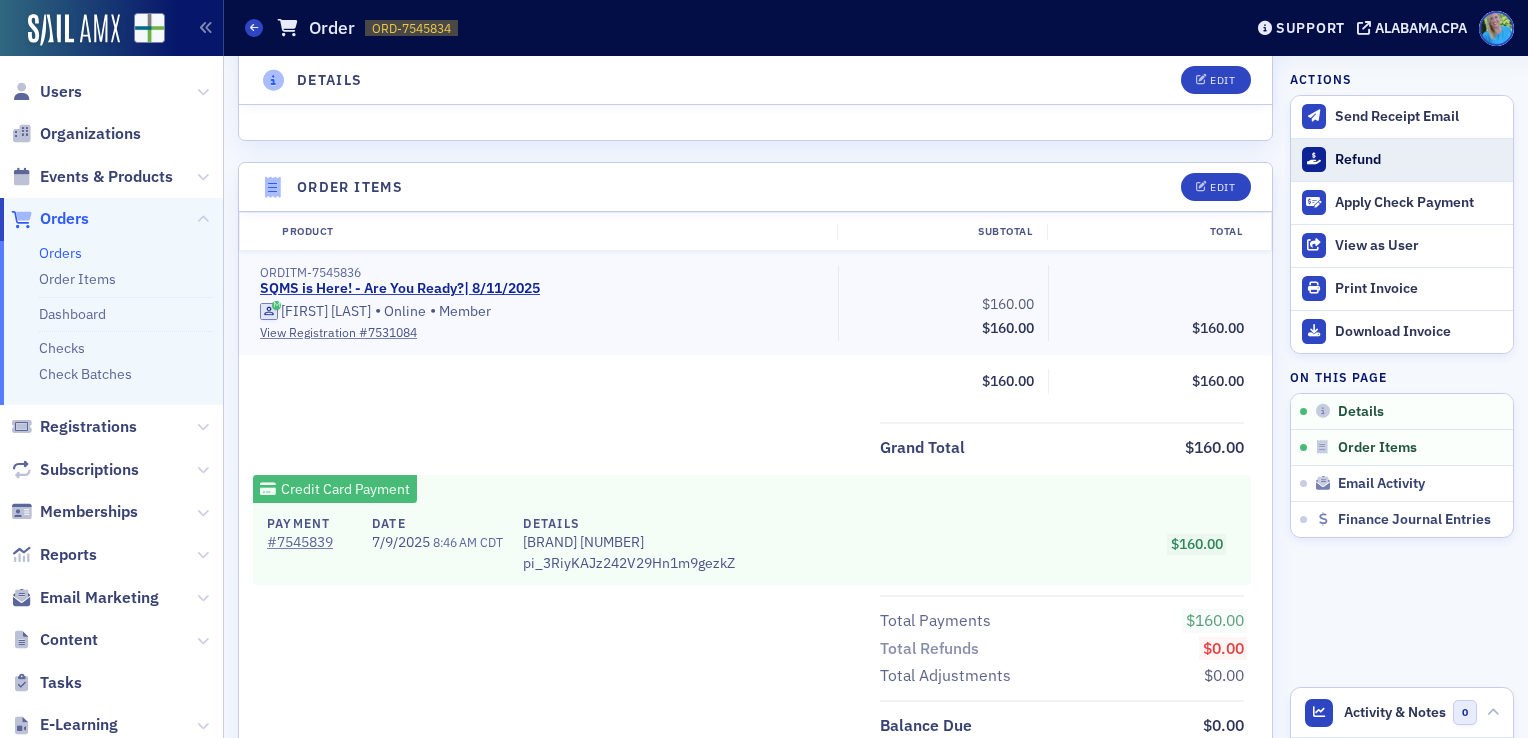 click on "Refund" 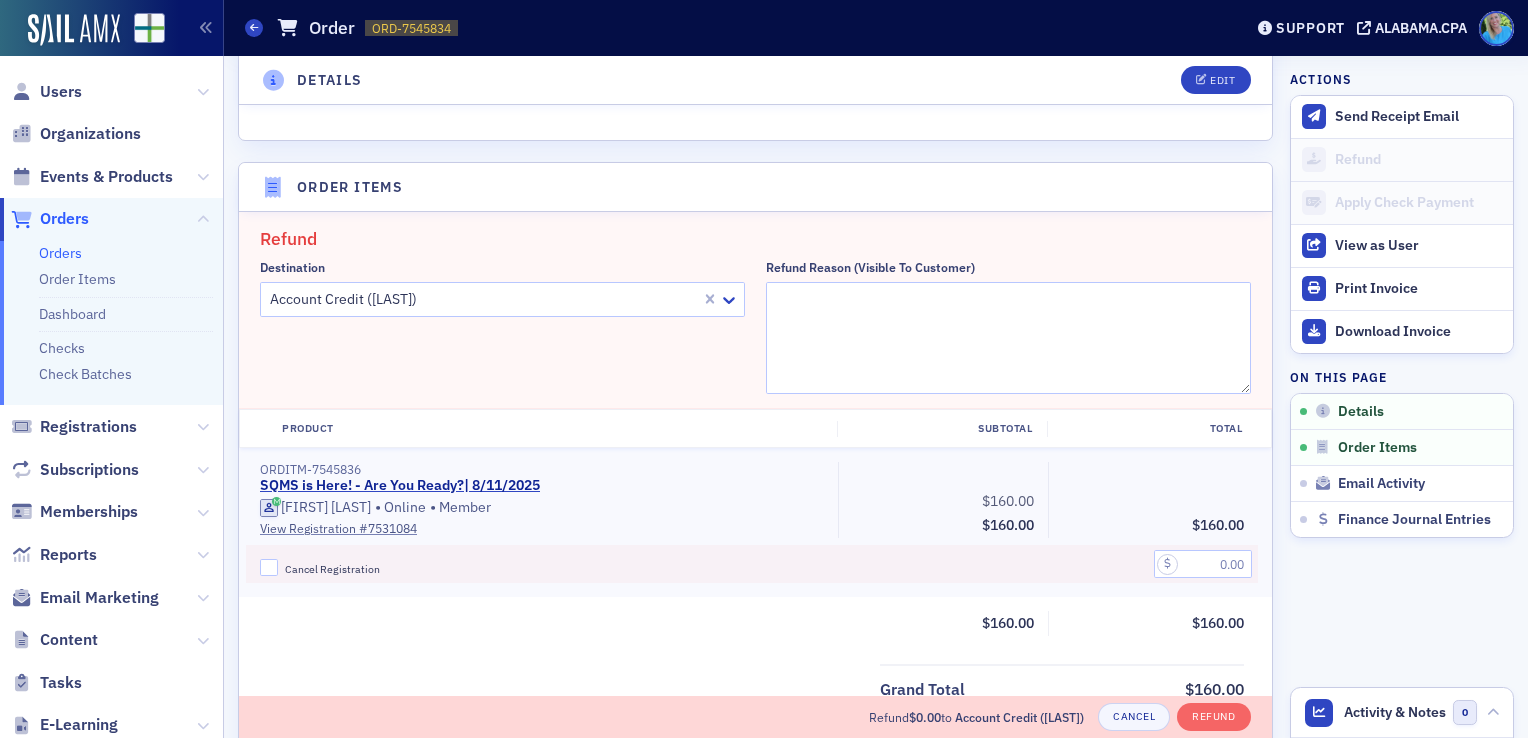 scroll, scrollTop: 694, scrollLeft: 0, axis: vertical 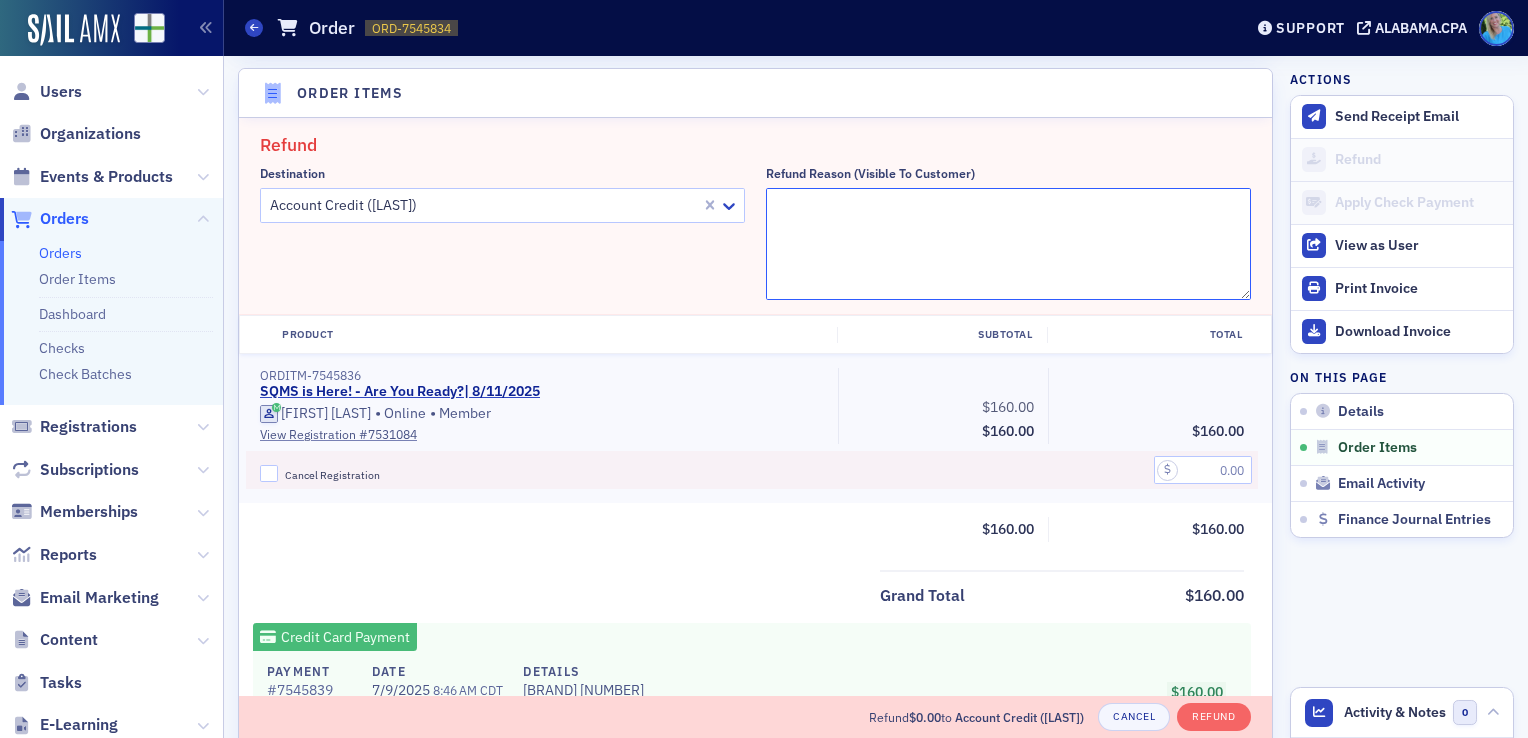 click on "Refund Reason (Visible to Customer)" 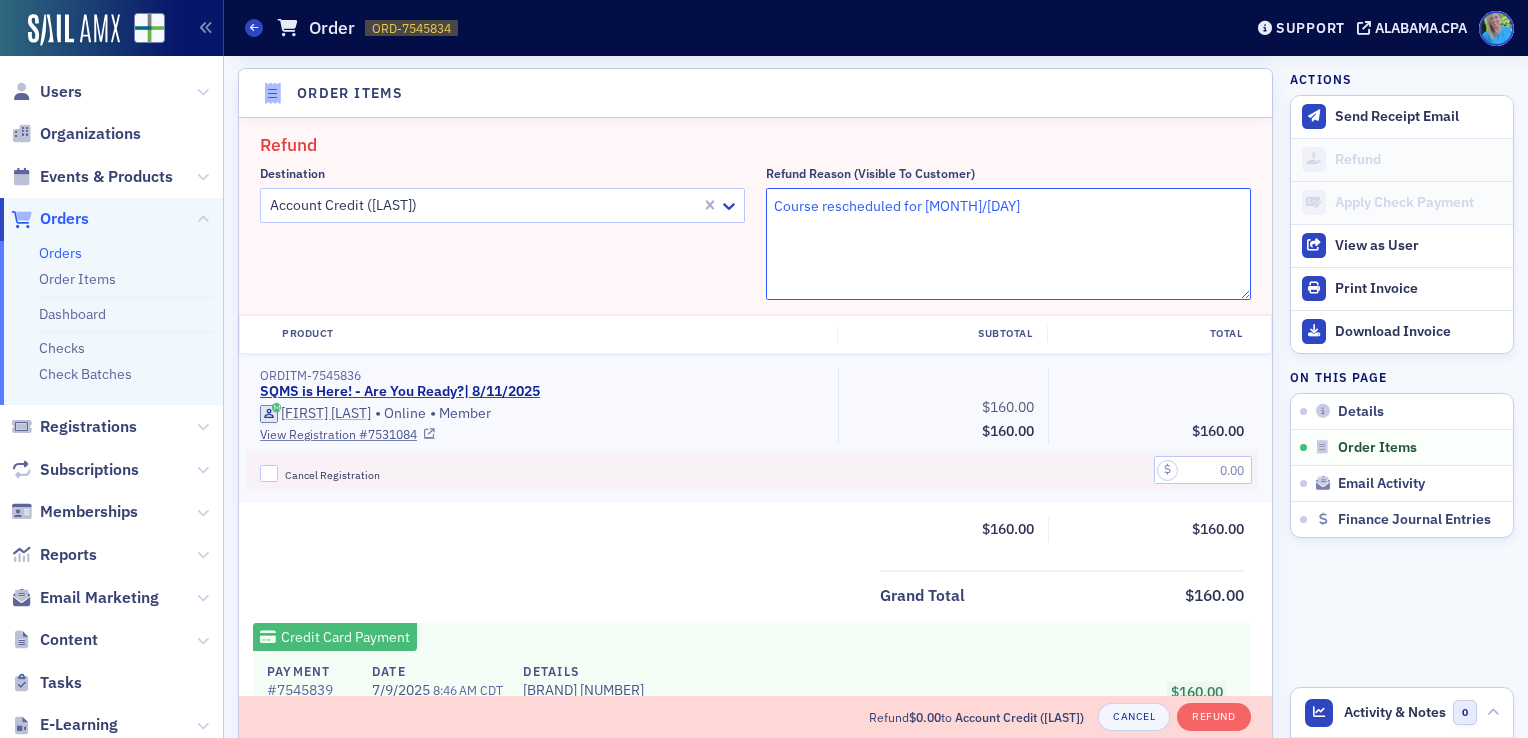 type on "Course rescheduled for [DATE]" 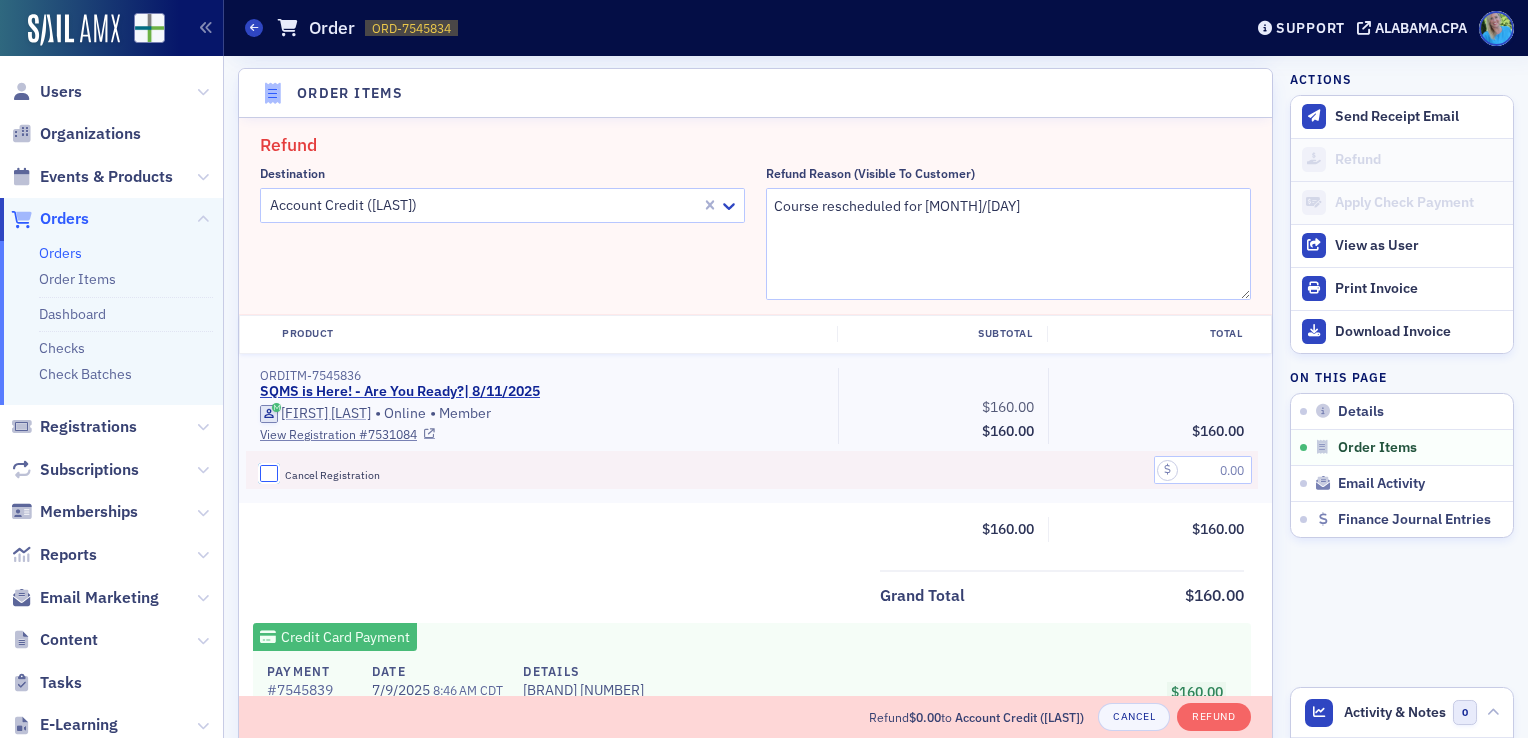 click on "Cancel Registration" 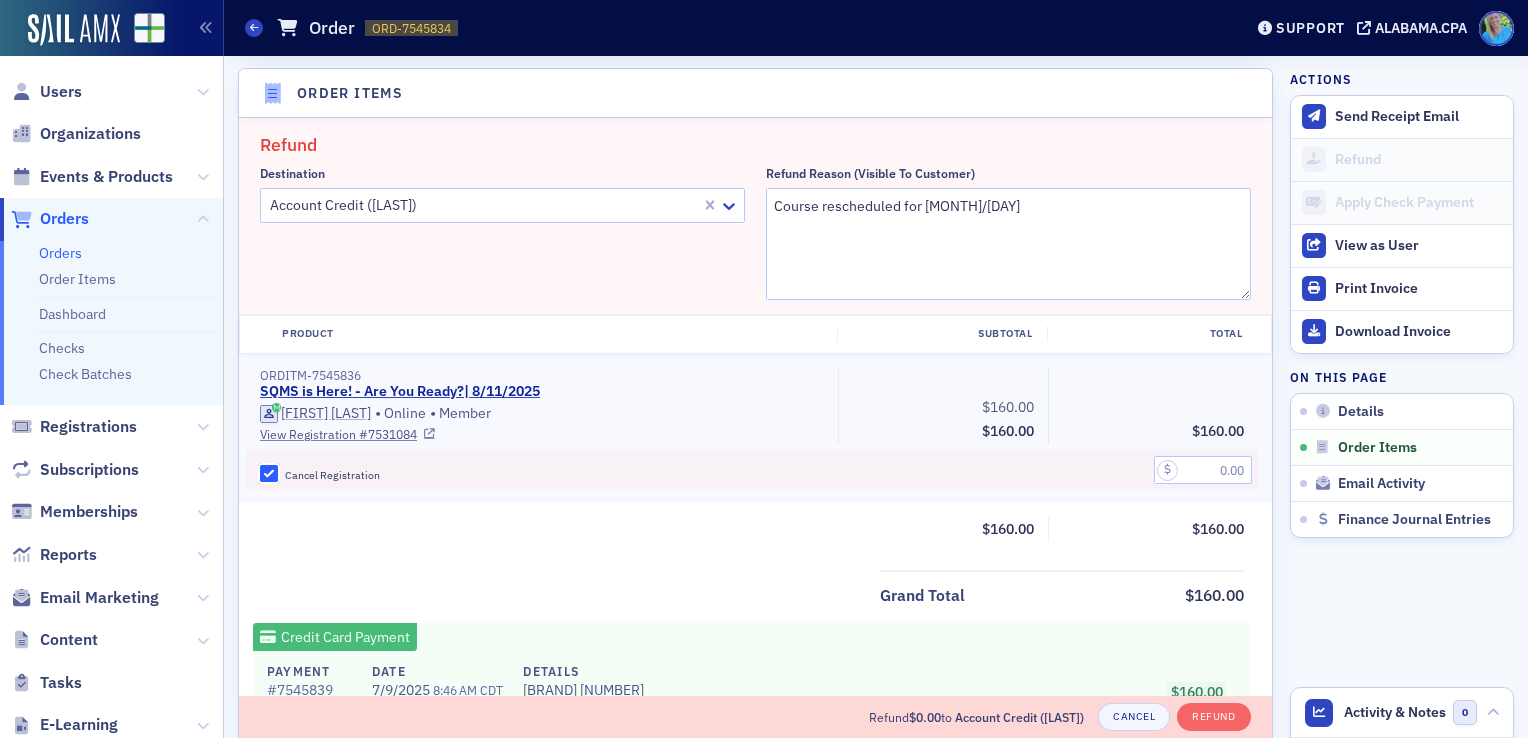checkbox on "true" 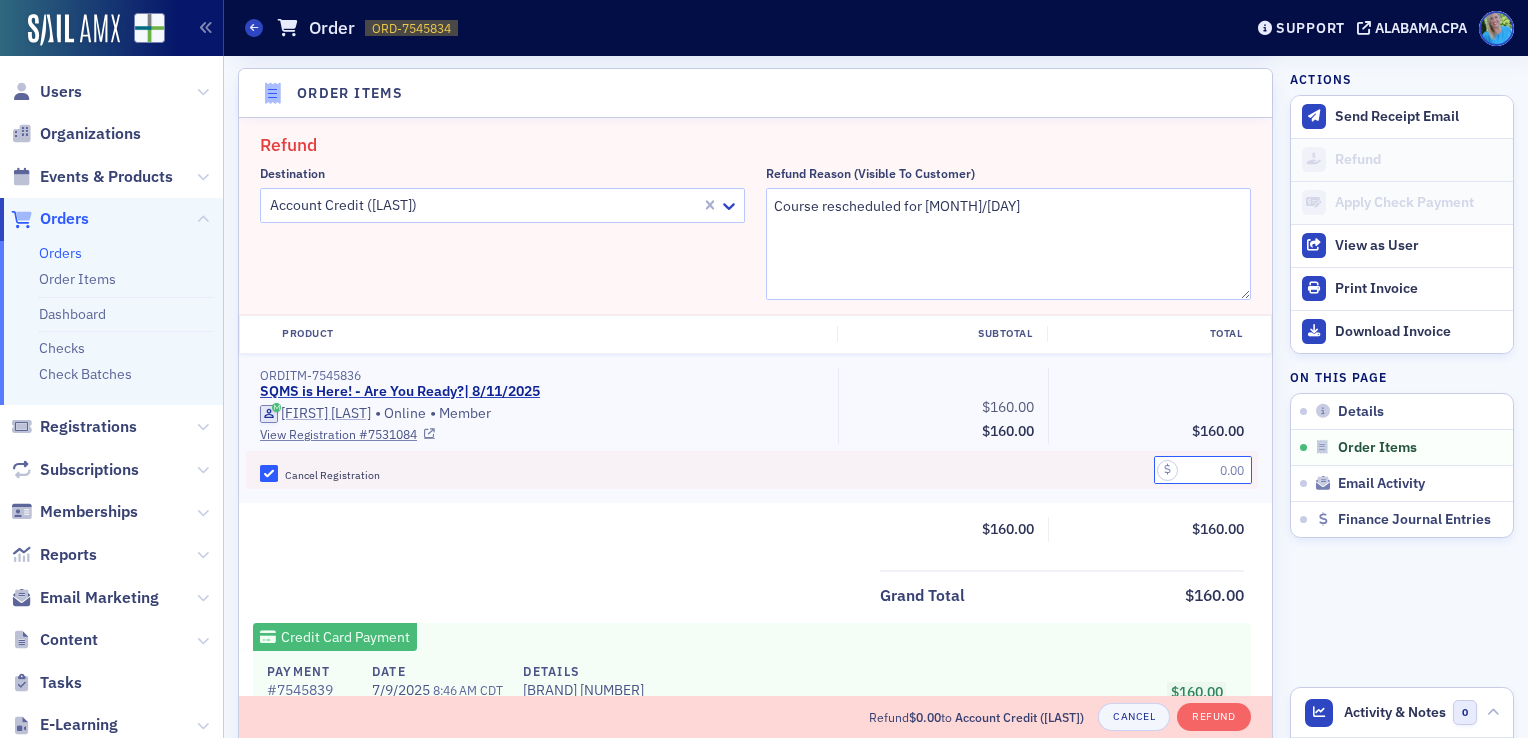click 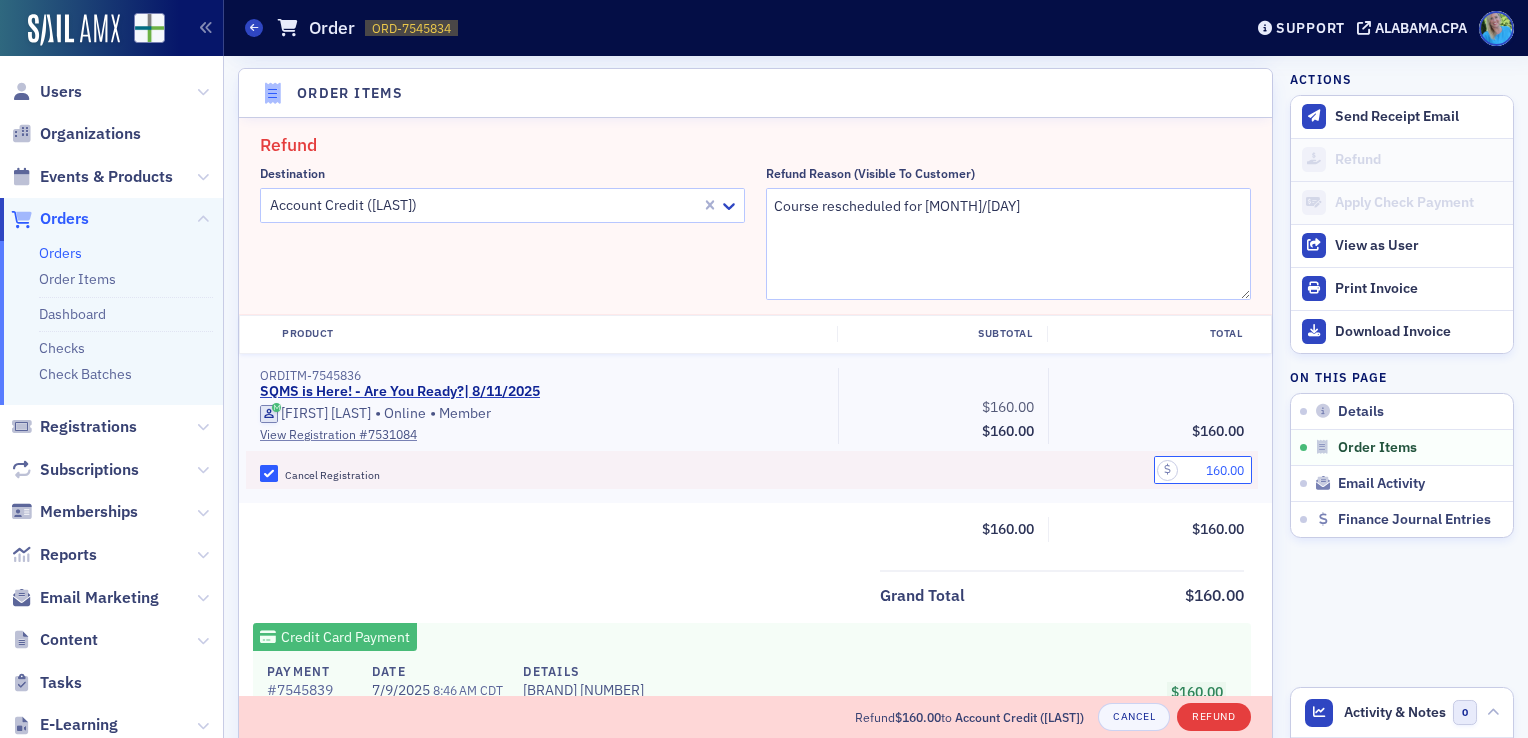 type on "160.00" 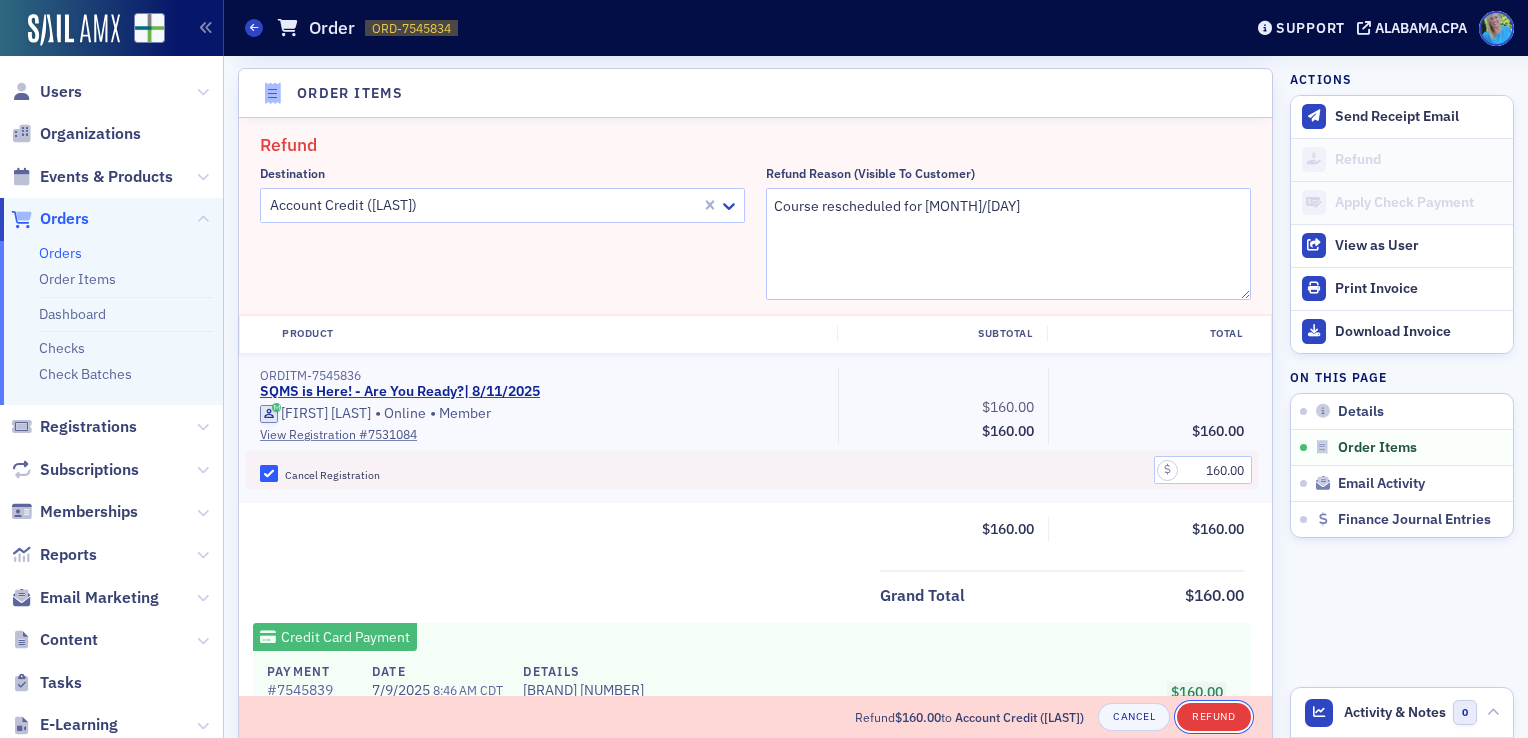 click on "Refund" 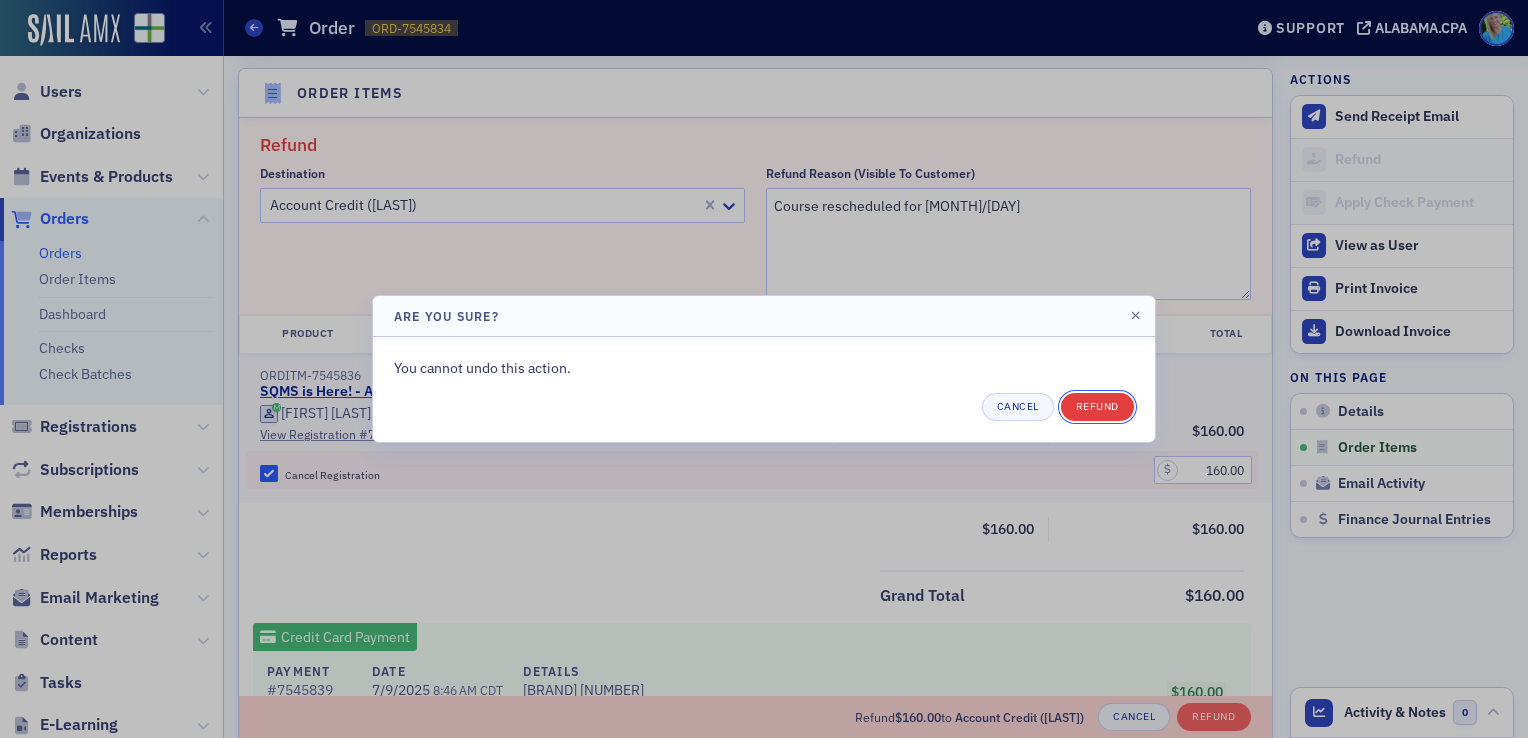click on "Refund" at bounding box center (1097, 407) 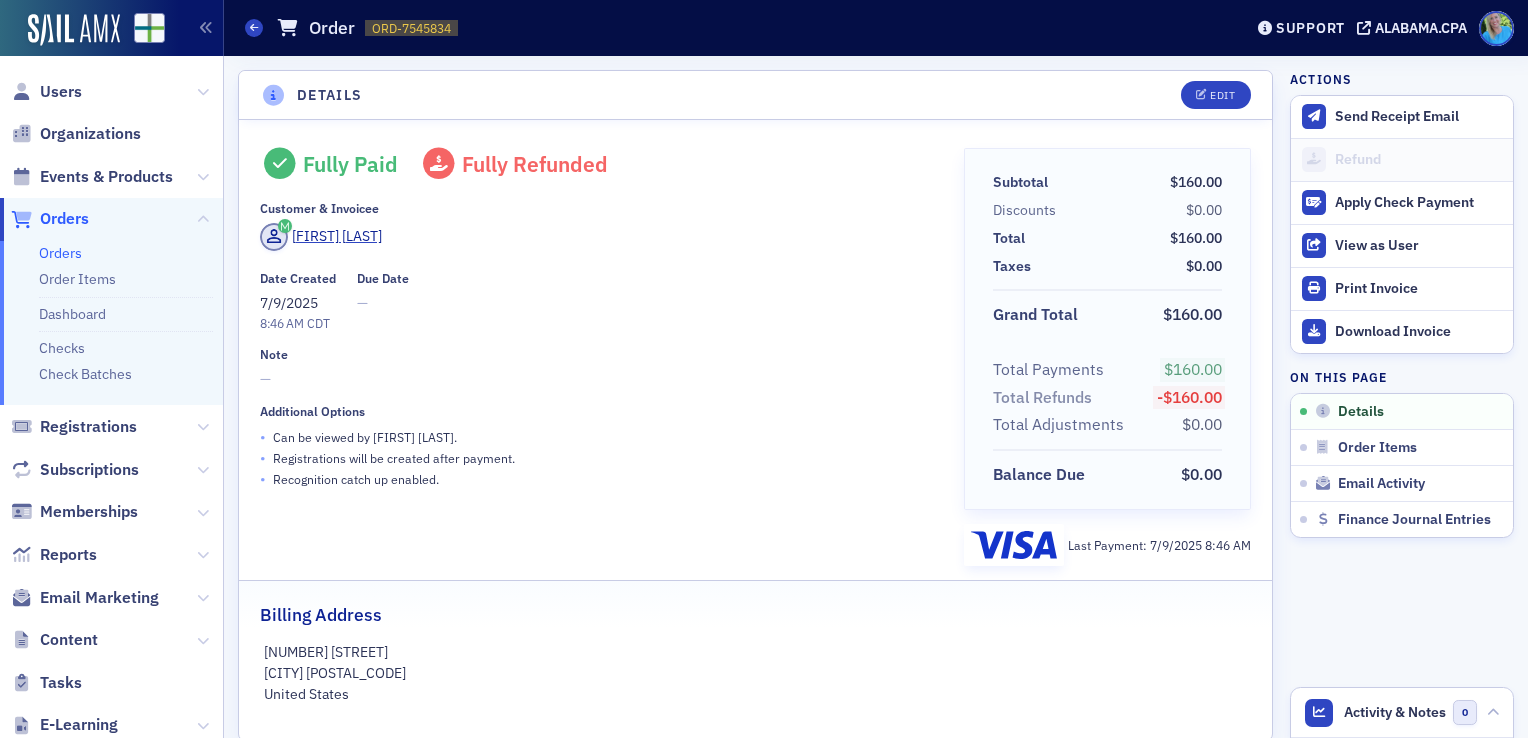 scroll, scrollTop: 0, scrollLeft: 0, axis: both 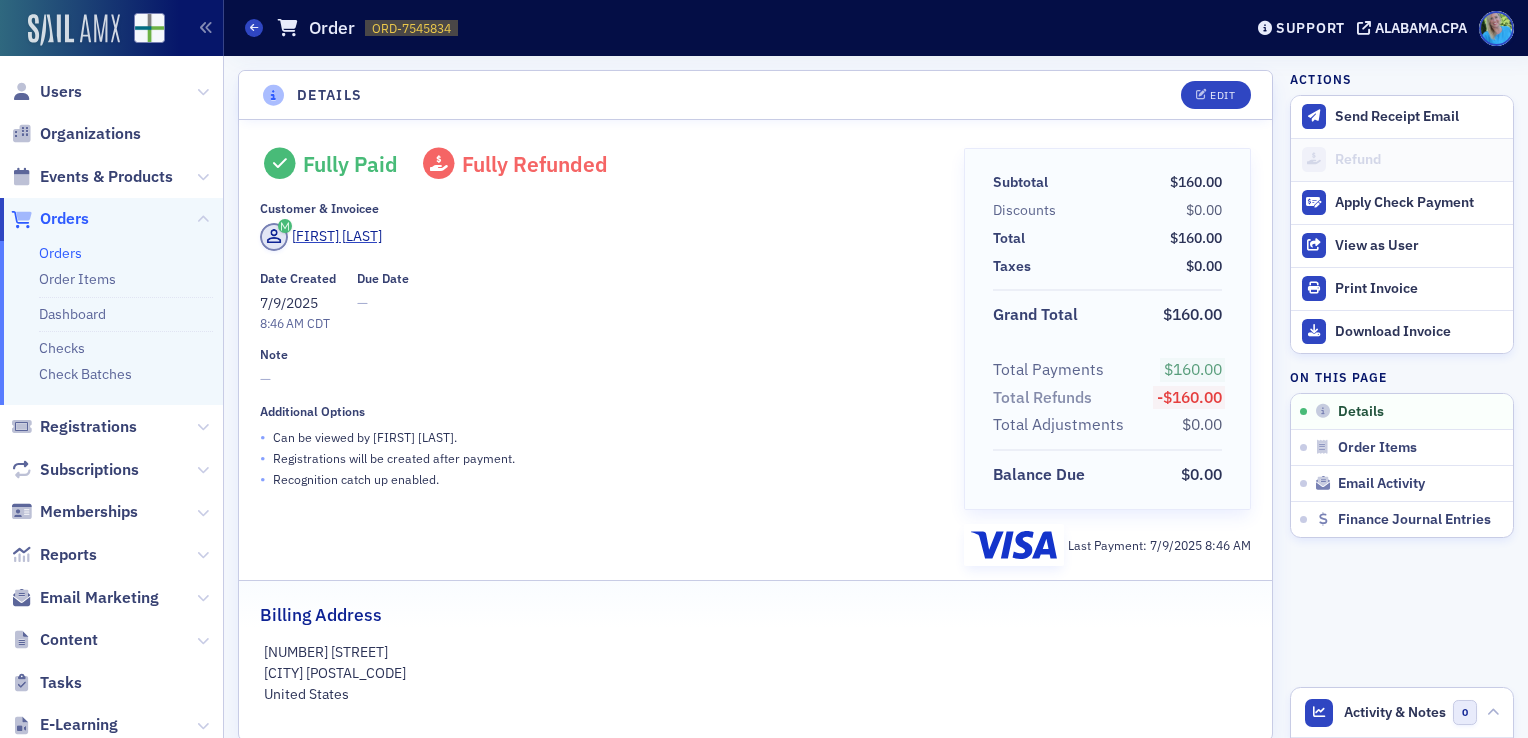 click 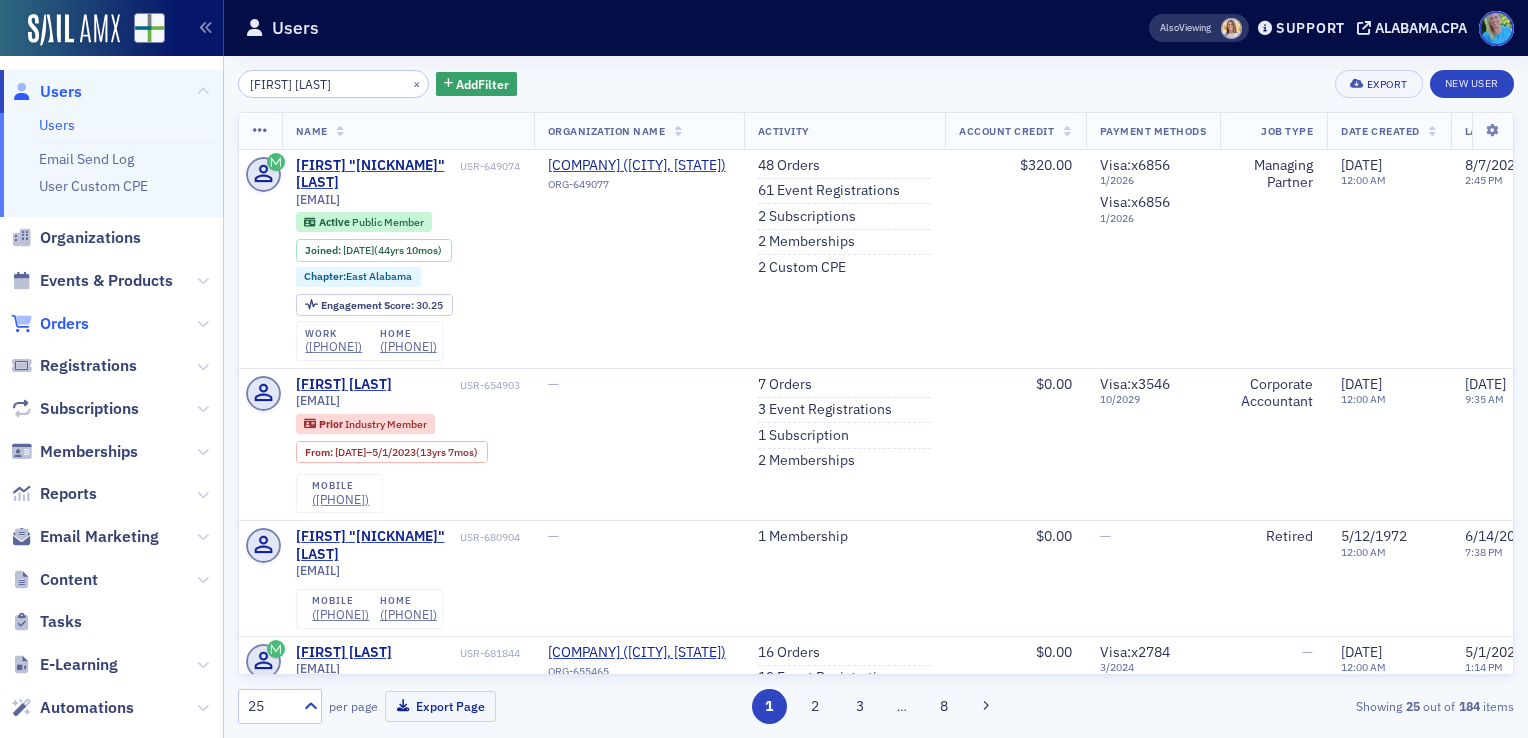 click on "Orders" 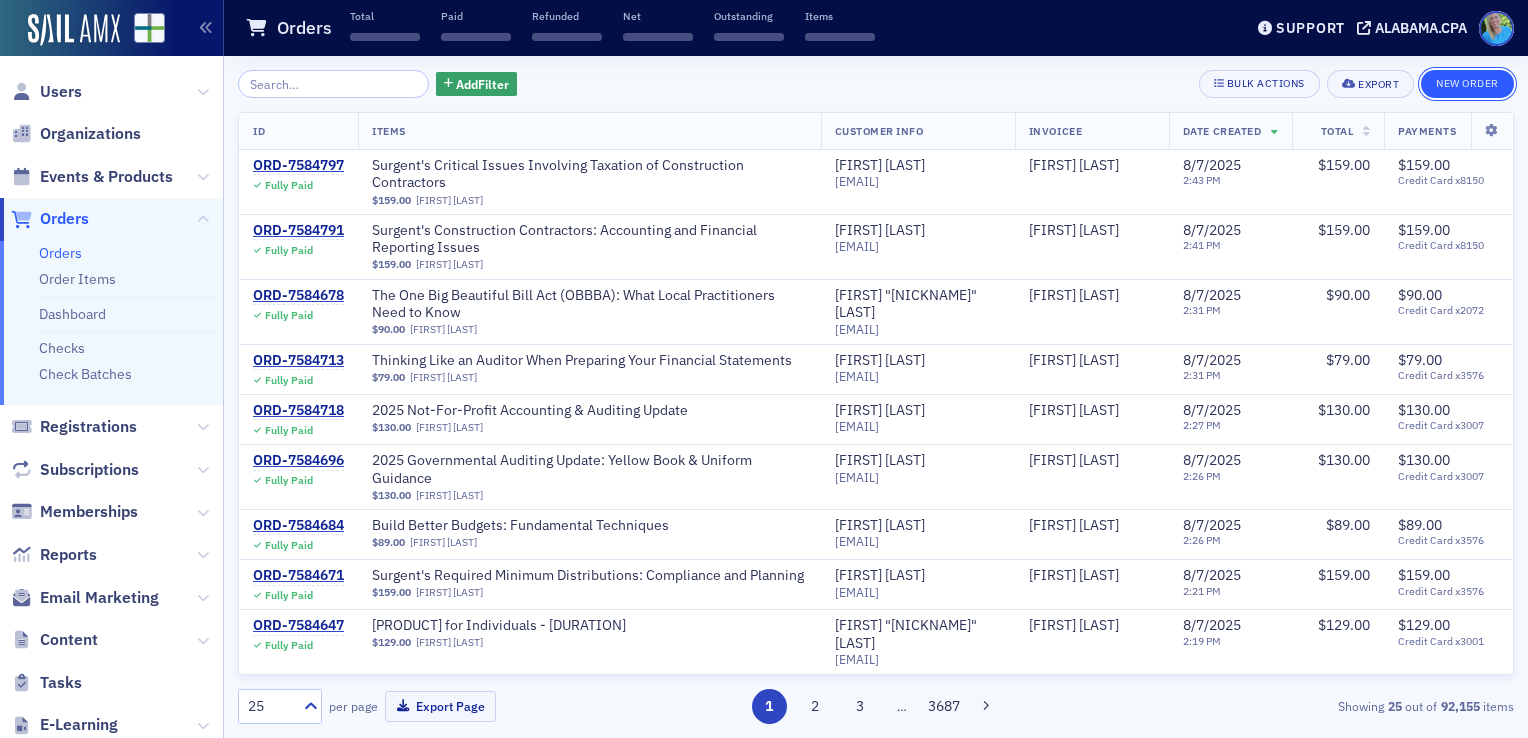 click on "New Order" 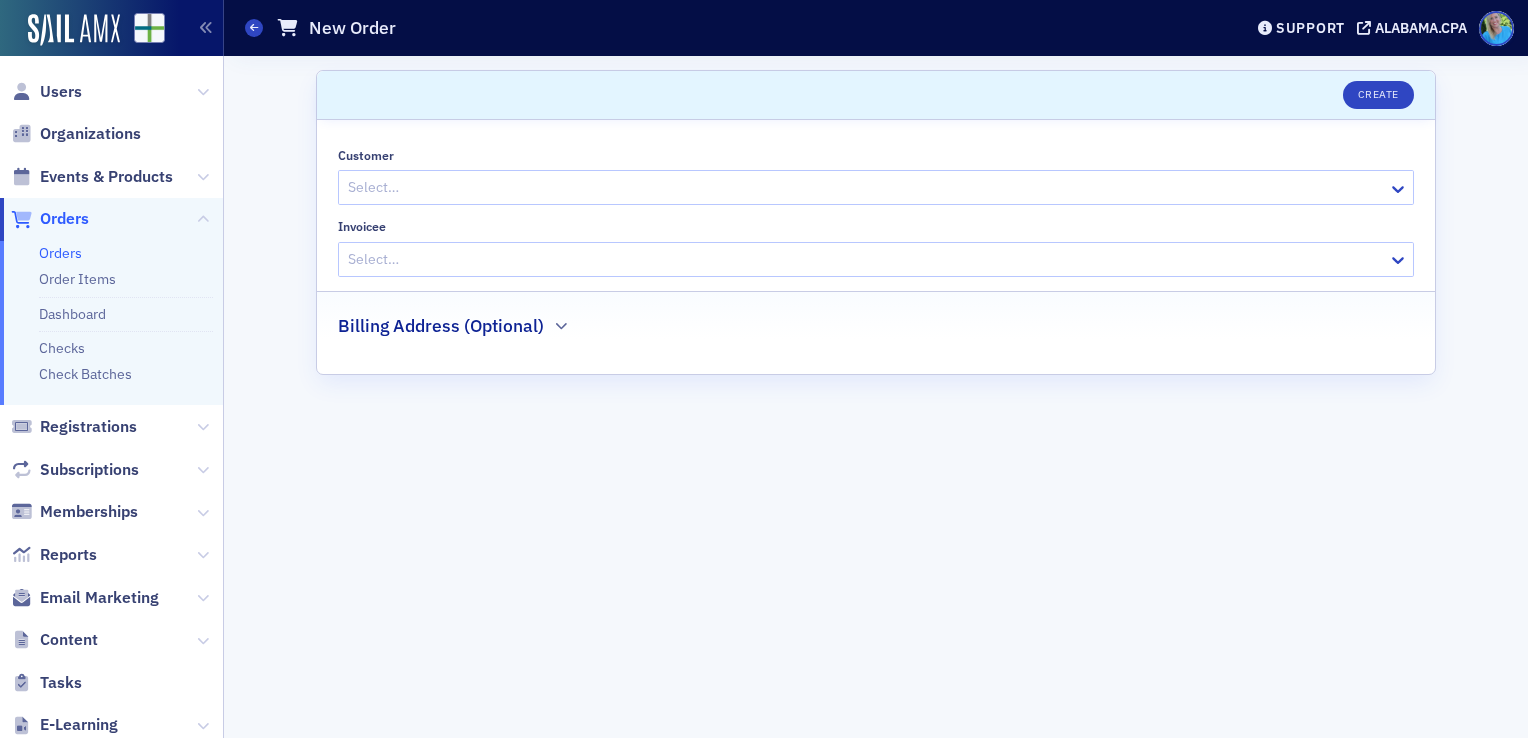 click 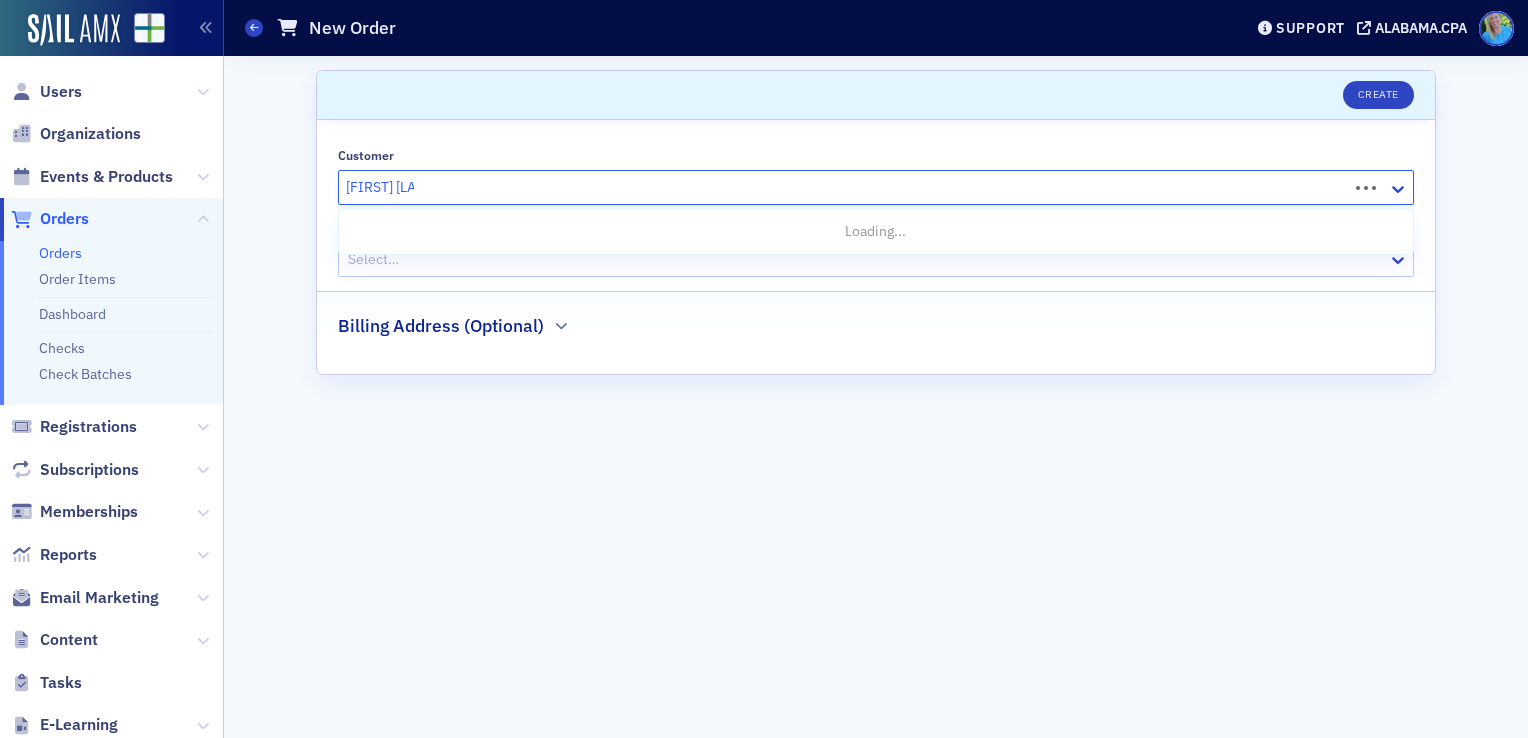 type on "lex walton" 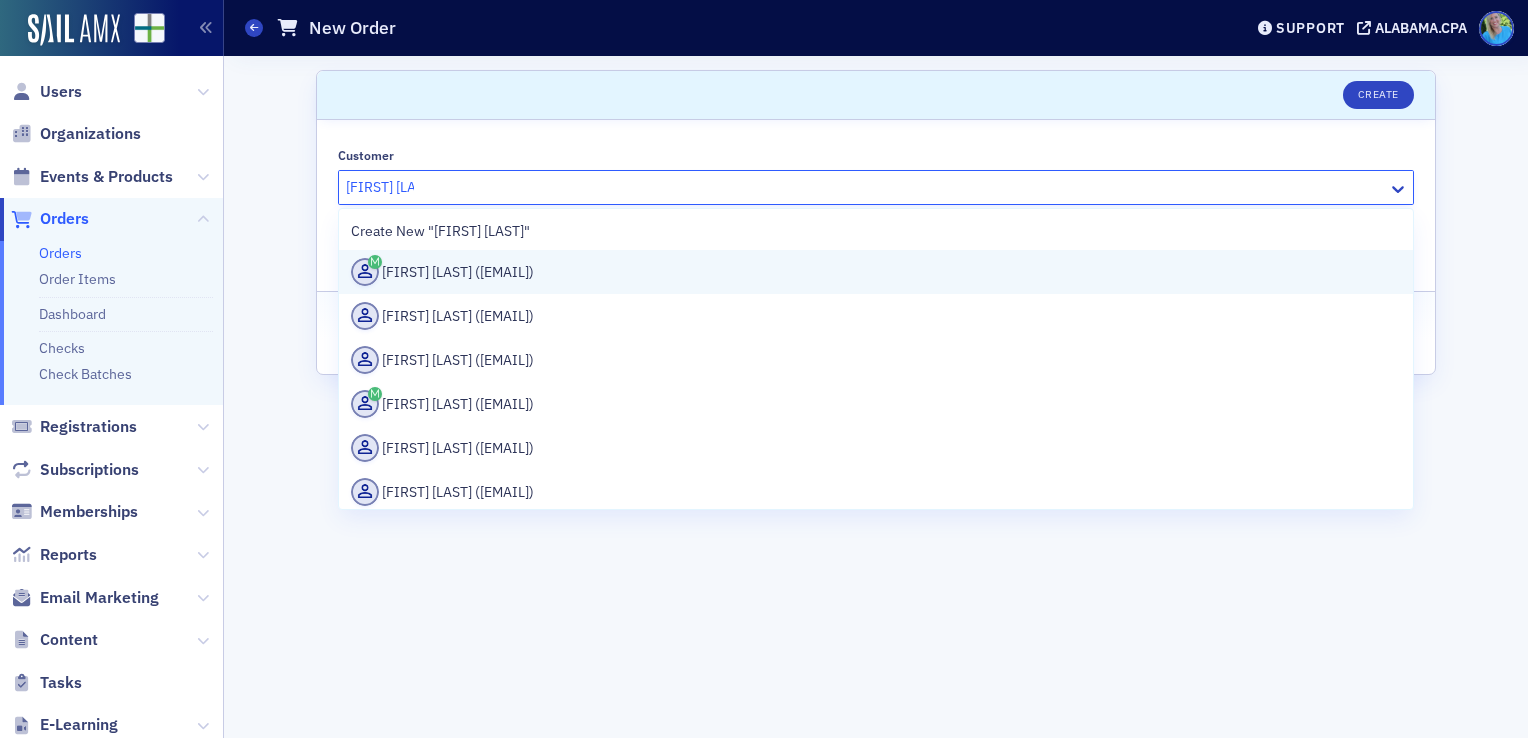 click on "Lex Walton (lex@alexanderwaltoncpa.com)" at bounding box center [876, 272] 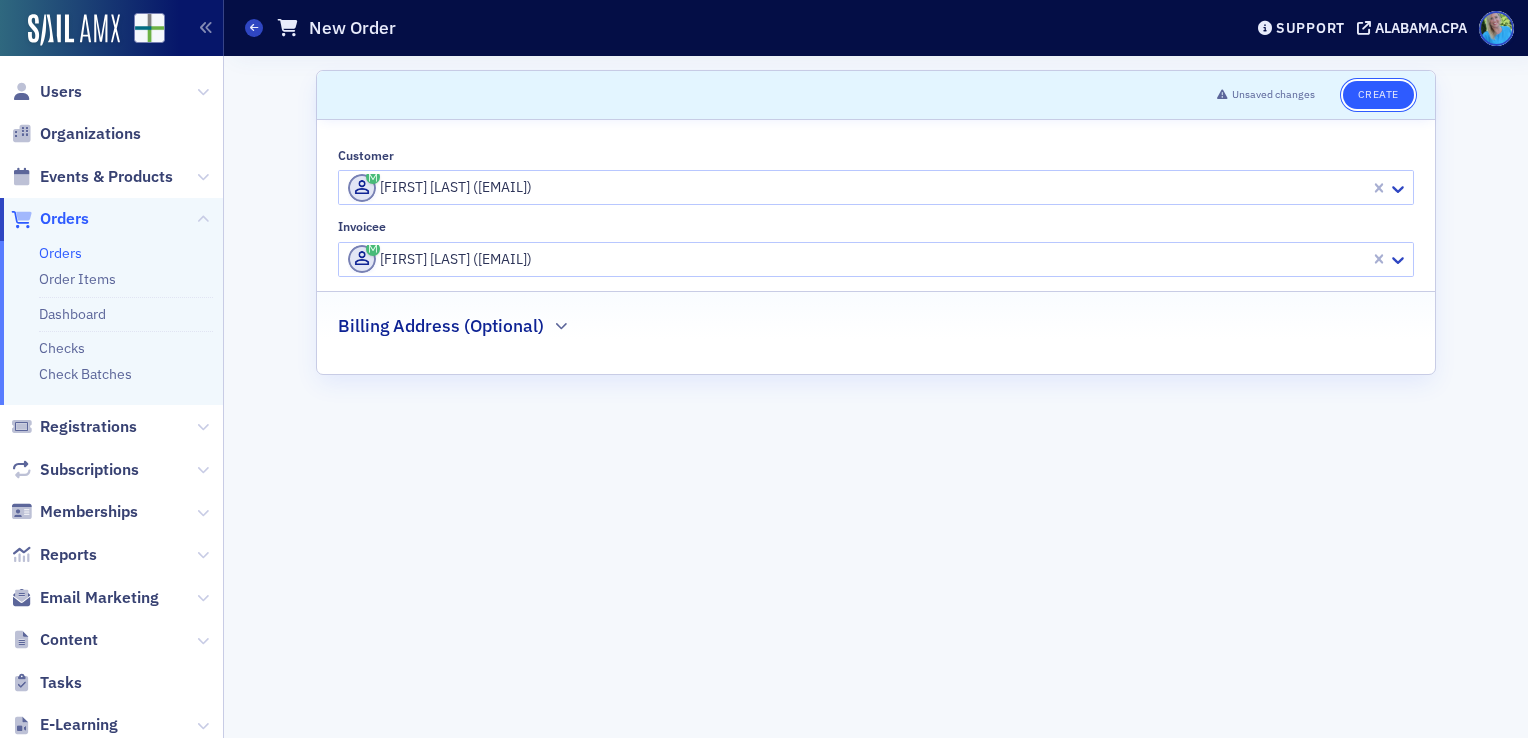 click on "Create" 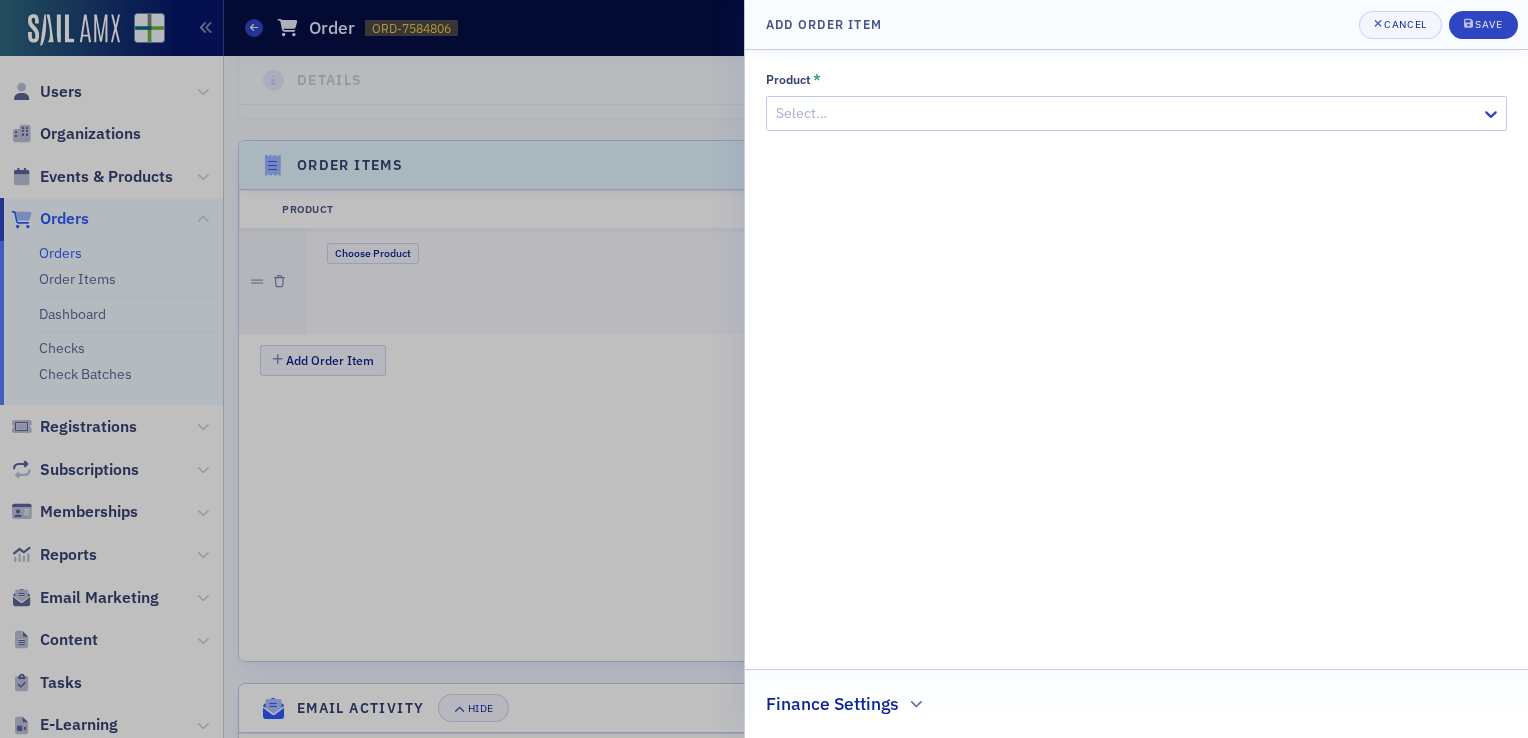 scroll, scrollTop: 594, scrollLeft: 0, axis: vertical 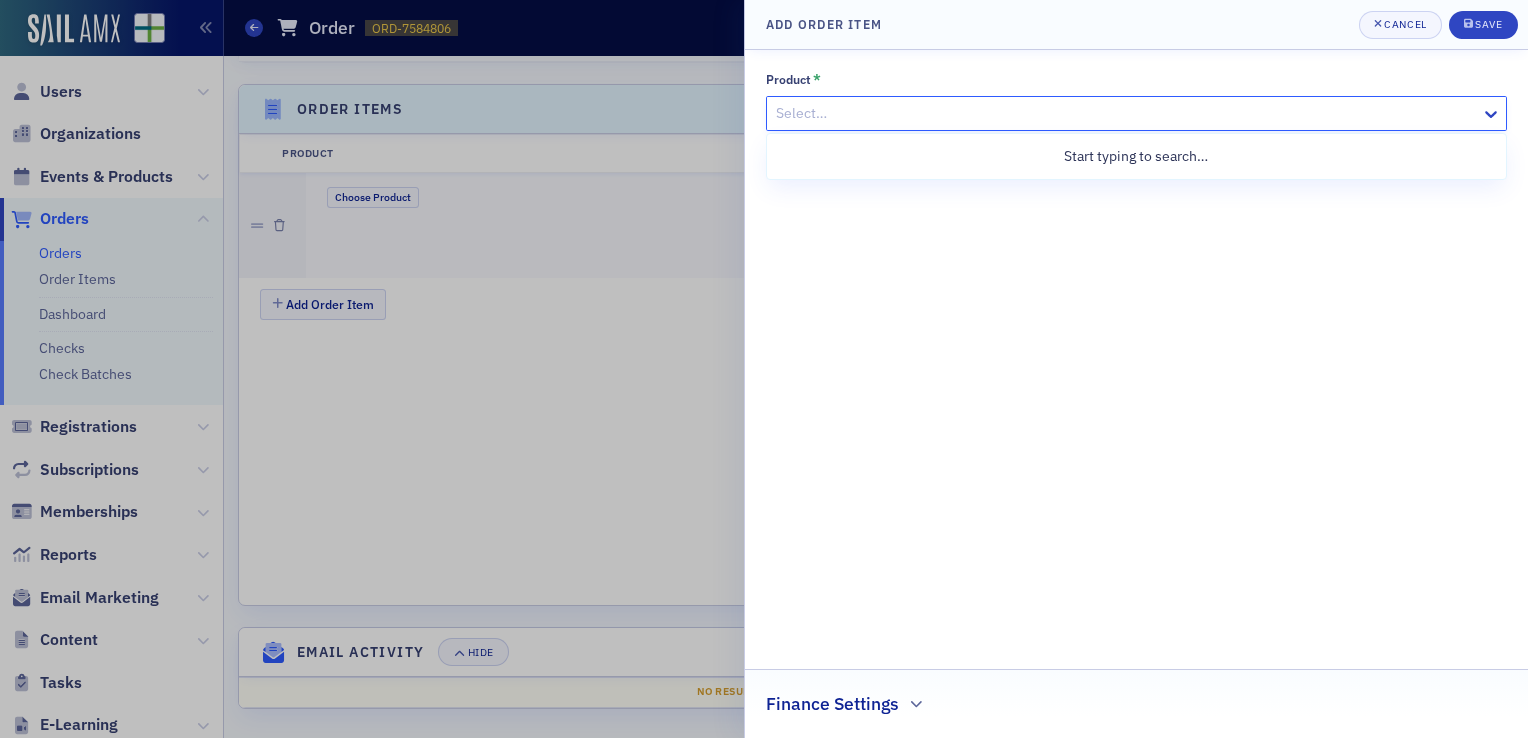 click at bounding box center [1126, 113] 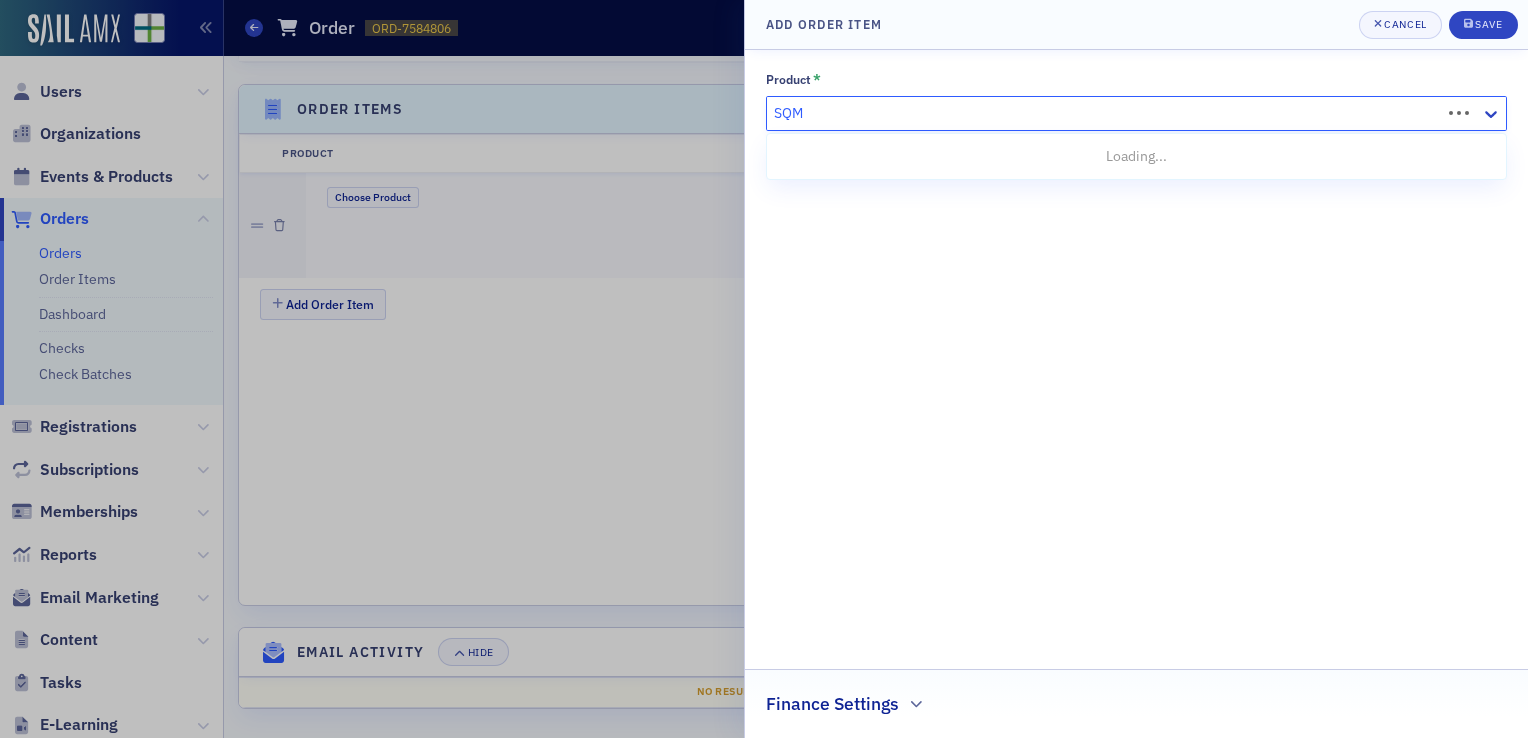 type on "SQMS" 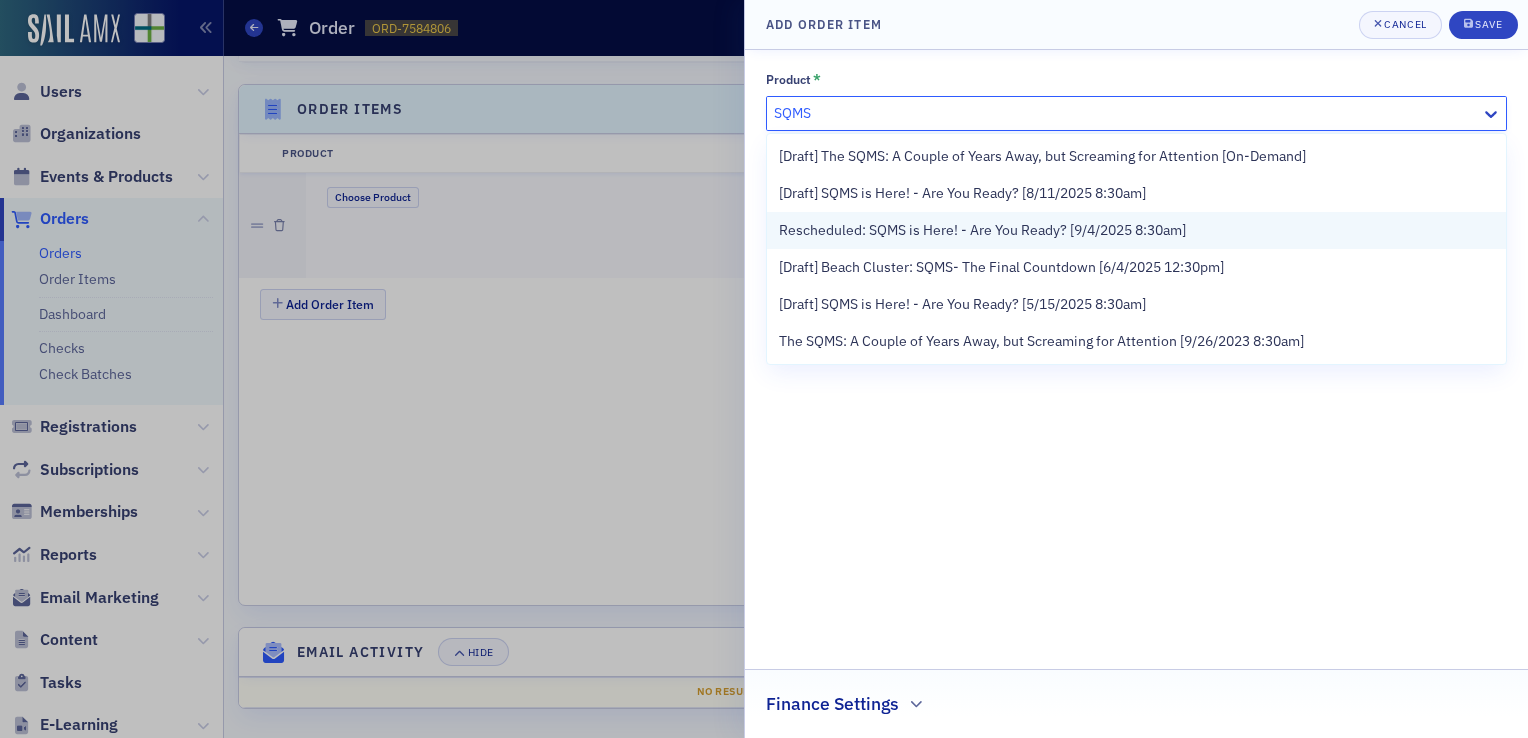 click on "Rescheduled: SQMS is Here! - Are You Ready? [9/4/2025 8:30am]" at bounding box center (982, 230) 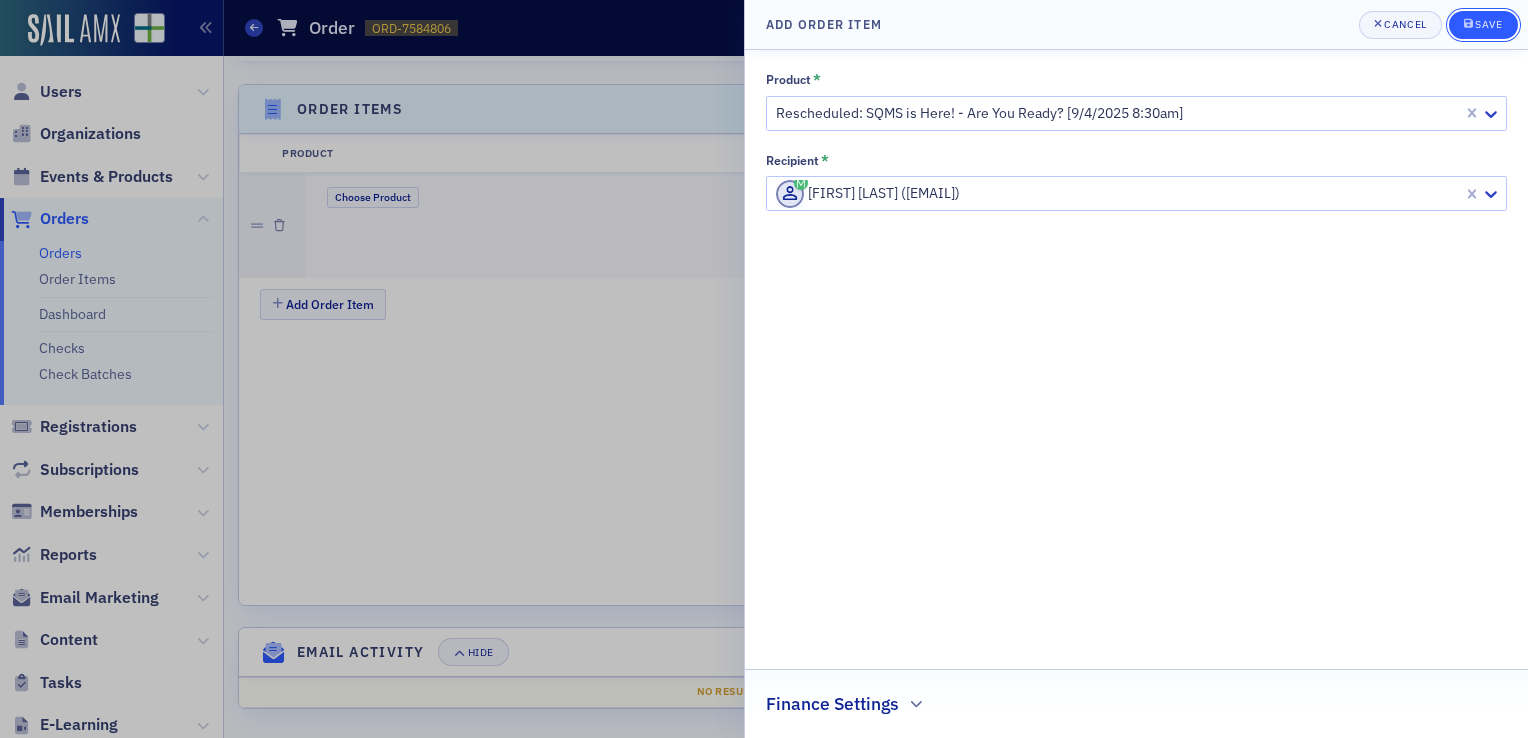 click on "Save" at bounding box center (1483, 25) 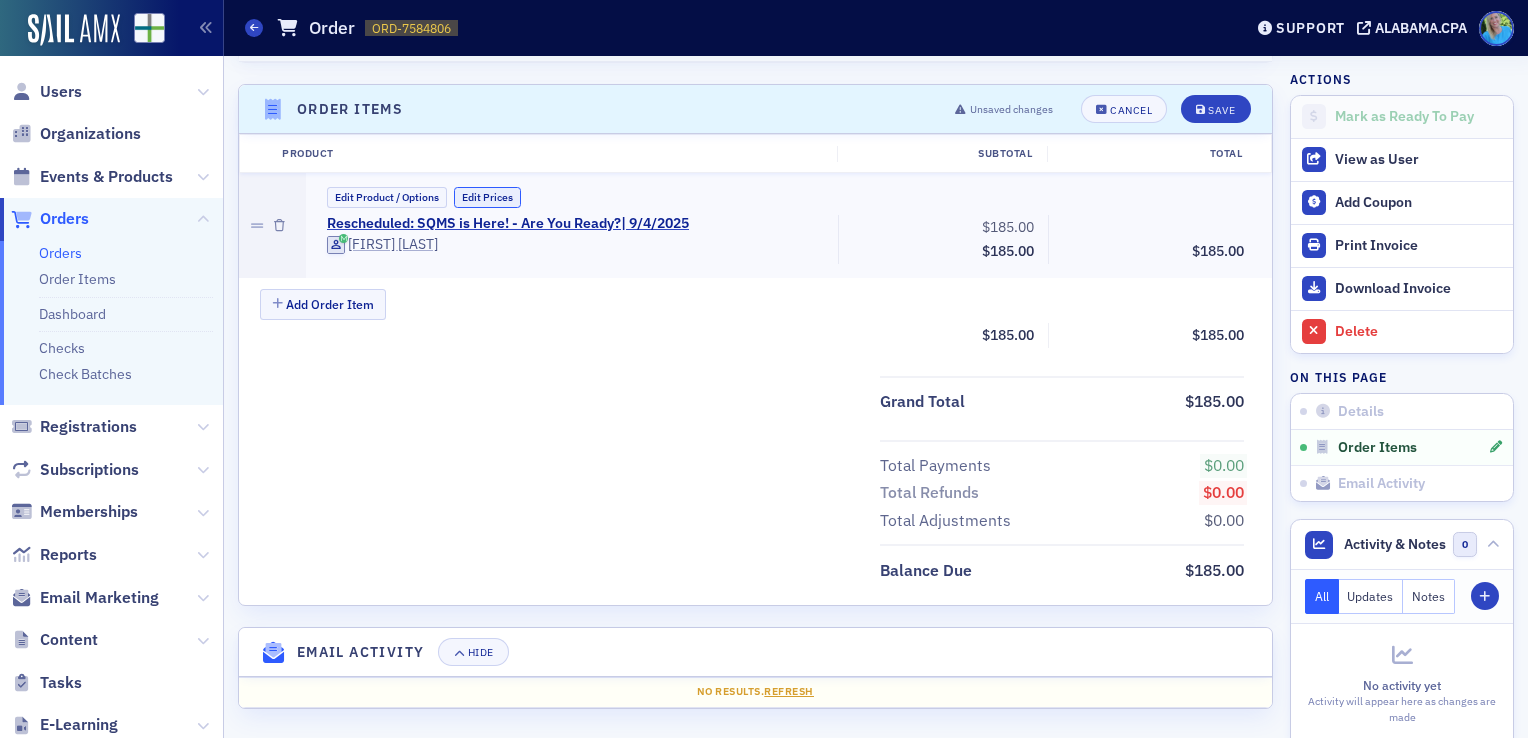 click on "Edit Prices" 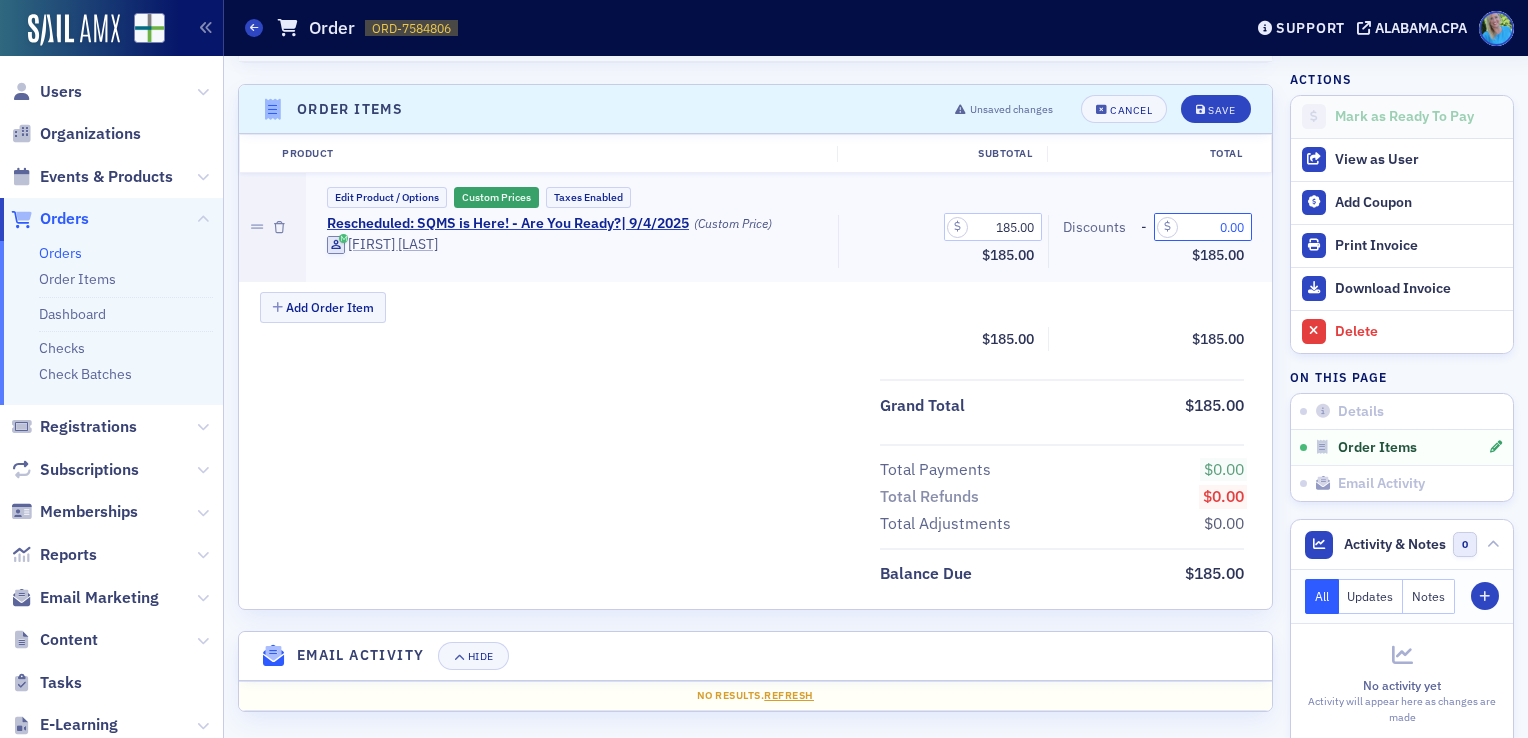 click on "0.00" 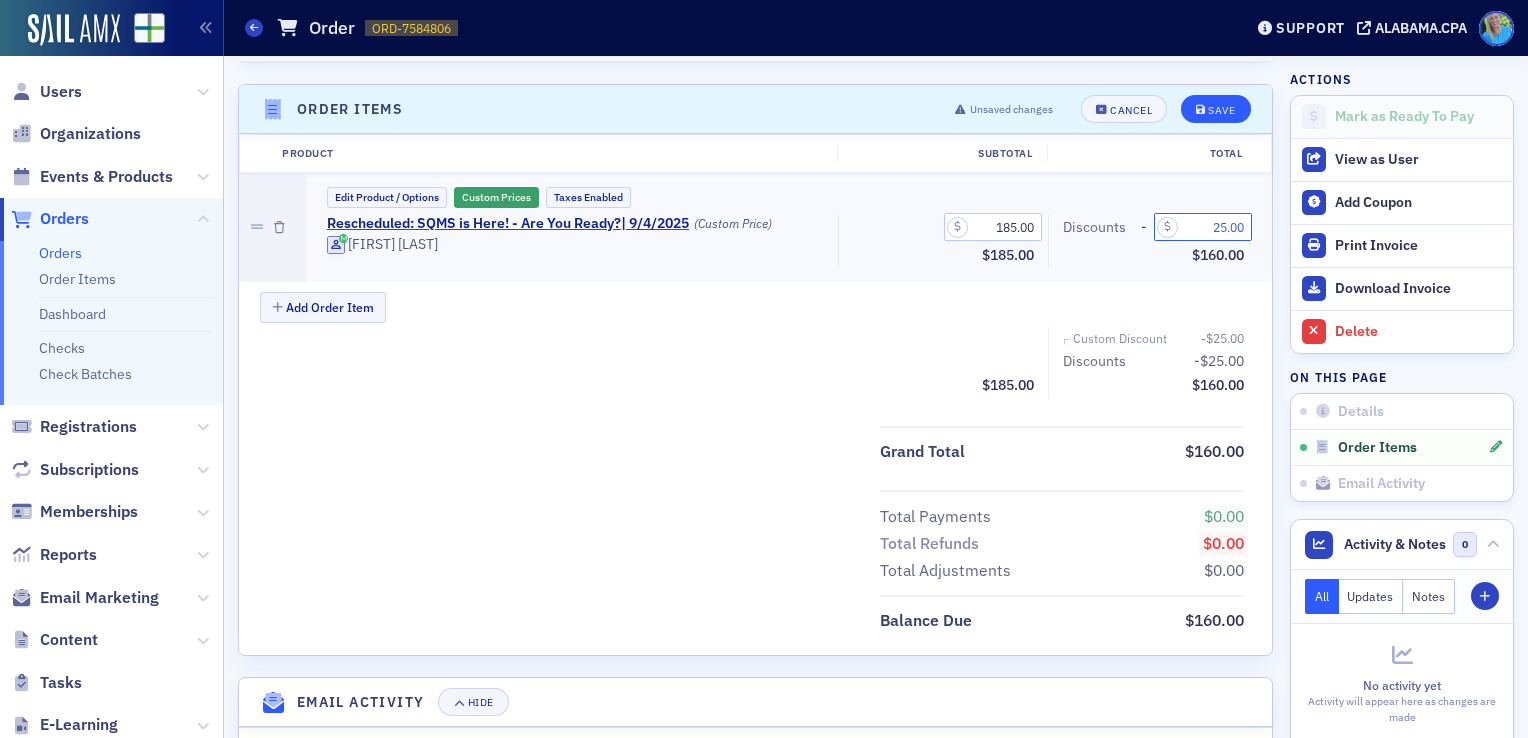 type on "25.00" 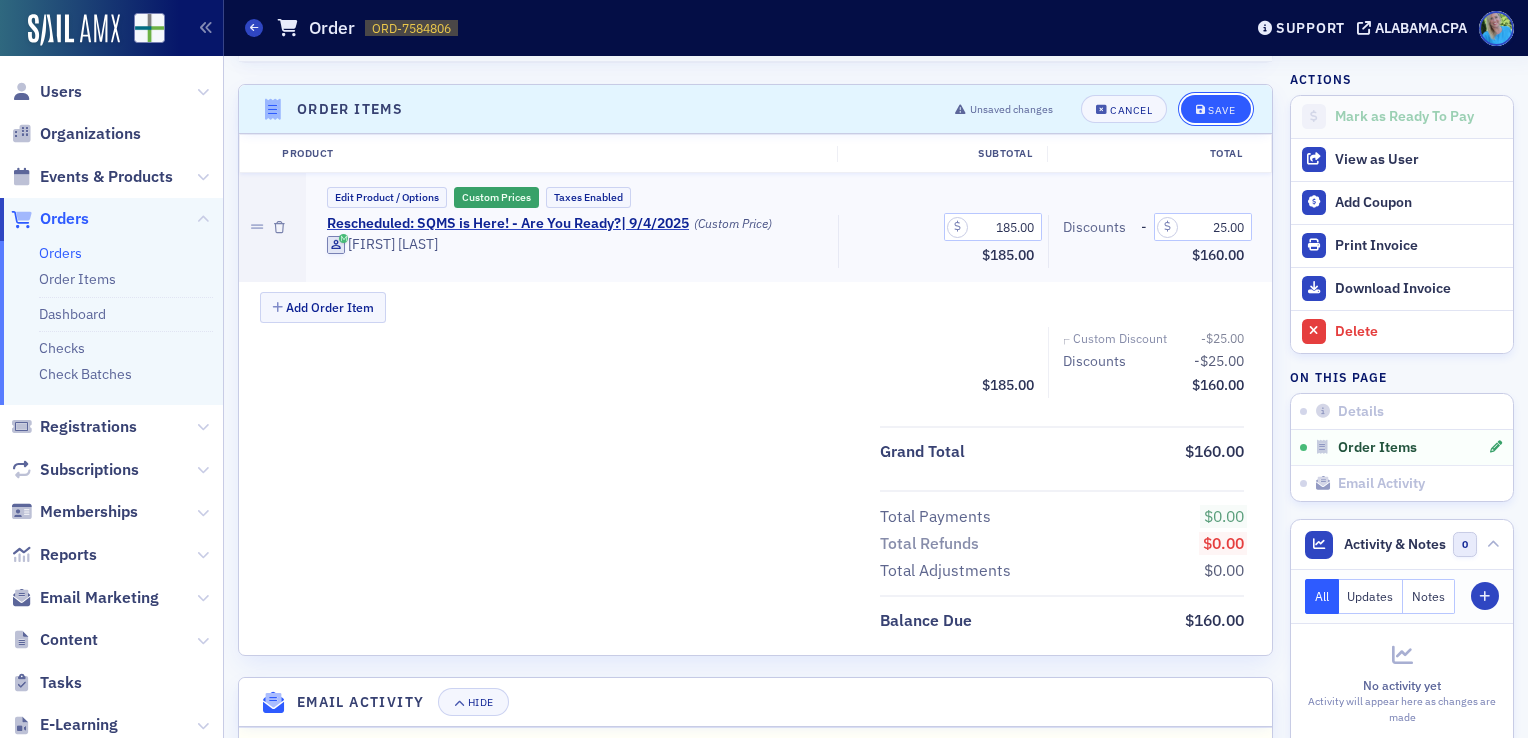 click on "Save" 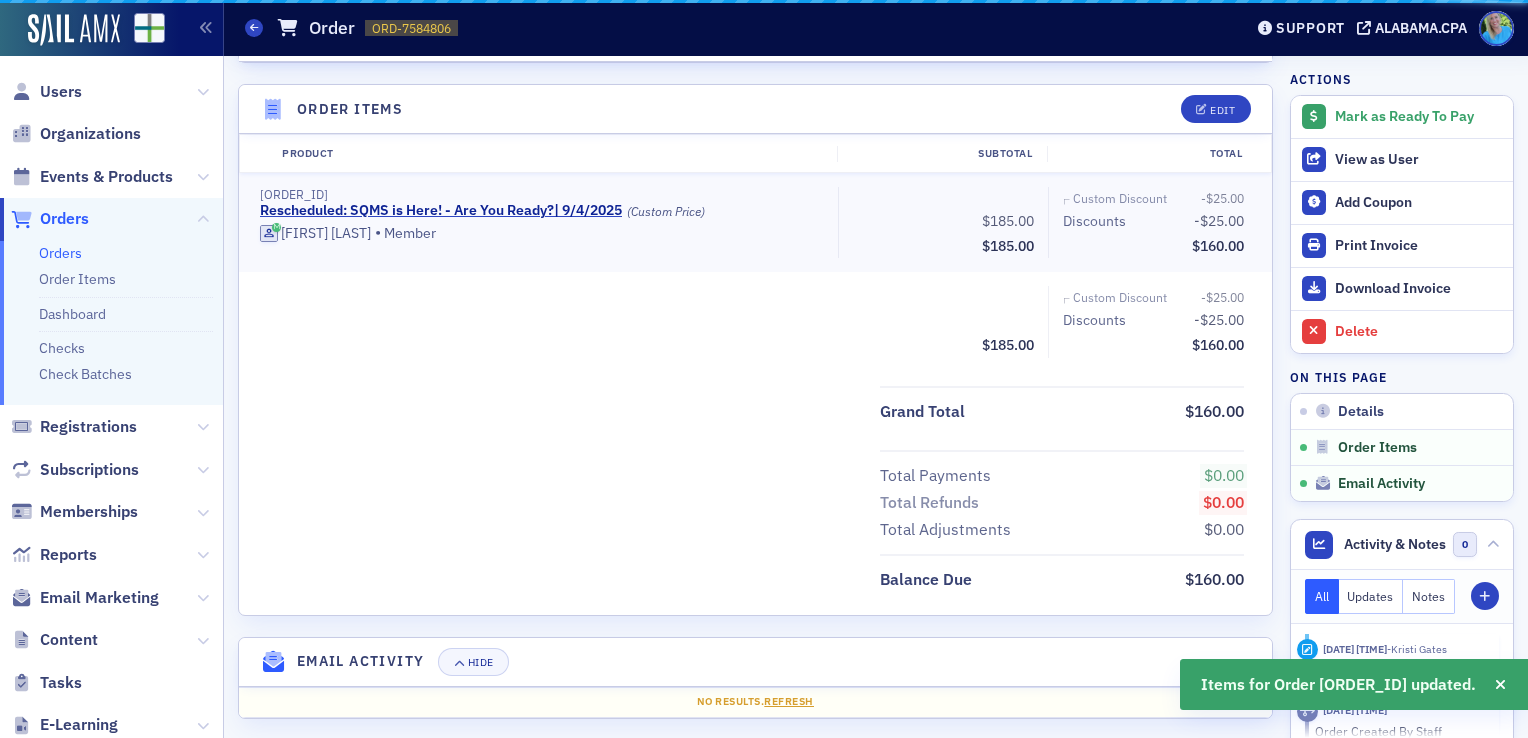 scroll, scrollTop: 604, scrollLeft: 0, axis: vertical 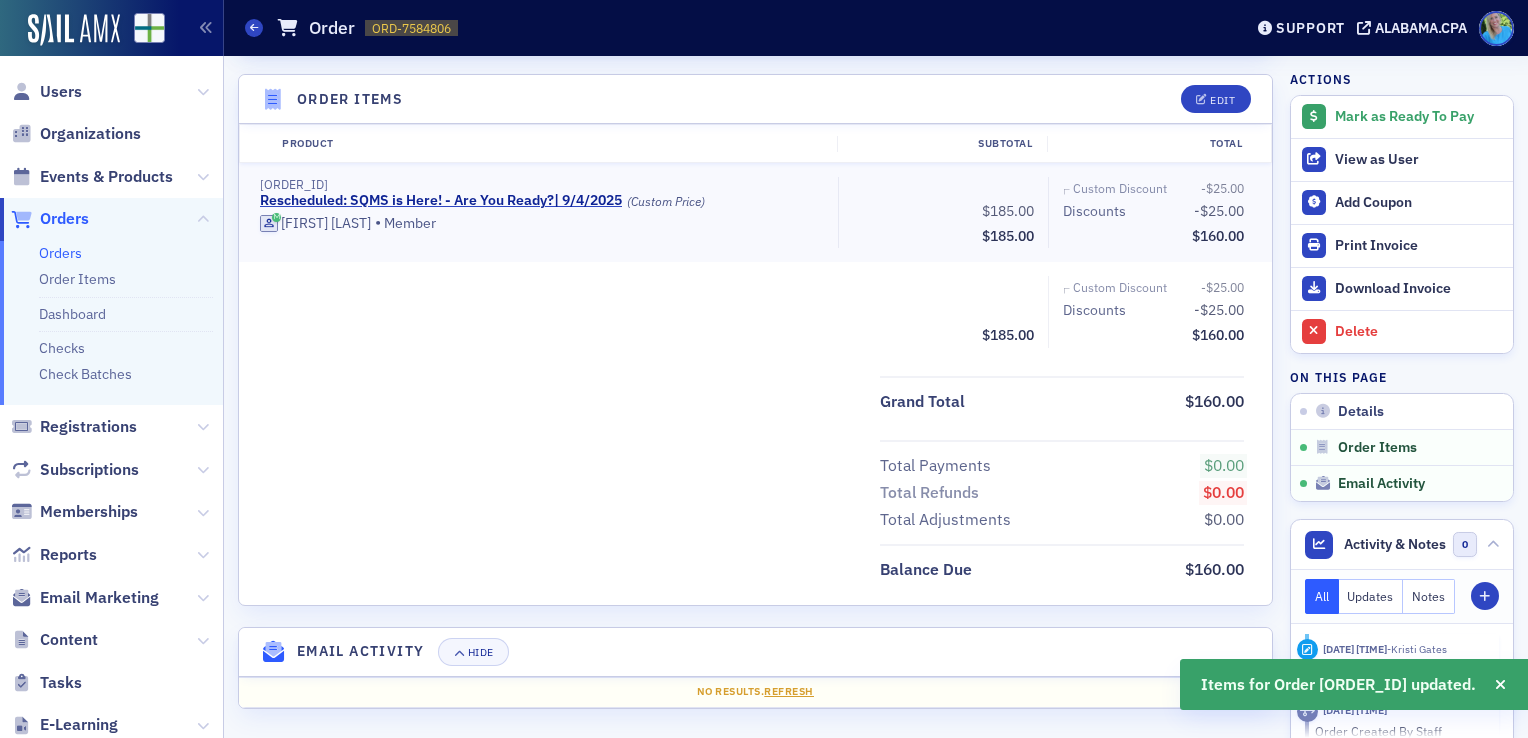 click on "Mark as Ready To Pay" 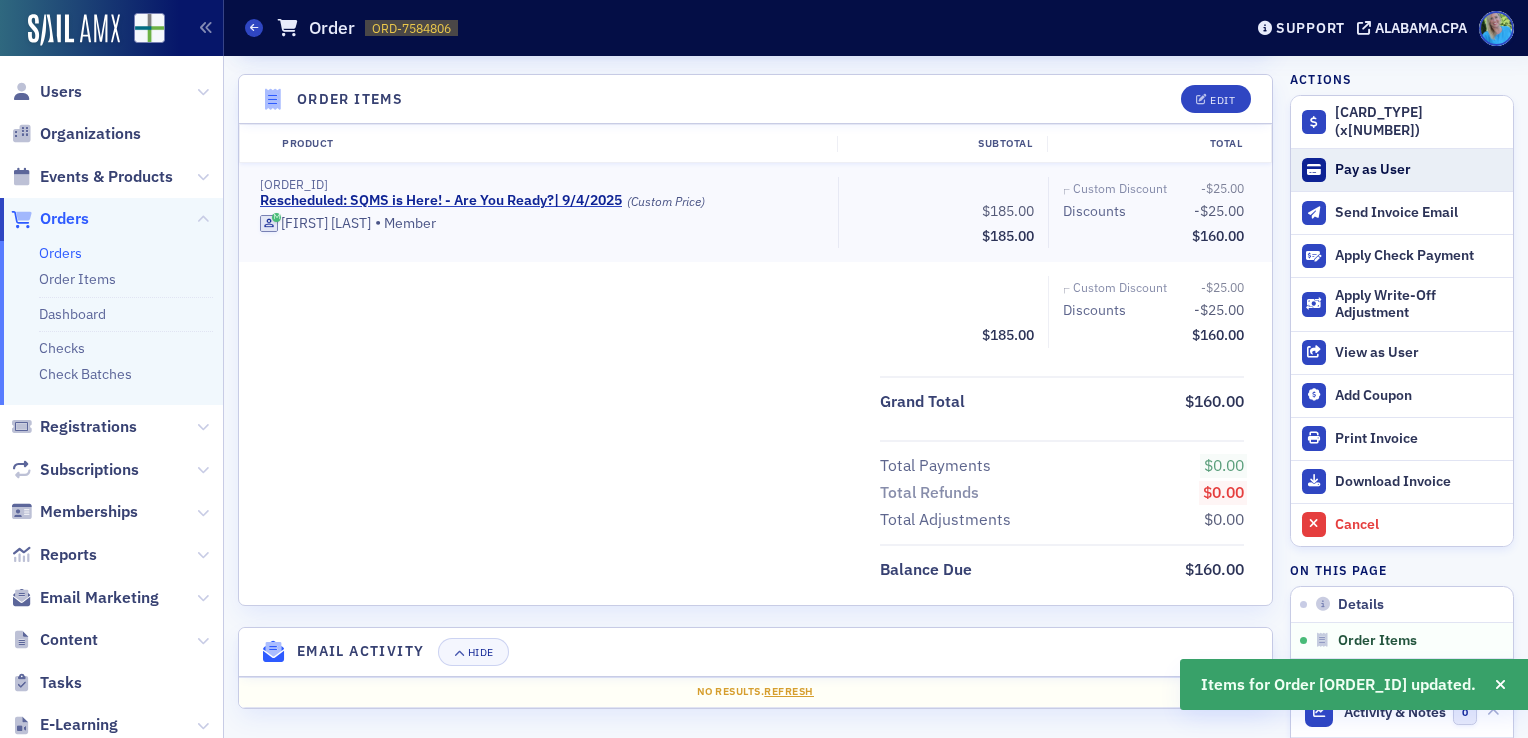 click on "Pay as User" 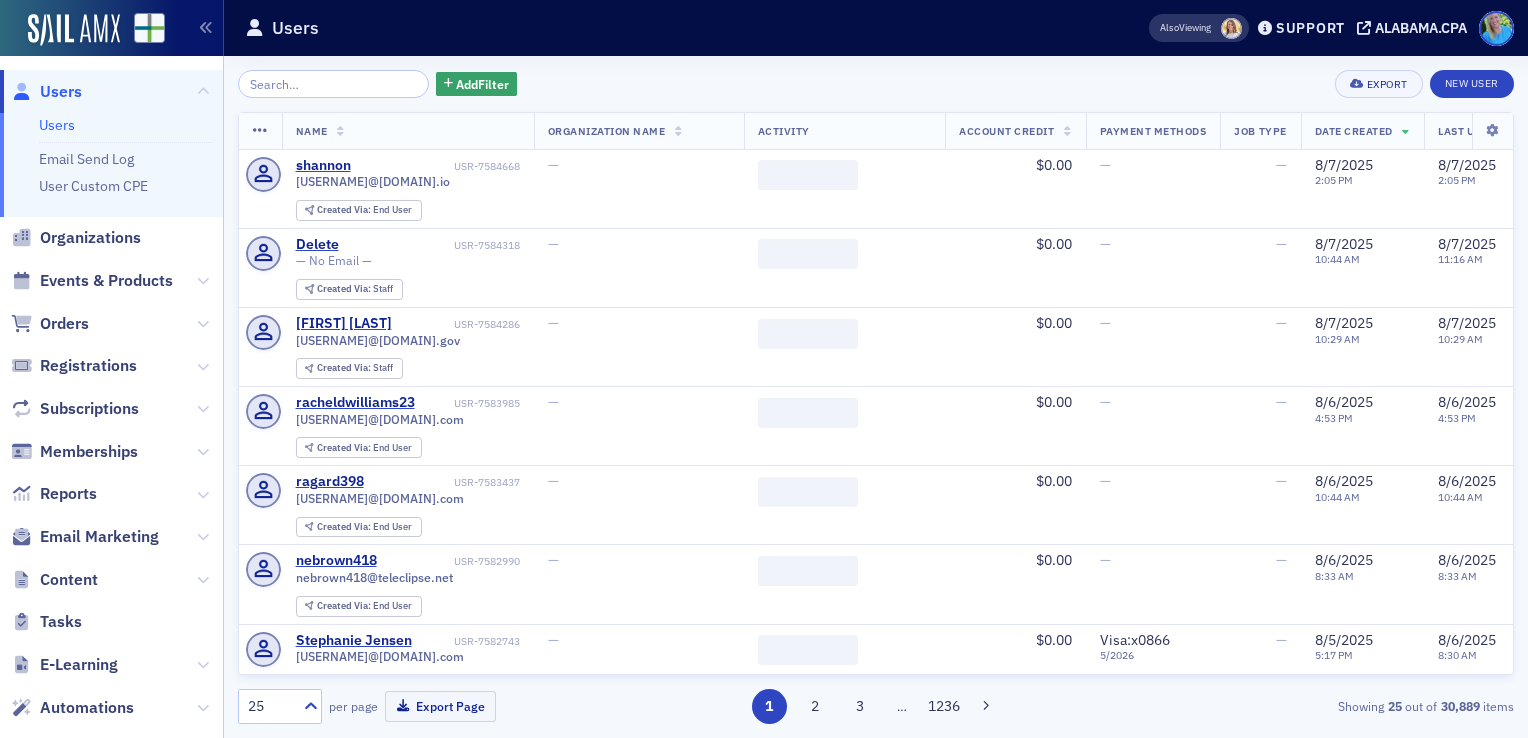 scroll, scrollTop: 0, scrollLeft: 0, axis: both 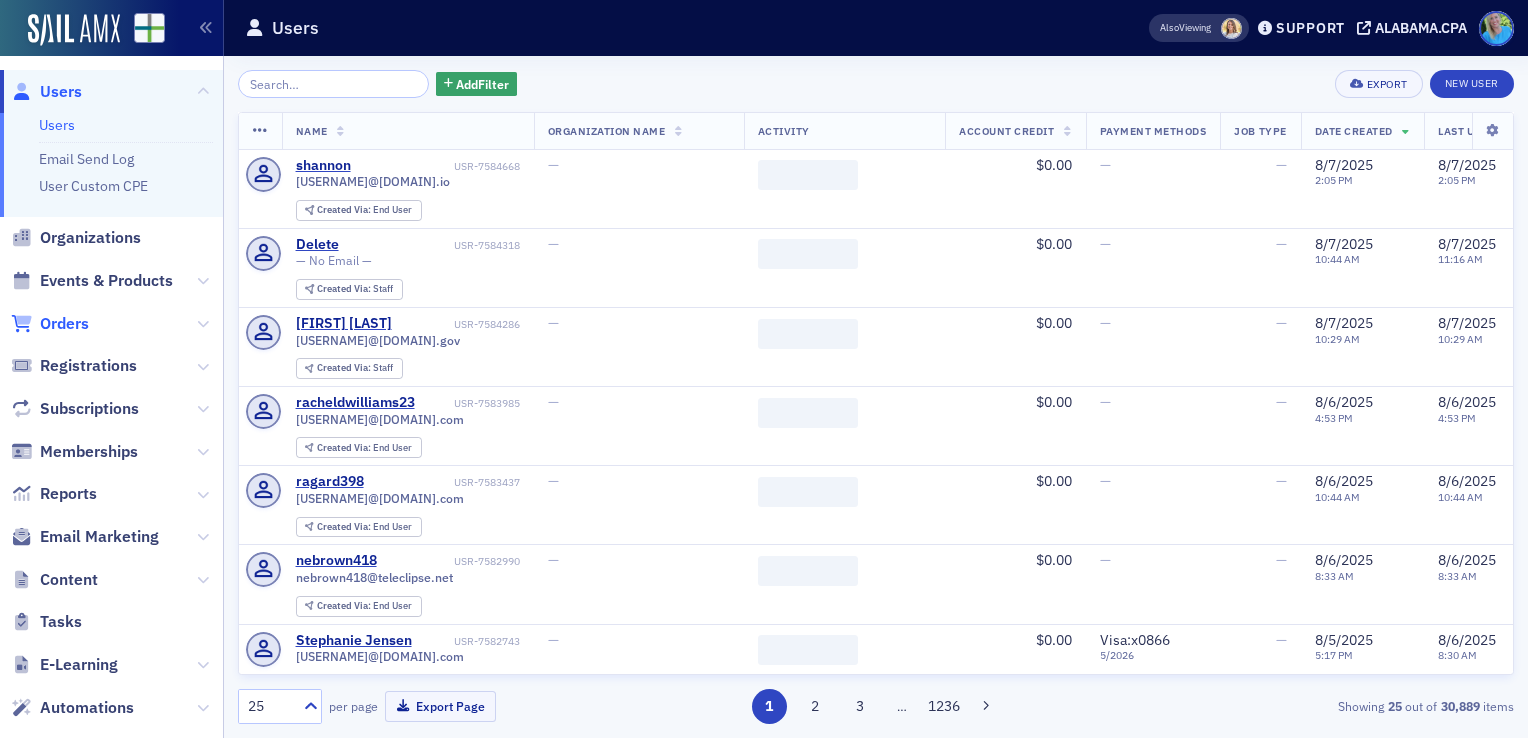 drag, startPoint x: 0, startPoint y: 0, endPoint x: 65, endPoint y: 330, distance: 336.3406 